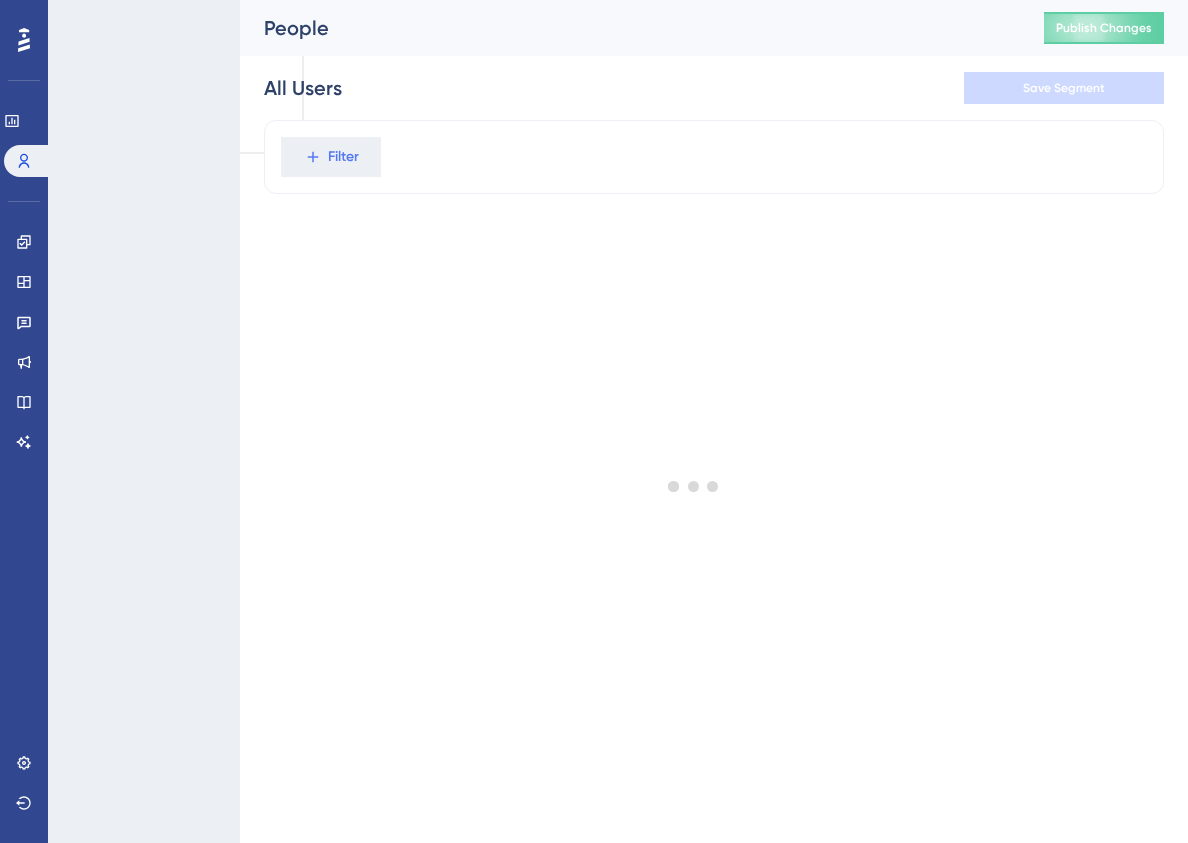 scroll, scrollTop: 0, scrollLeft: 0, axis: both 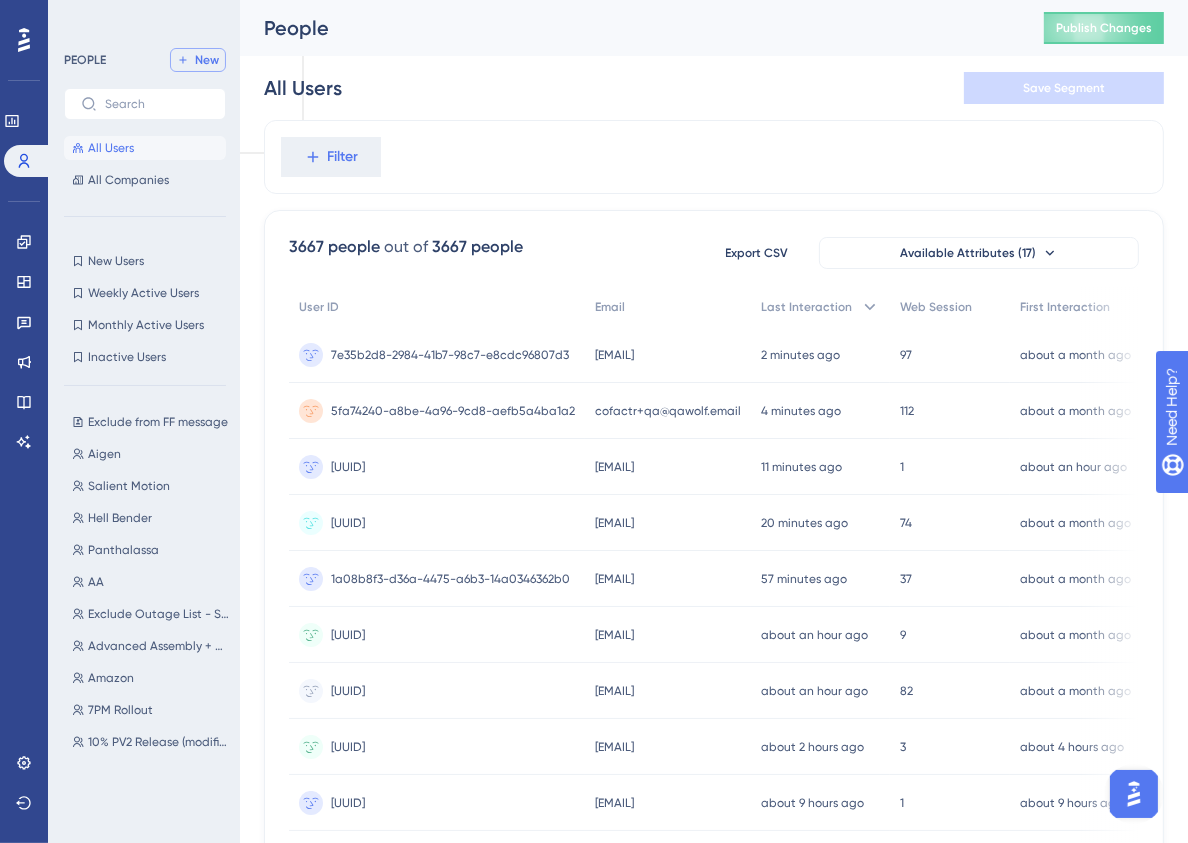 click on "New" at bounding box center (198, 60) 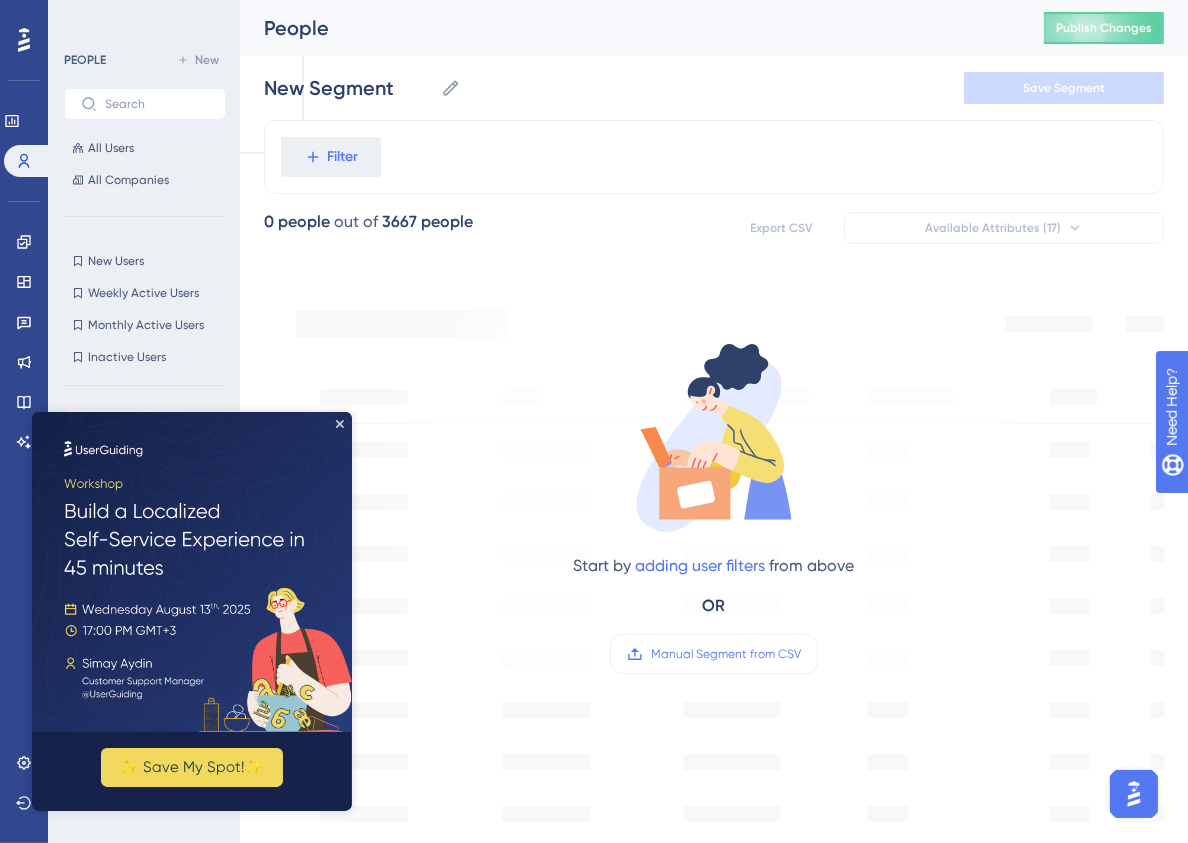 click at bounding box center [192, 571] 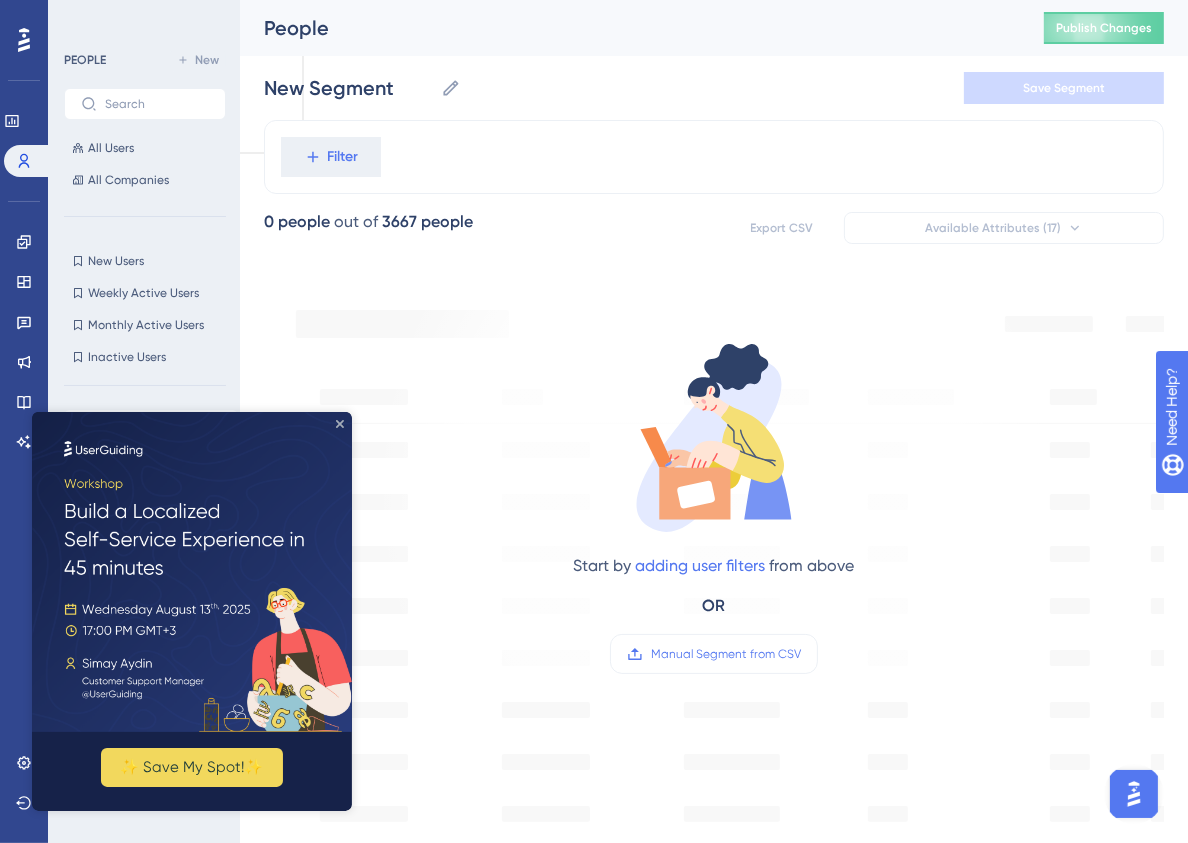 click 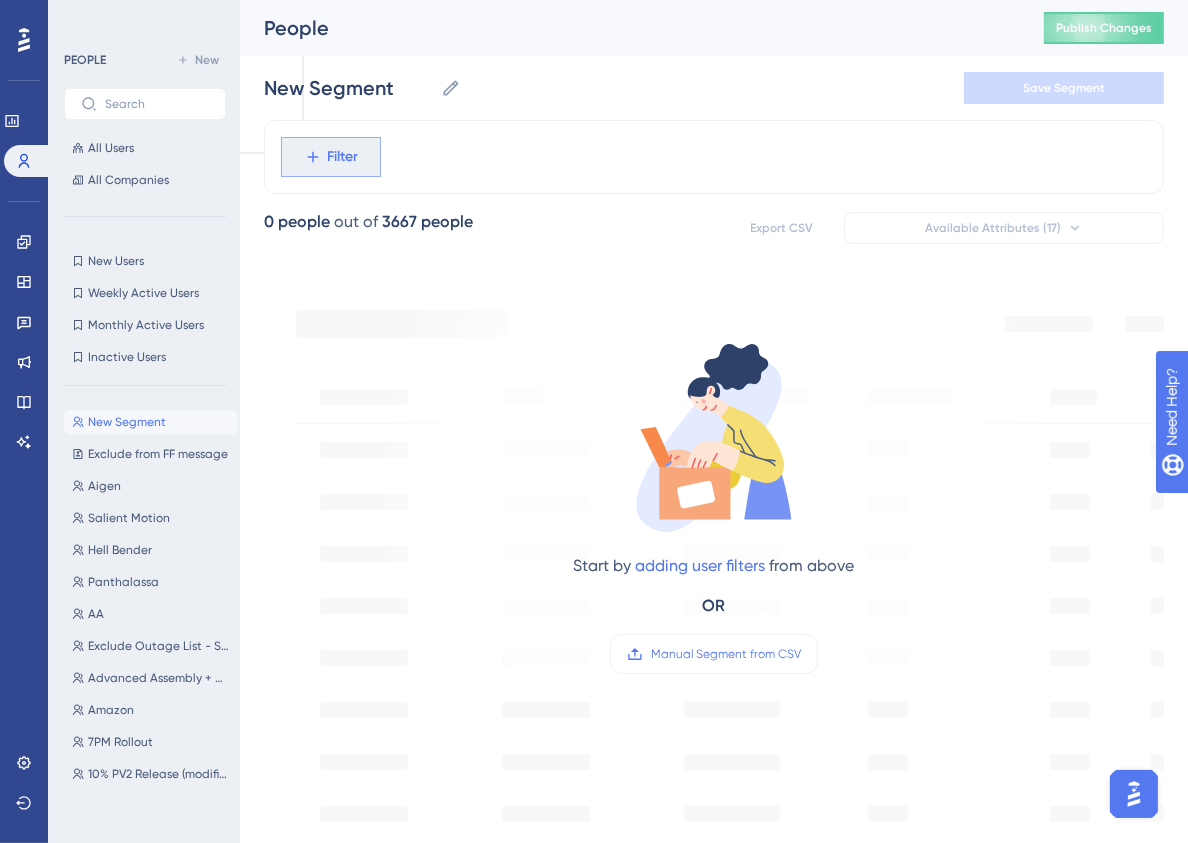 click on "Filter" at bounding box center [343, 157] 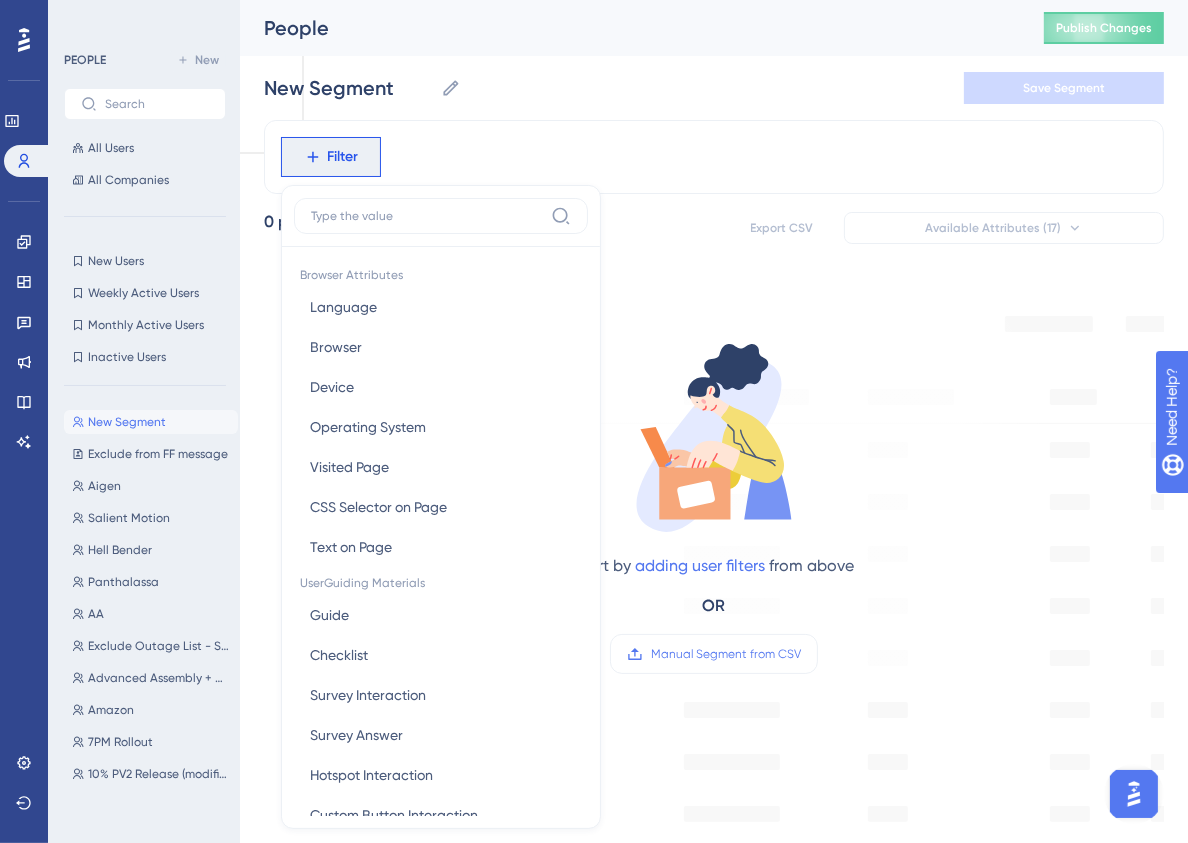 scroll, scrollTop: 44, scrollLeft: 0, axis: vertical 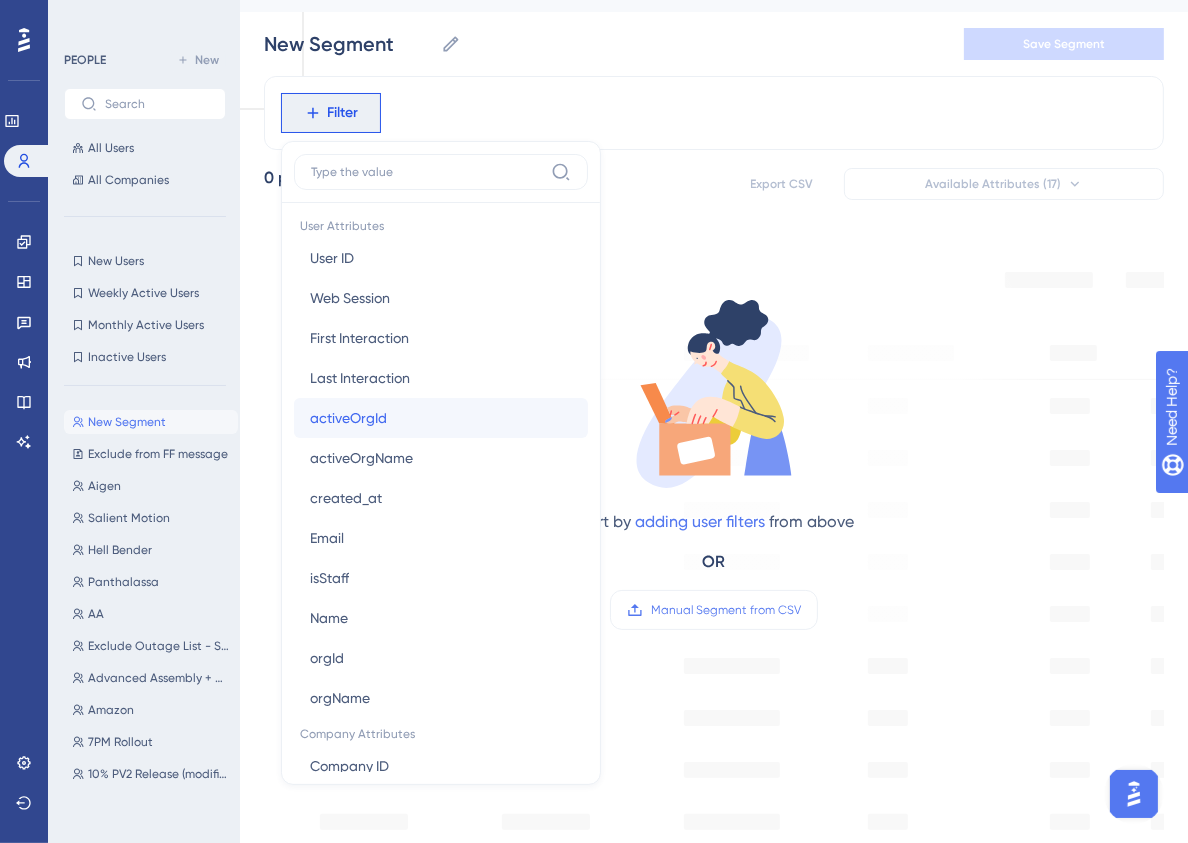 click on "activeOrgId activeOrgId" at bounding box center (441, 418) 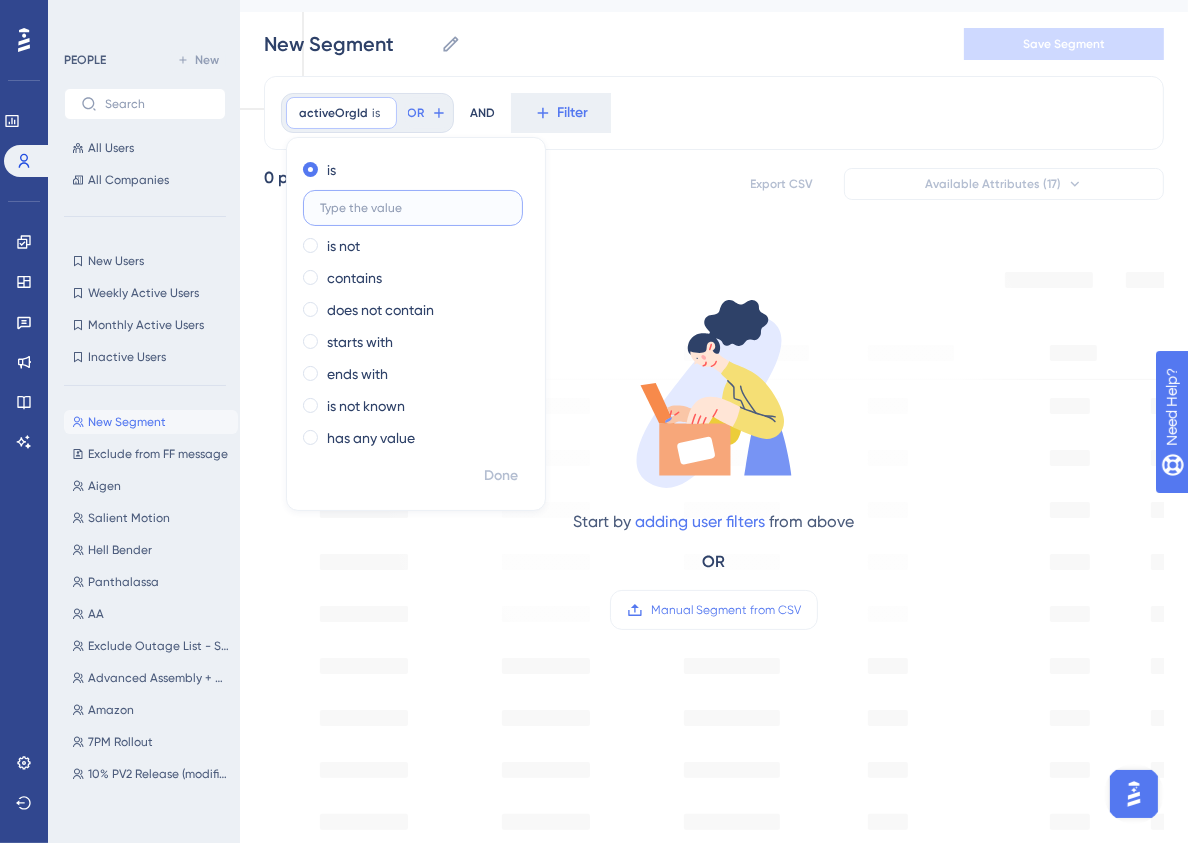paste on "[UUID]" 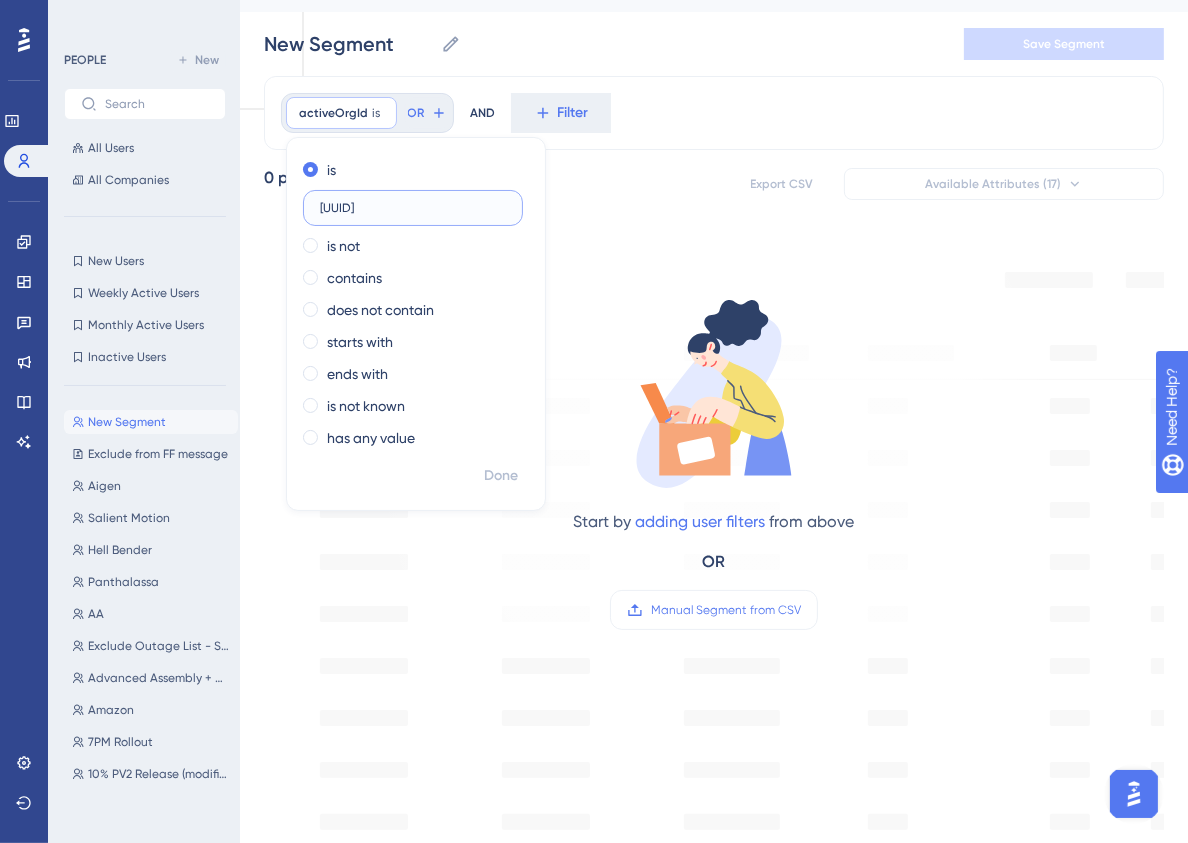 scroll, scrollTop: 0, scrollLeft: 38, axis: horizontal 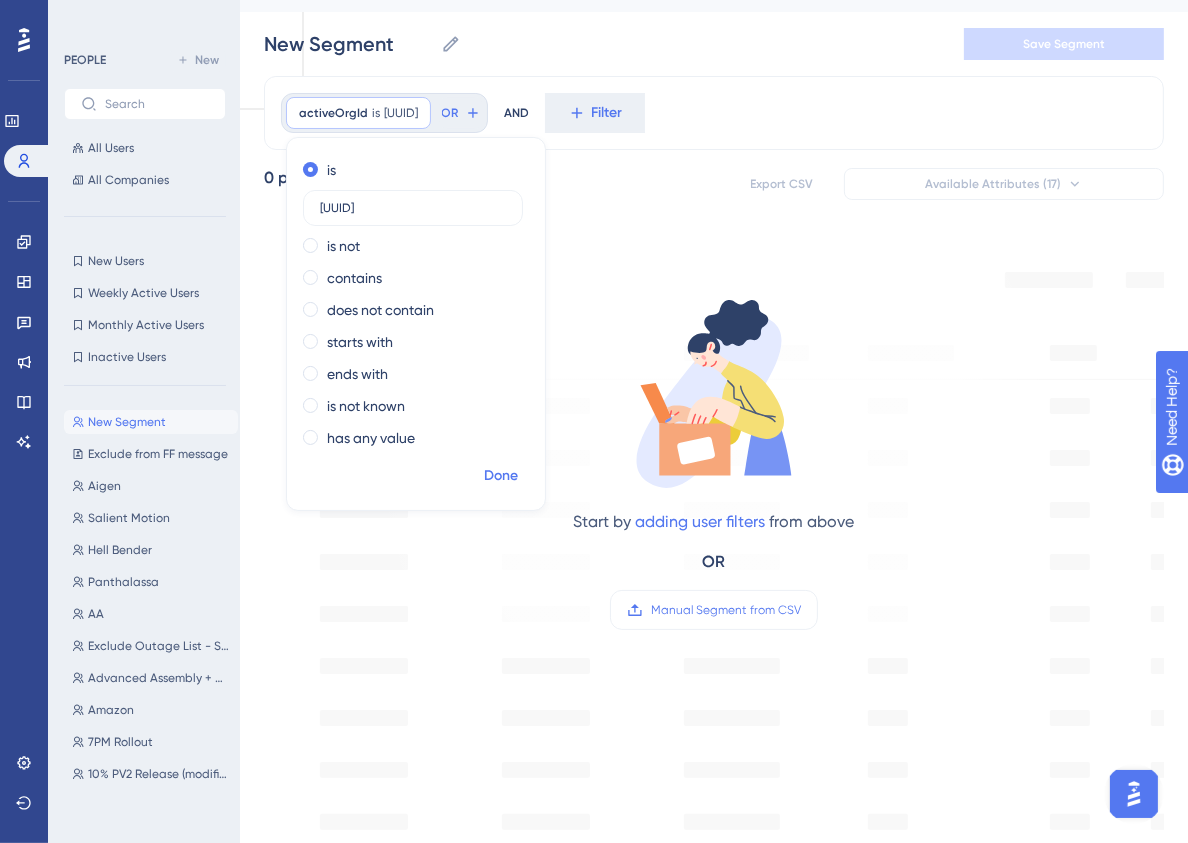 click on "Done" at bounding box center (501, 476) 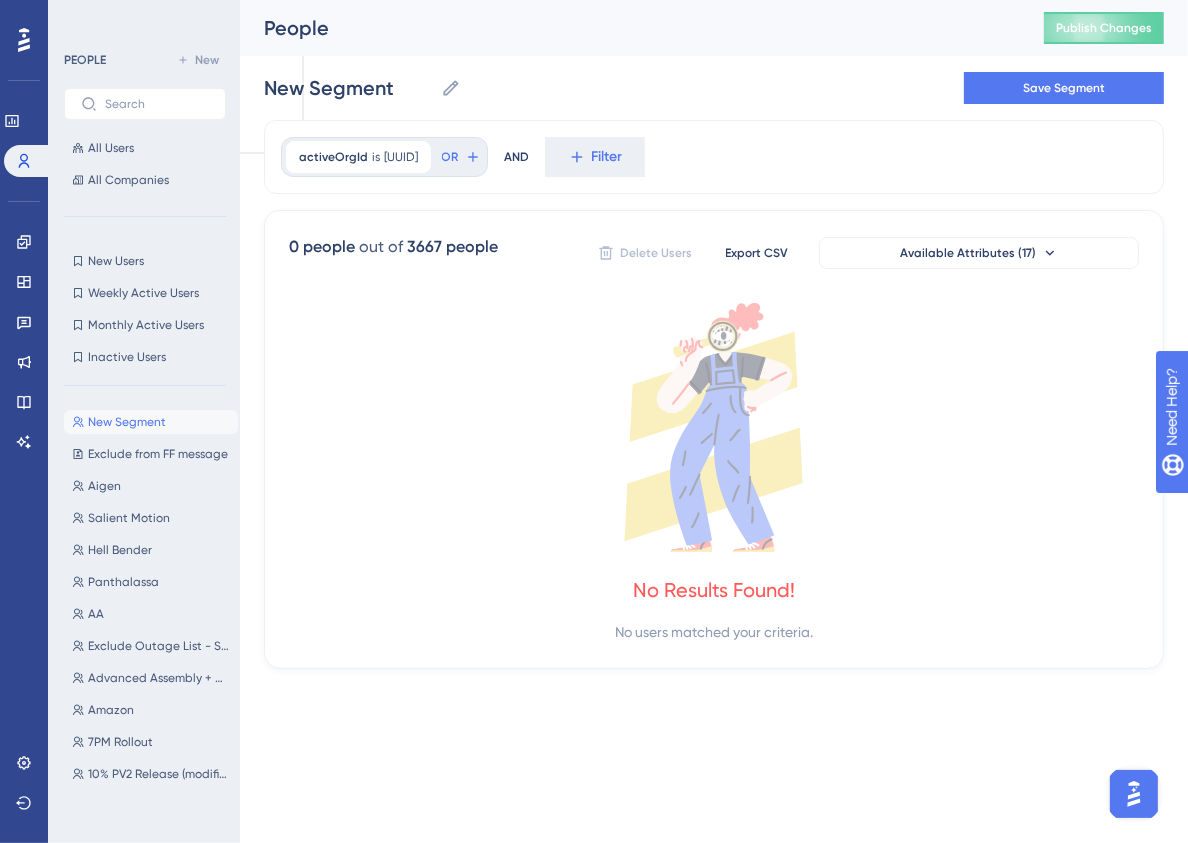 scroll, scrollTop: 0, scrollLeft: 0, axis: both 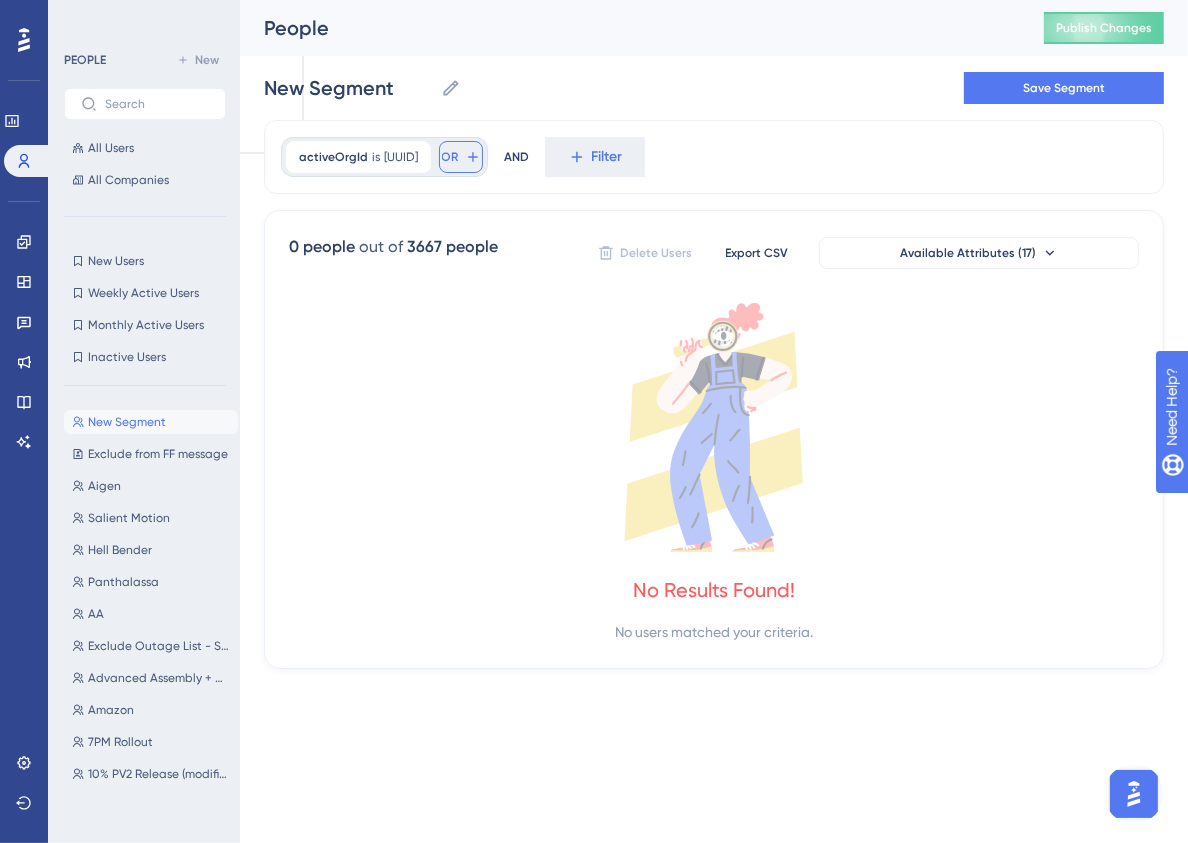 click 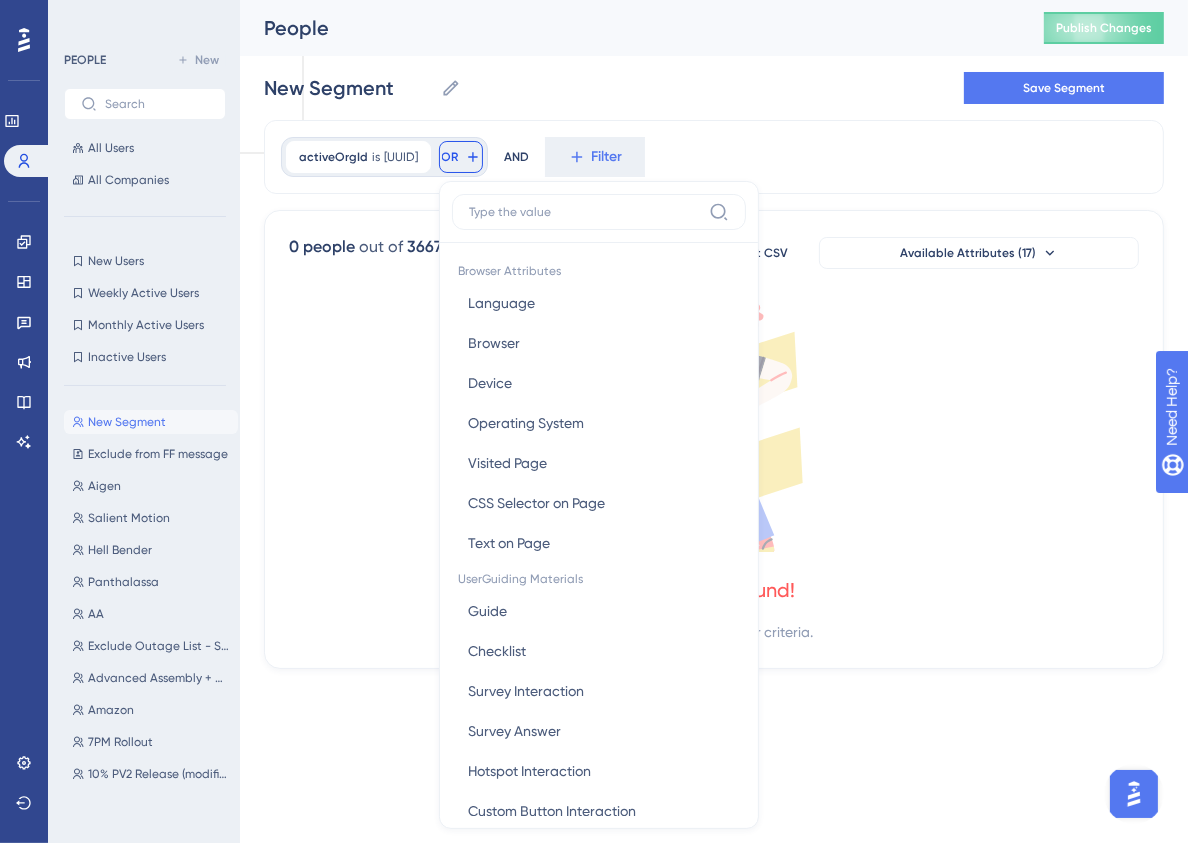 scroll, scrollTop: 83, scrollLeft: 0, axis: vertical 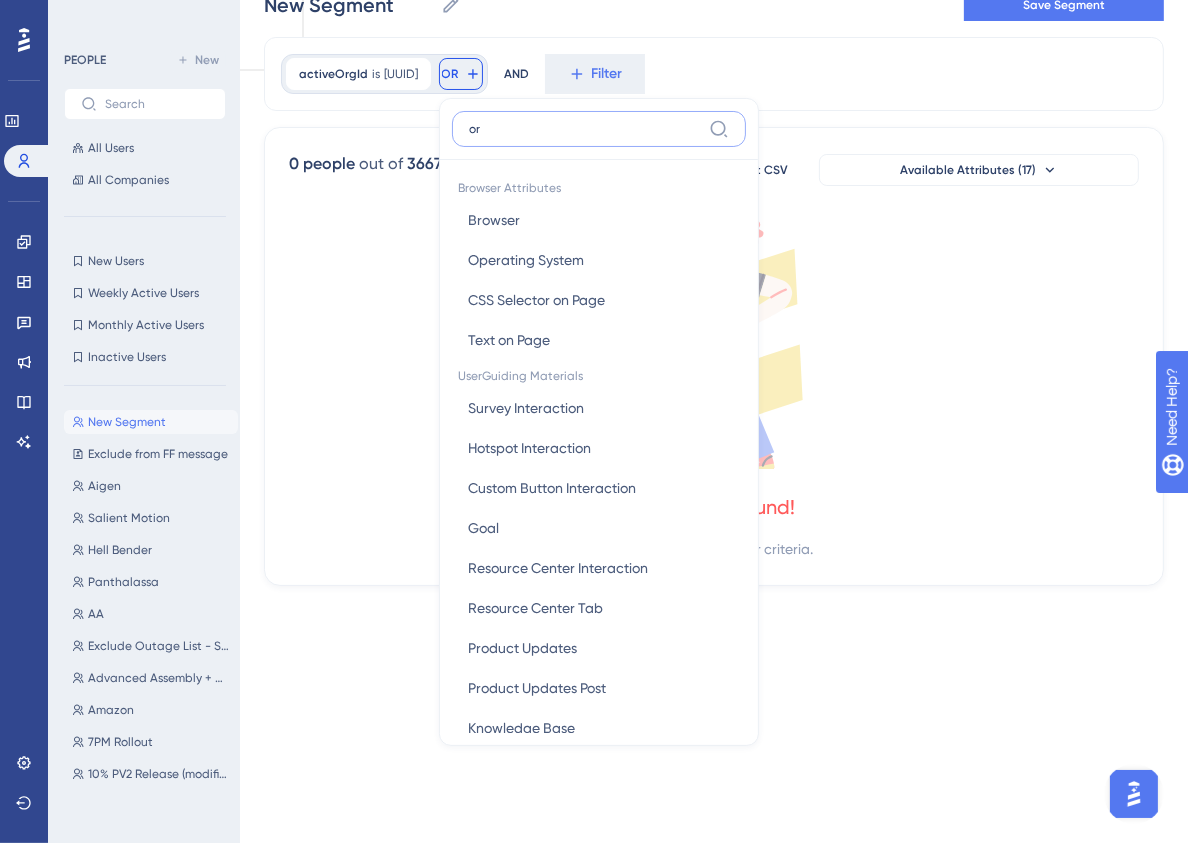 type on "org" 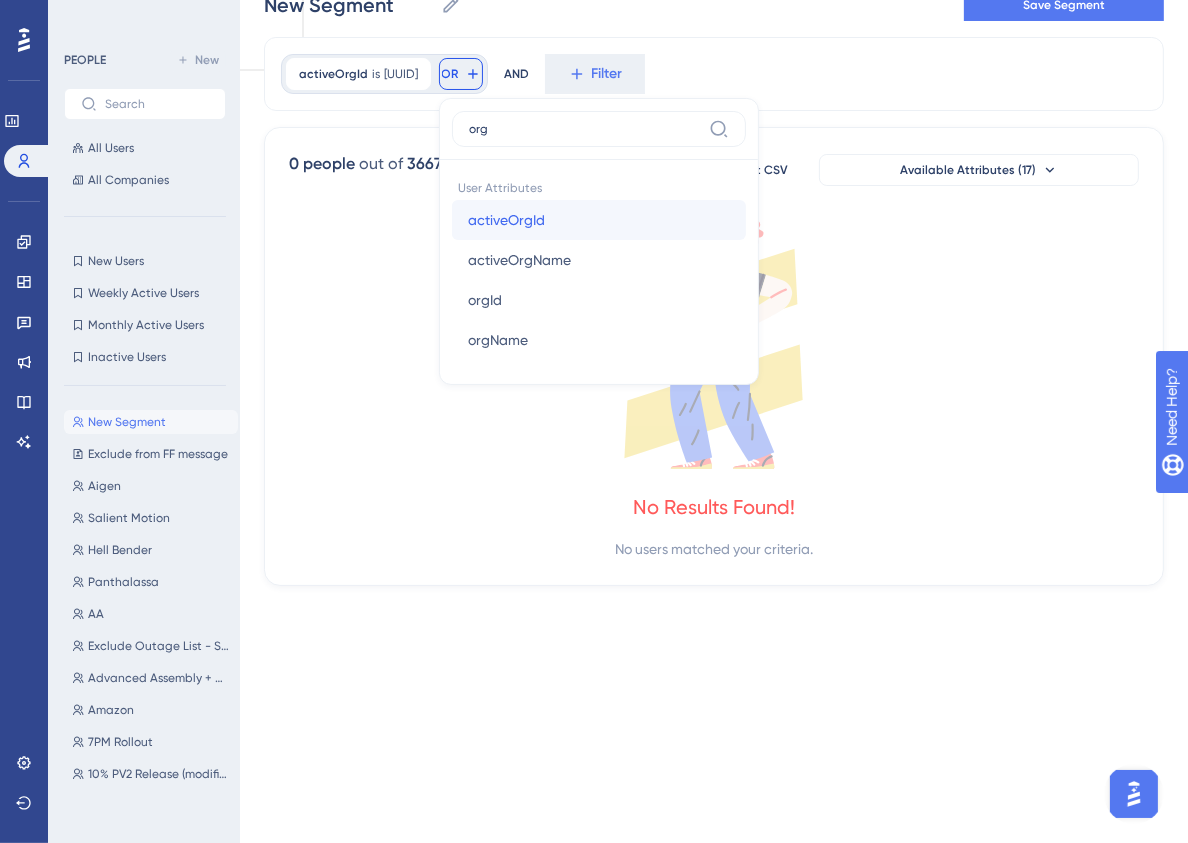 click on "activeOrgId activeOrgId" at bounding box center [599, 220] 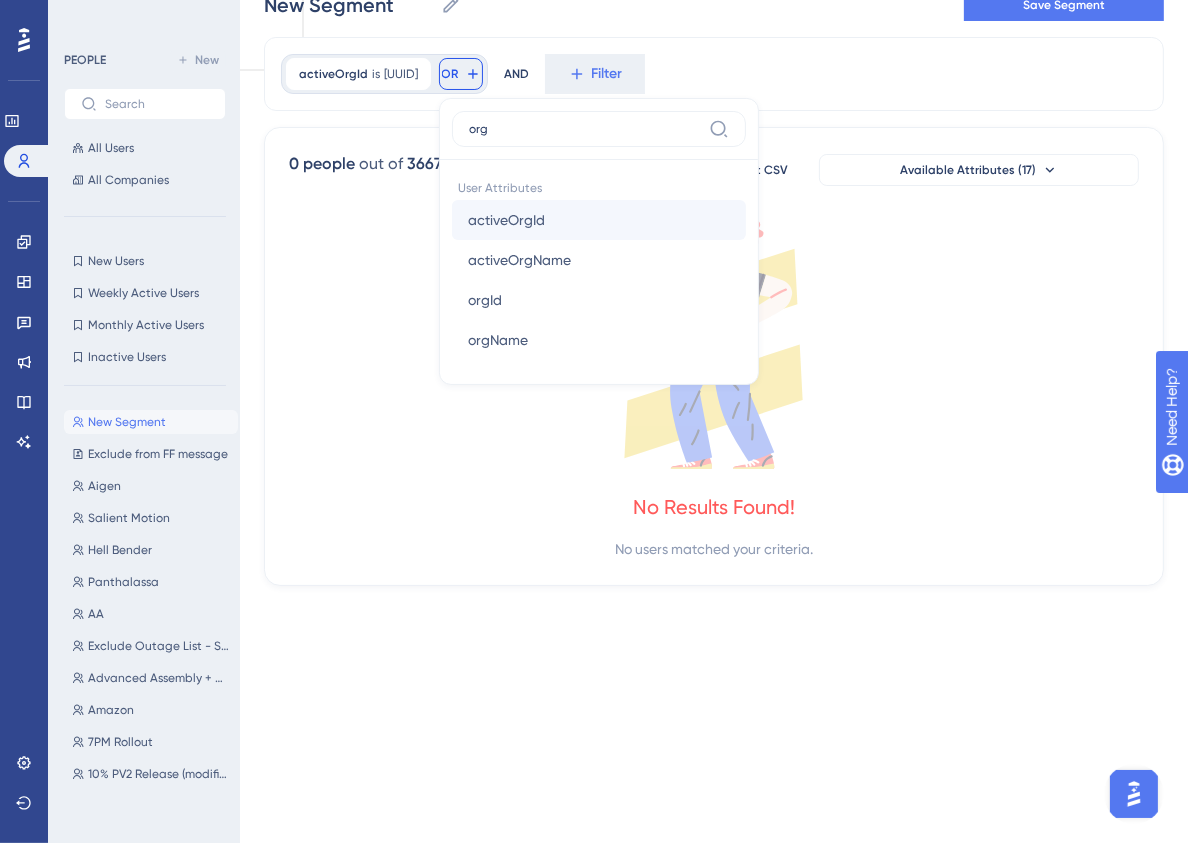 scroll, scrollTop: 0, scrollLeft: 0, axis: both 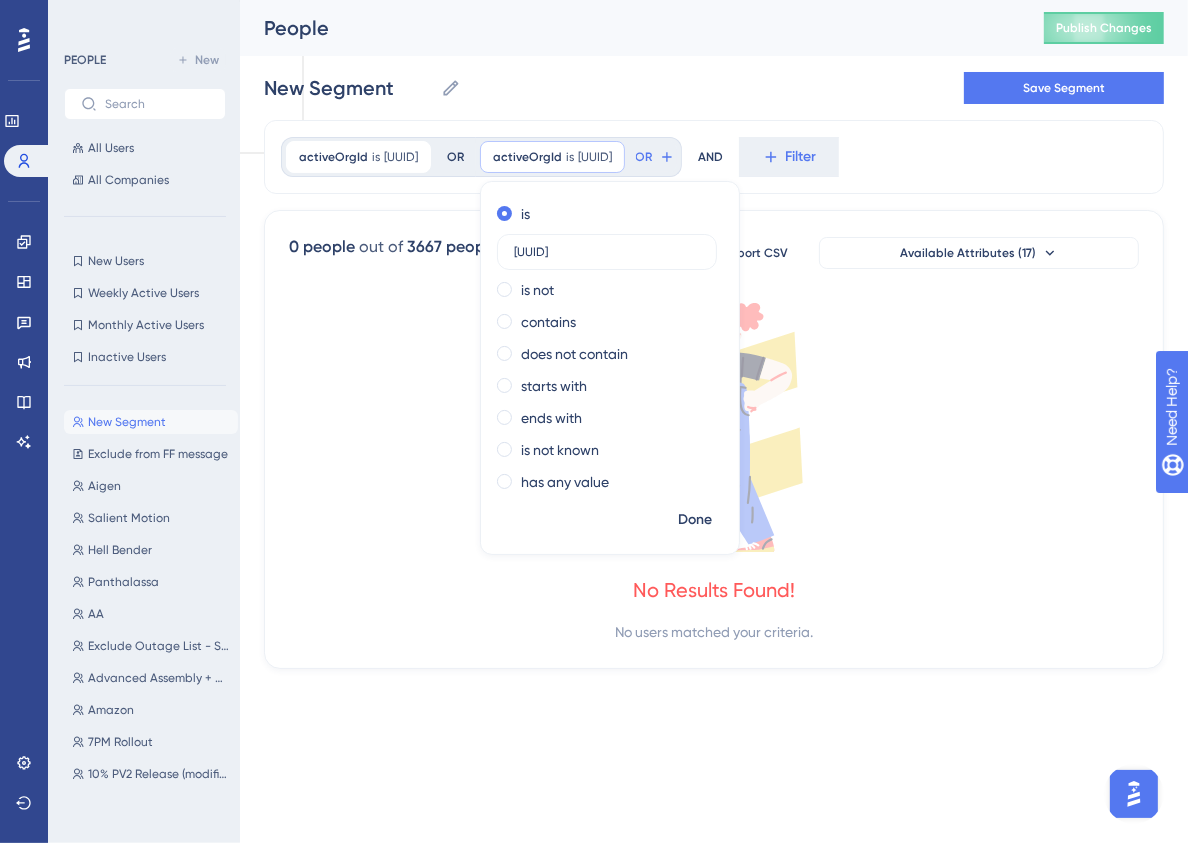 type on "[UUID]" 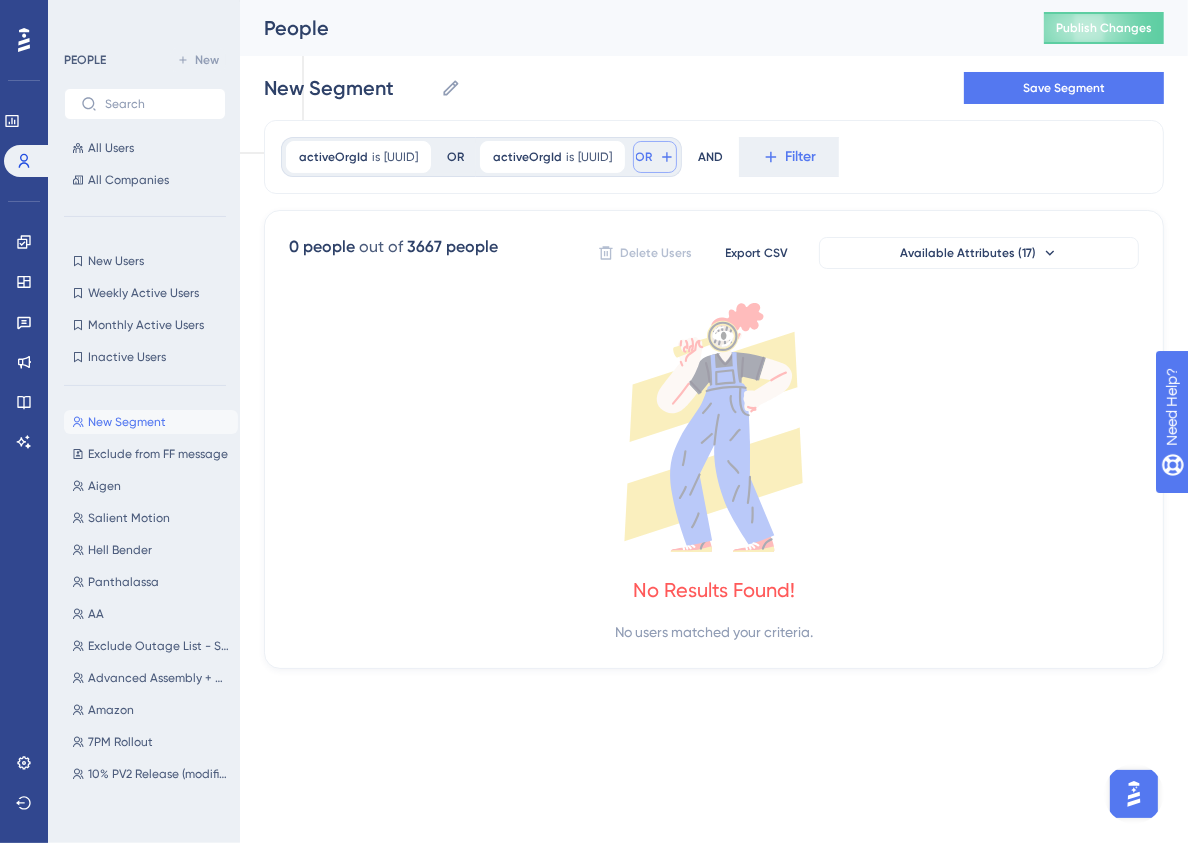 click 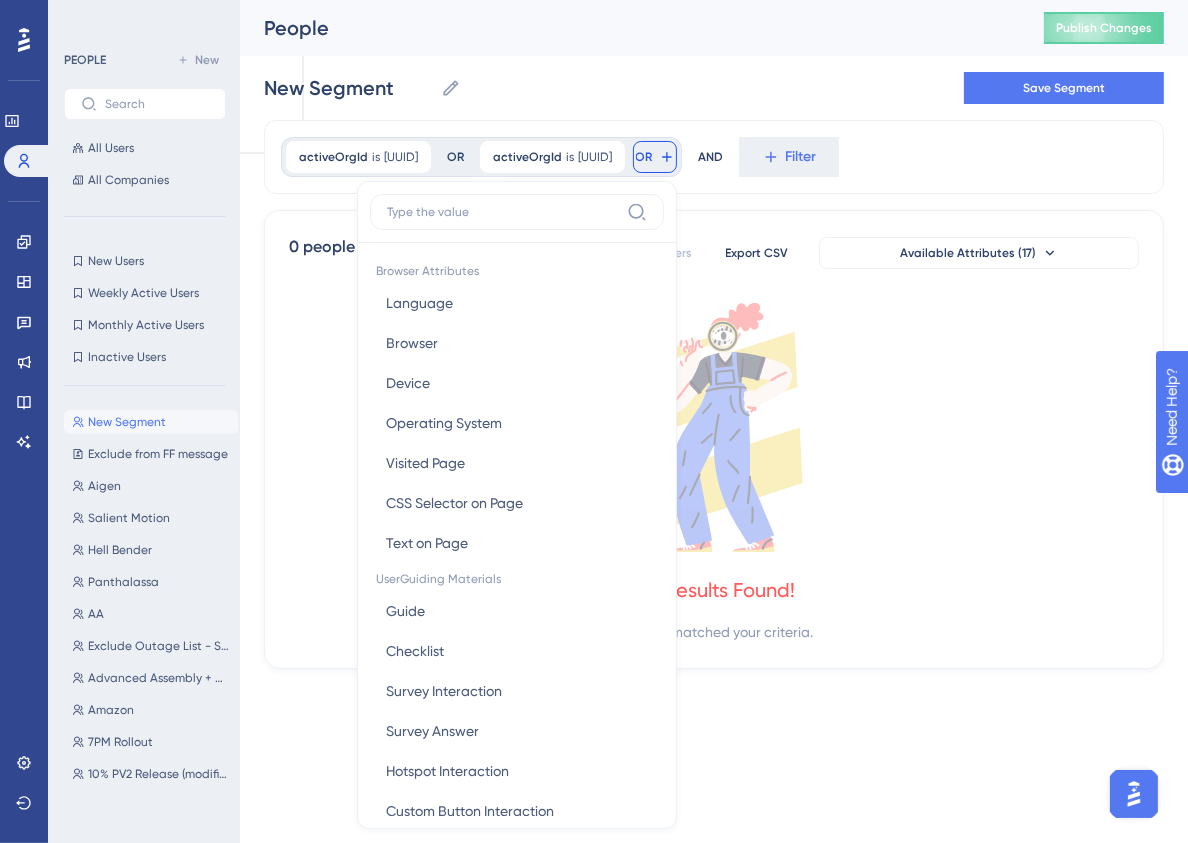 scroll, scrollTop: 83, scrollLeft: 0, axis: vertical 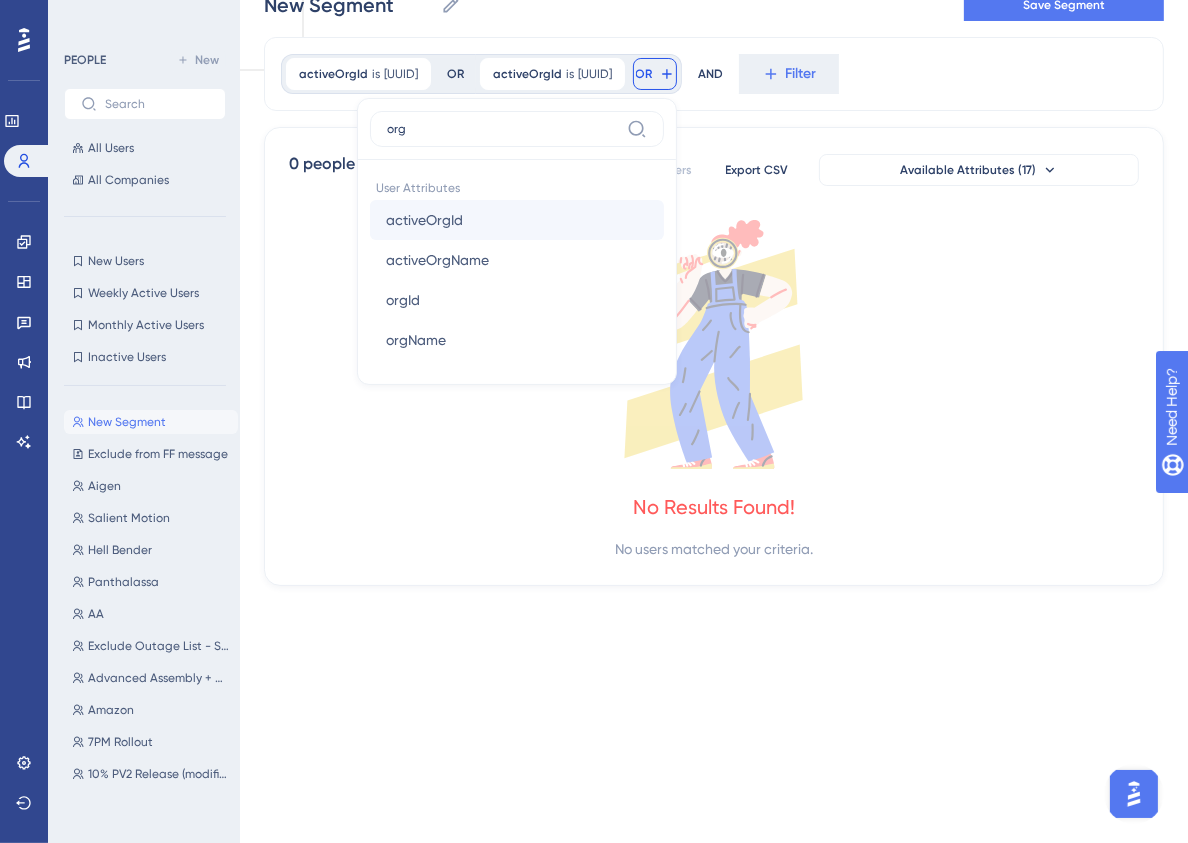 type on "org" 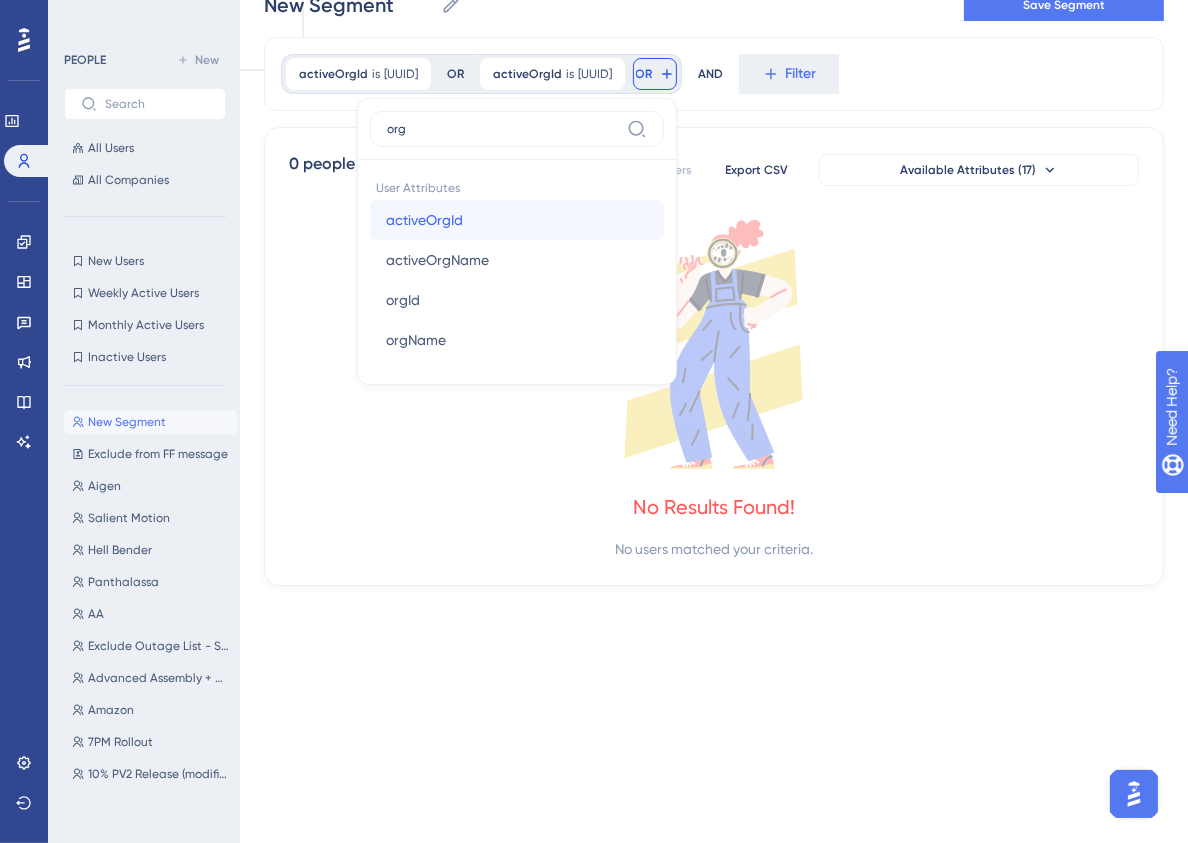 click on "activeOrgId activeOrgId" at bounding box center (517, 220) 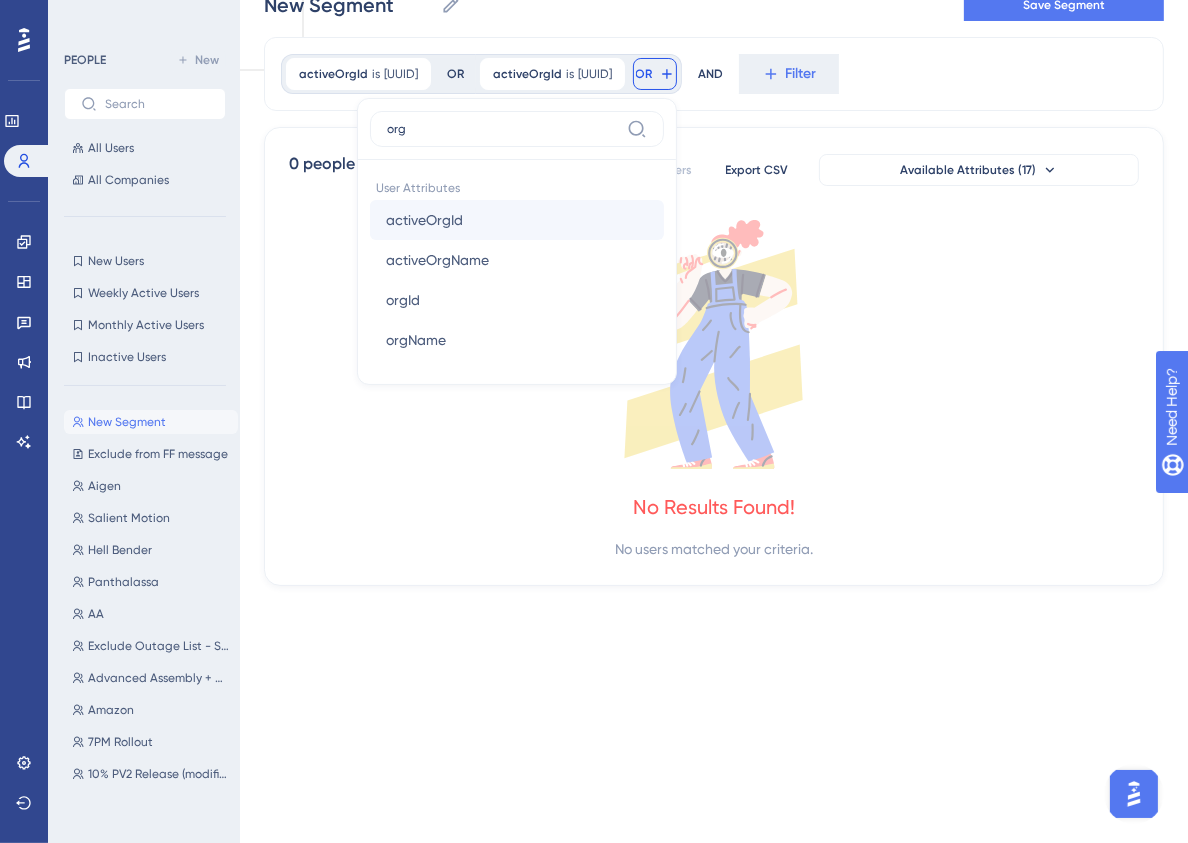 scroll, scrollTop: 0, scrollLeft: 0, axis: both 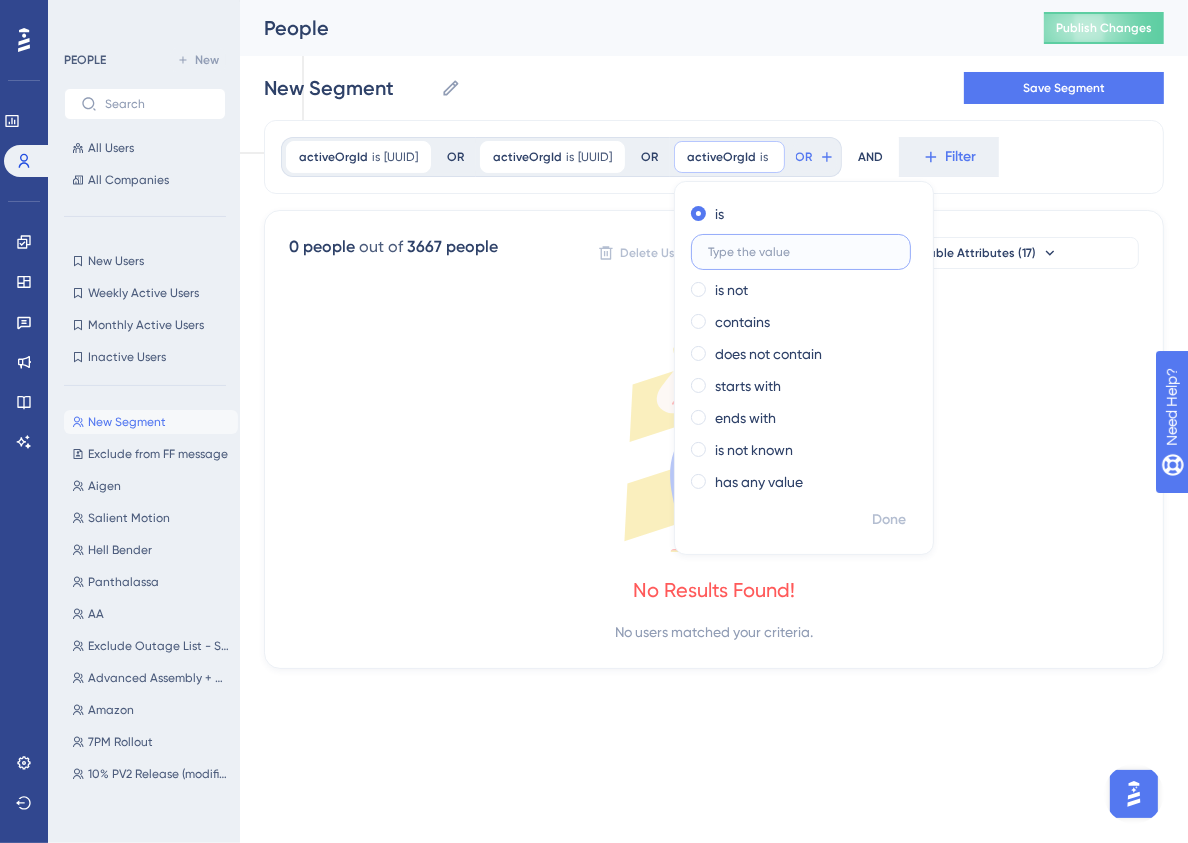 paste on "[UUID]" 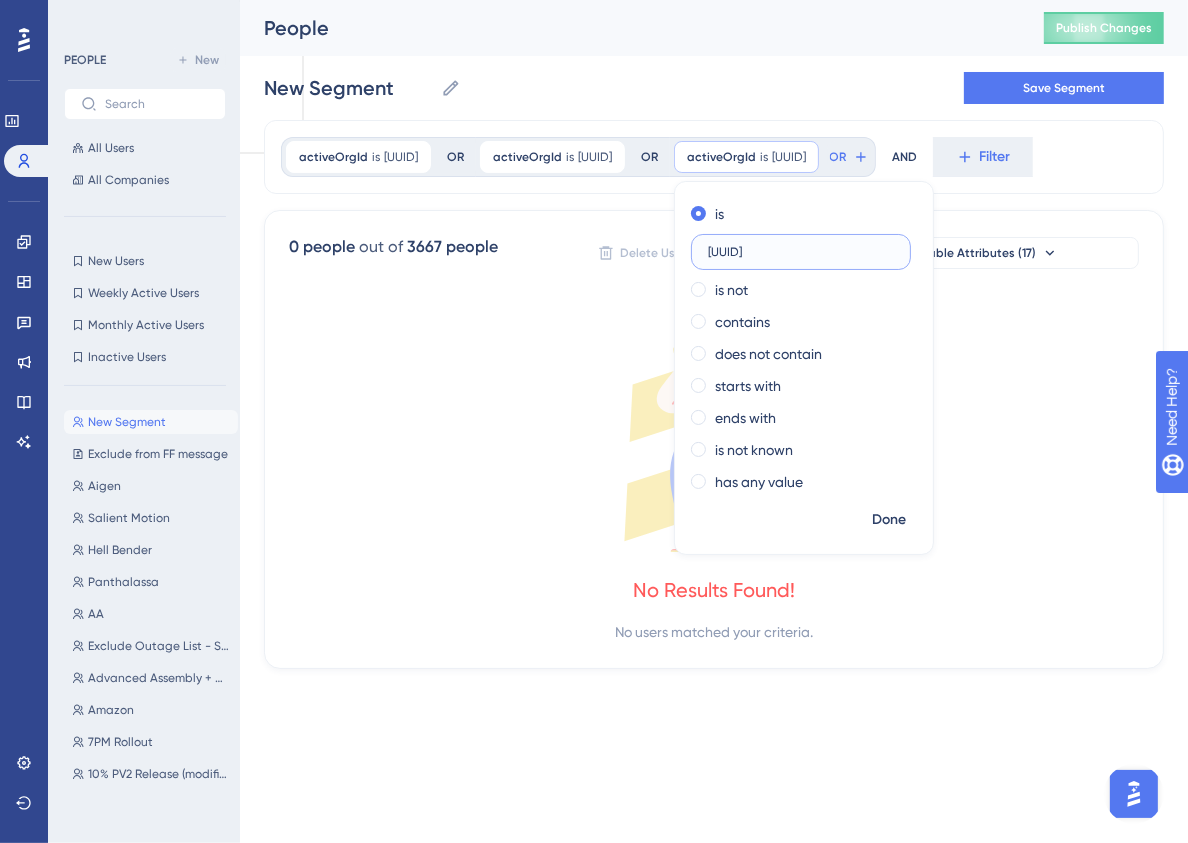 scroll, scrollTop: 0, scrollLeft: 48, axis: horizontal 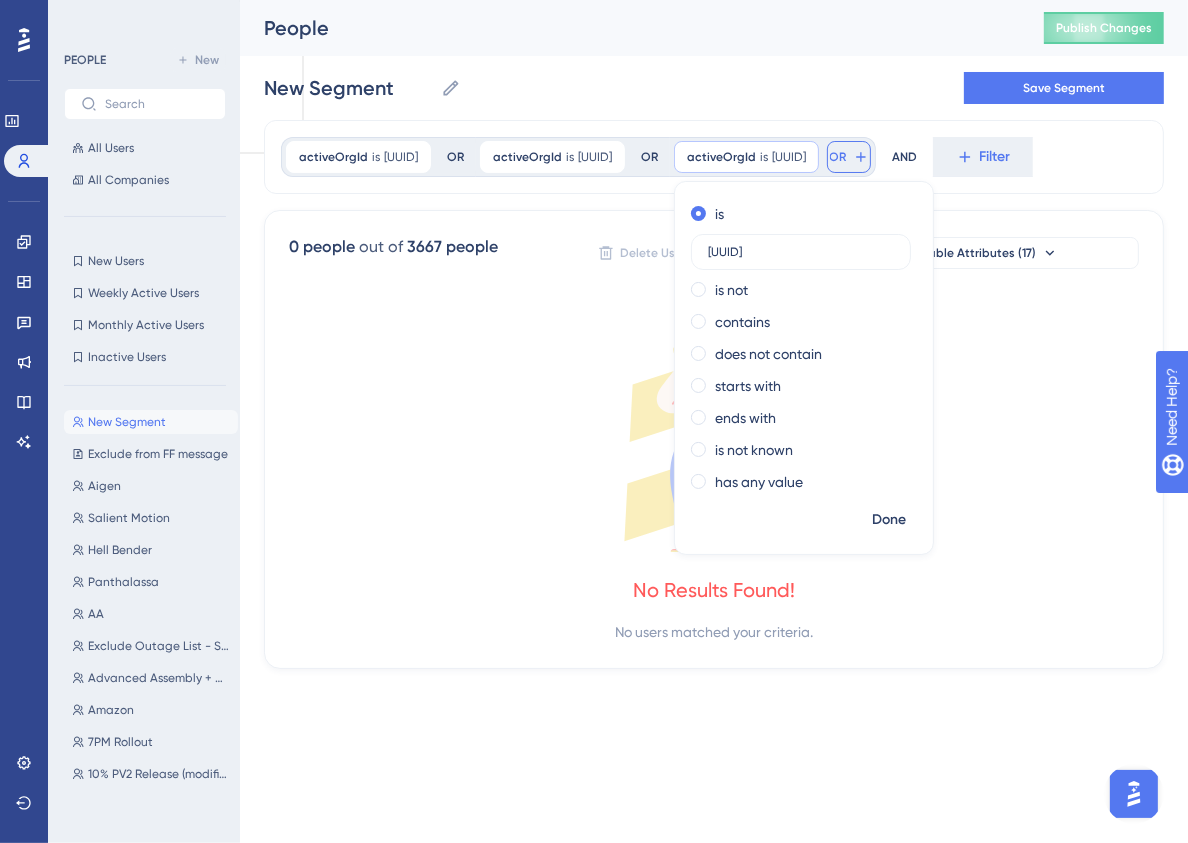 click on "OR" at bounding box center (849, 157) 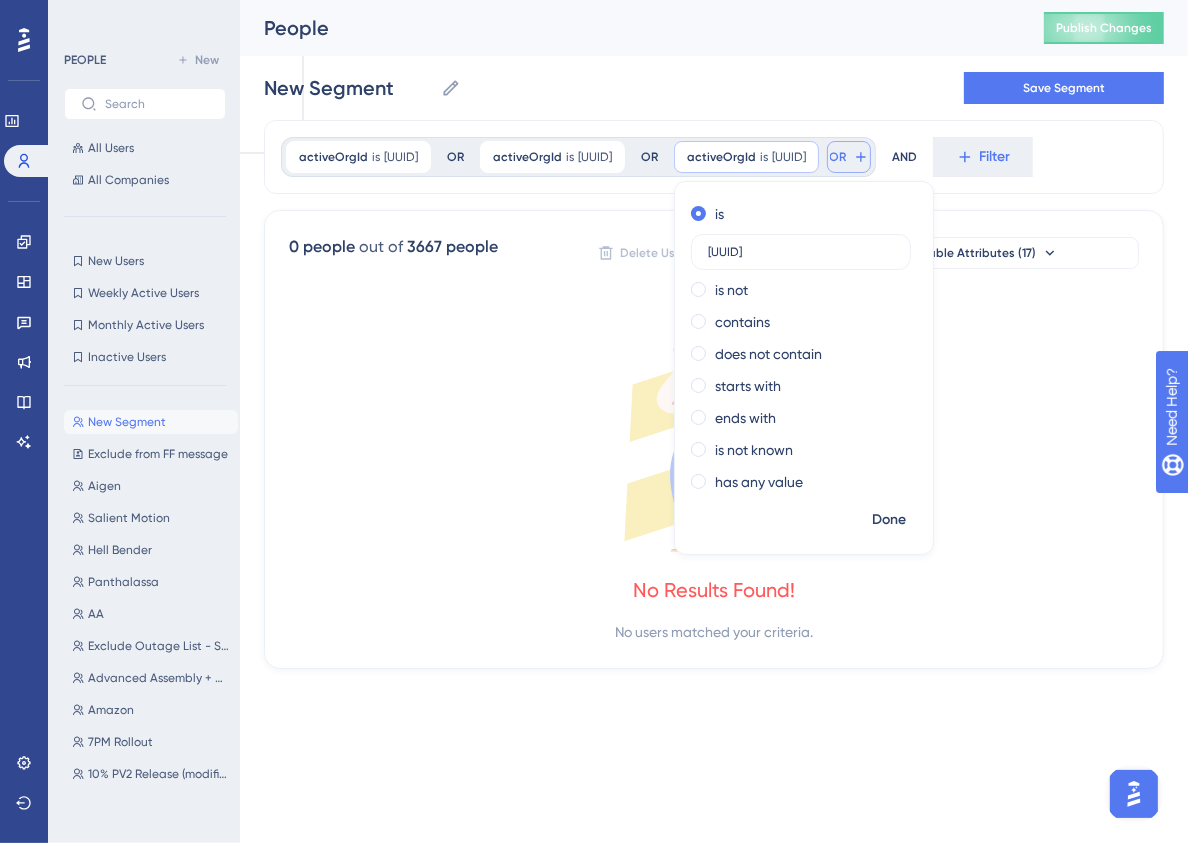 scroll, scrollTop: 0, scrollLeft: 0, axis: both 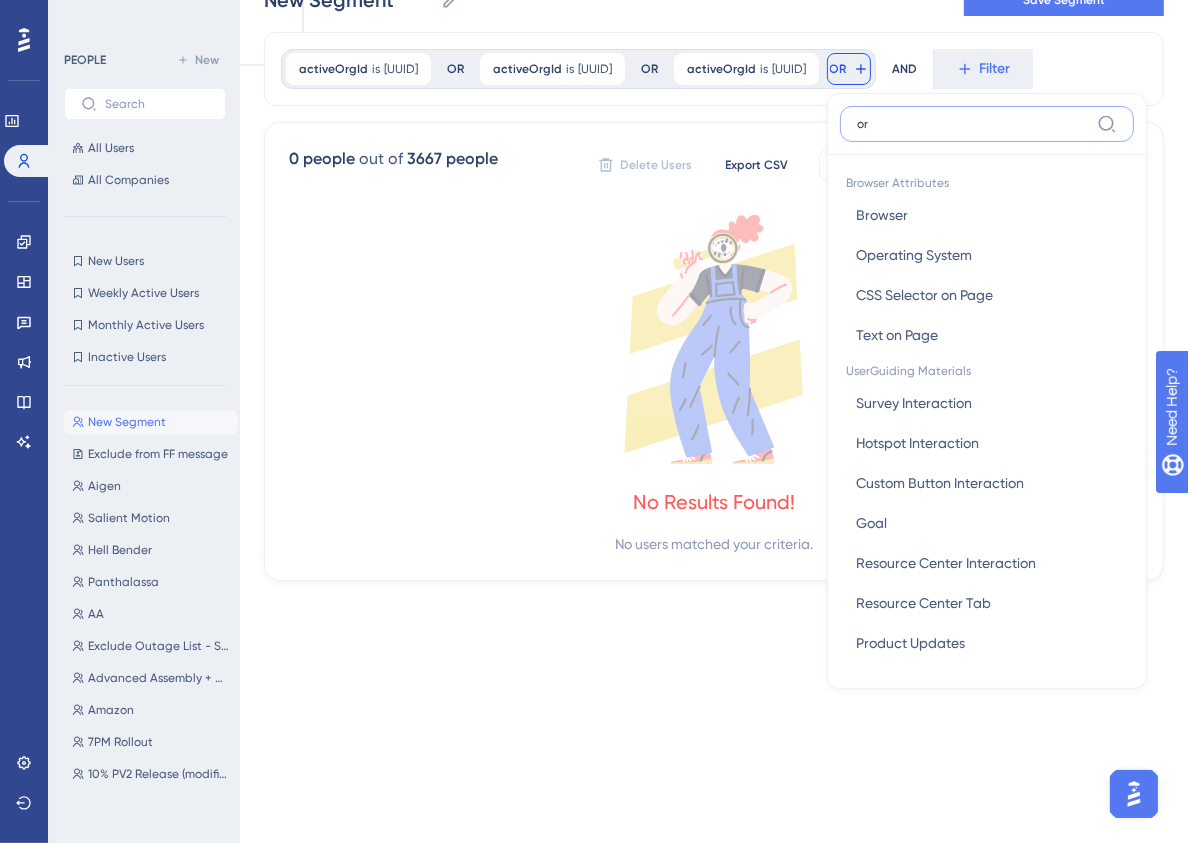 type on "org" 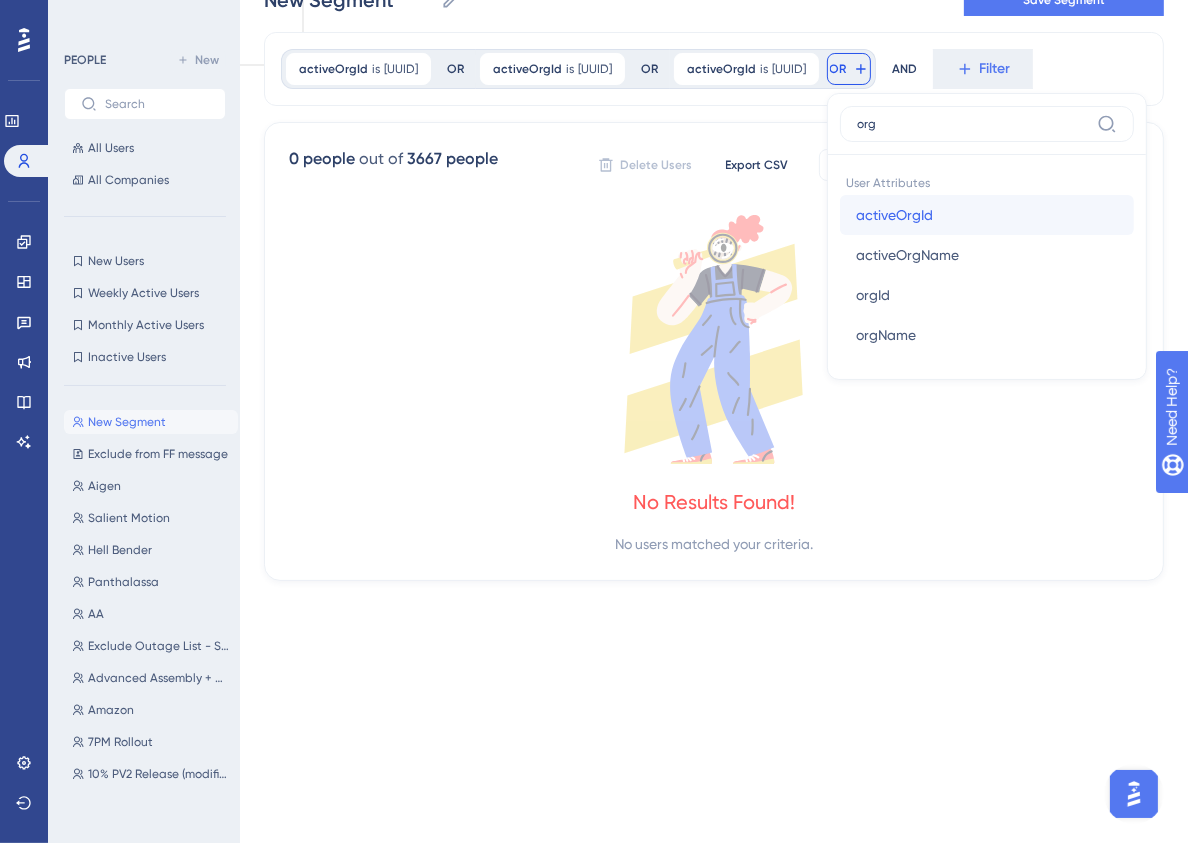 click on "activeOrgId" at bounding box center (894, 215) 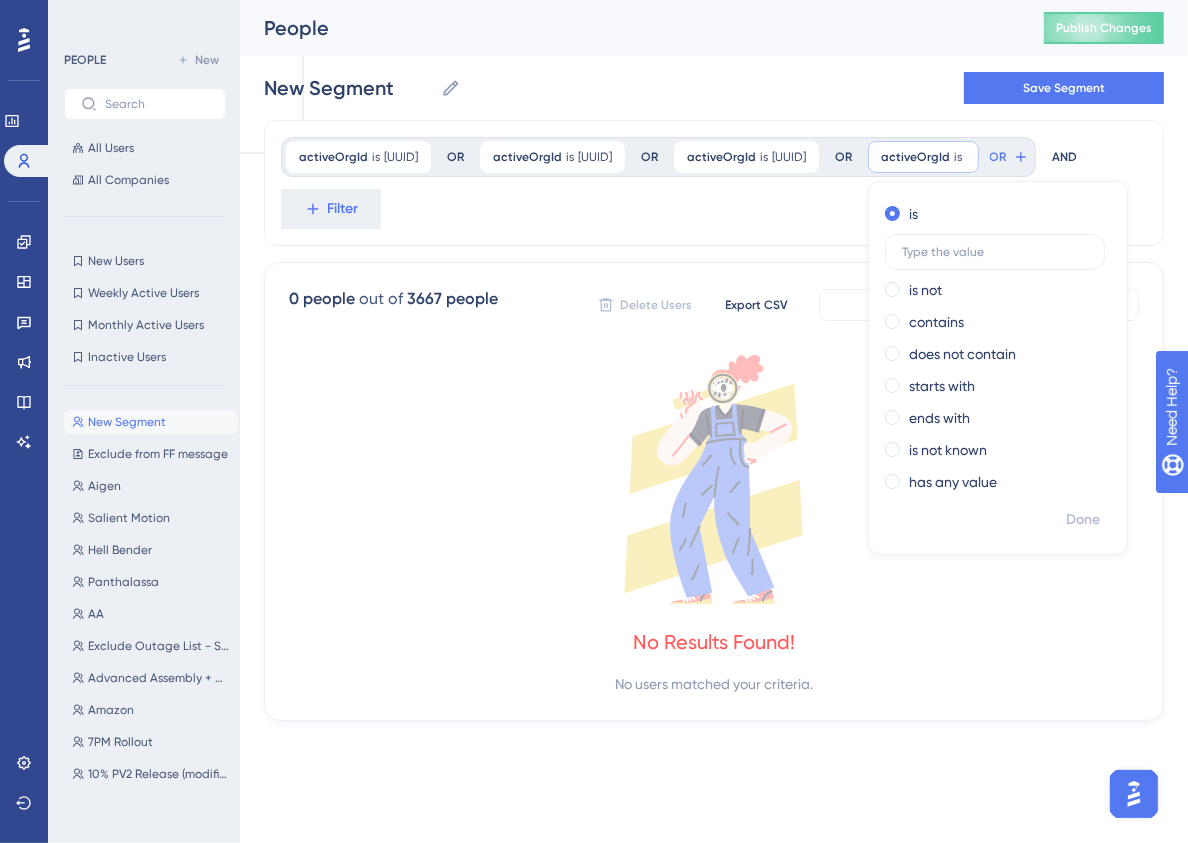 scroll, scrollTop: 0, scrollLeft: 0, axis: both 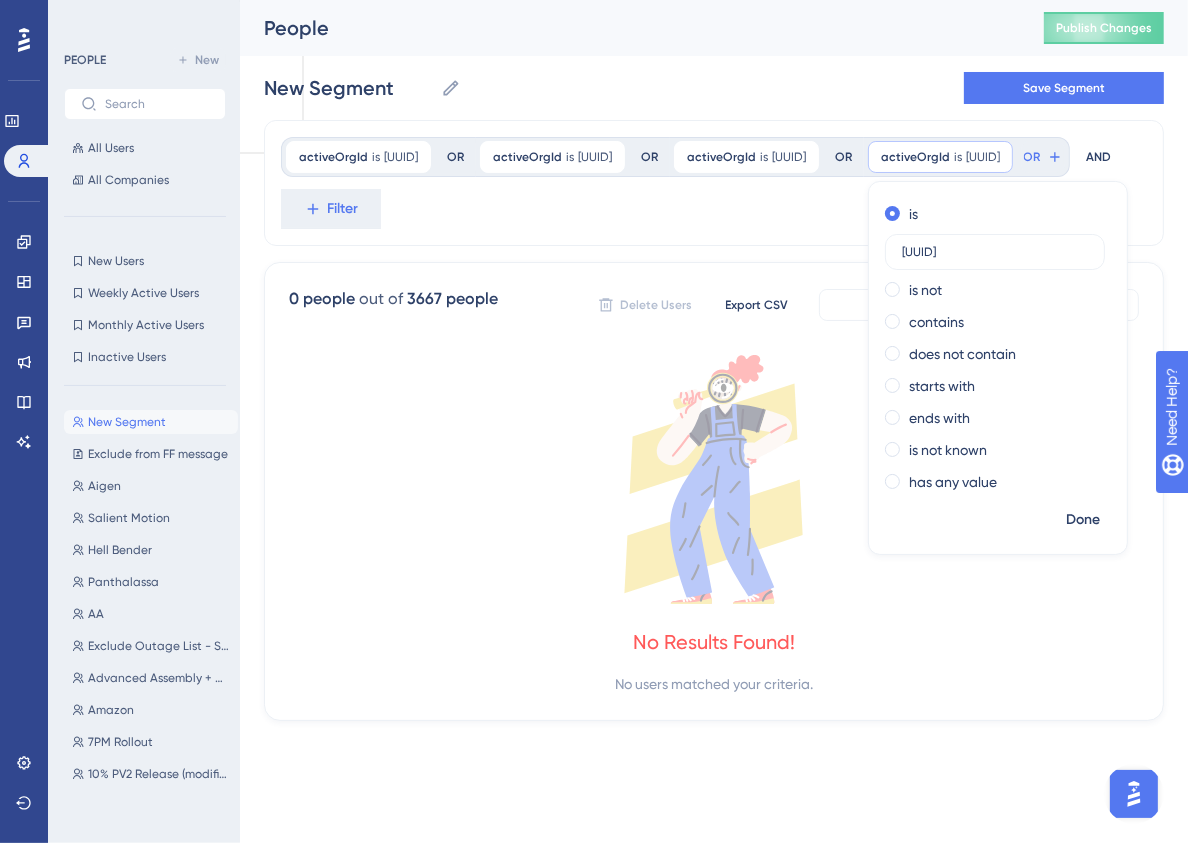 type on "[UUID]" 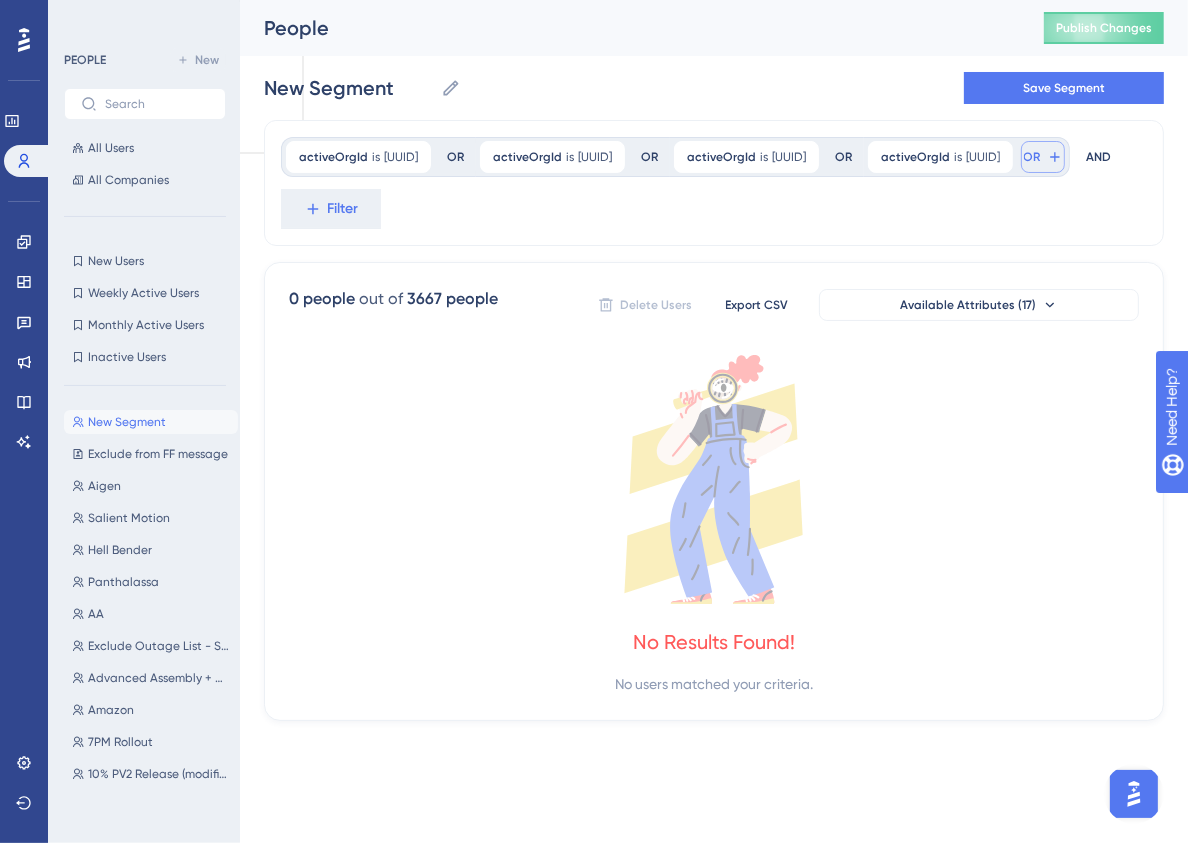 click on "OR" at bounding box center (1043, 157) 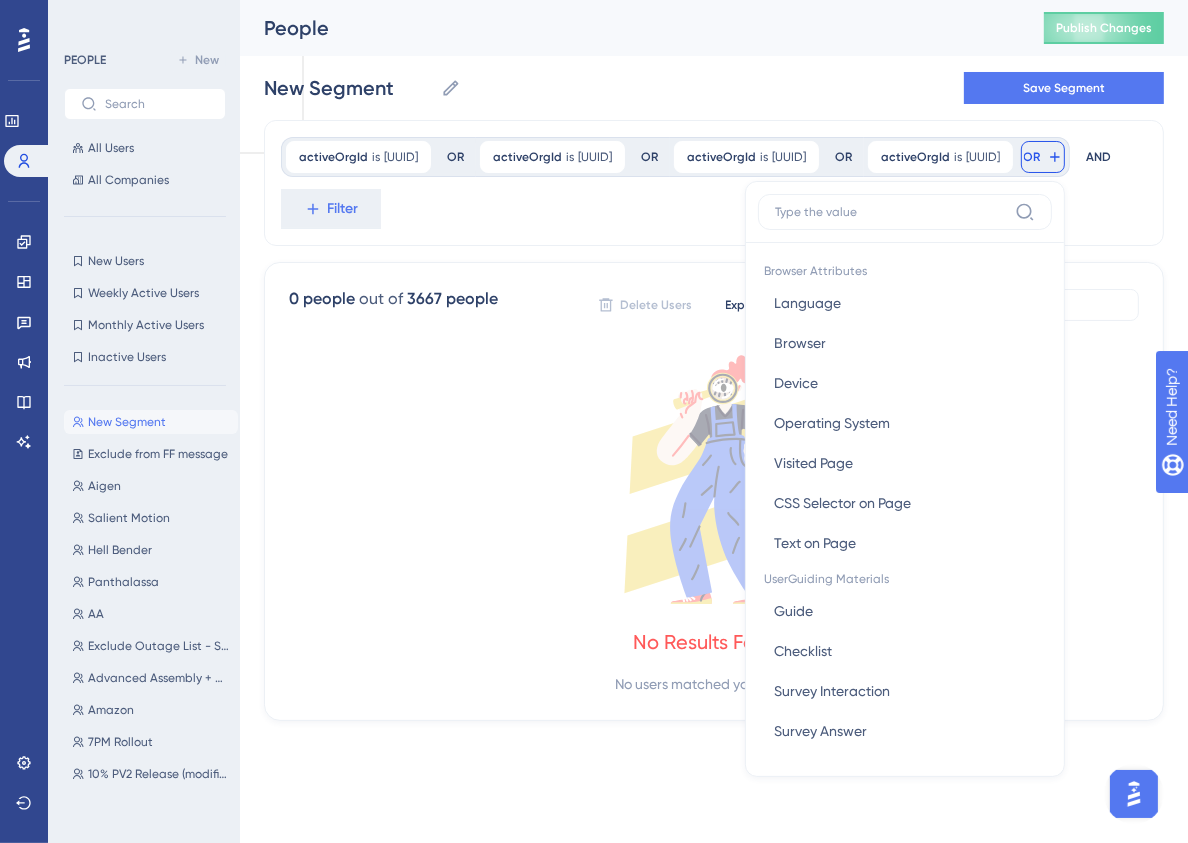 scroll, scrollTop: 109, scrollLeft: 0, axis: vertical 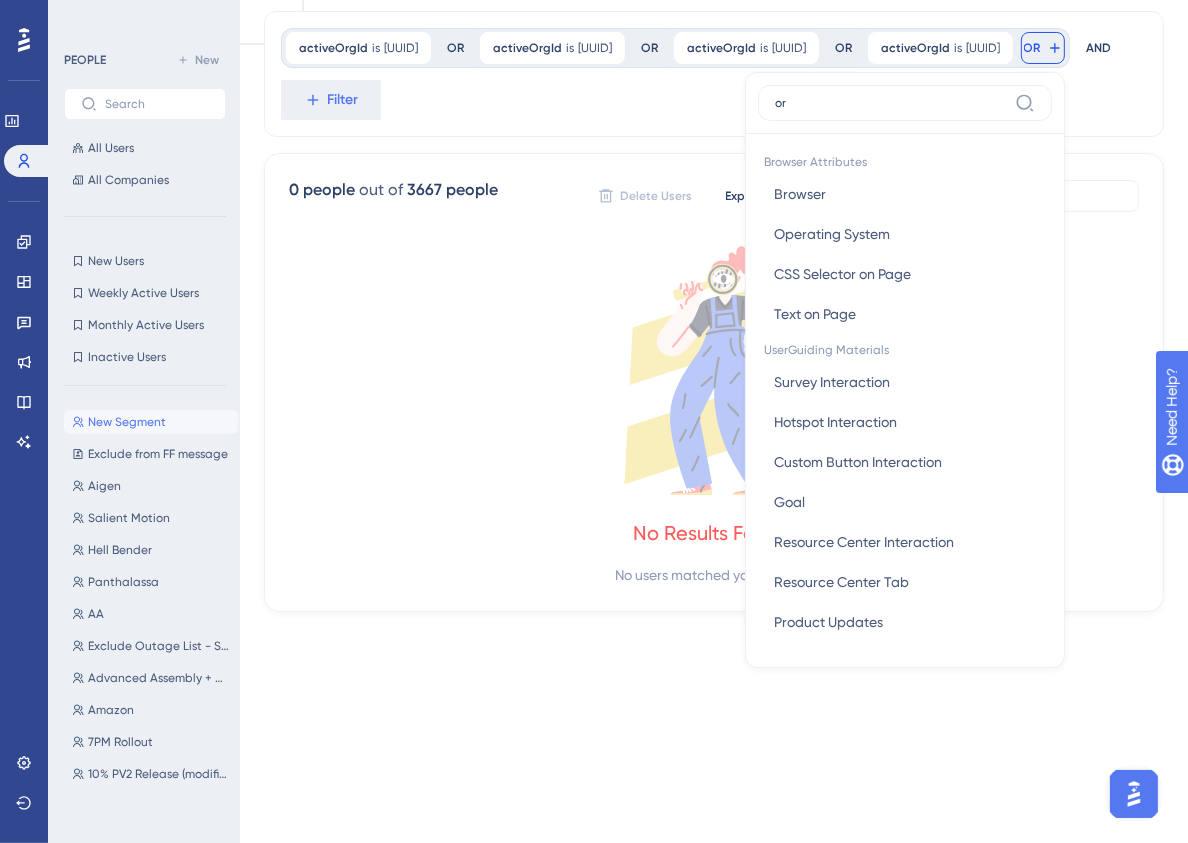 type on "org" 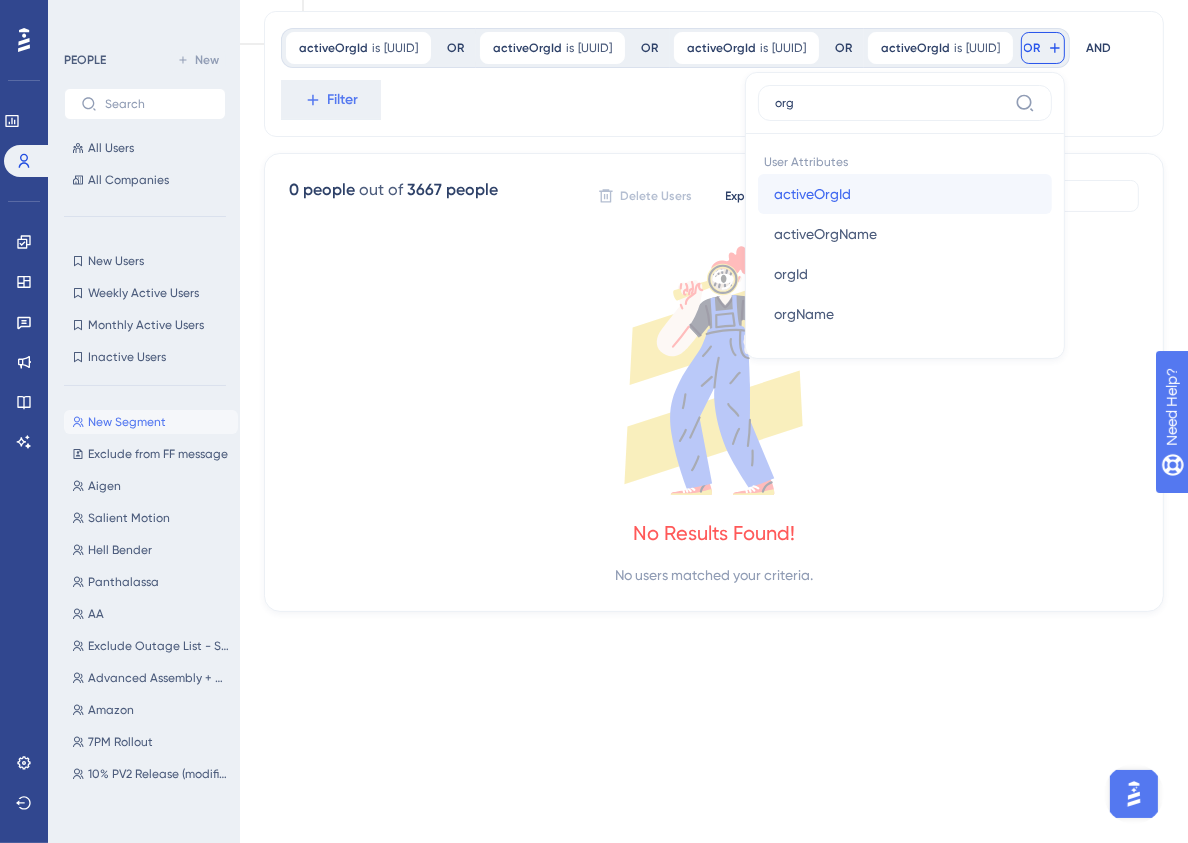 click on "activeOrgId activeOrgId" at bounding box center (905, 194) 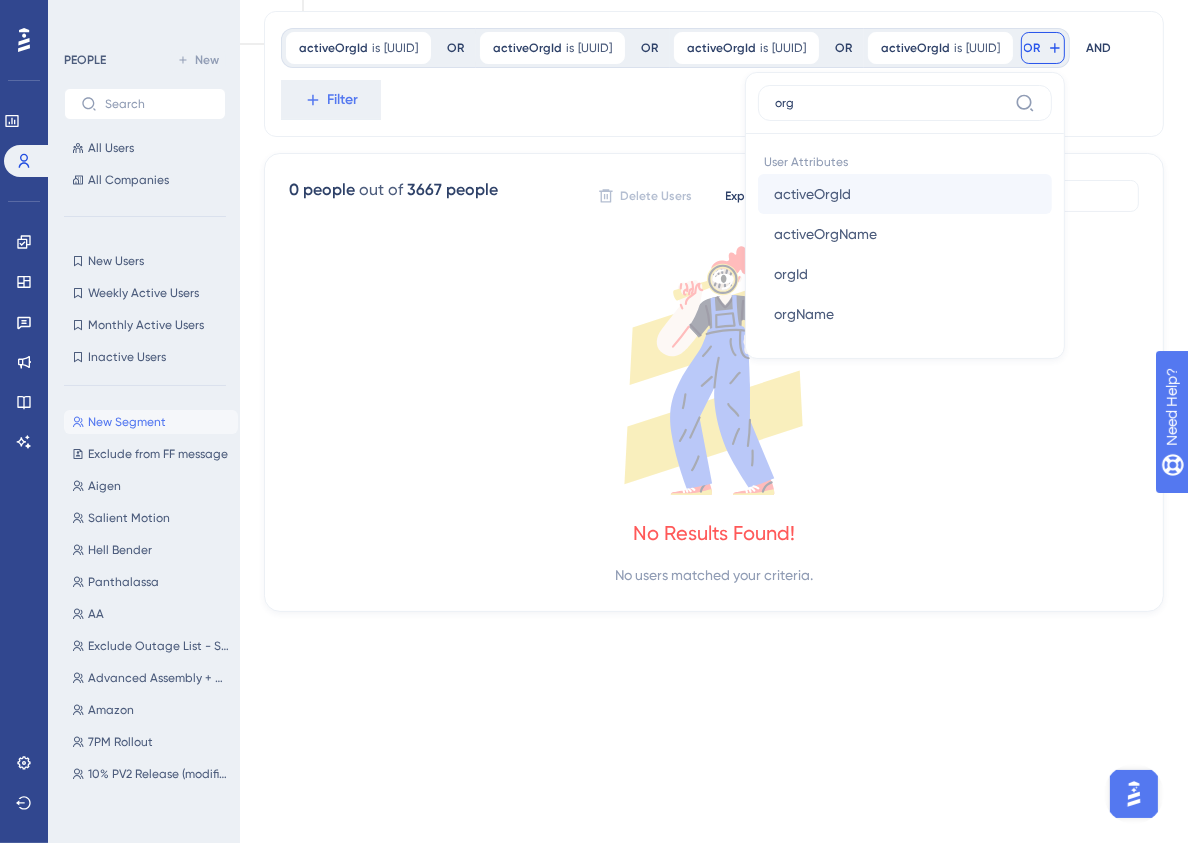 scroll, scrollTop: 45, scrollLeft: 0, axis: vertical 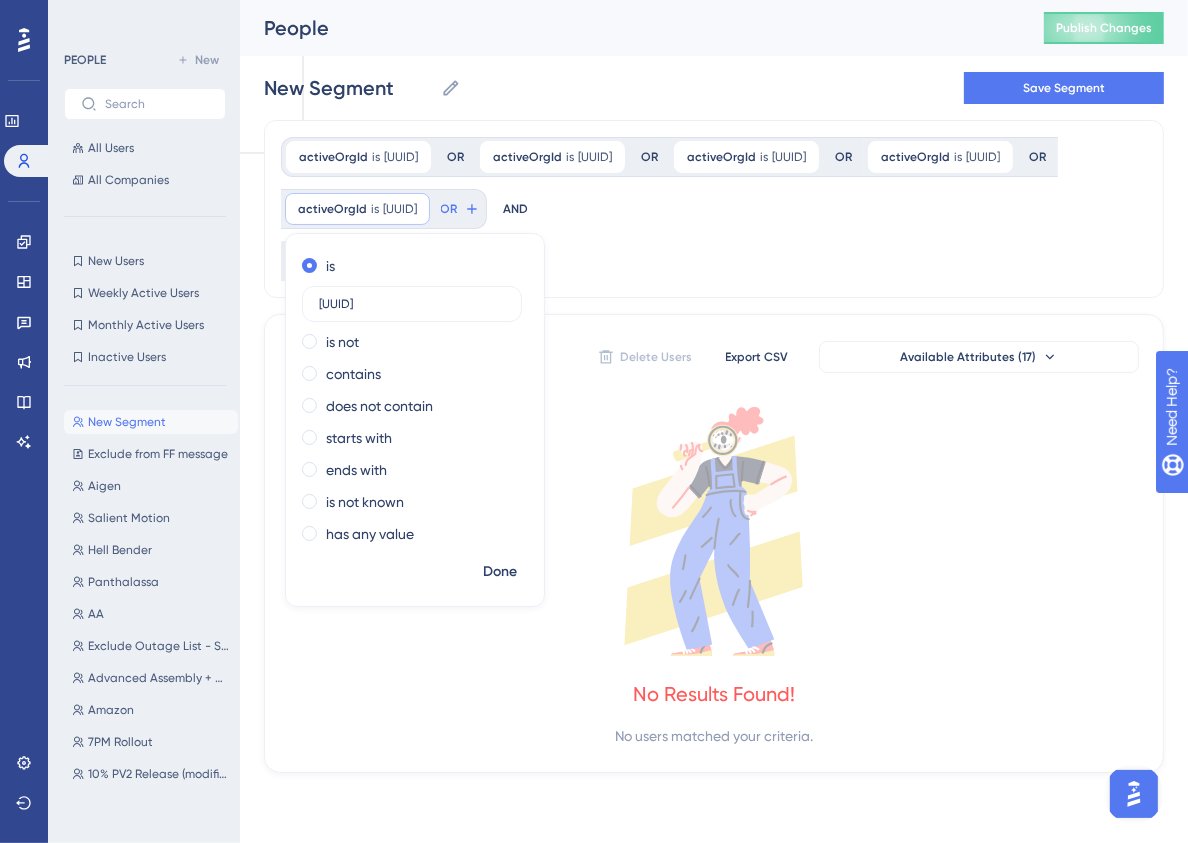 type on "[UUID]" 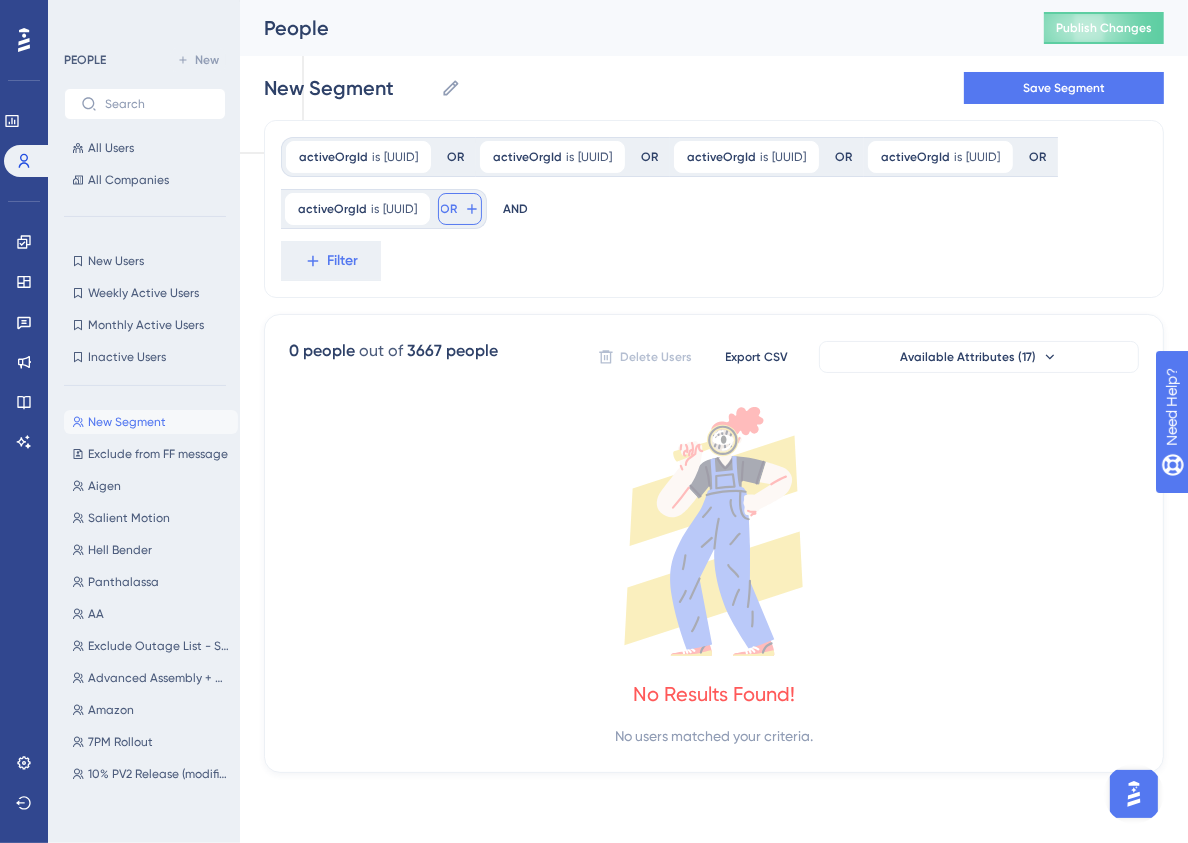 click 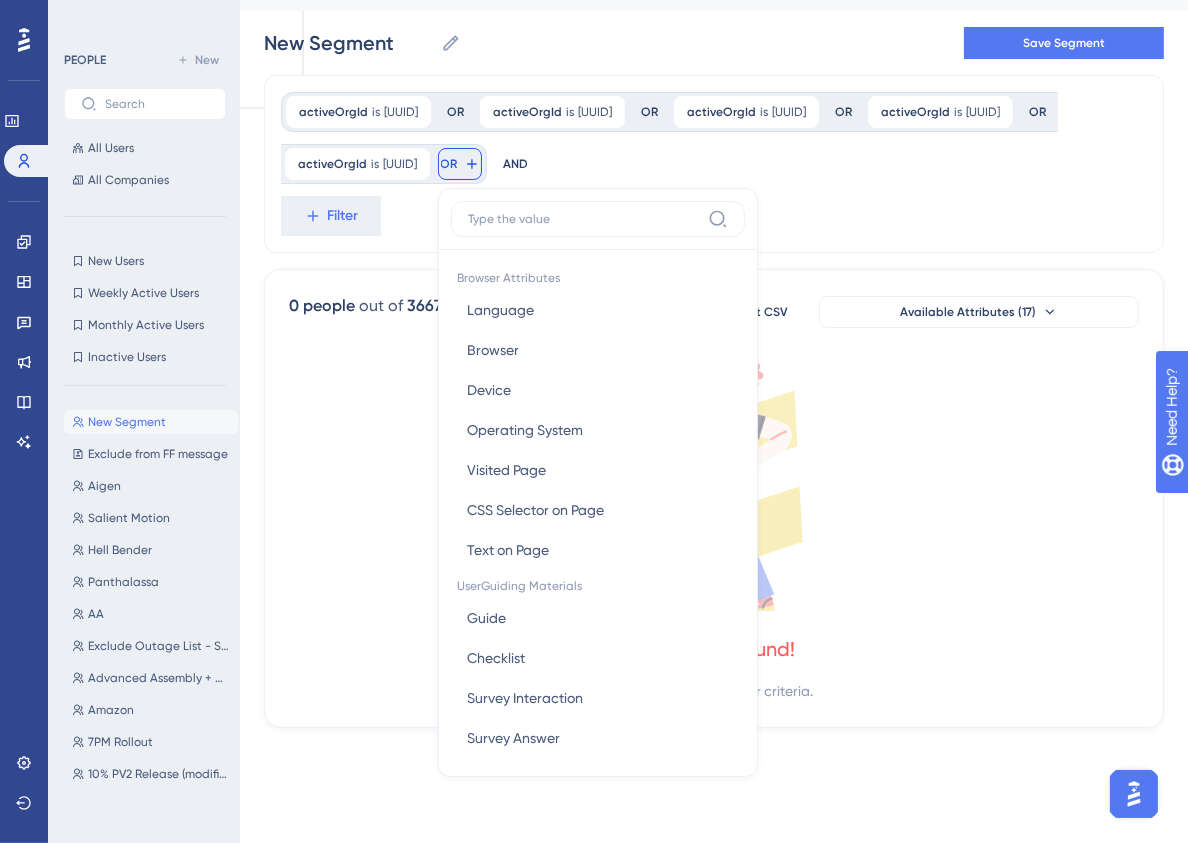 scroll, scrollTop: 157, scrollLeft: 0, axis: vertical 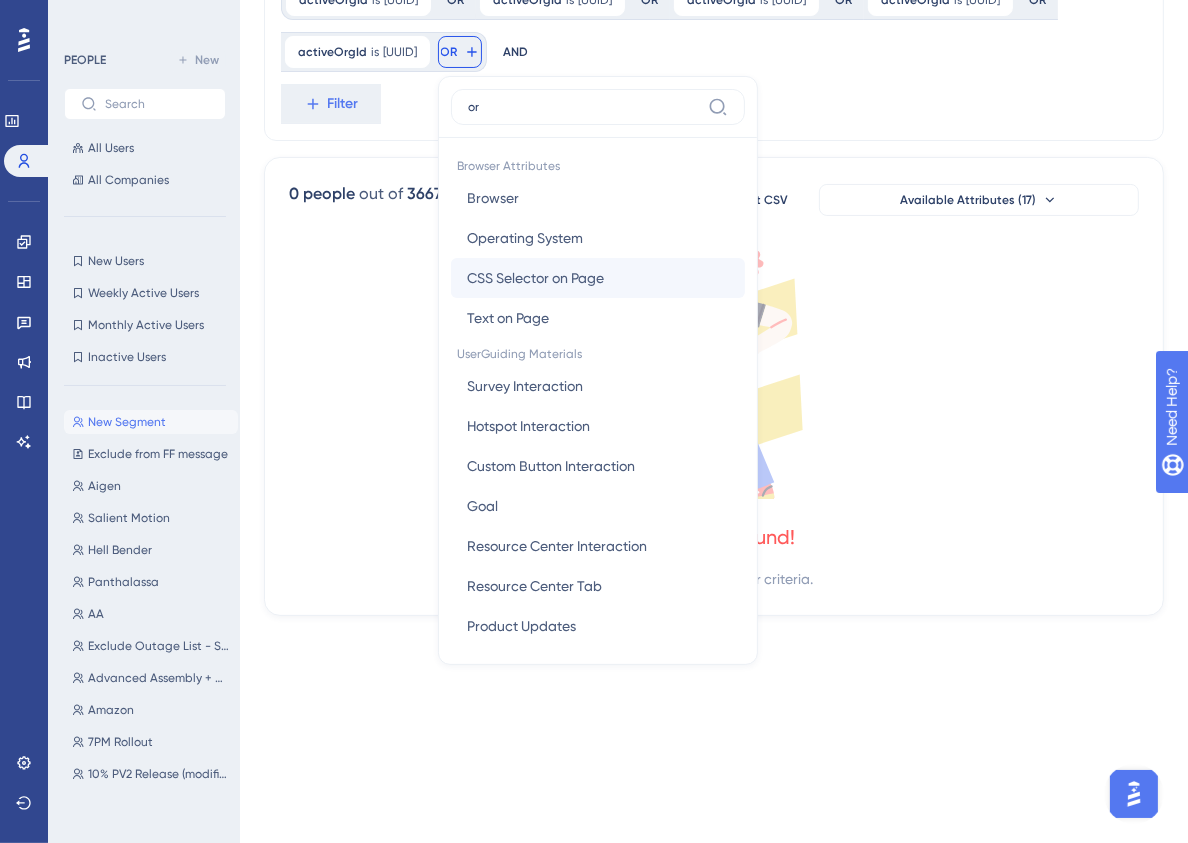 type on "org" 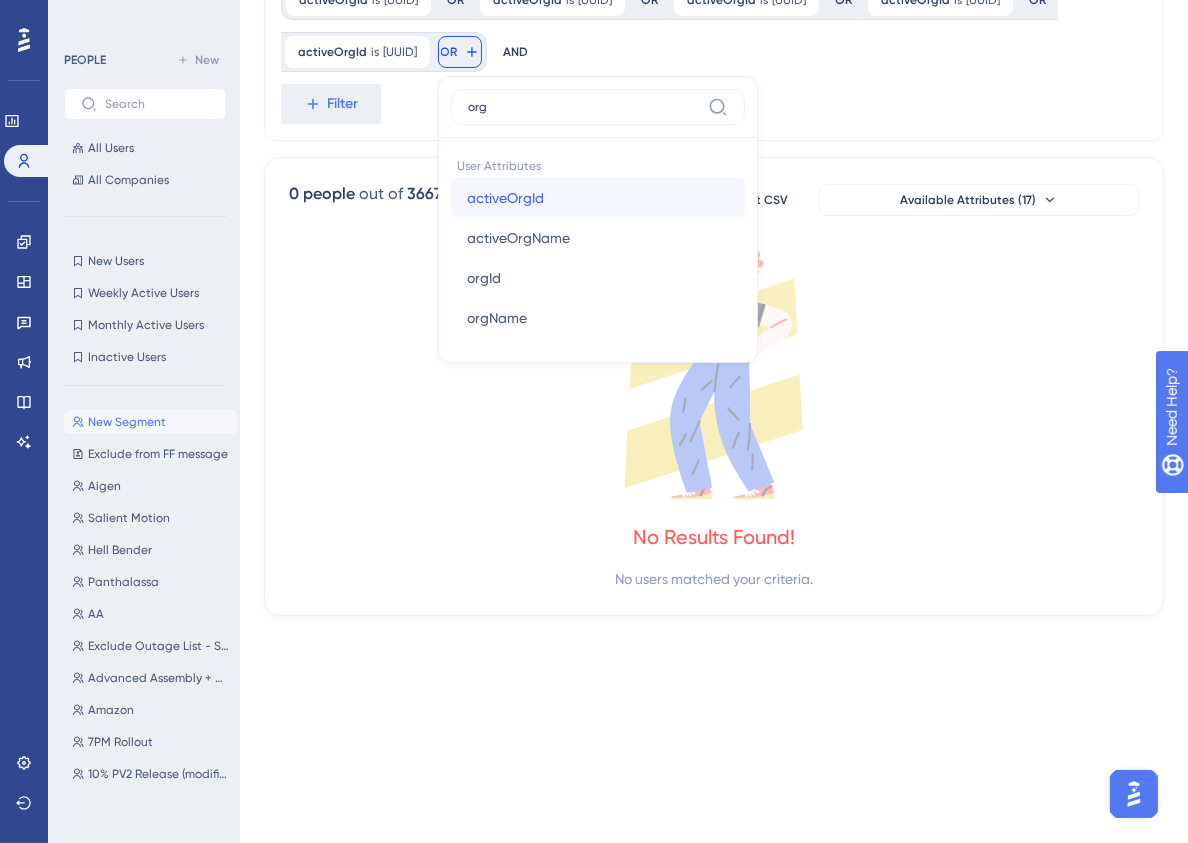 click on "activeOrgId activeOrgId" at bounding box center (598, 198) 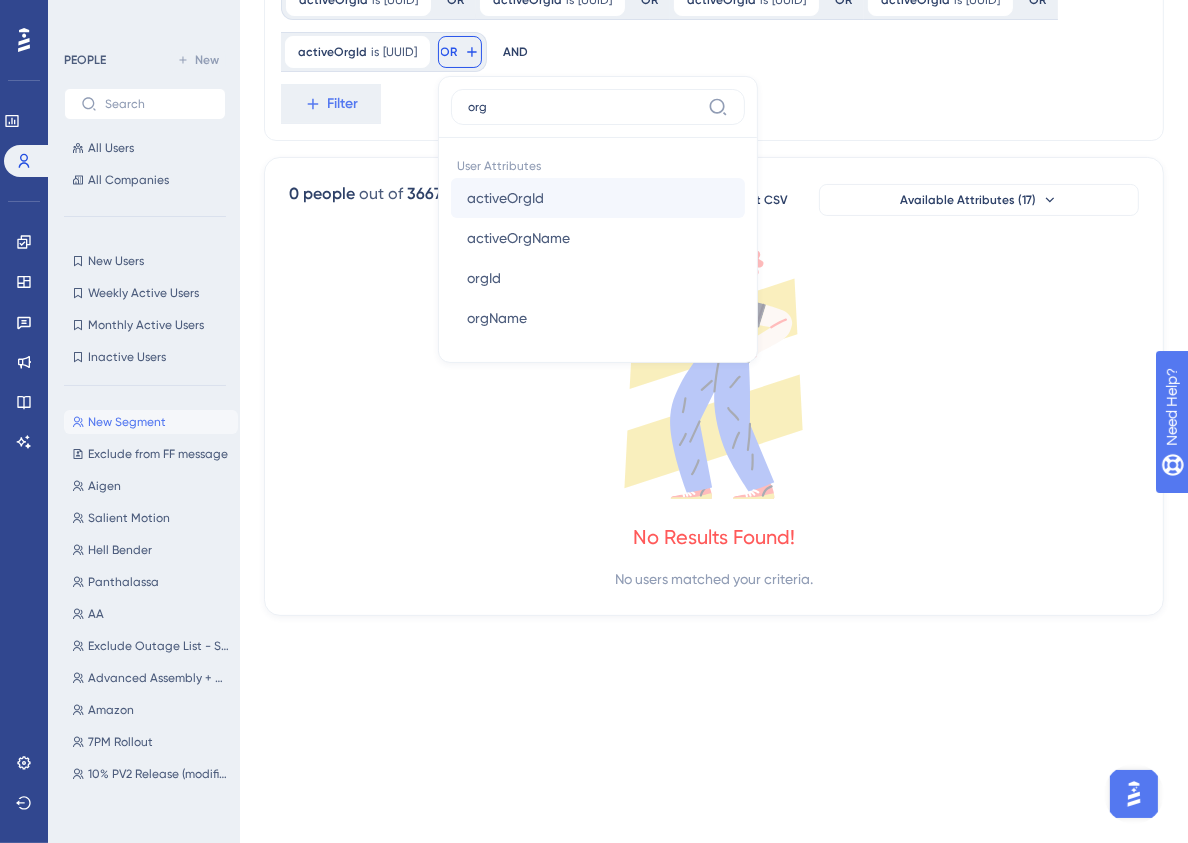 scroll, scrollTop: 45, scrollLeft: 0, axis: vertical 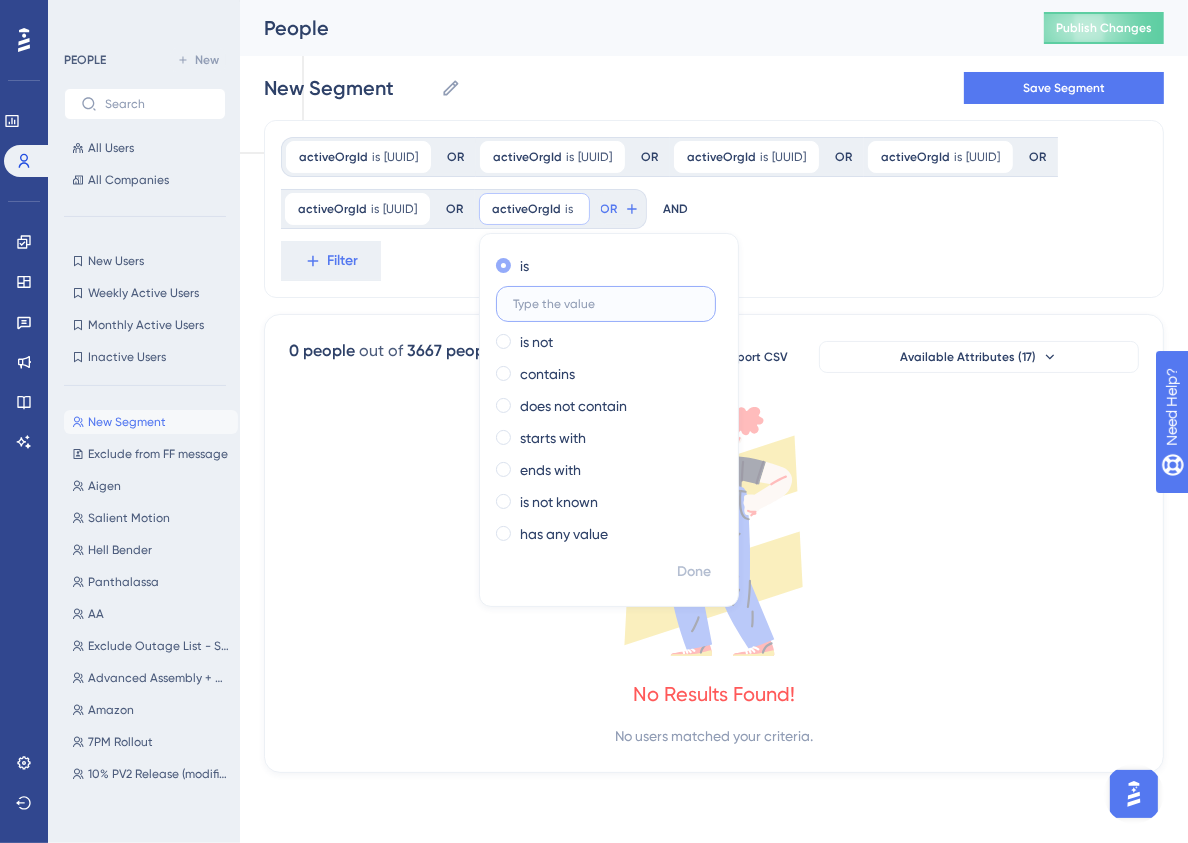 paste on "[UUID]" 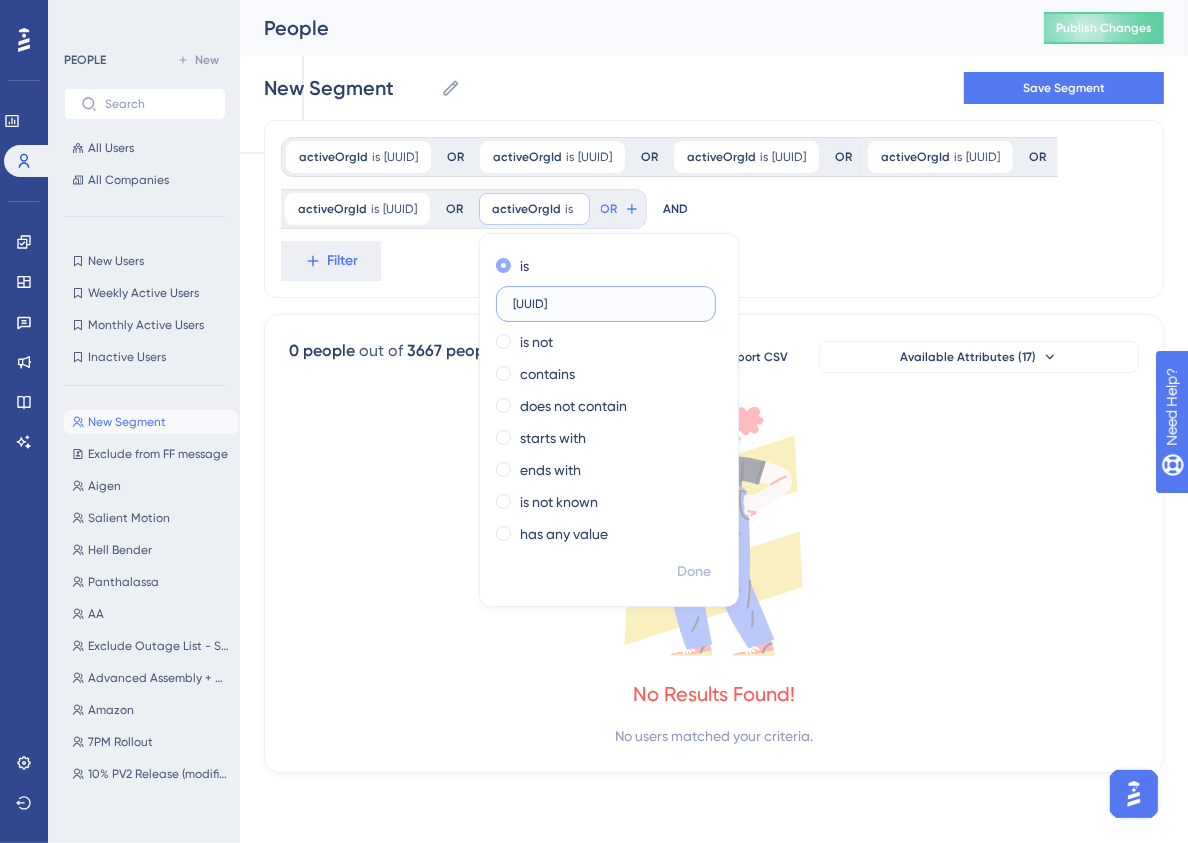 scroll, scrollTop: 0, scrollLeft: 37, axis: horizontal 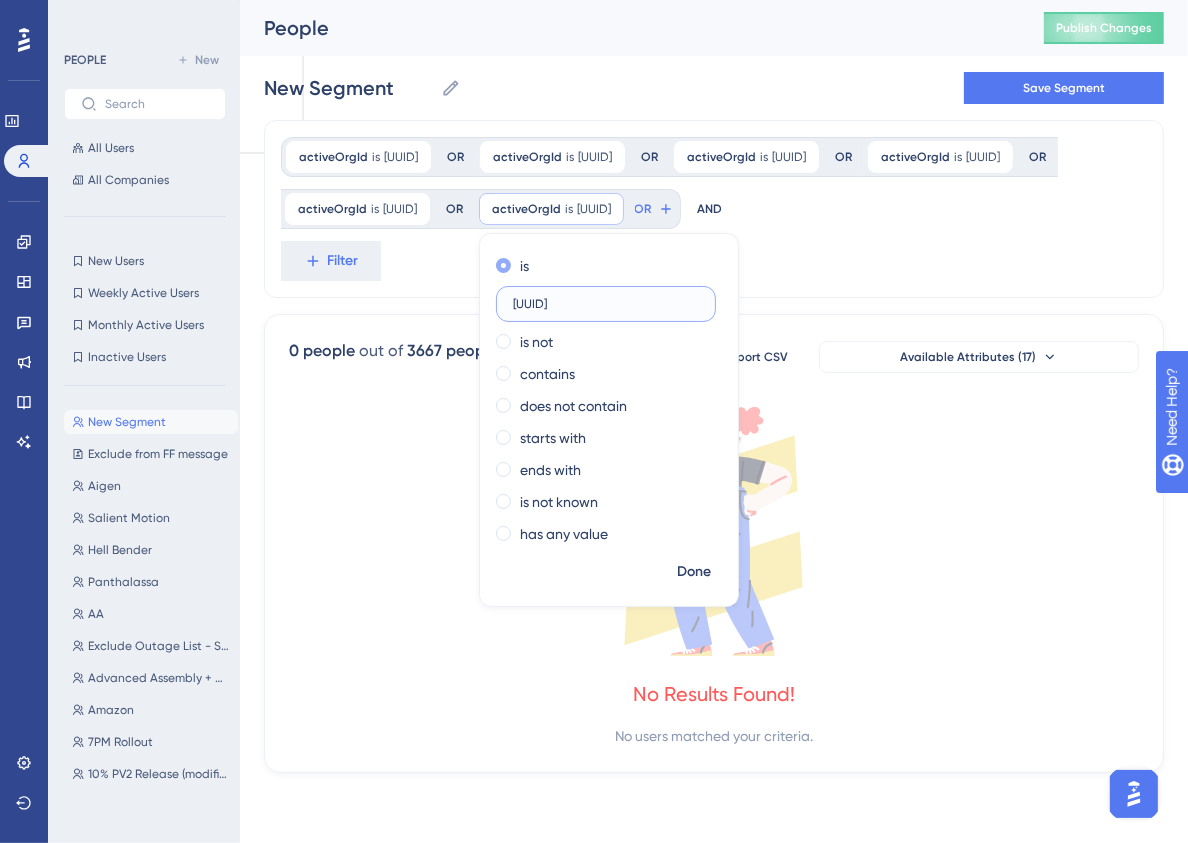 type on "[UUID]" 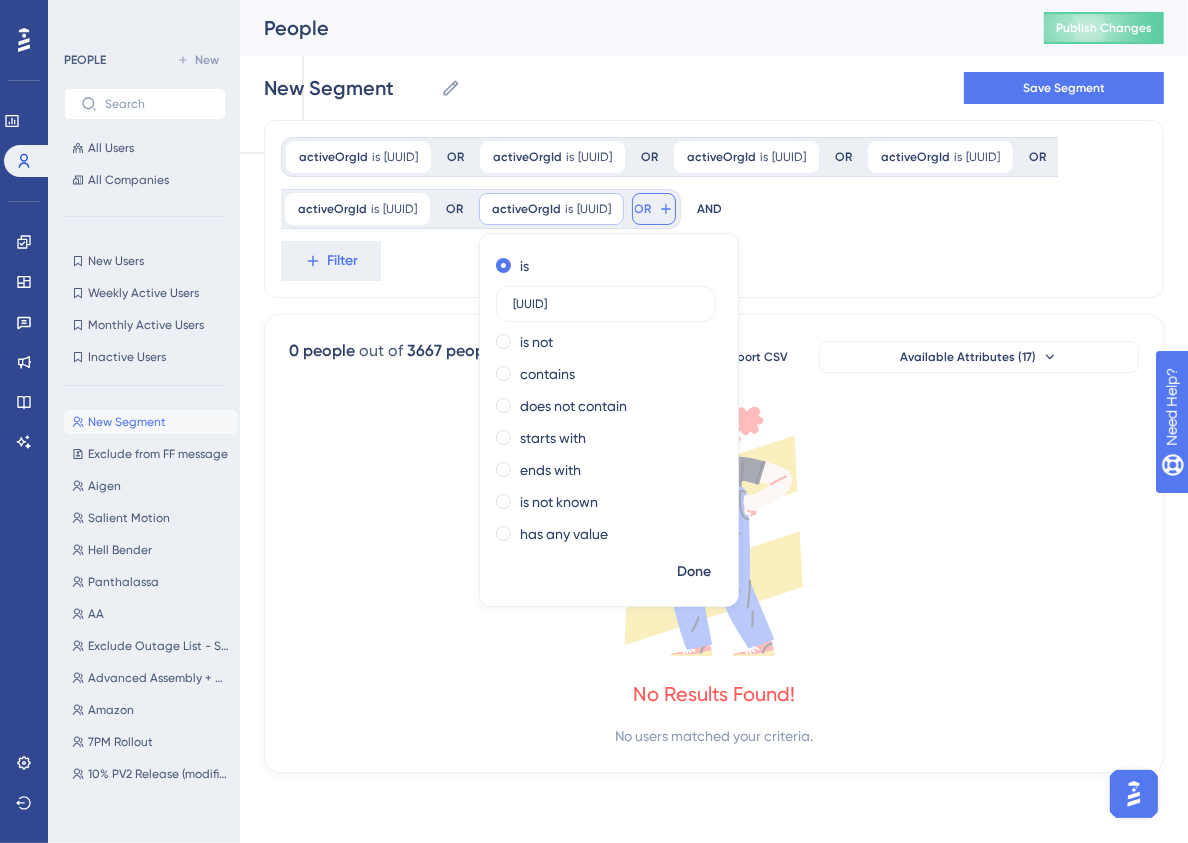 scroll, scrollTop: 0, scrollLeft: 0, axis: both 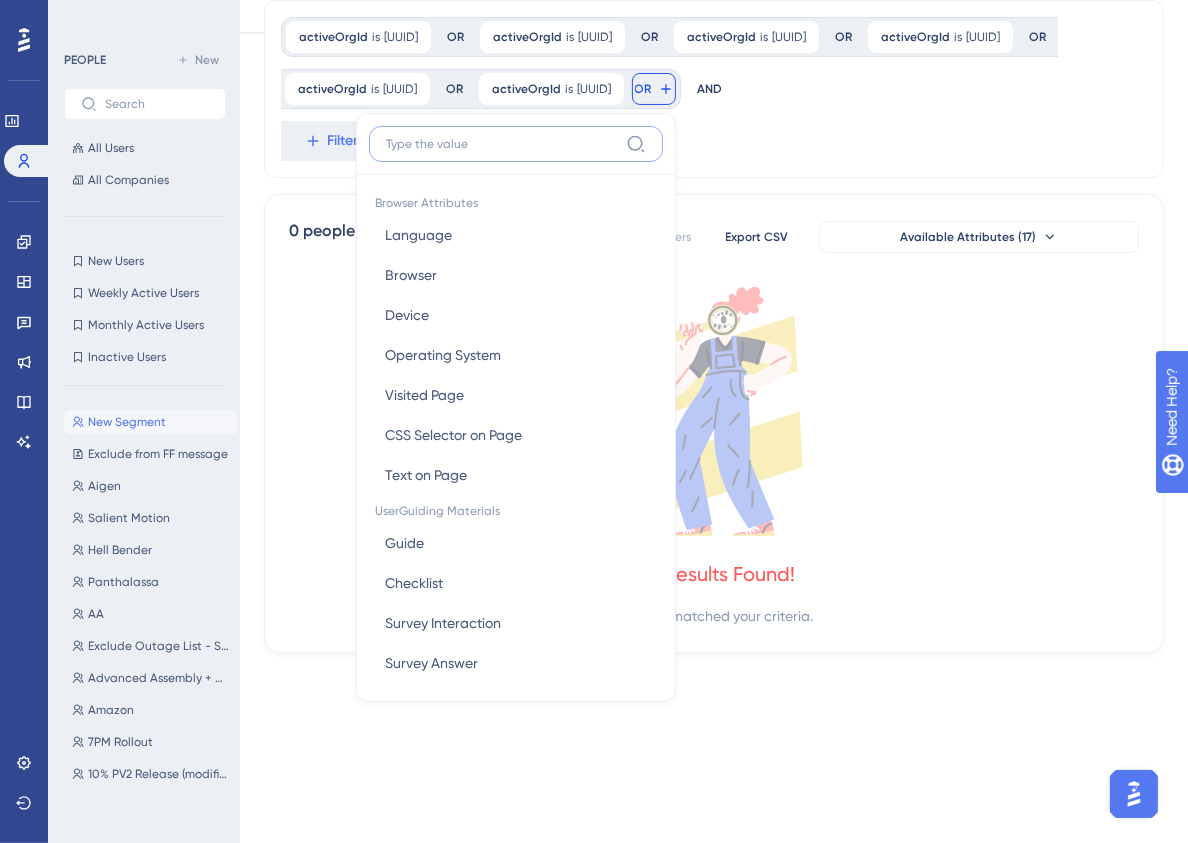 paste on "[UUID]" 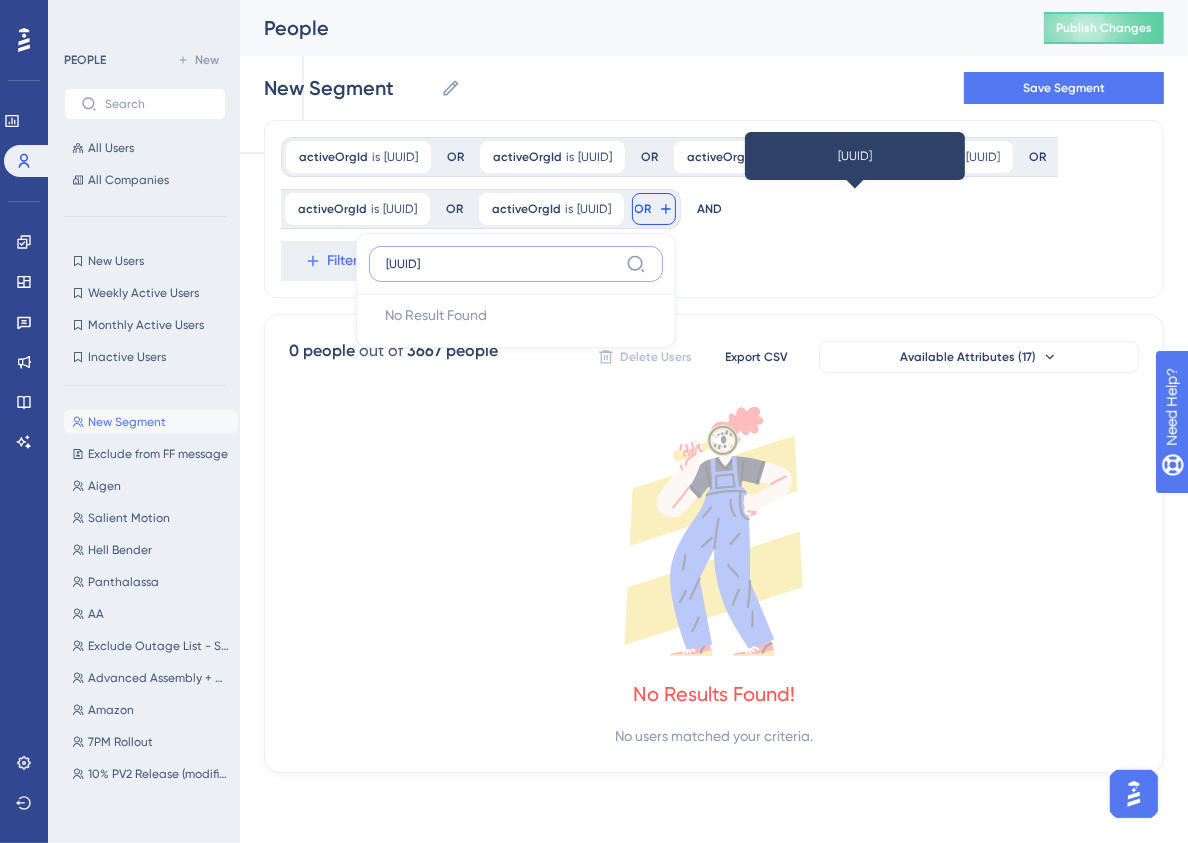 scroll, scrollTop: 45, scrollLeft: 0, axis: vertical 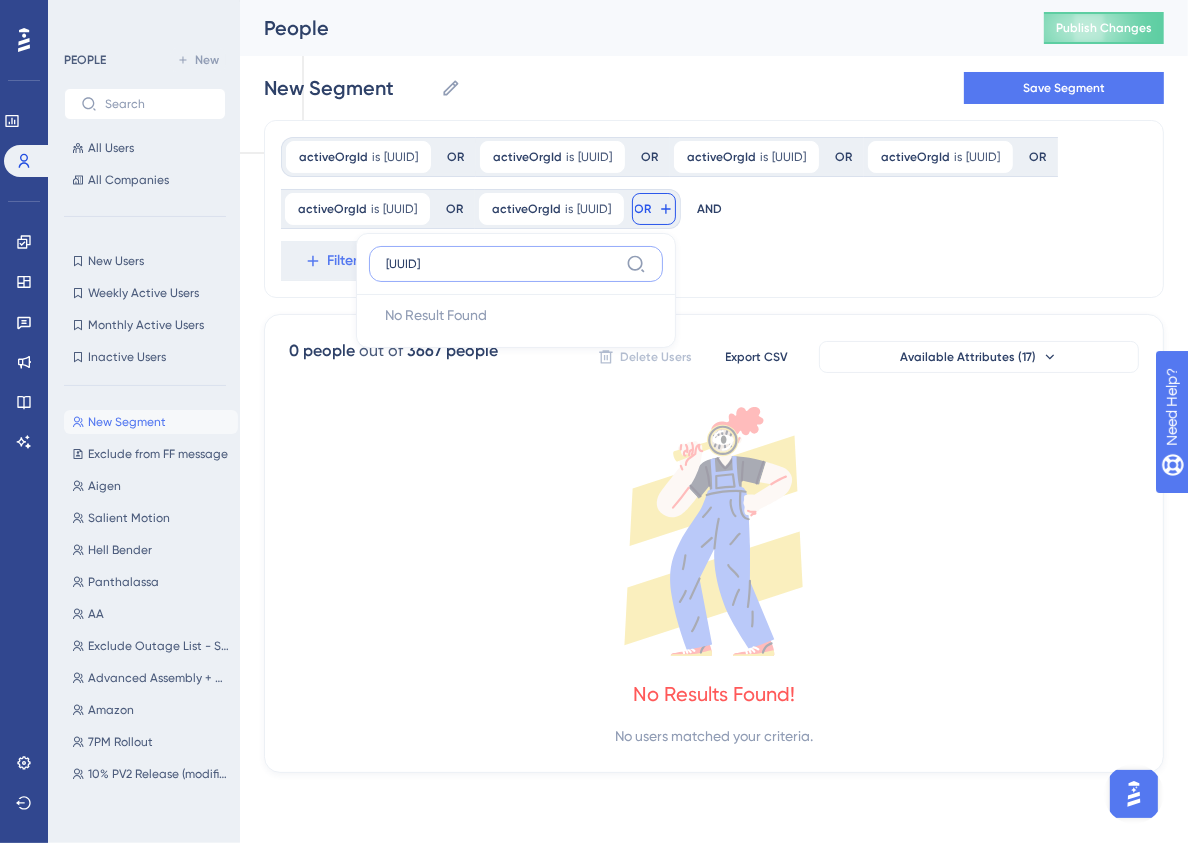 type on "[UUID]" 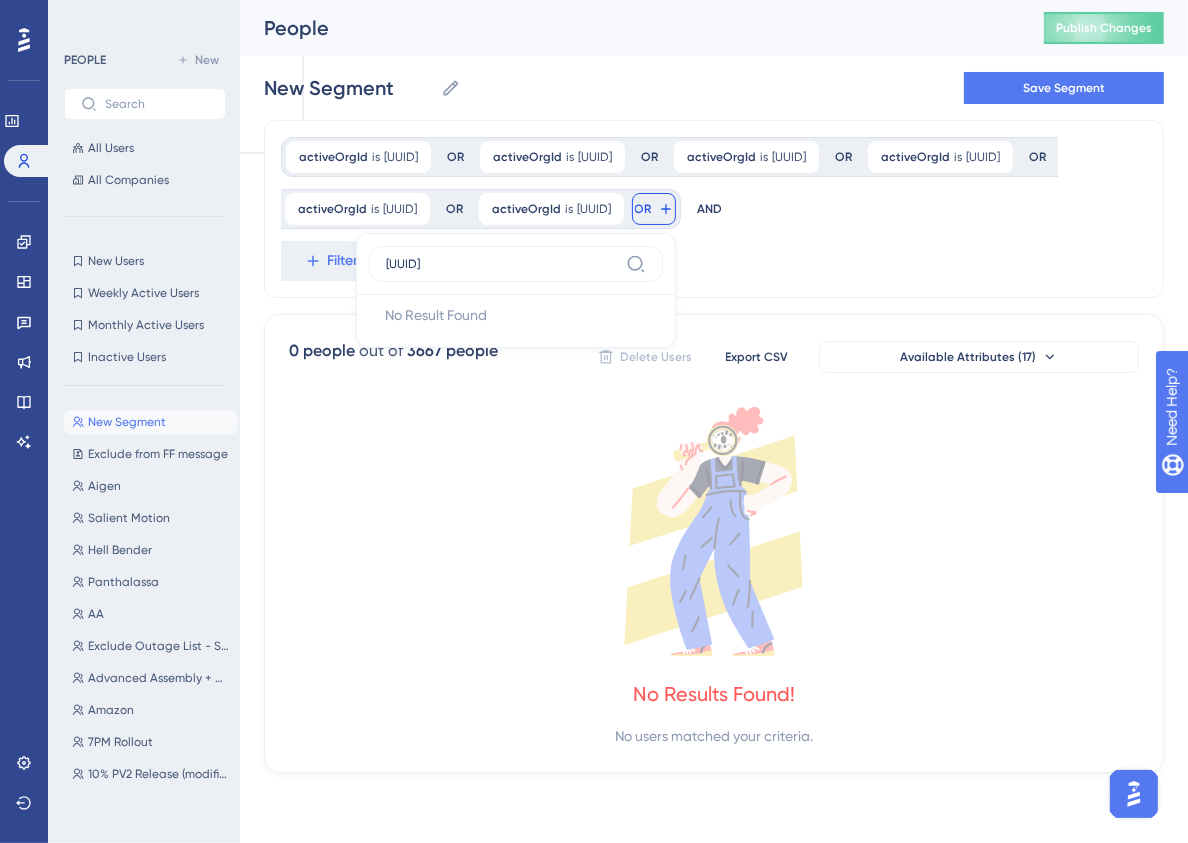 click on "[UUID]" at bounding box center [516, 270] 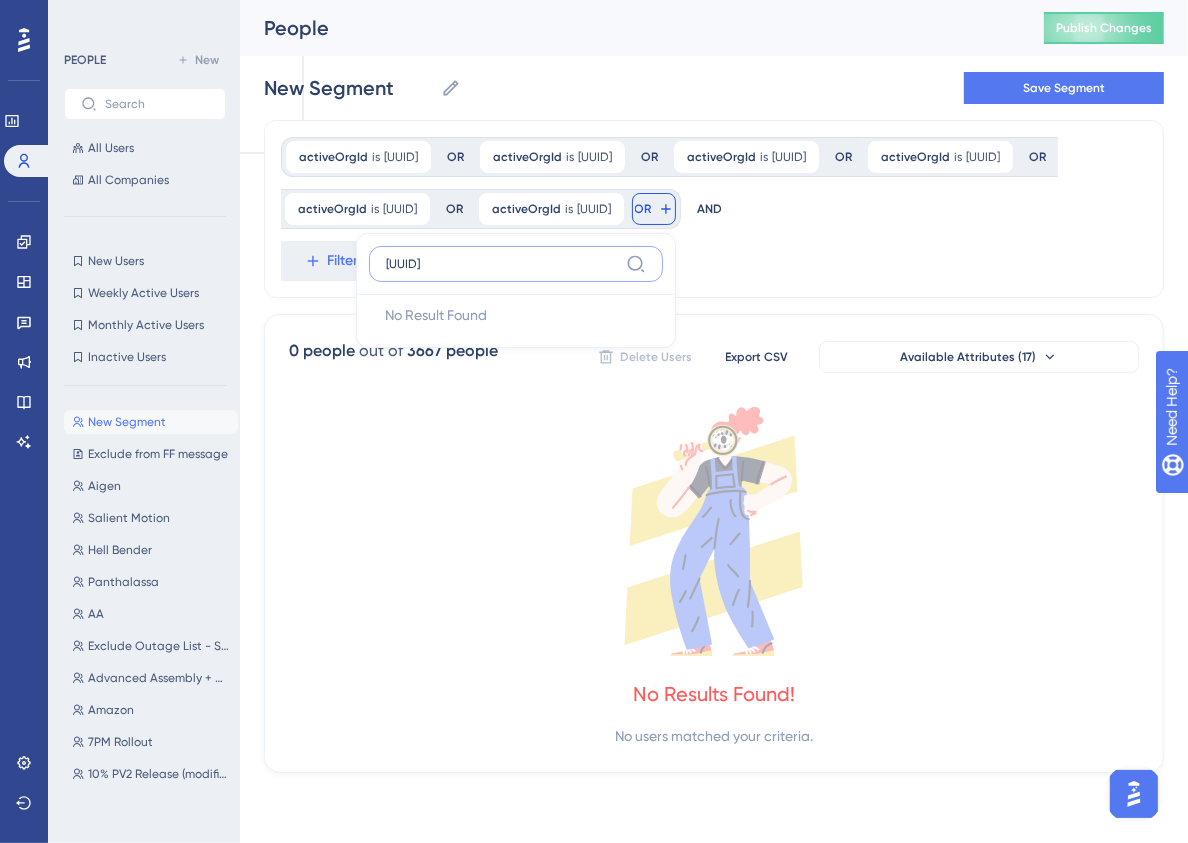 click on "[UUID]" at bounding box center (502, 264) 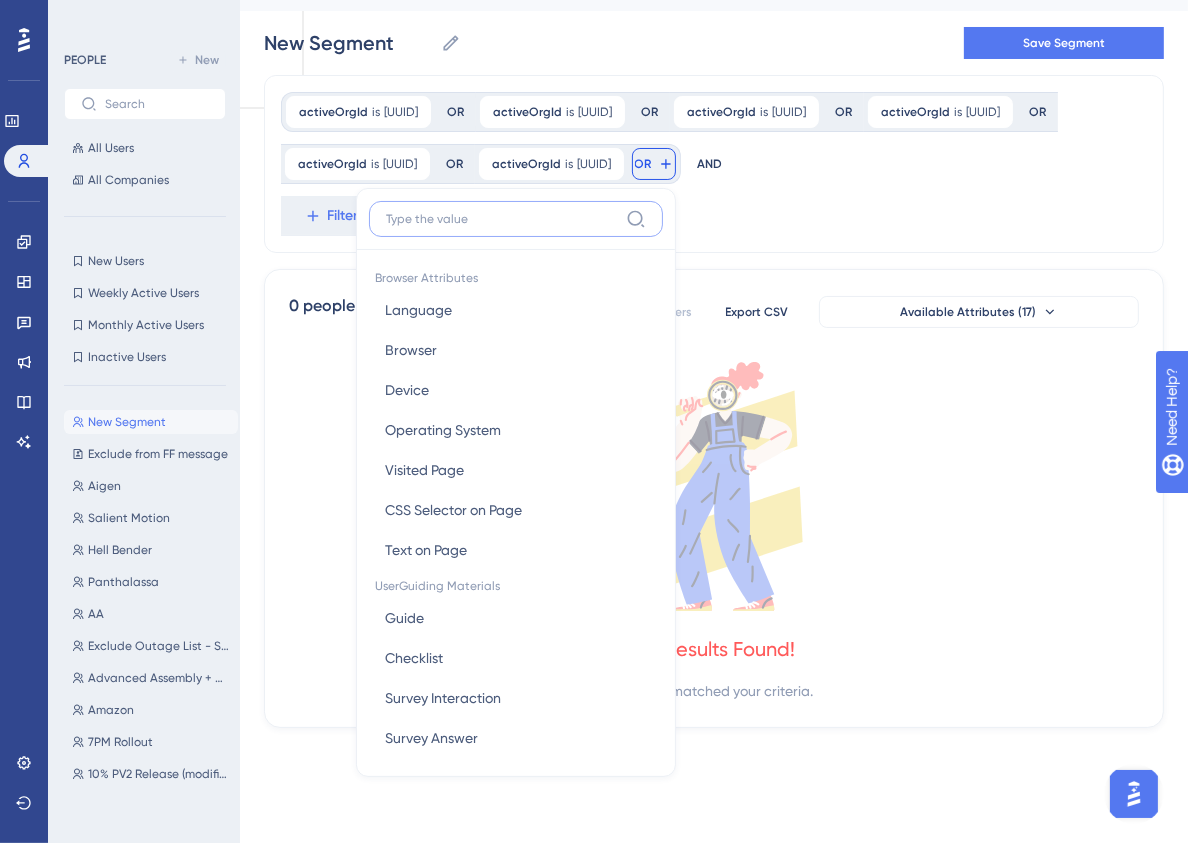 type 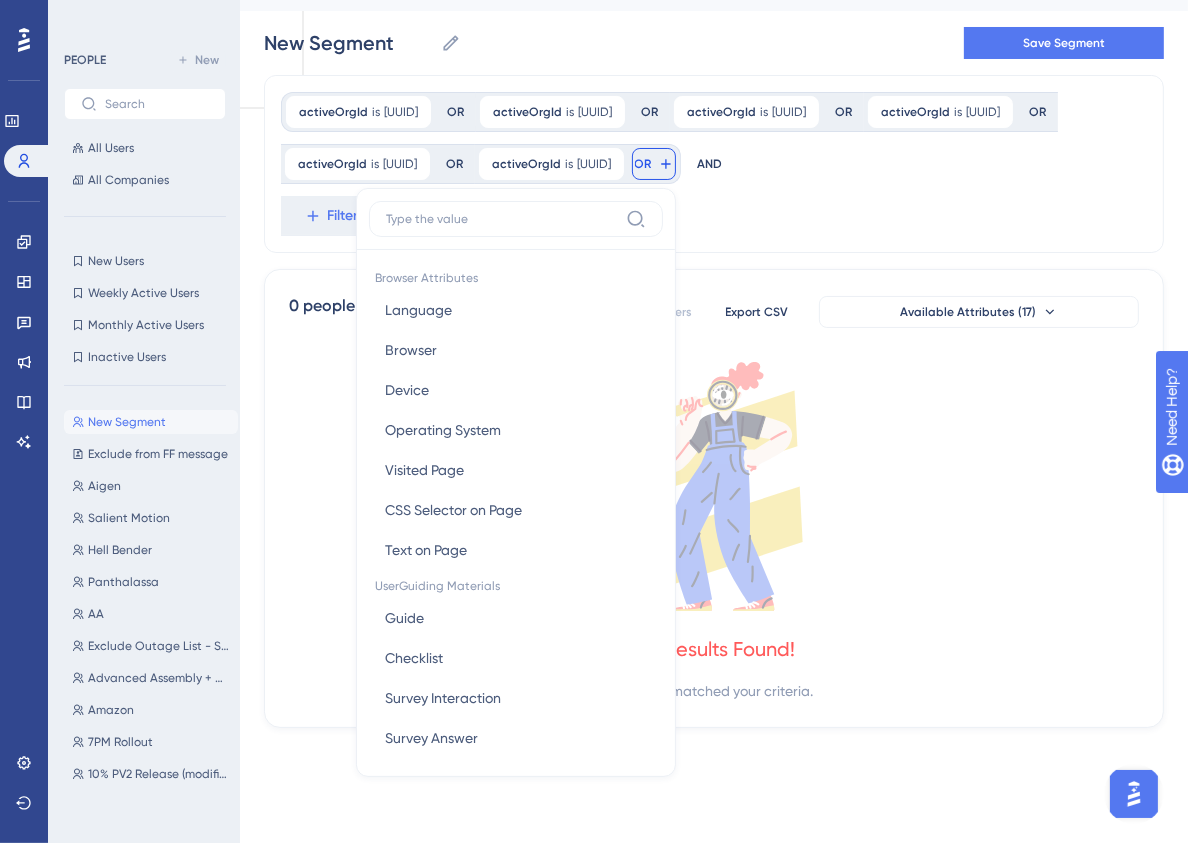 click on "OR" at bounding box center [654, 164] 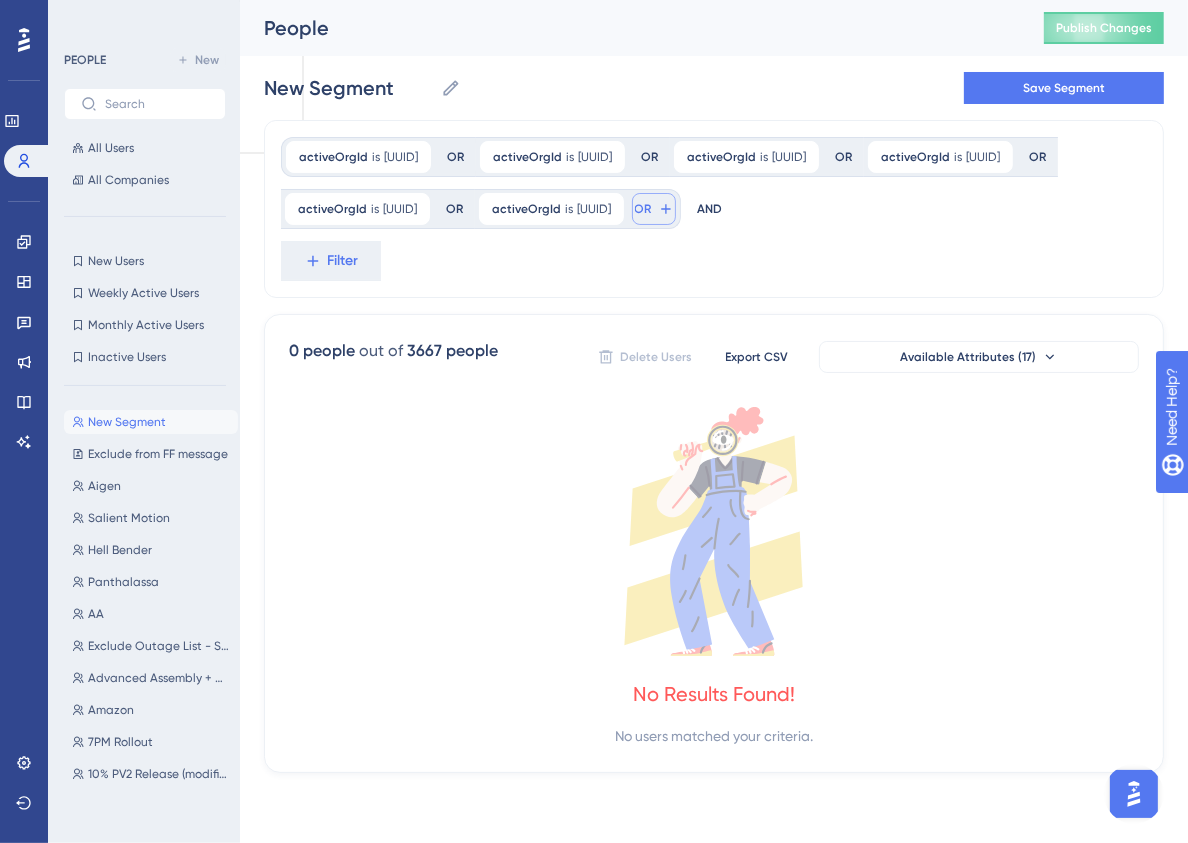 click on "OR" at bounding box center [643, 209] 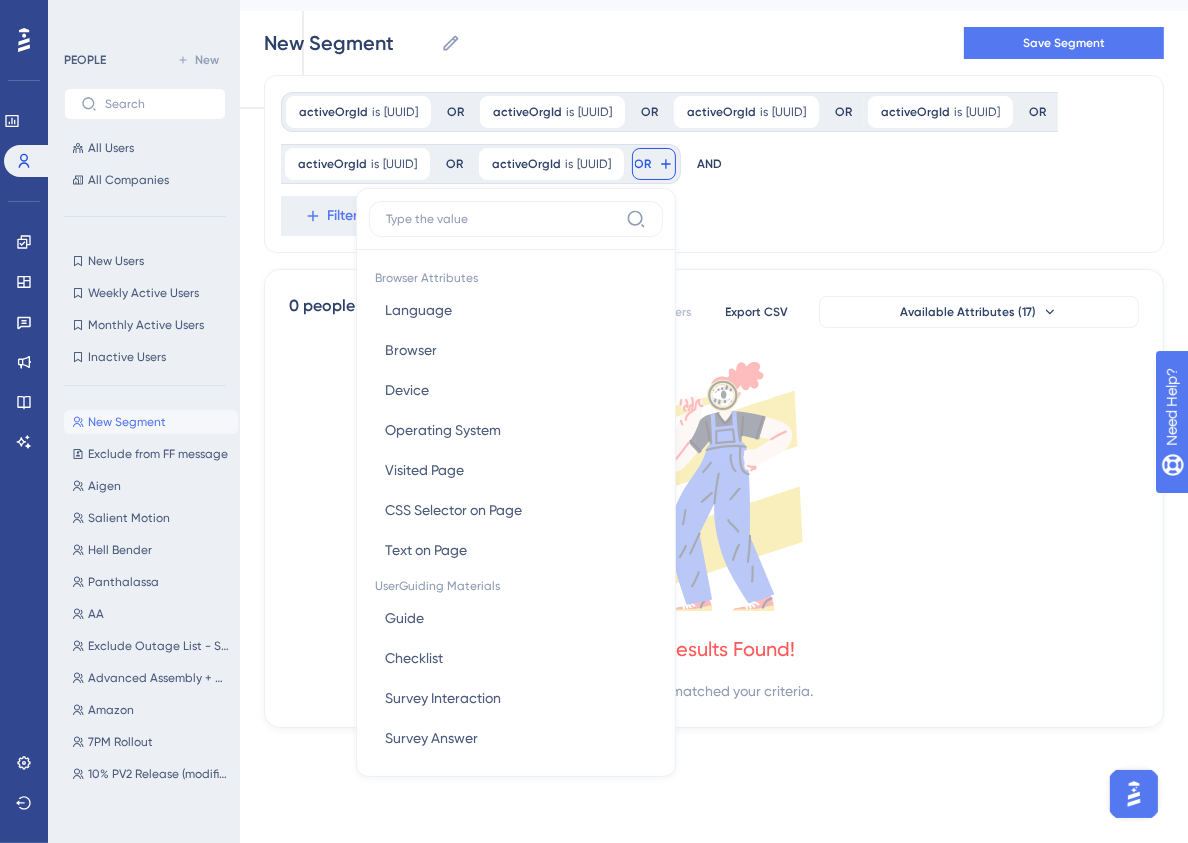 scroll, scrollTop: 157, scrollLeft: 0, axis: vertical 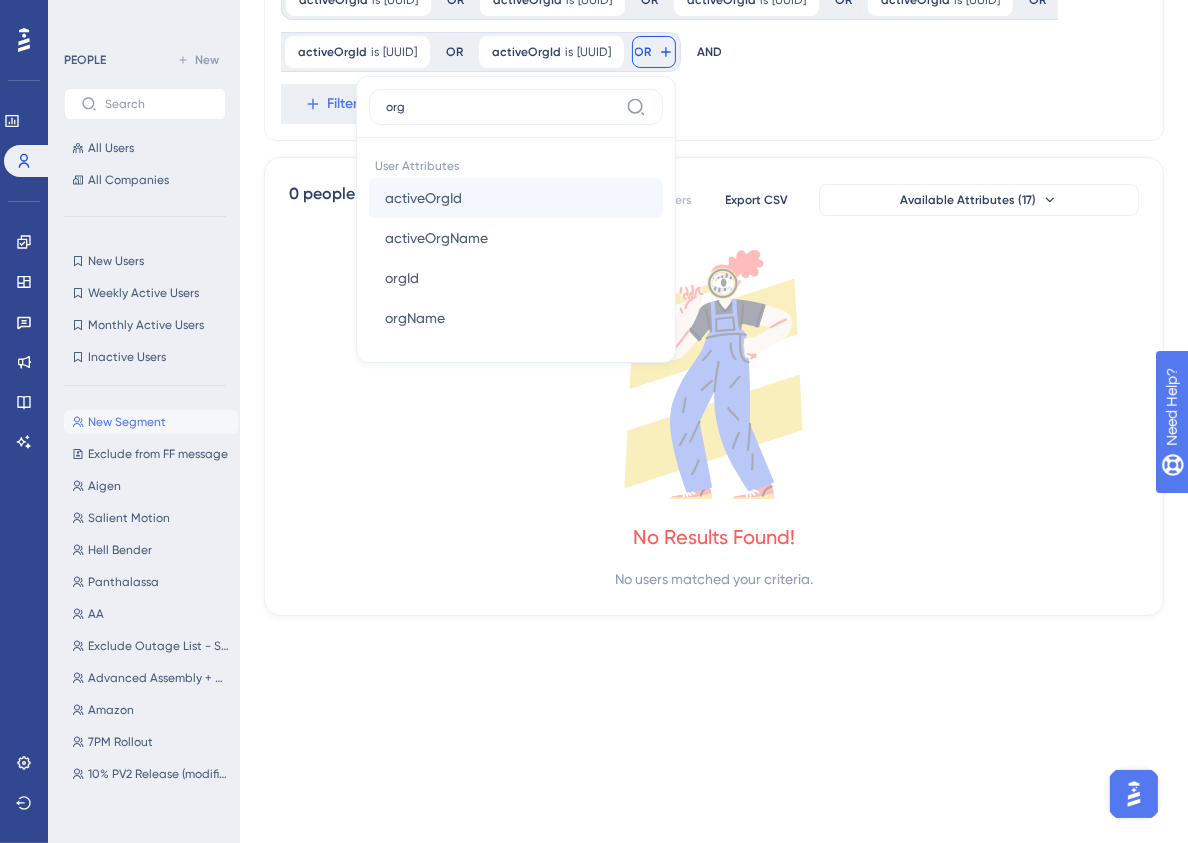 type on "org" 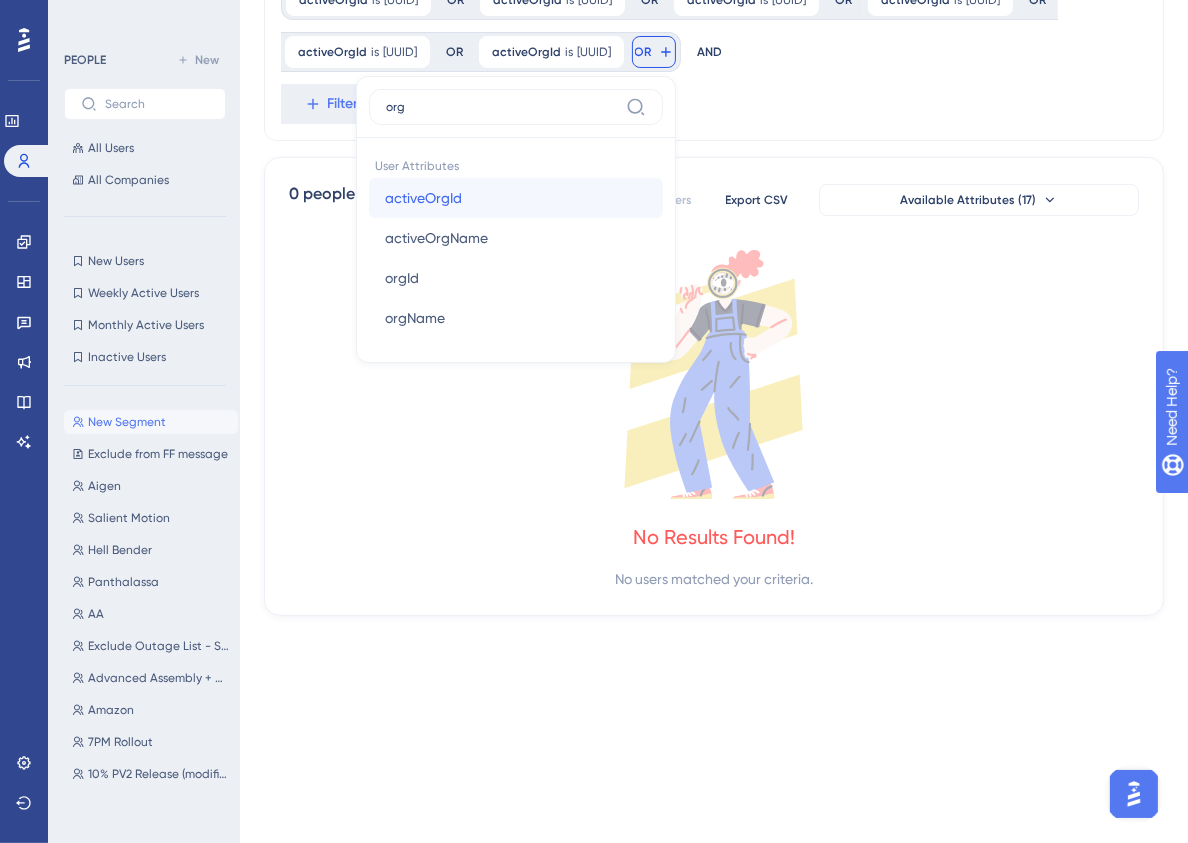 click on "activeOrgId activeOrgId" at bounding box center (516, 198) 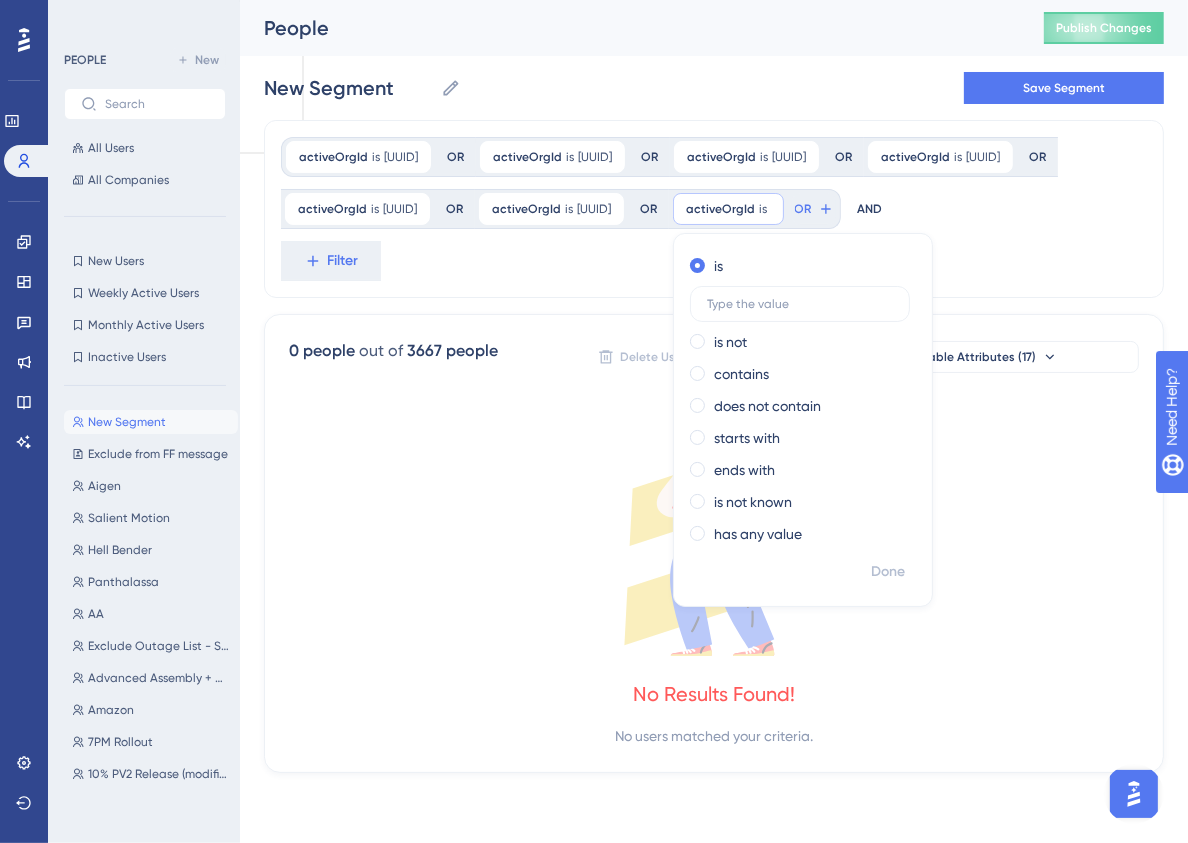 scroll, scrollTop: 96, scrollLeft: 0, axis: vertical 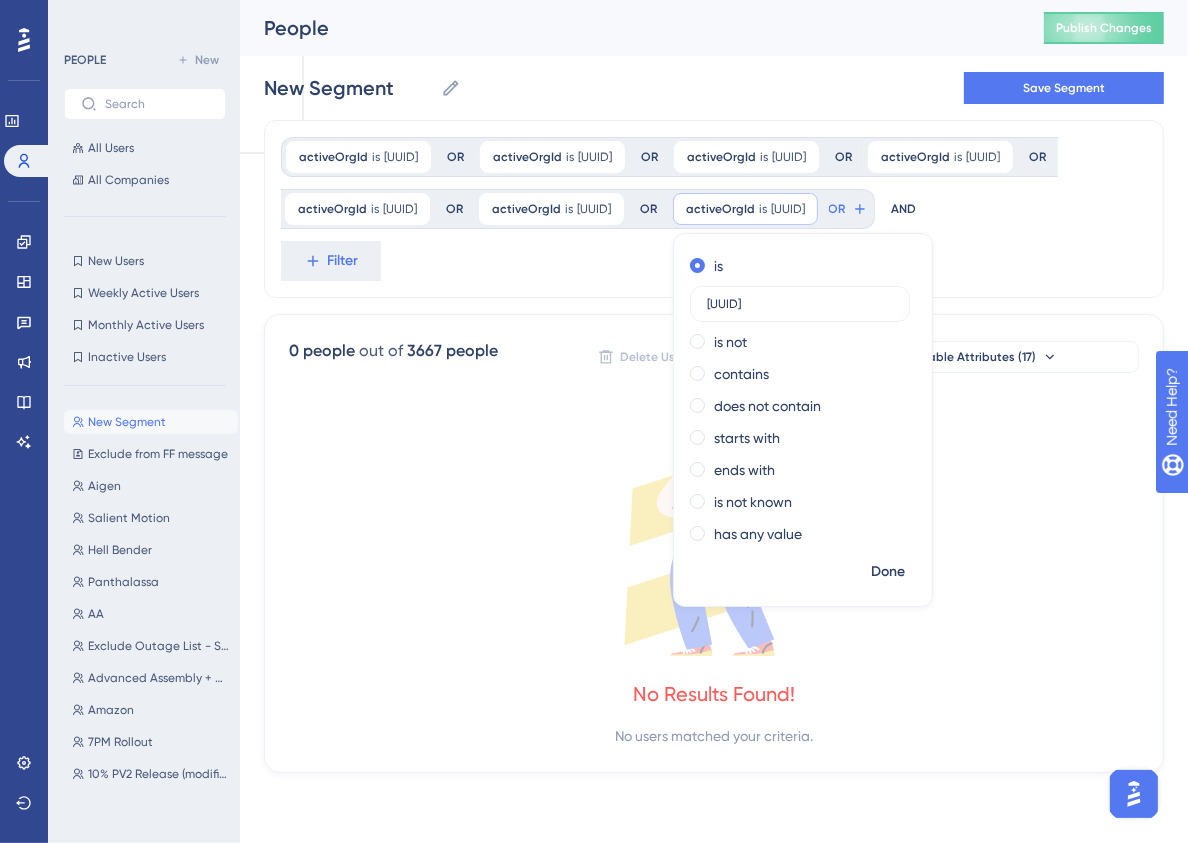 type on "[UUID]" 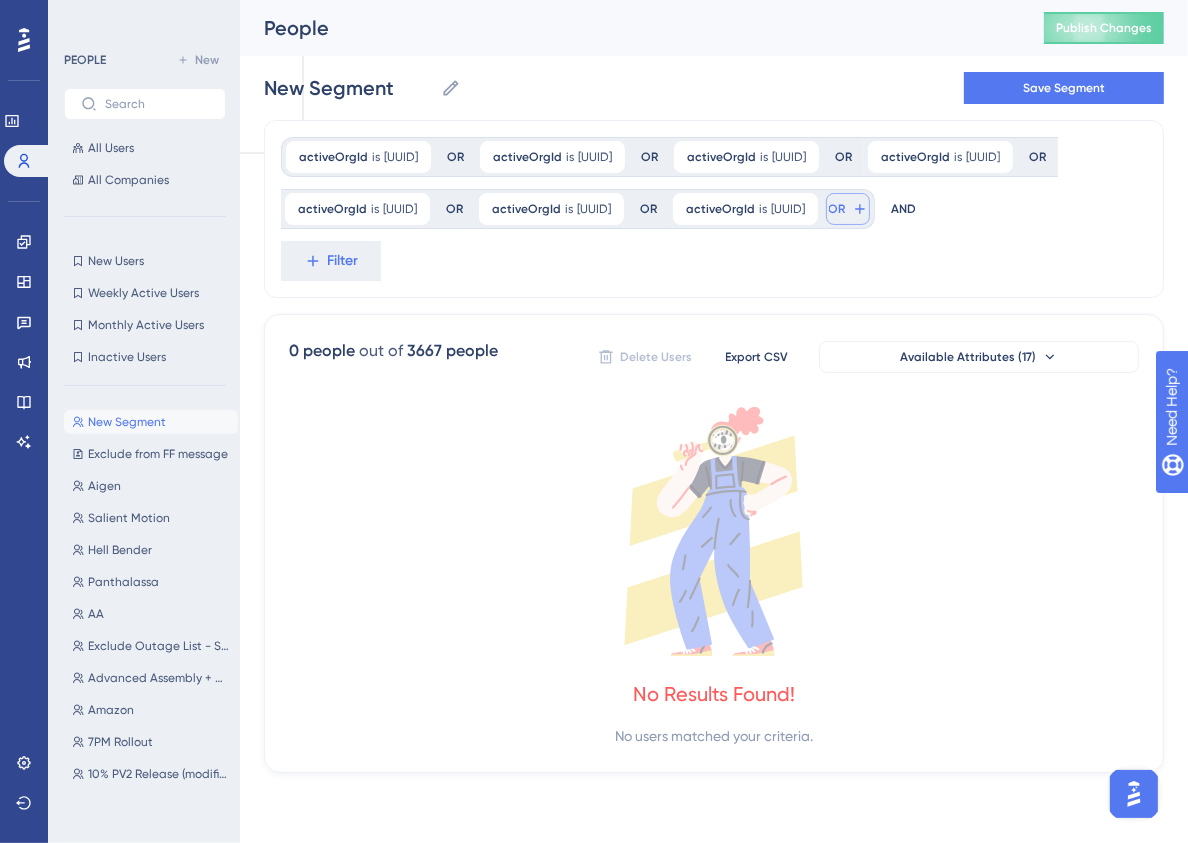 click on "OR" at bounding box center (837, 209) 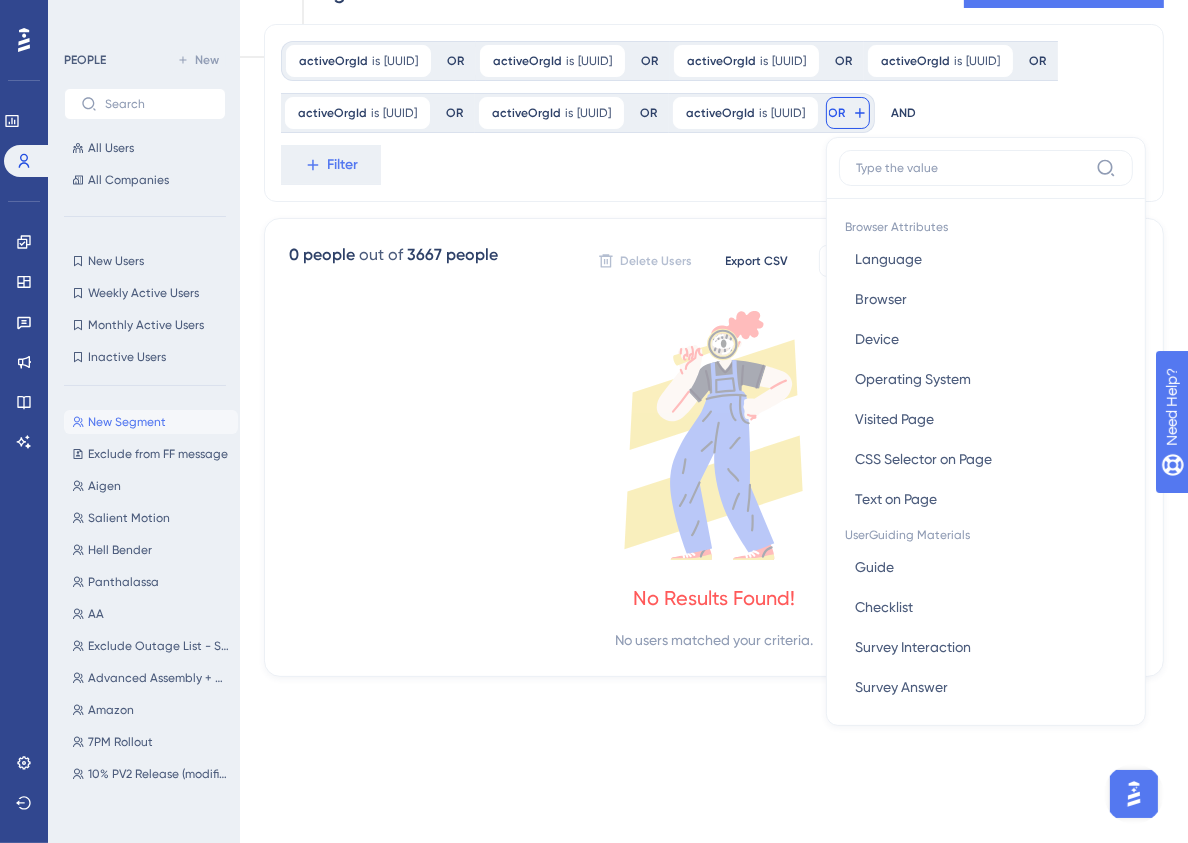 scroll, scrollTop: 209, scrollLeft: 0, axis: vertical 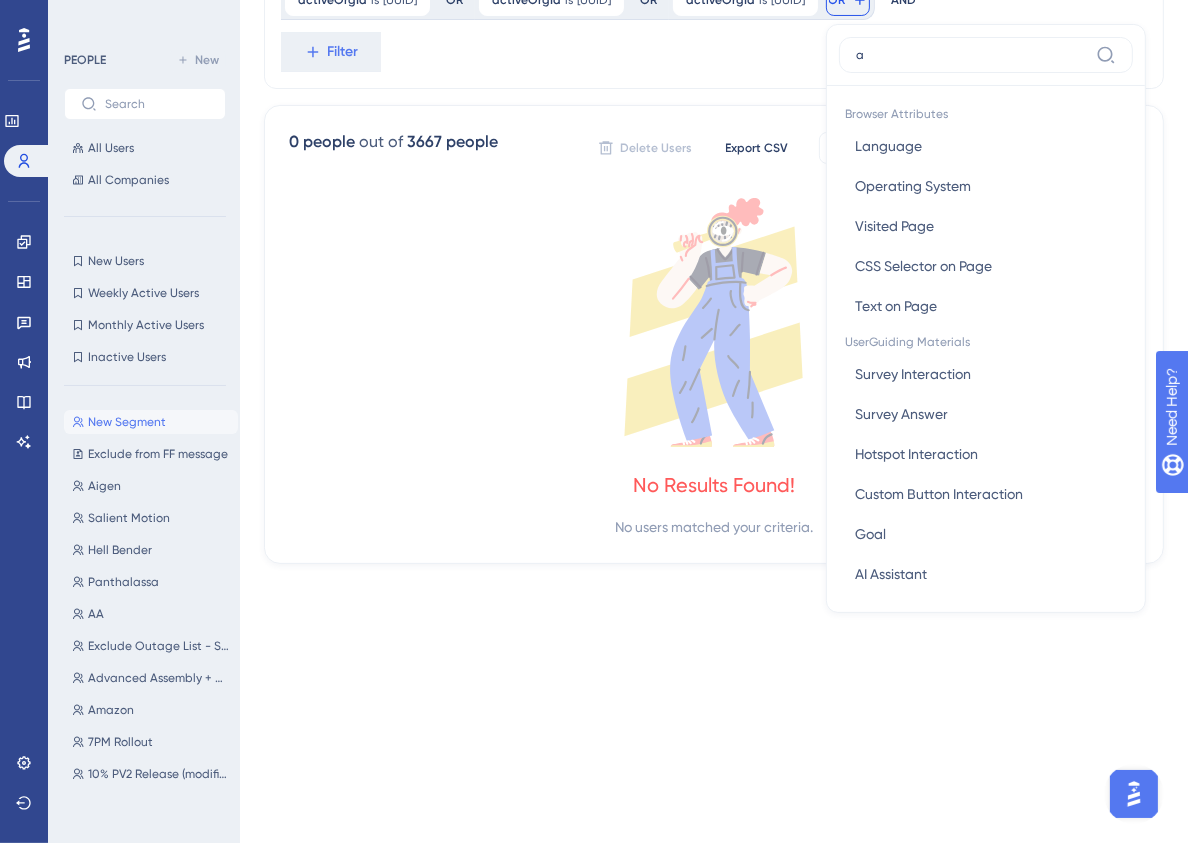 type on "ac" 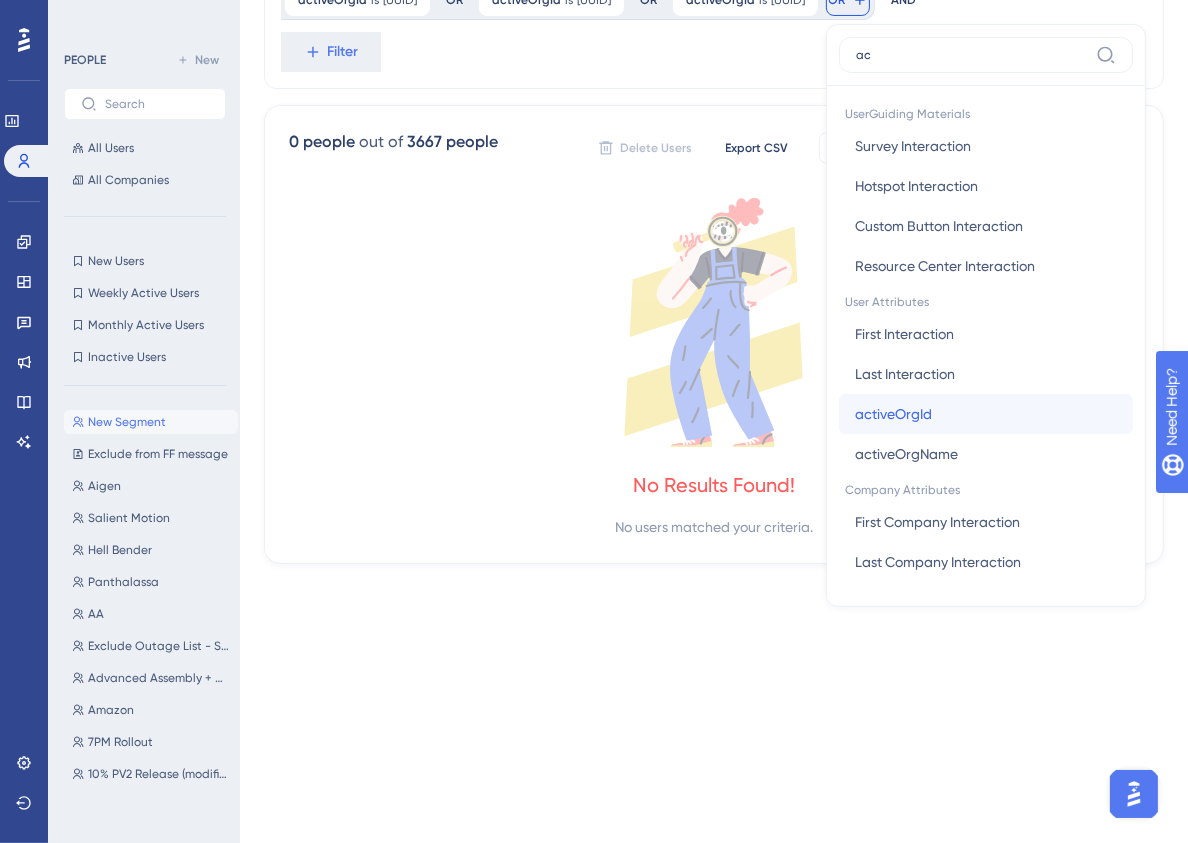 click on "activeOrgId activeOrgId" at bounding box center [986, 414] 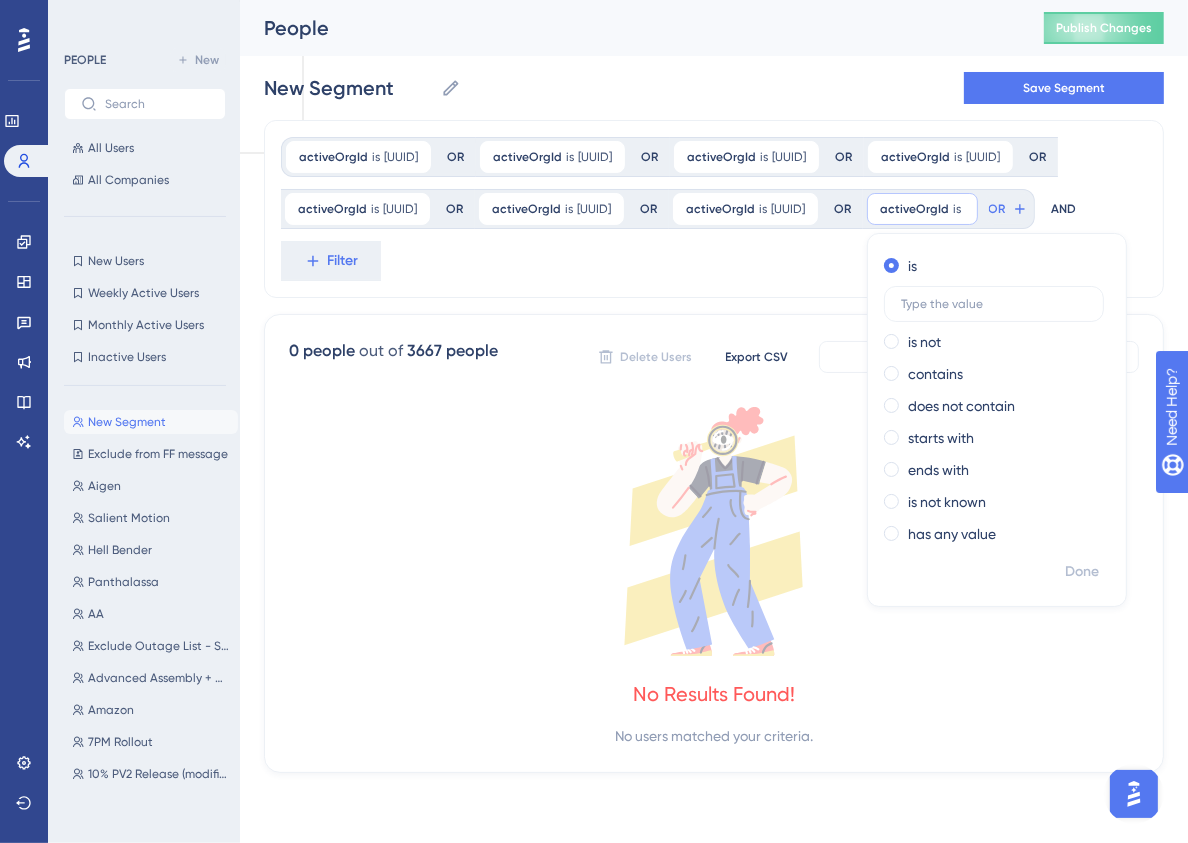 scroll, scrollTop: 96, scrollLeft: 0, axis: vertical 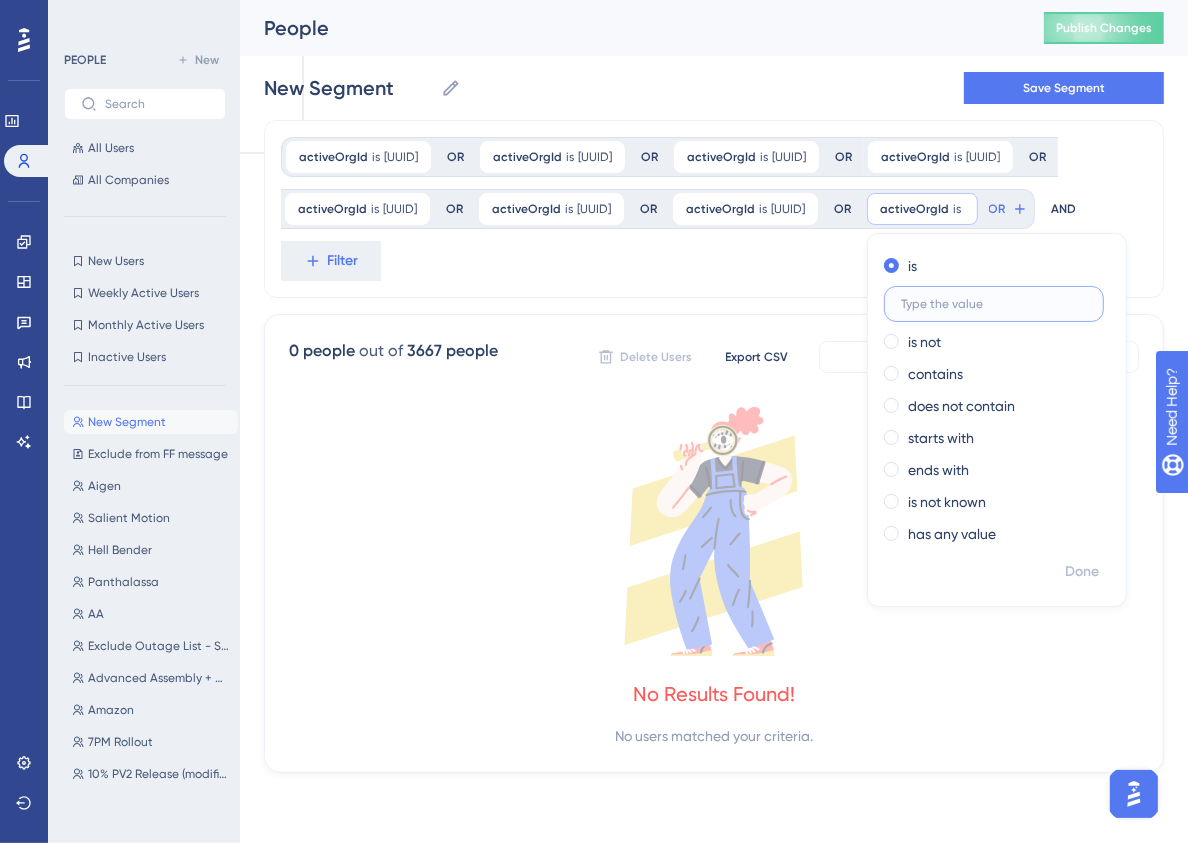 click at bounding box center [994, 304] 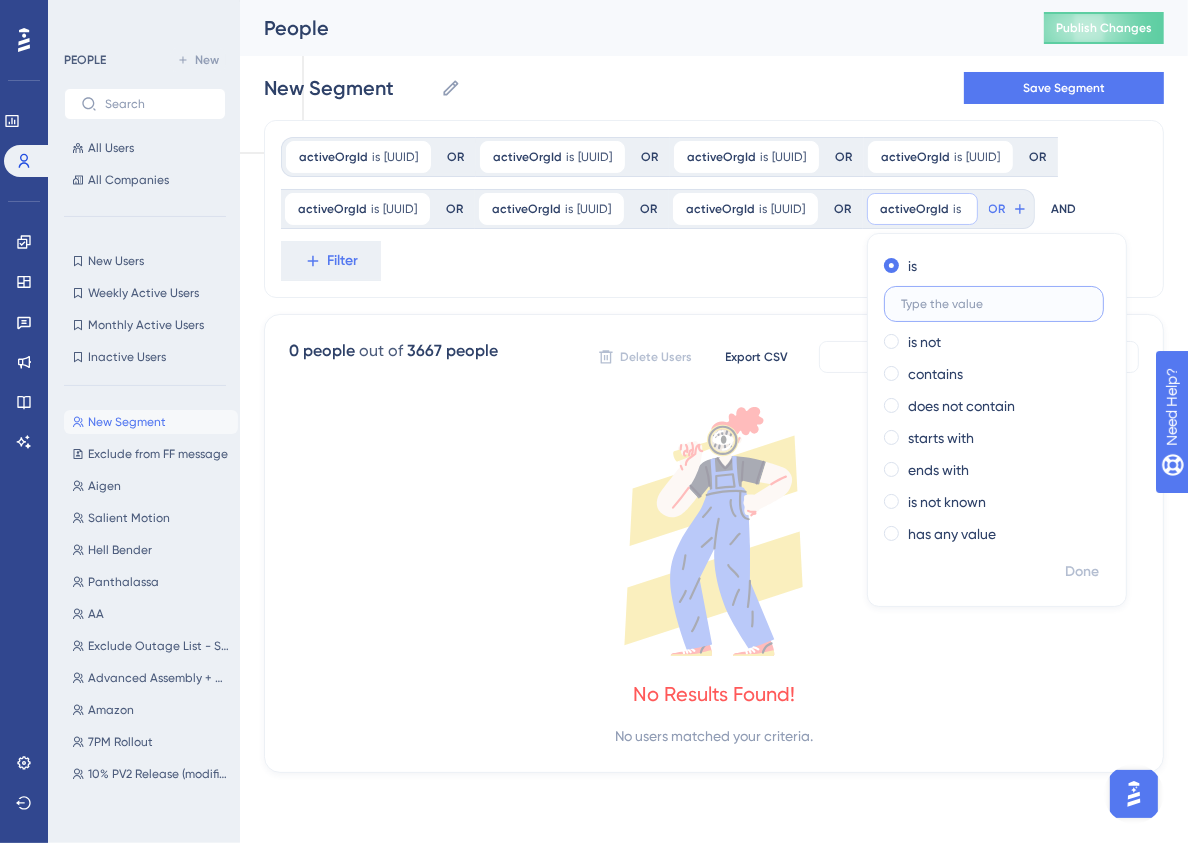 paste on "[UUID]" 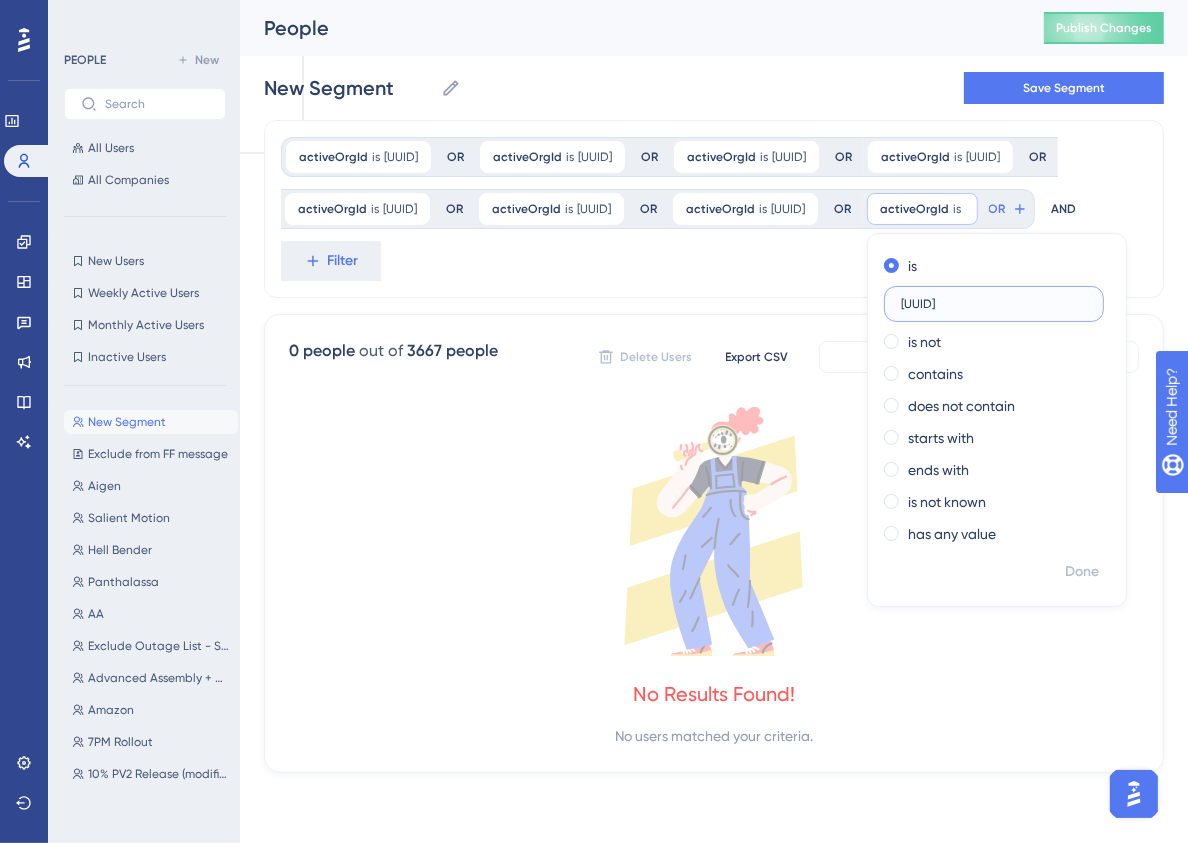 scroll, scrollTop: 0, scrollLeft: 35, axis: horizontal 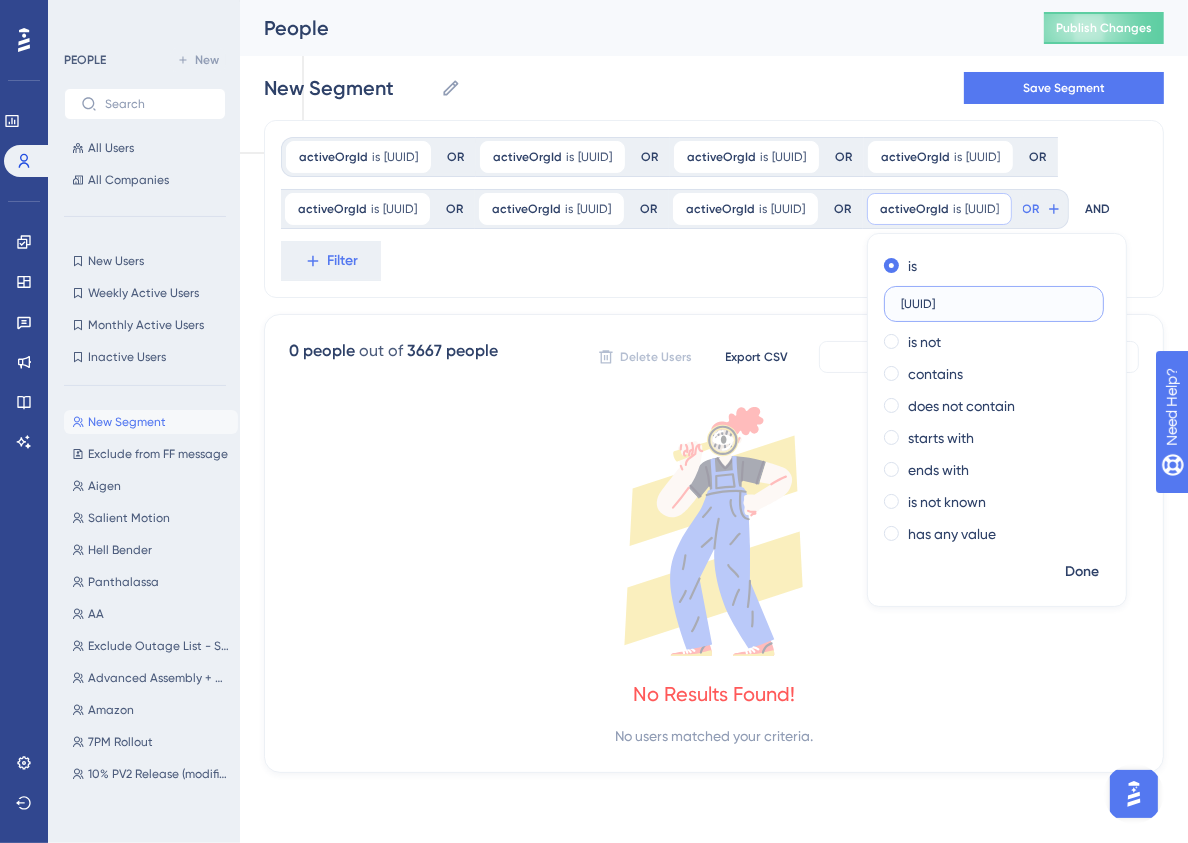 type on "[UUID]" 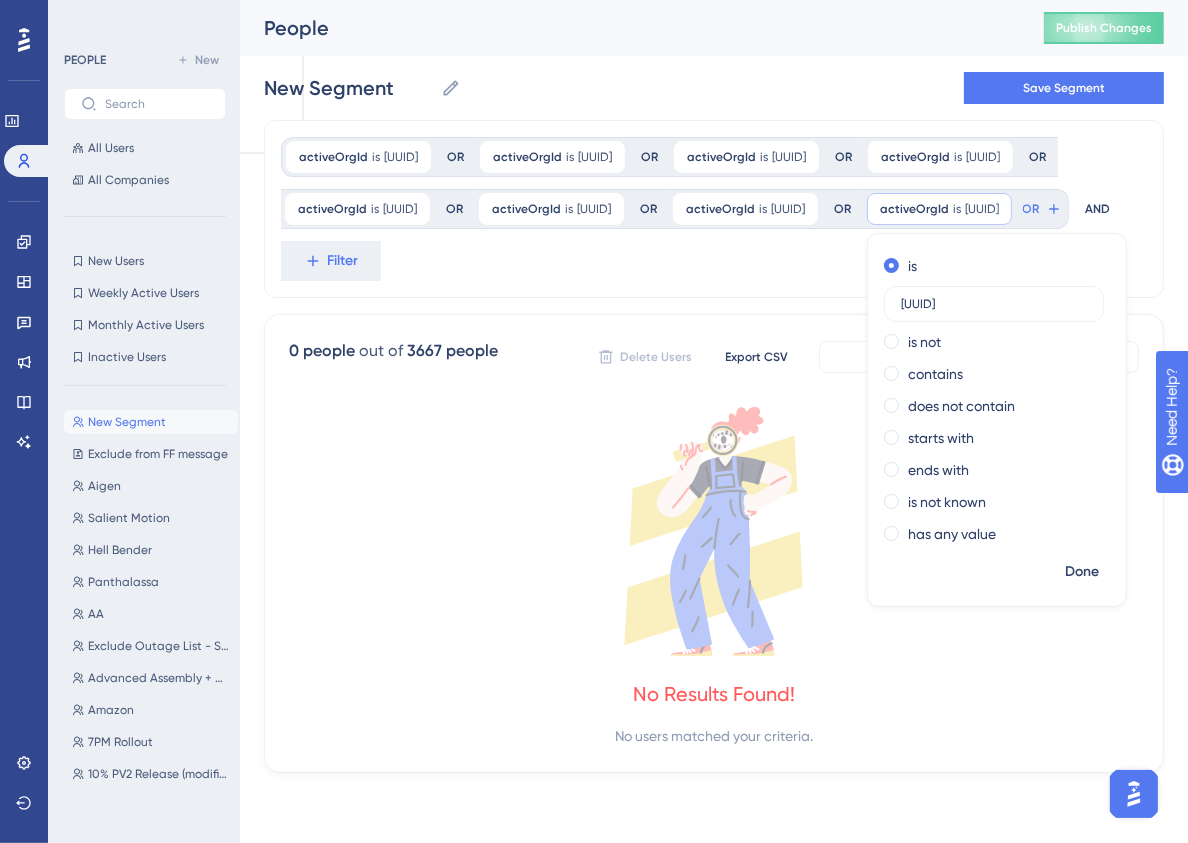 click on "activeOrgId is [UUID] [UUID] Remove OR activeOrgId is [UUID] [UUID] Remove OR activeOrgId is [UUID] [UUID] Remove OR activeOrgId is [UUID] [UUID] Remove OR activeOrgId is [UUID] [UUID] Remove OR activeOrgId is [UUID] [UUID] Remove OR activeOrgId is [UUID] [UUID] Remove OR activeOrgId is [UUID] [UUID] Remove is [UUID] is not contains does not contain starts with ends with is not known has any value Done OR AND Filter" at bounding box center [714, 209] 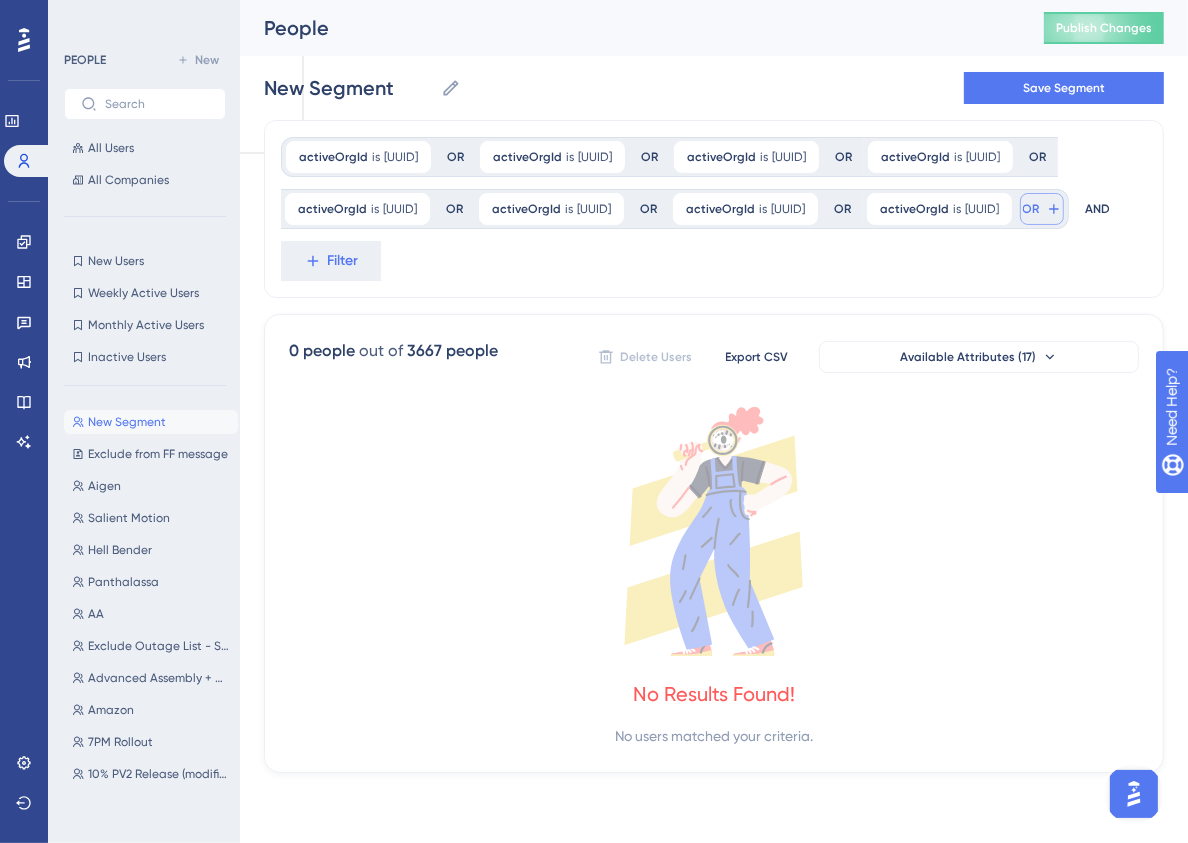 click on "OR" at bounding box center (1042, 209) 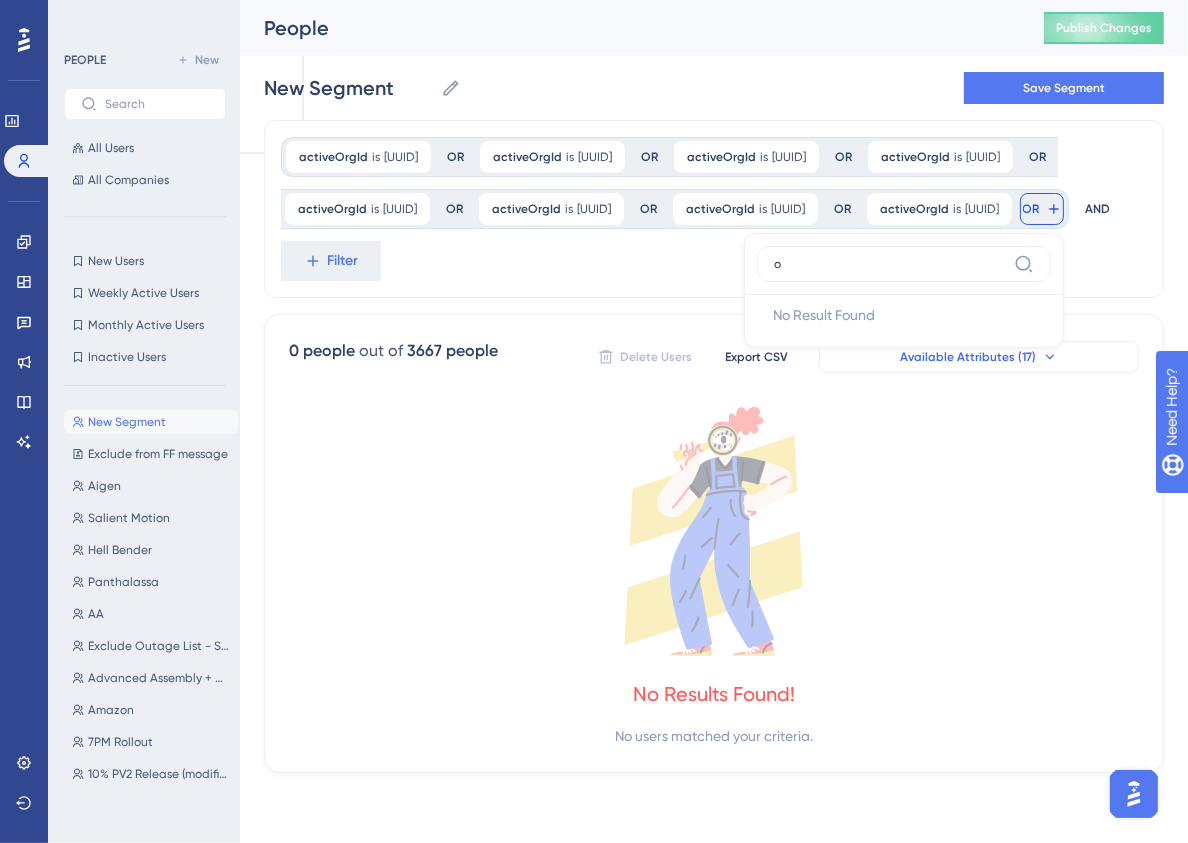 scroll, scrollTop: 199, scrollLeft: 0, axis: vertical 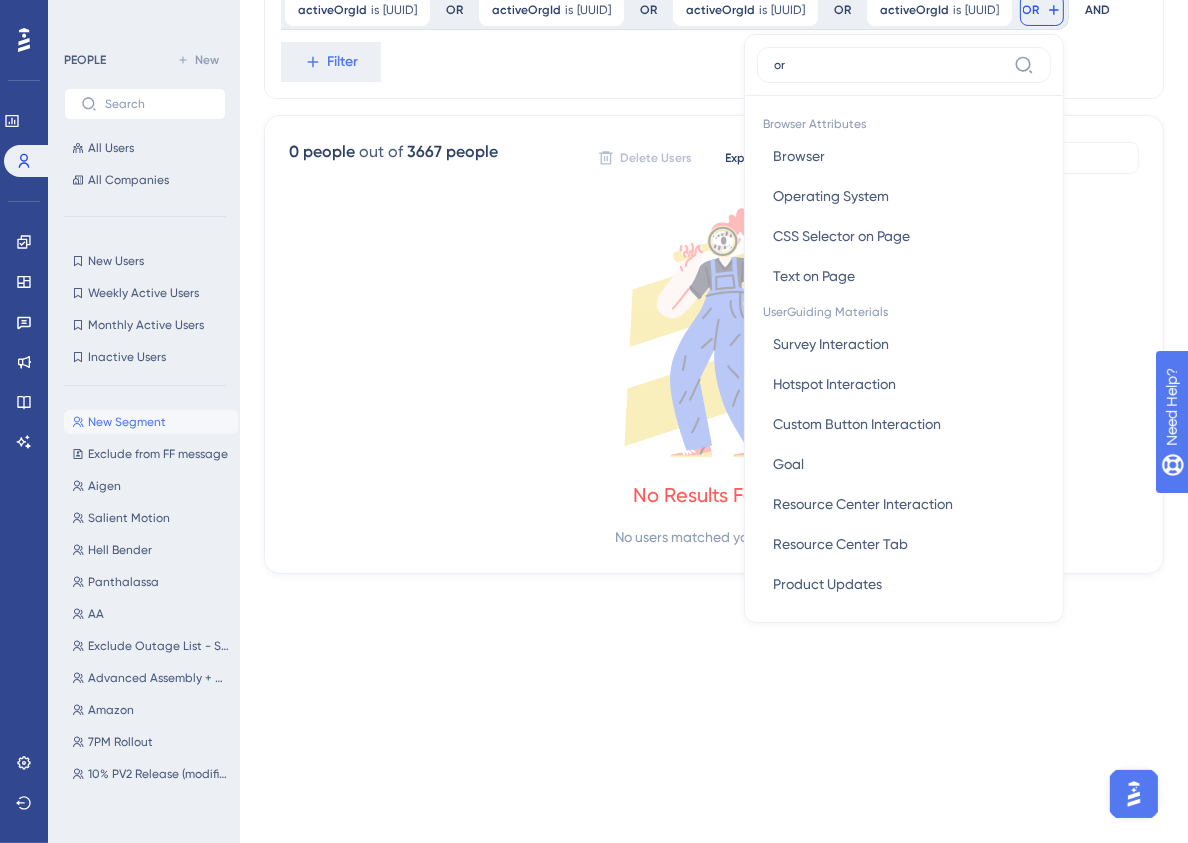 type on "org" 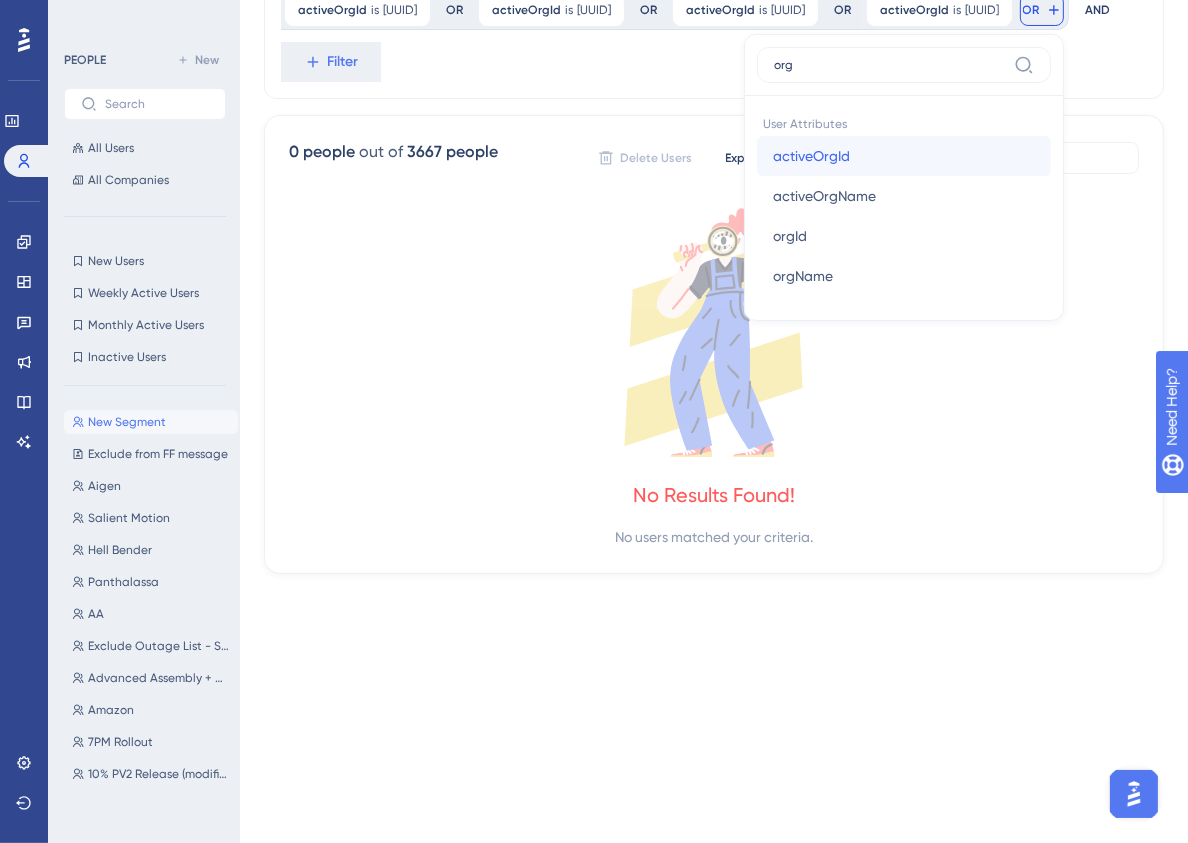 click on "activeOrgId activeOrgId" at bounding box center [904, 156] 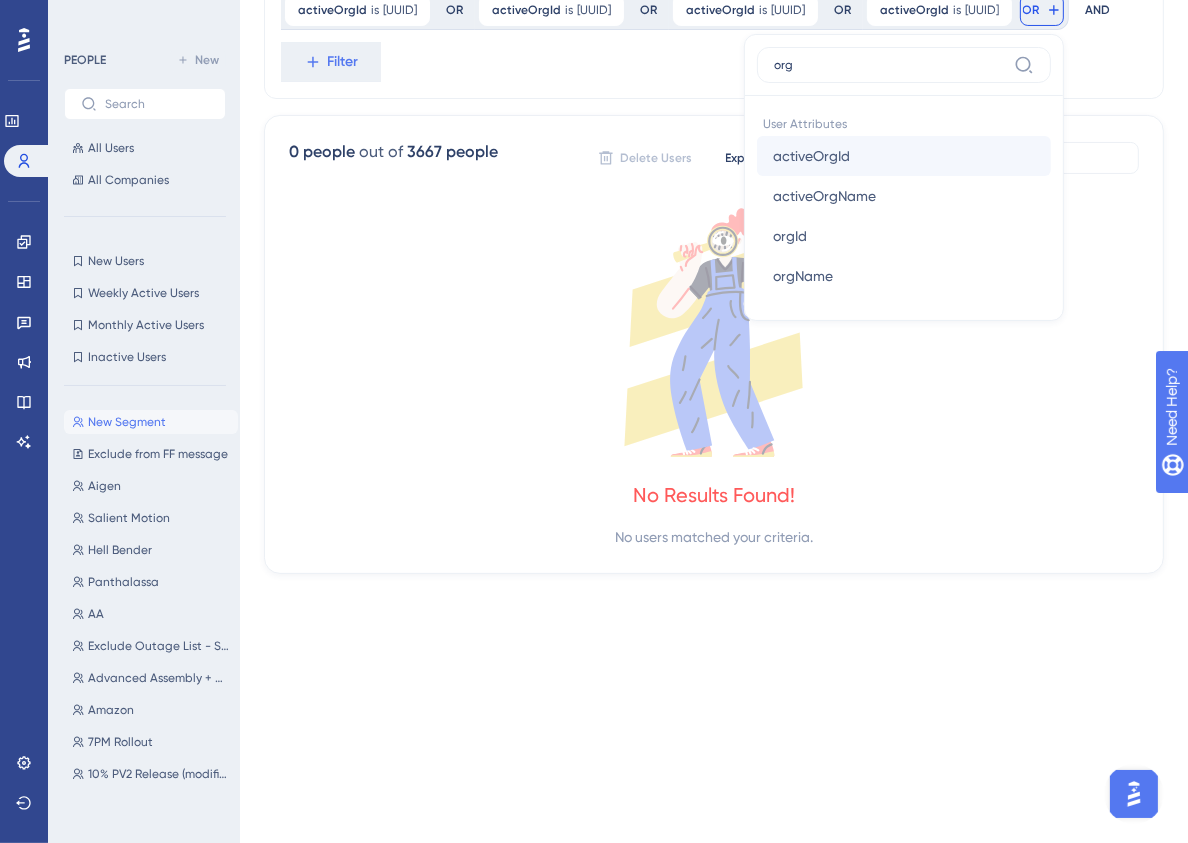 scroll, scrollTop: 149, scrollLeft: 0, axis: vertical 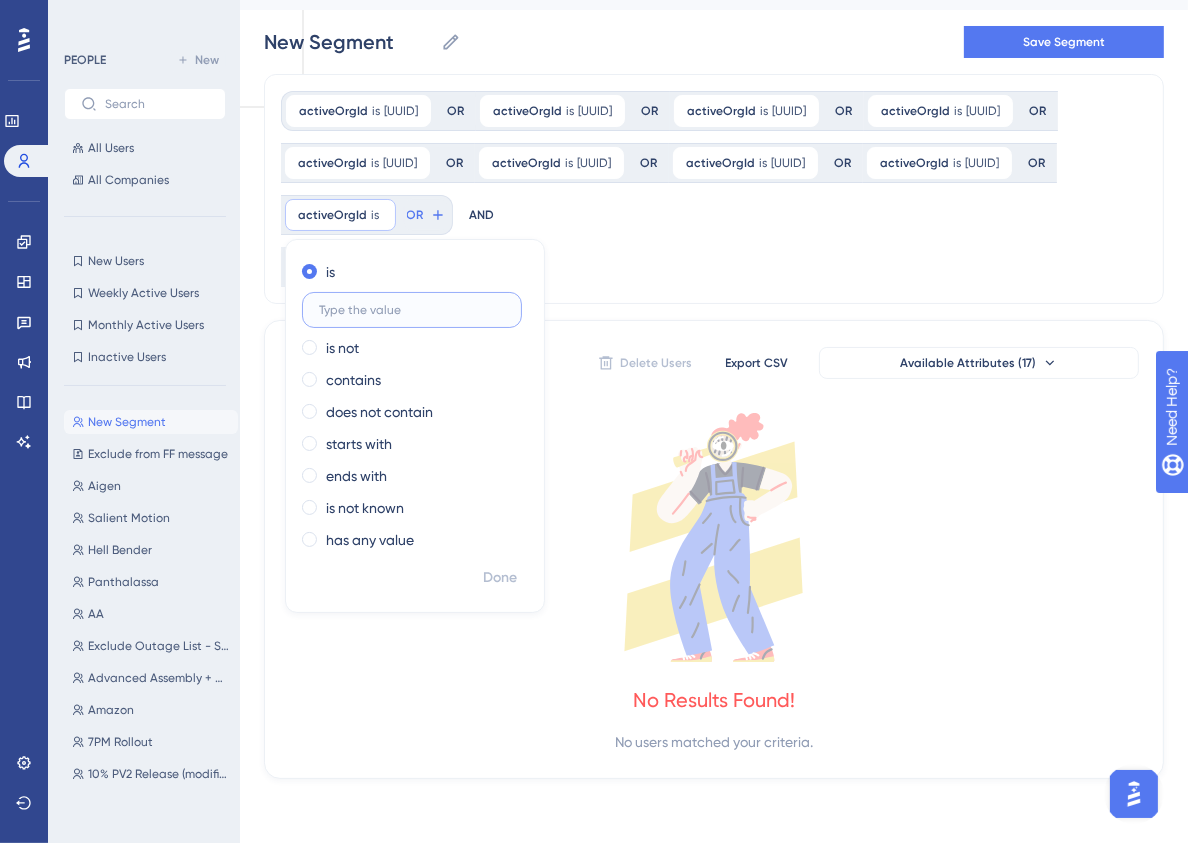 paste on "[UUID]" 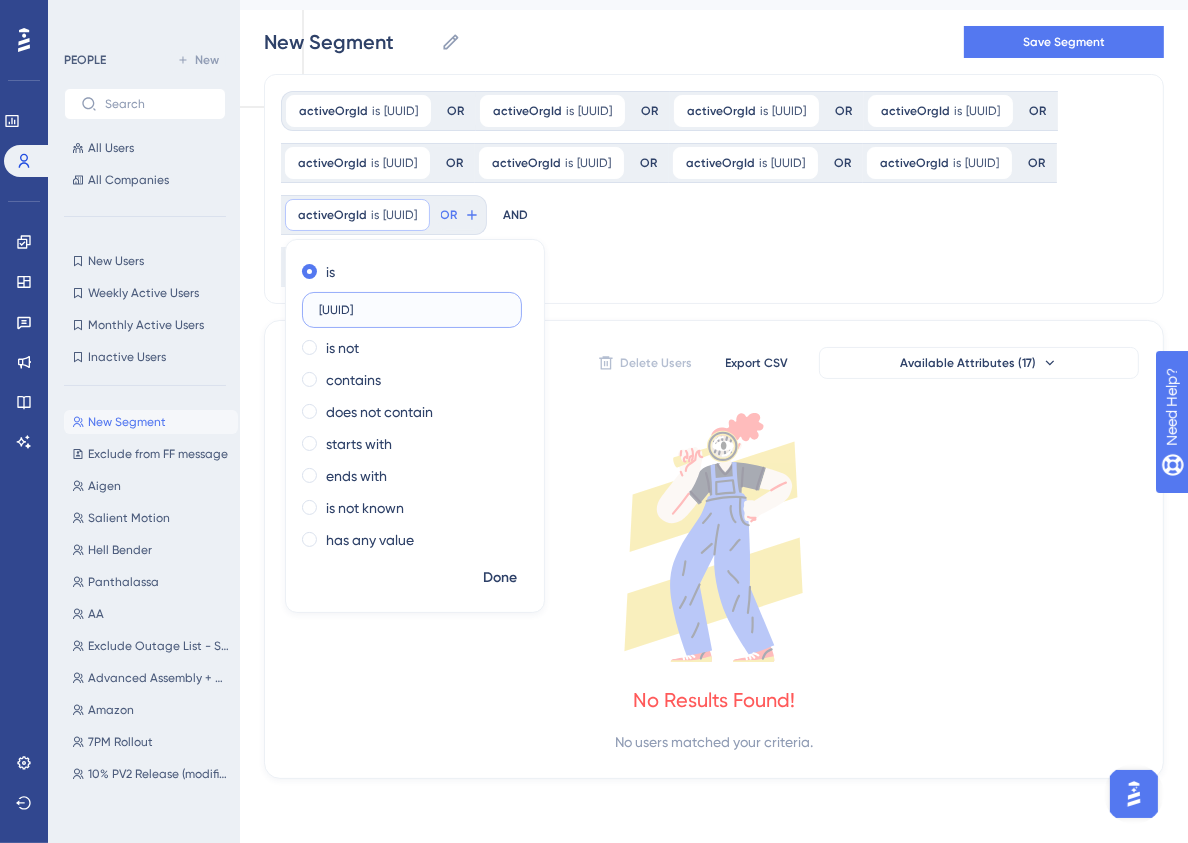 scroll, scrollTop: 0, scrollLeft: 48, axis: horizontal 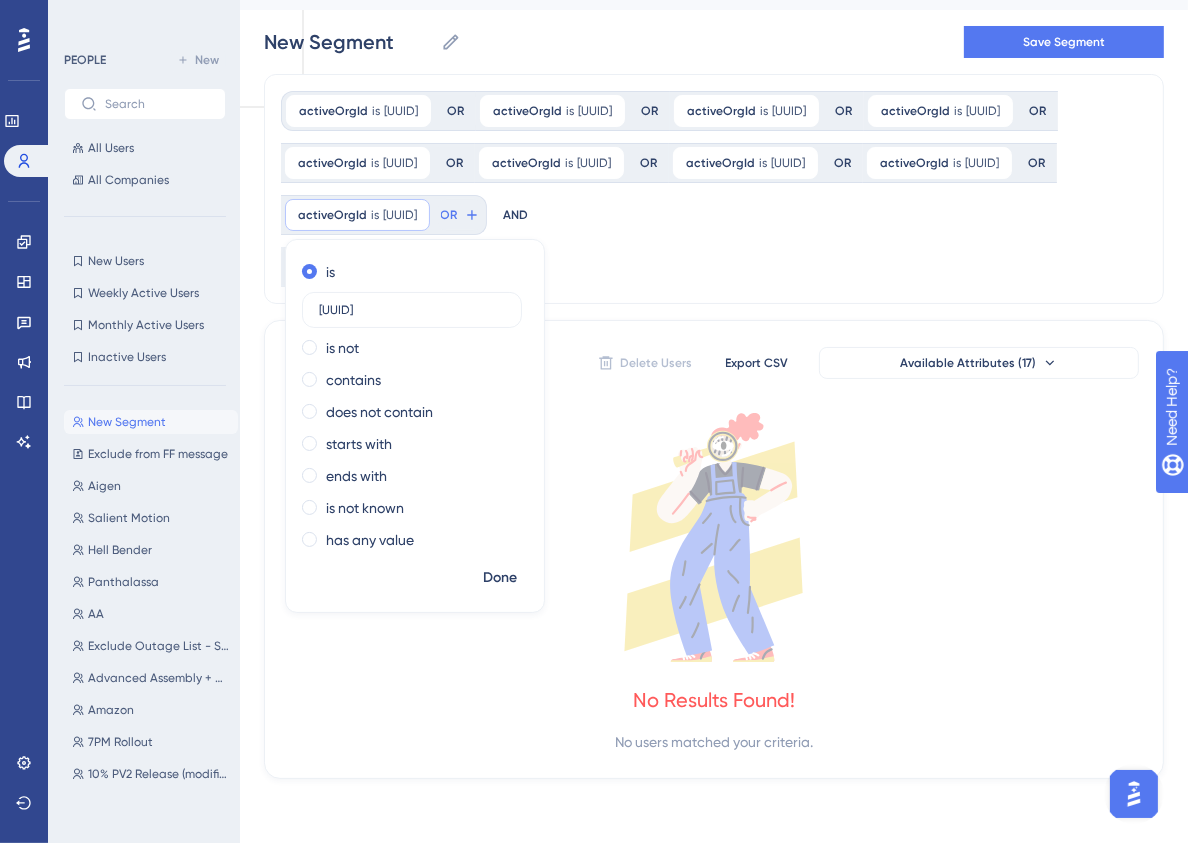 click on "activeOrgId is [UUID] [UUID] Remove OR activeOrgId is [UUID] [UUID] Remove OR activeOrgId is [UUID] [UUID] Remove OR activeOrgId is [UUID] [UUID] Remove OR activeOrgId is [UUID] [UUID] Remove OR activeOrgId is [UUID] [UUID] Remove OR activeOrgId is [UUID] [UUID] Remove OR activeOrgId is [UUID] [UUID] Remove OR activeOrgId is [UUID] [UUID] Remove OR activeOrgId is [UUID] [UUID] Remove OR" at bounding box center [714, 189] 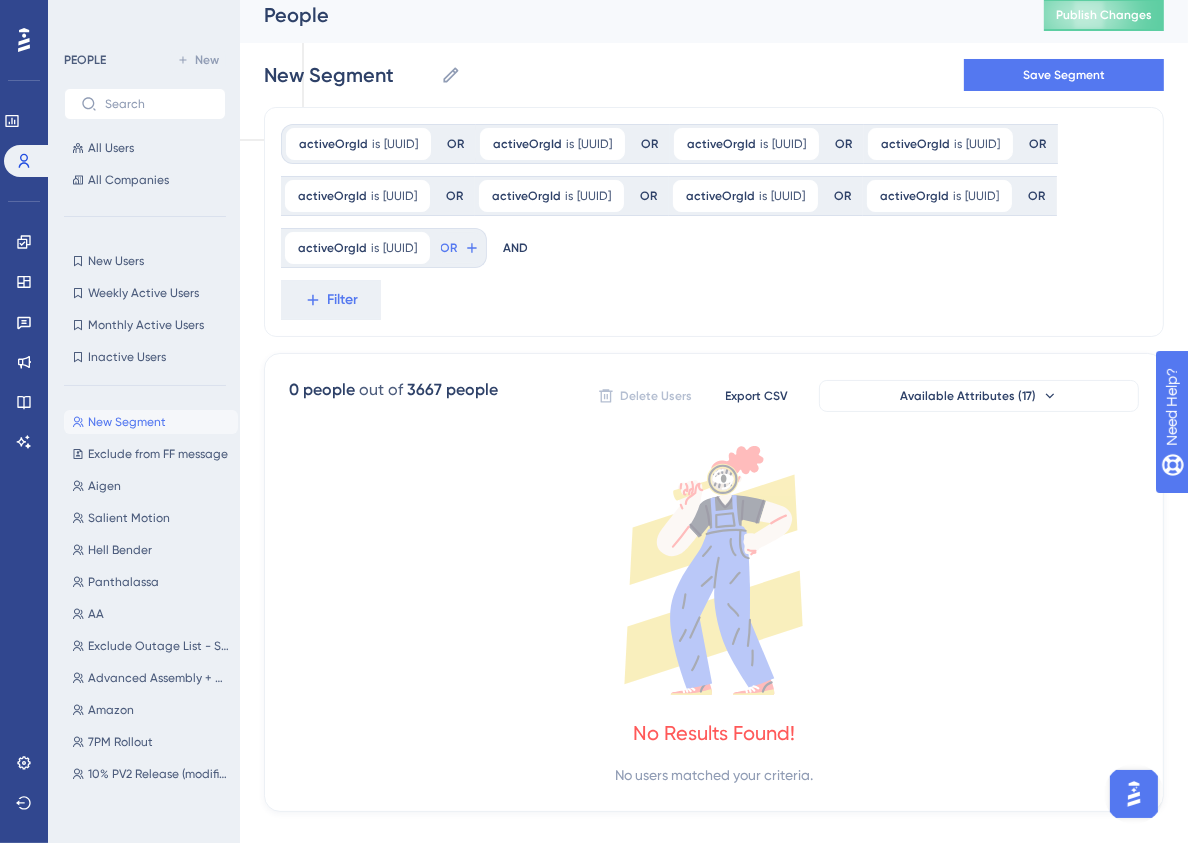 scroll, scrollTop: 0, scrollLeft: 0, axis: both 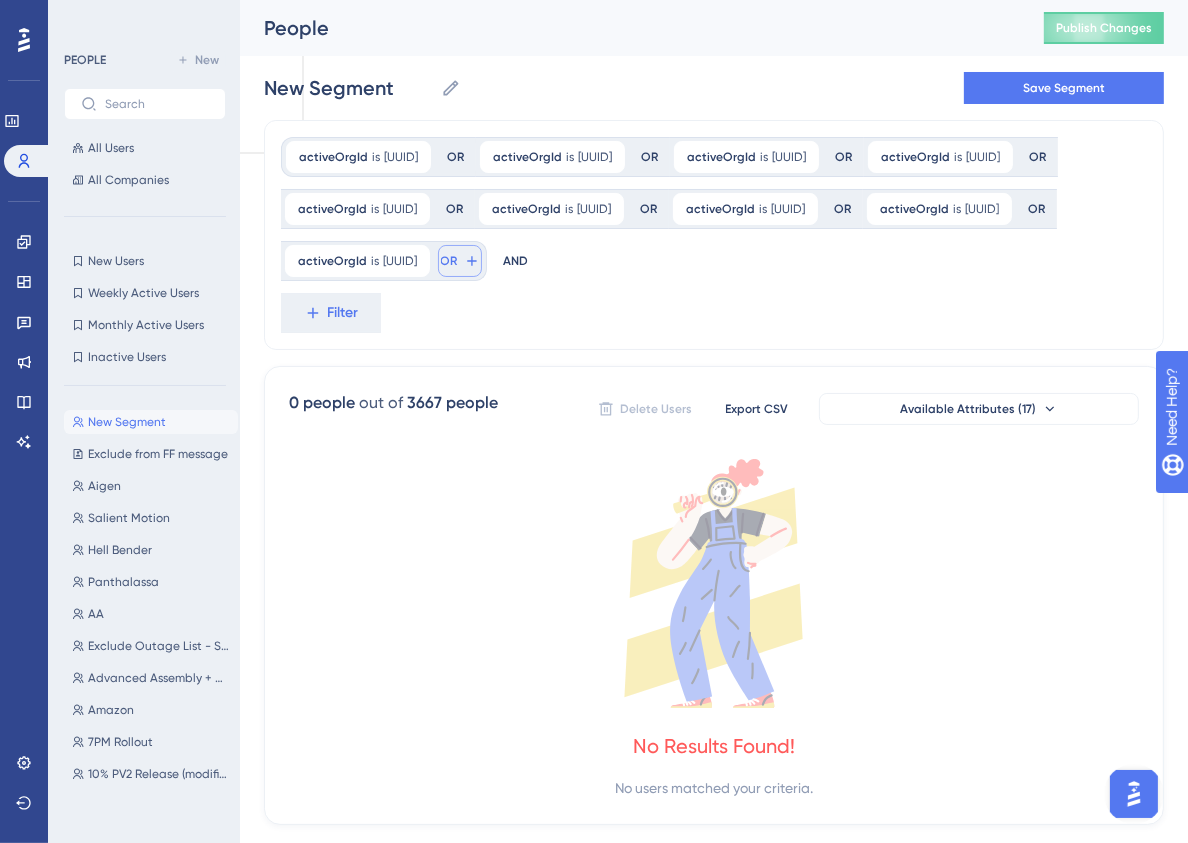 click 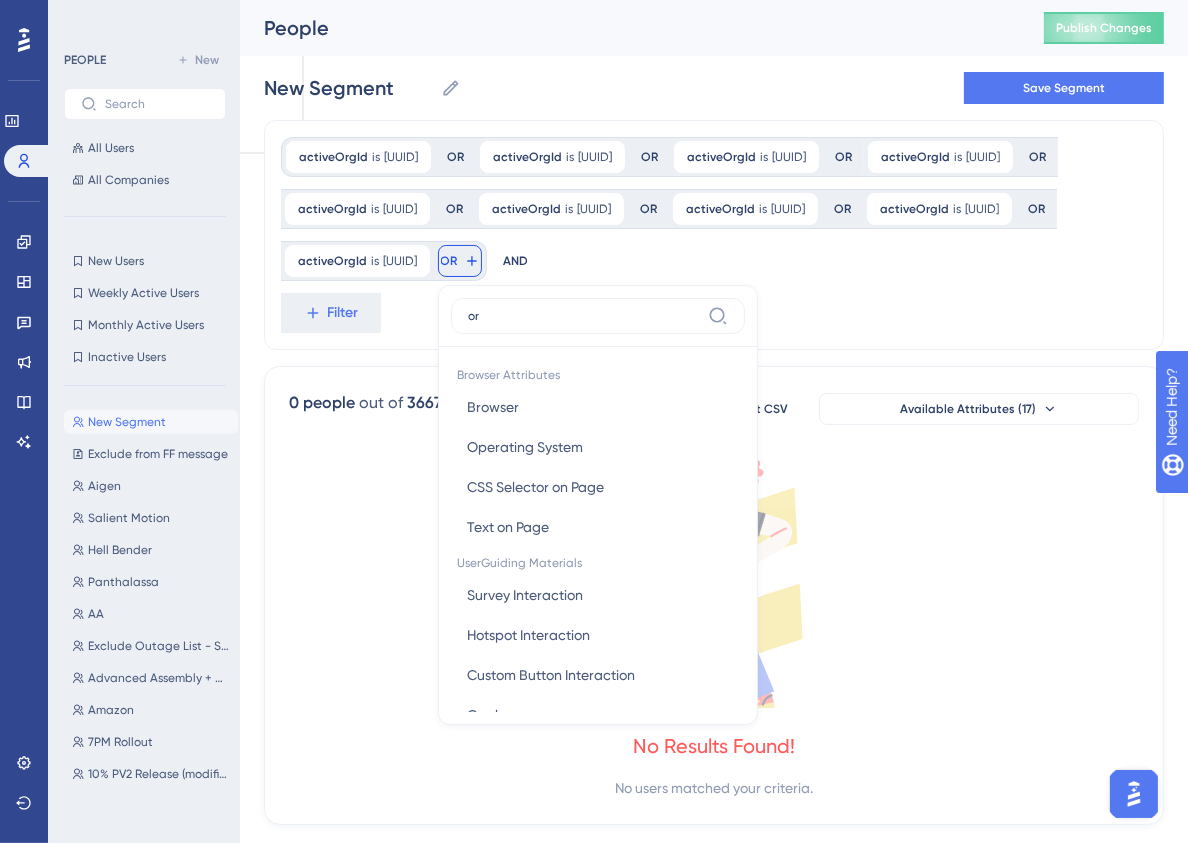 type on "org" 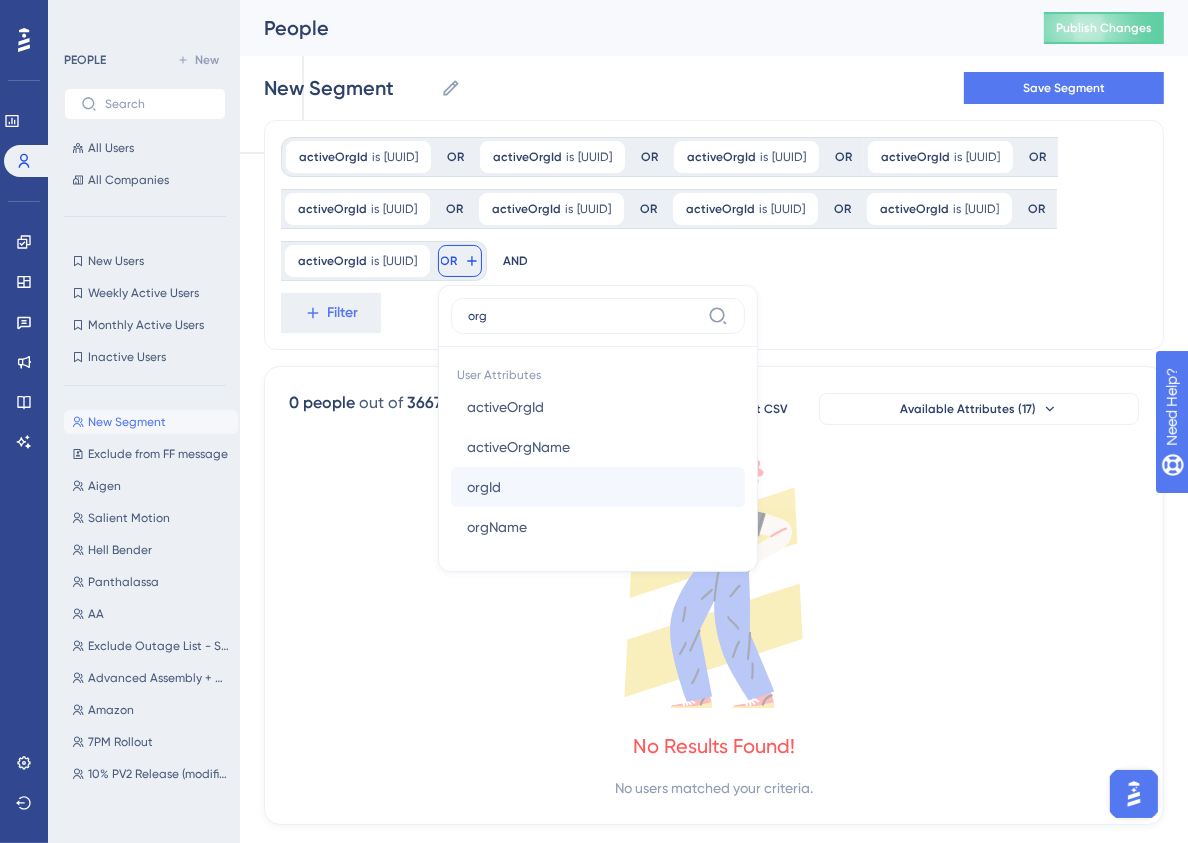 click on "orgId orgId" at bounding box center [598, 487] 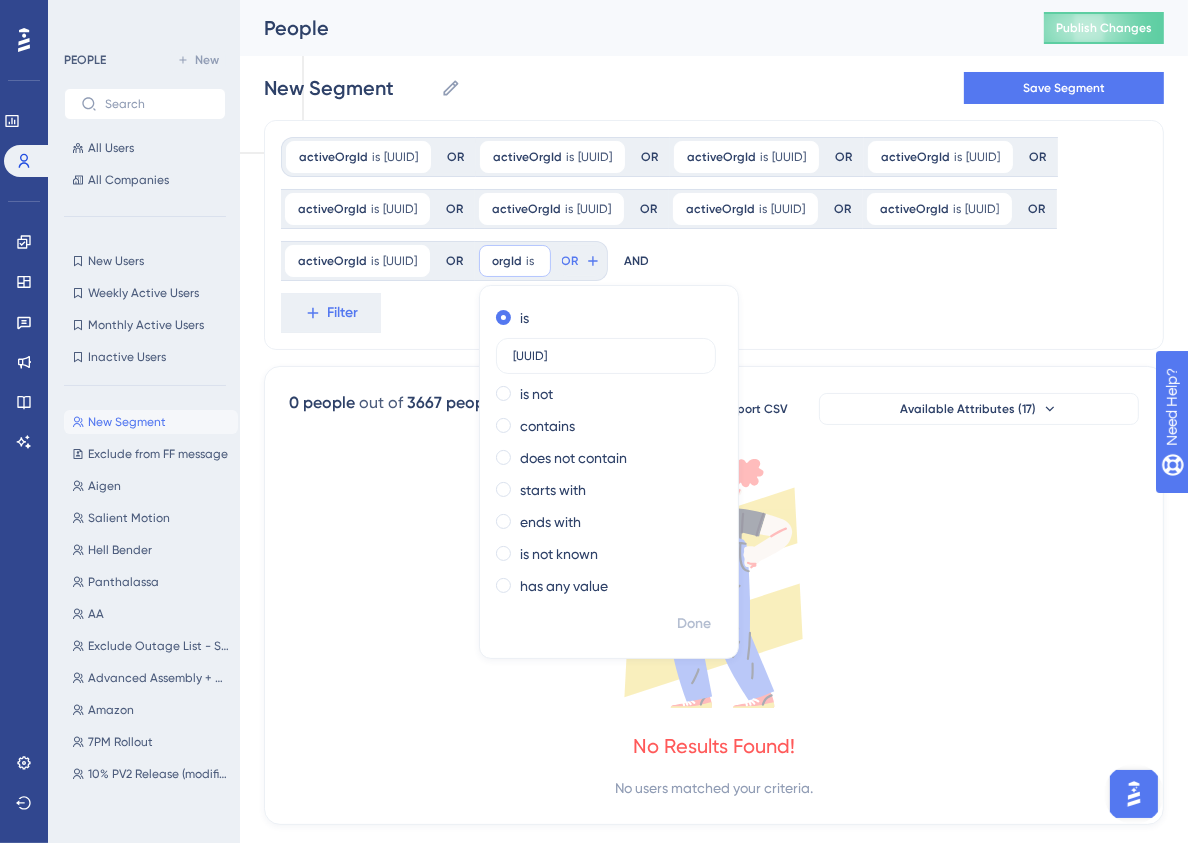scroll, scrollTop: 0, scrollLeft: 48, axis: horizontal 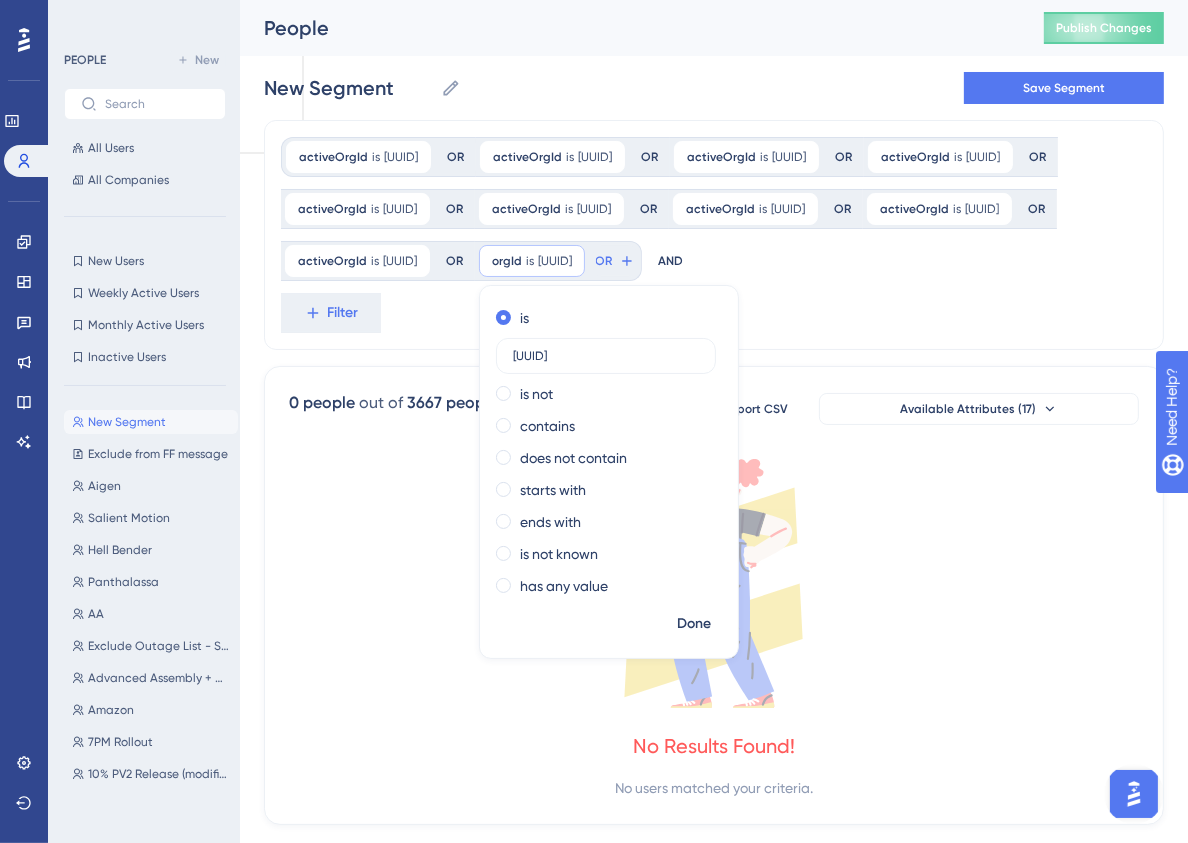 type on "[UUID]" 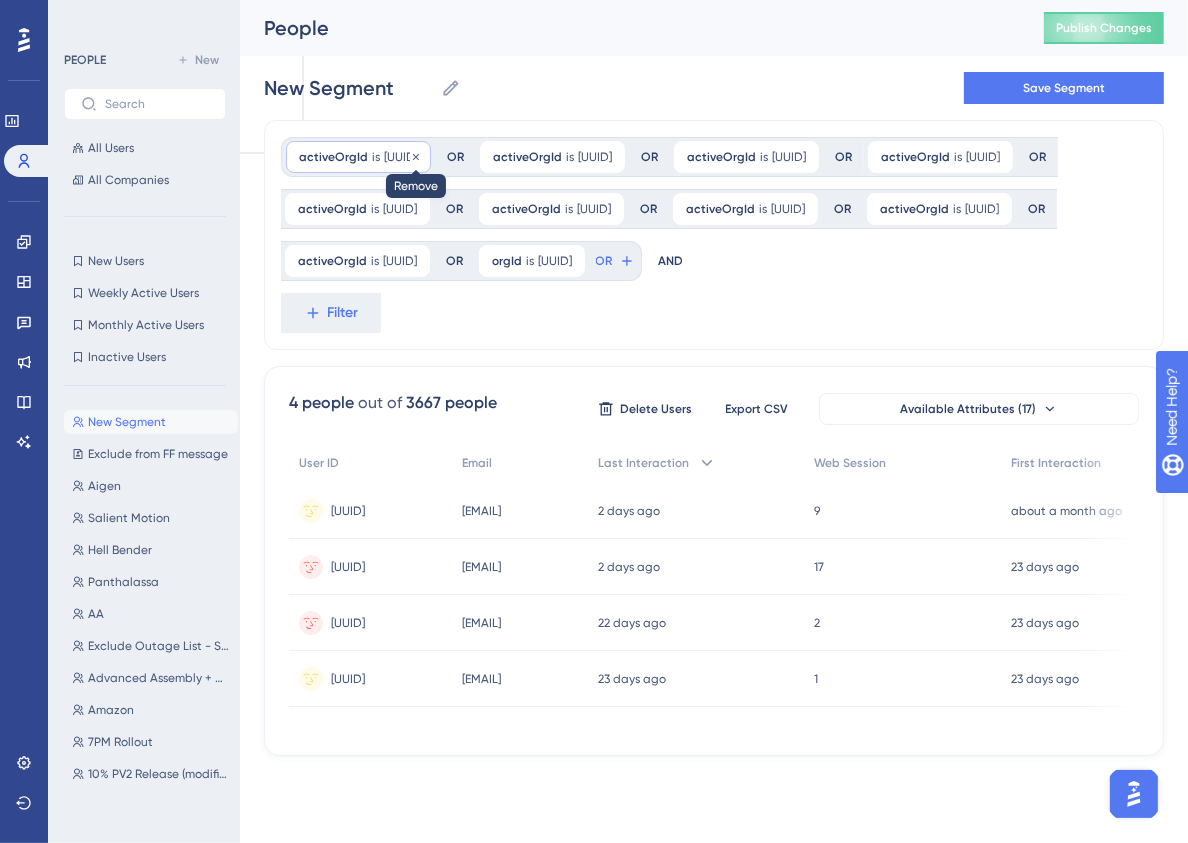 click 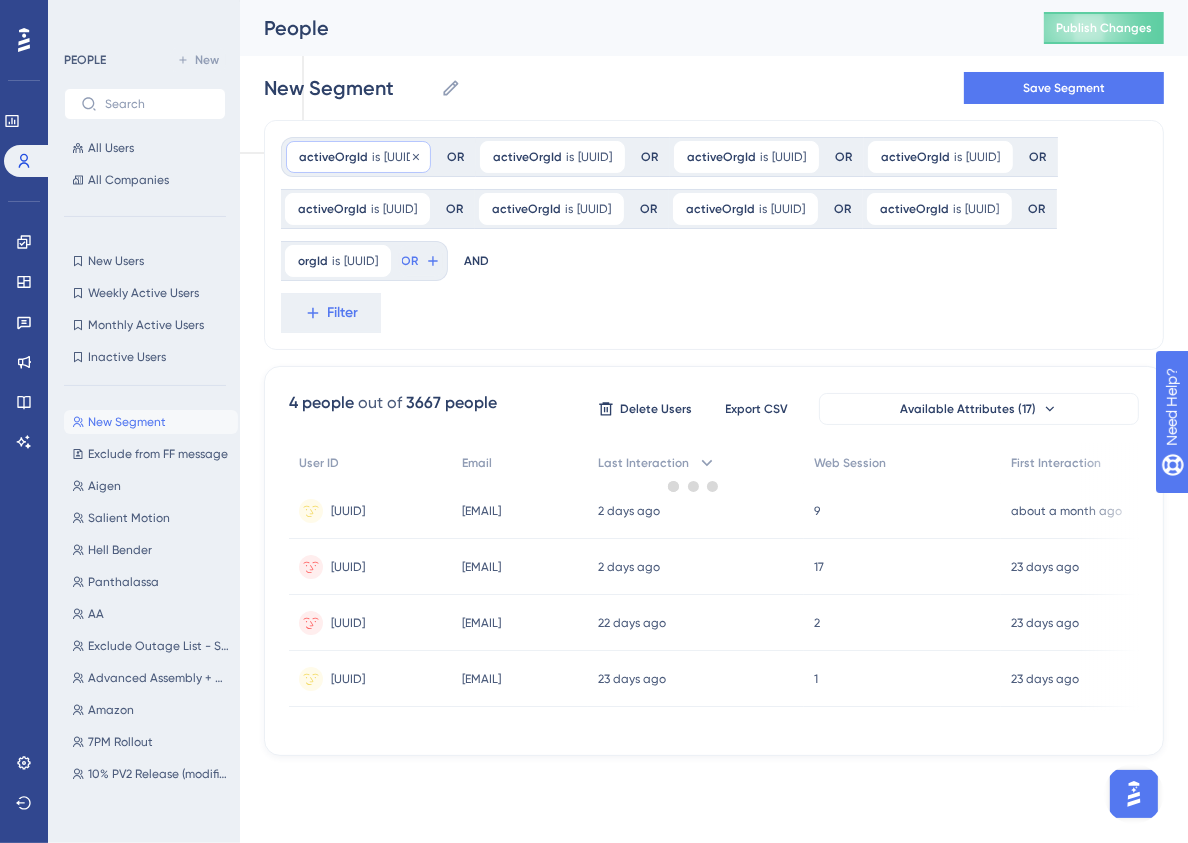 click at bounding box center (694, 485) 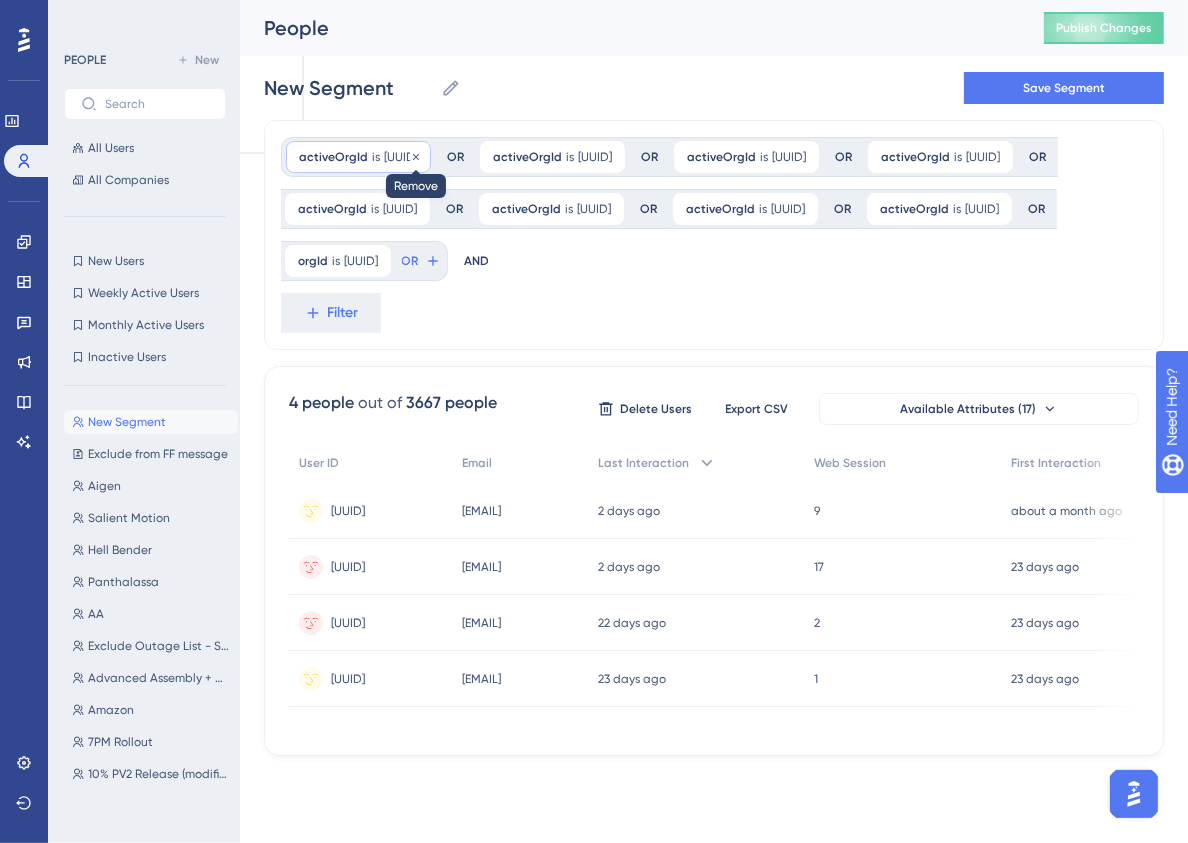 click 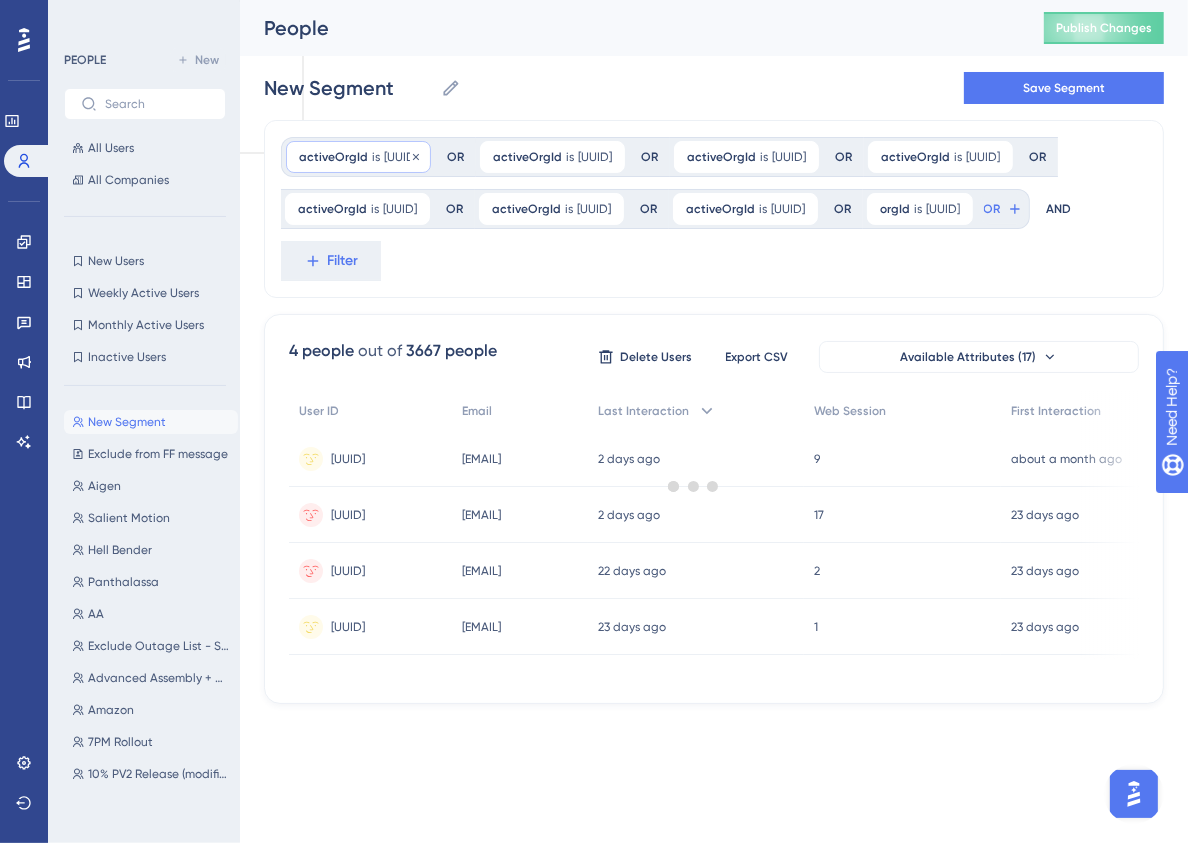 click 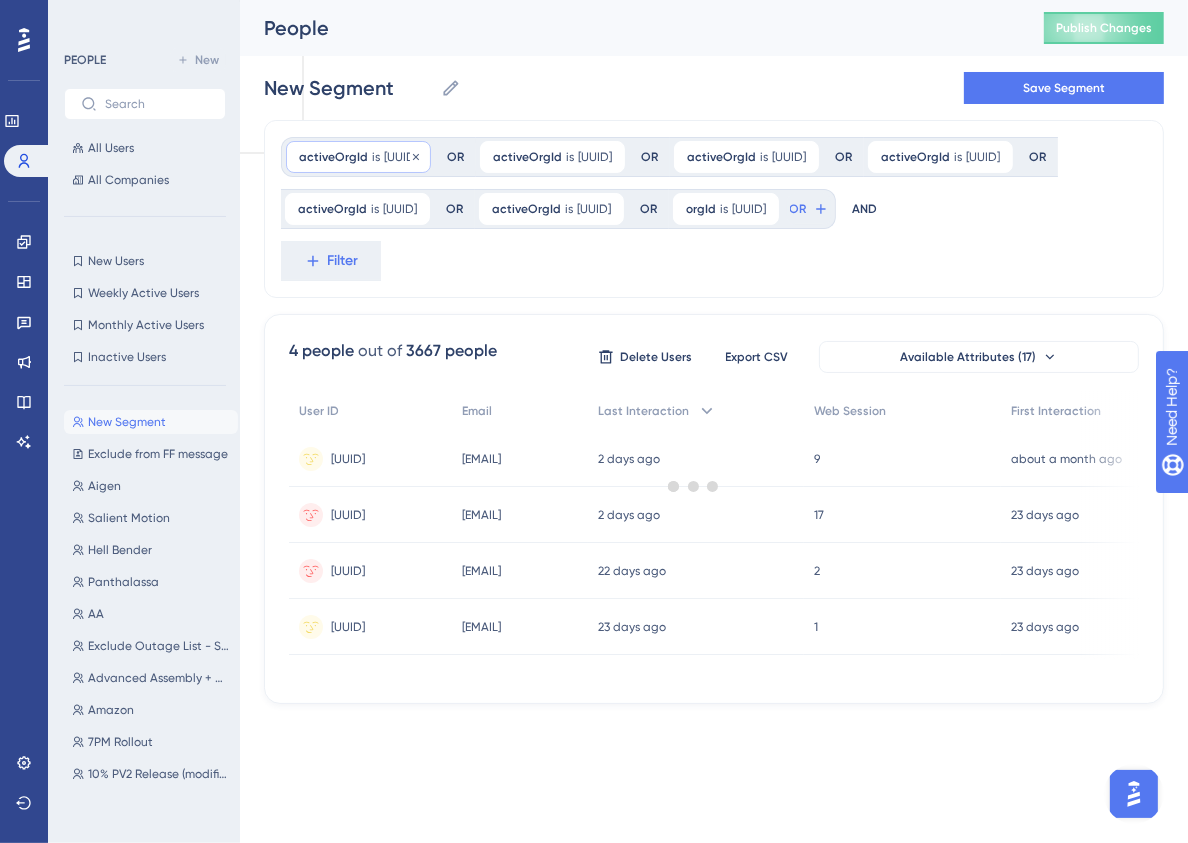 click on "activeOrgId is [UUID] [UUID] Remove" at bounding box center (358, 157) 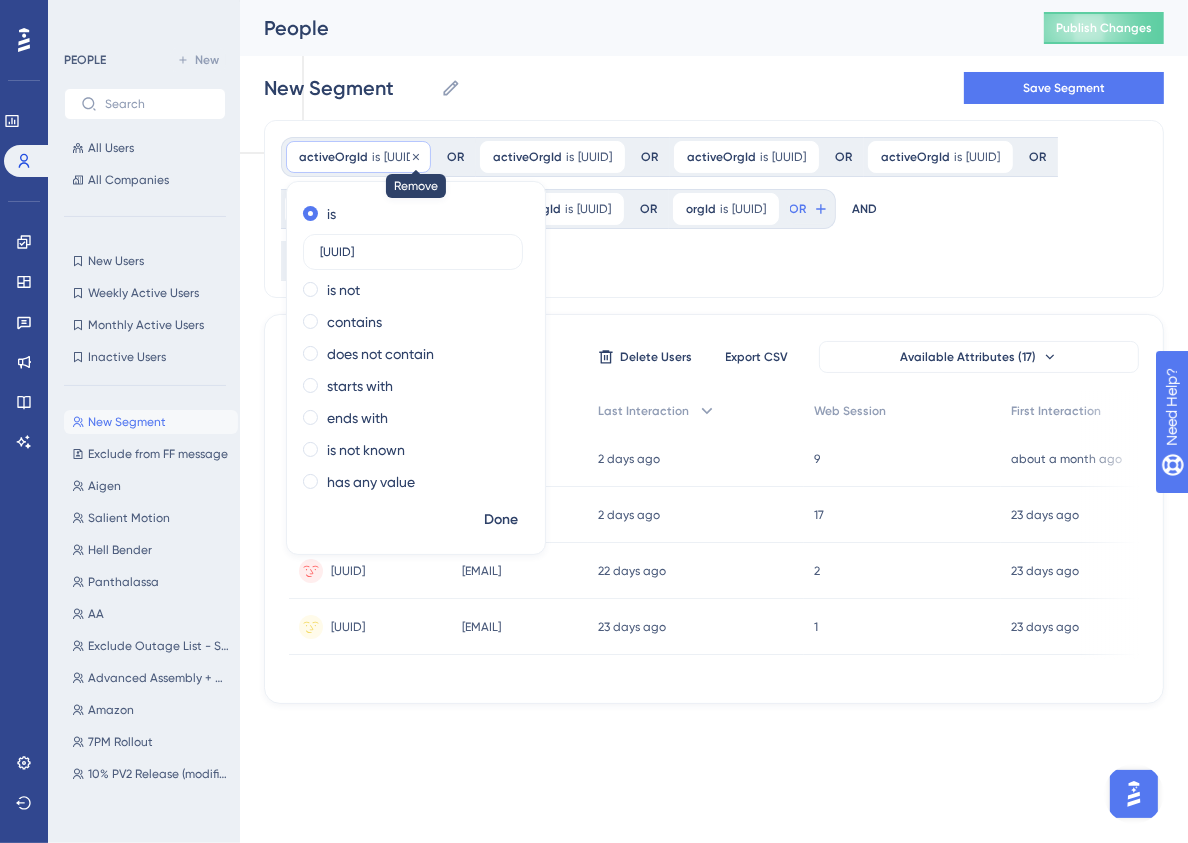 scroll, scrollTop: 0, scrollLeft: 0, axis: both 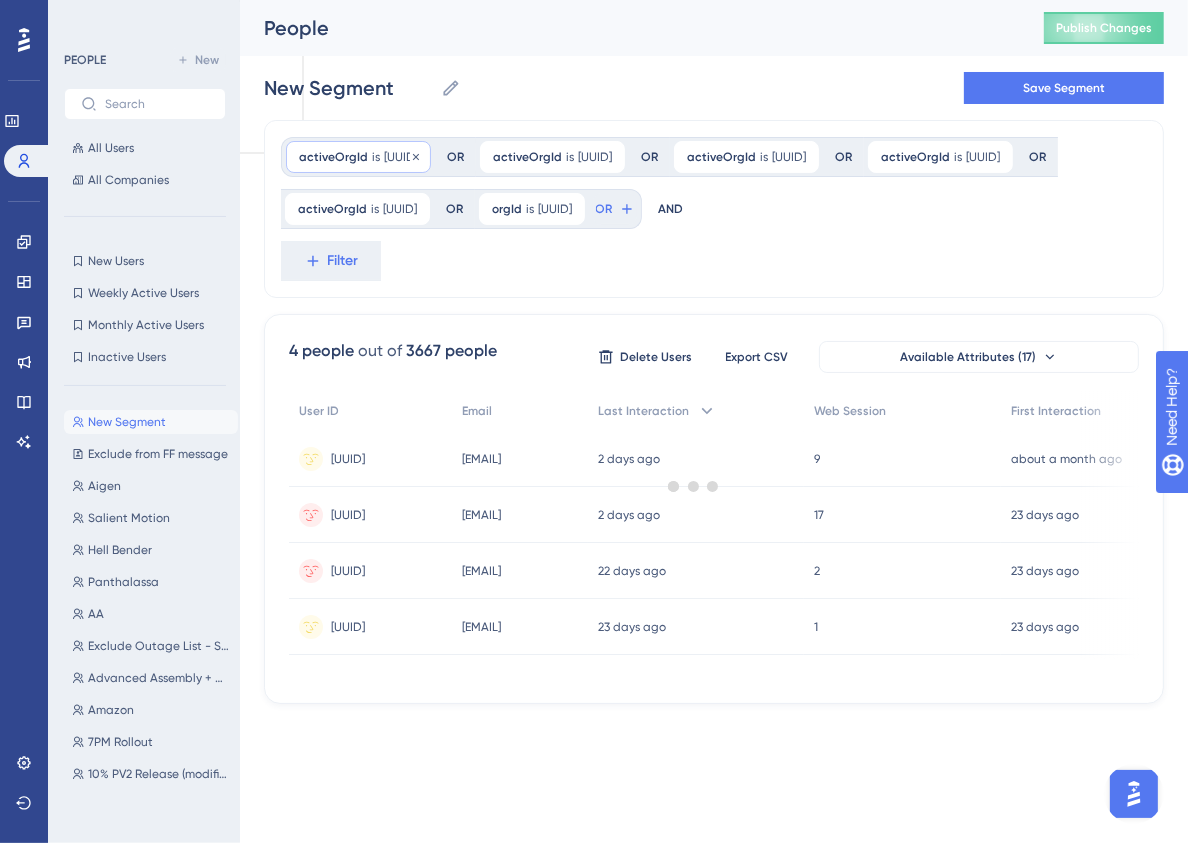 click 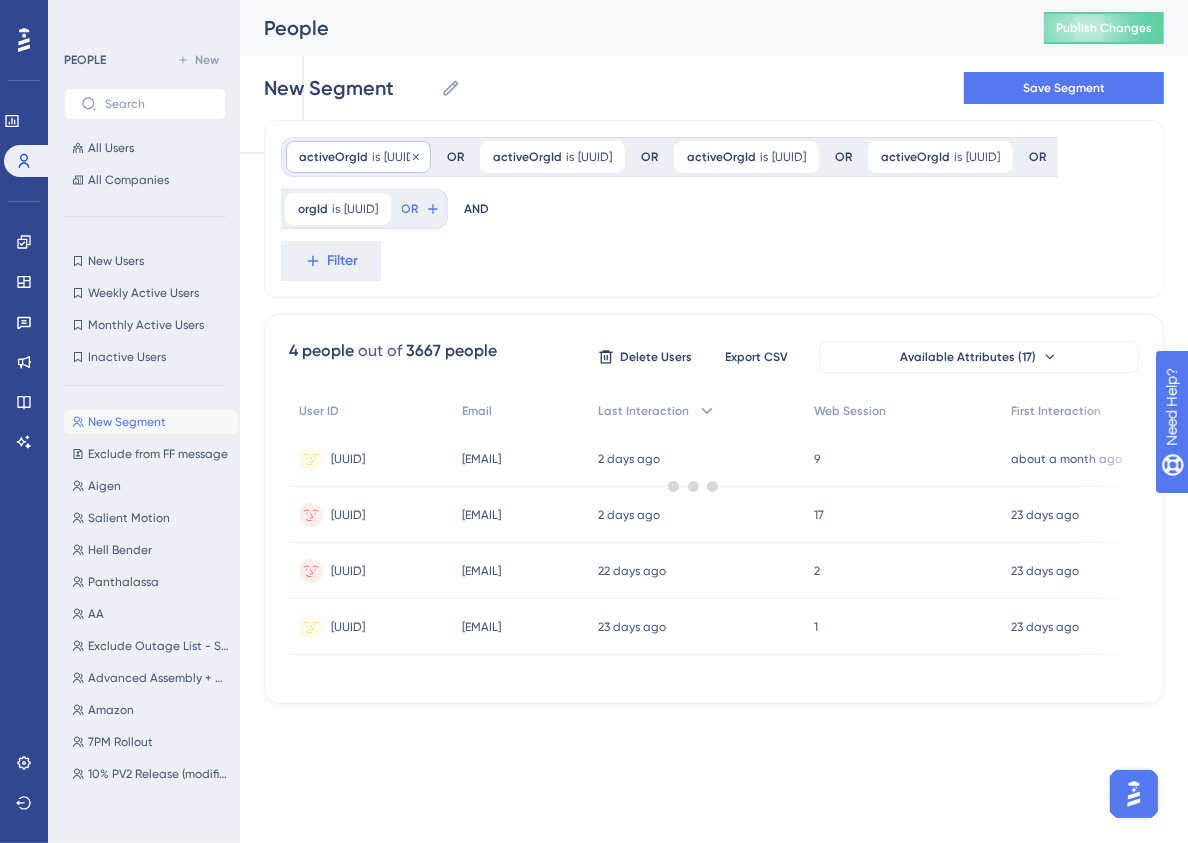 click 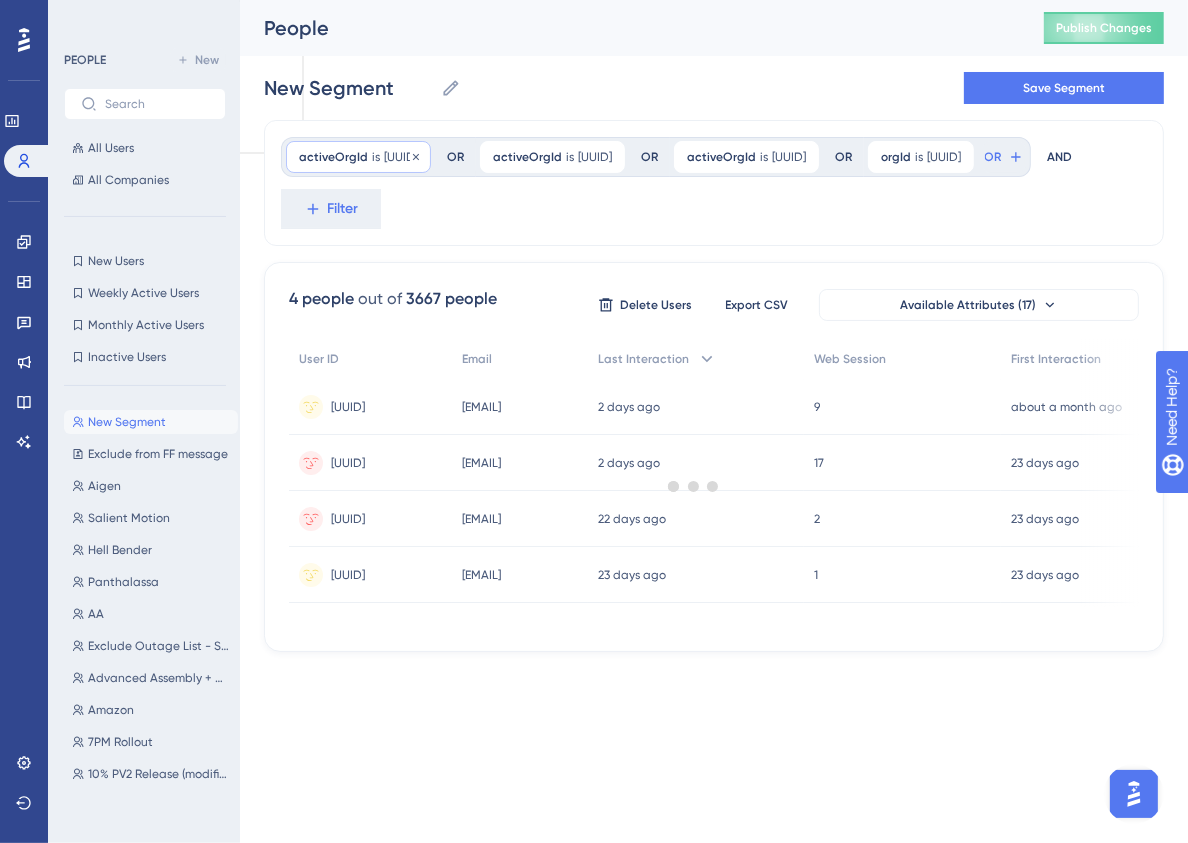 click on "activeOrgId is [UUID] [UUID] Remove" at bounding box center [358, 157] 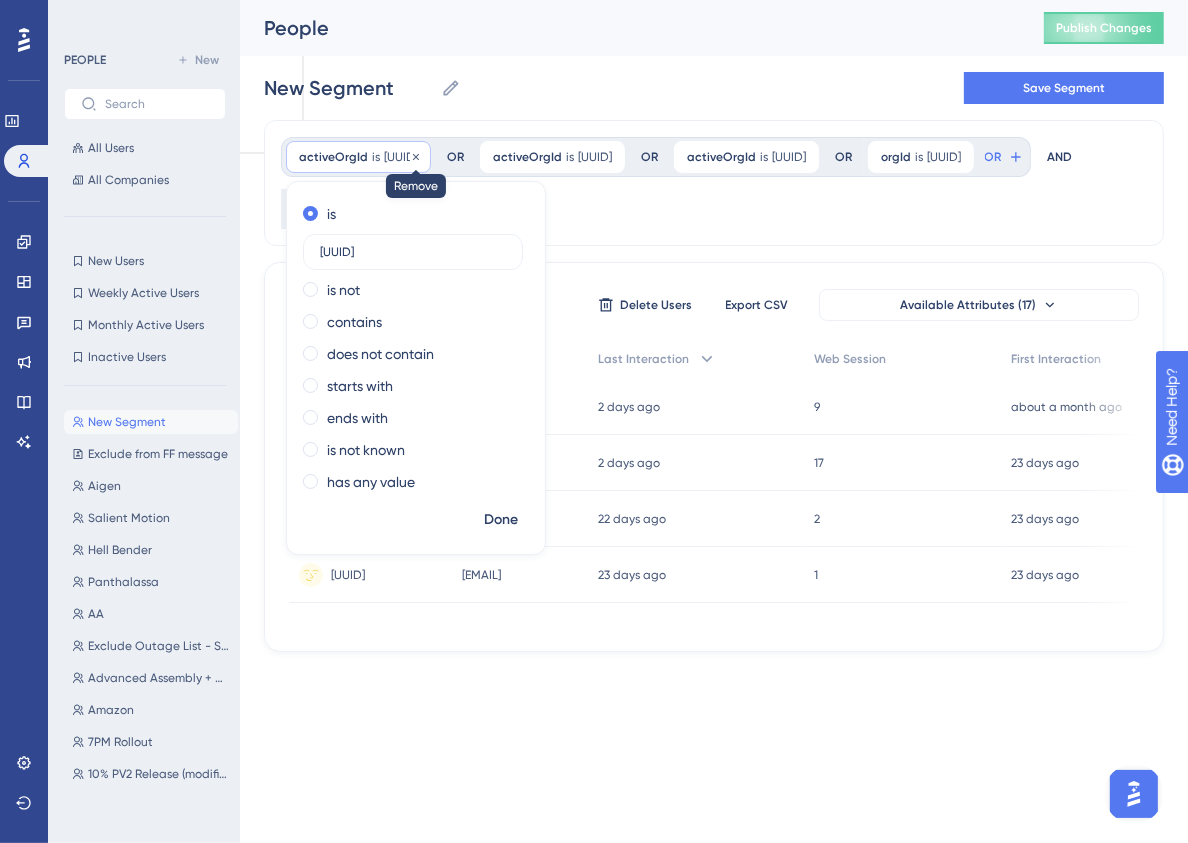 scroll, scrollTop: 0, scrollLeft: 47, axis: horizontal 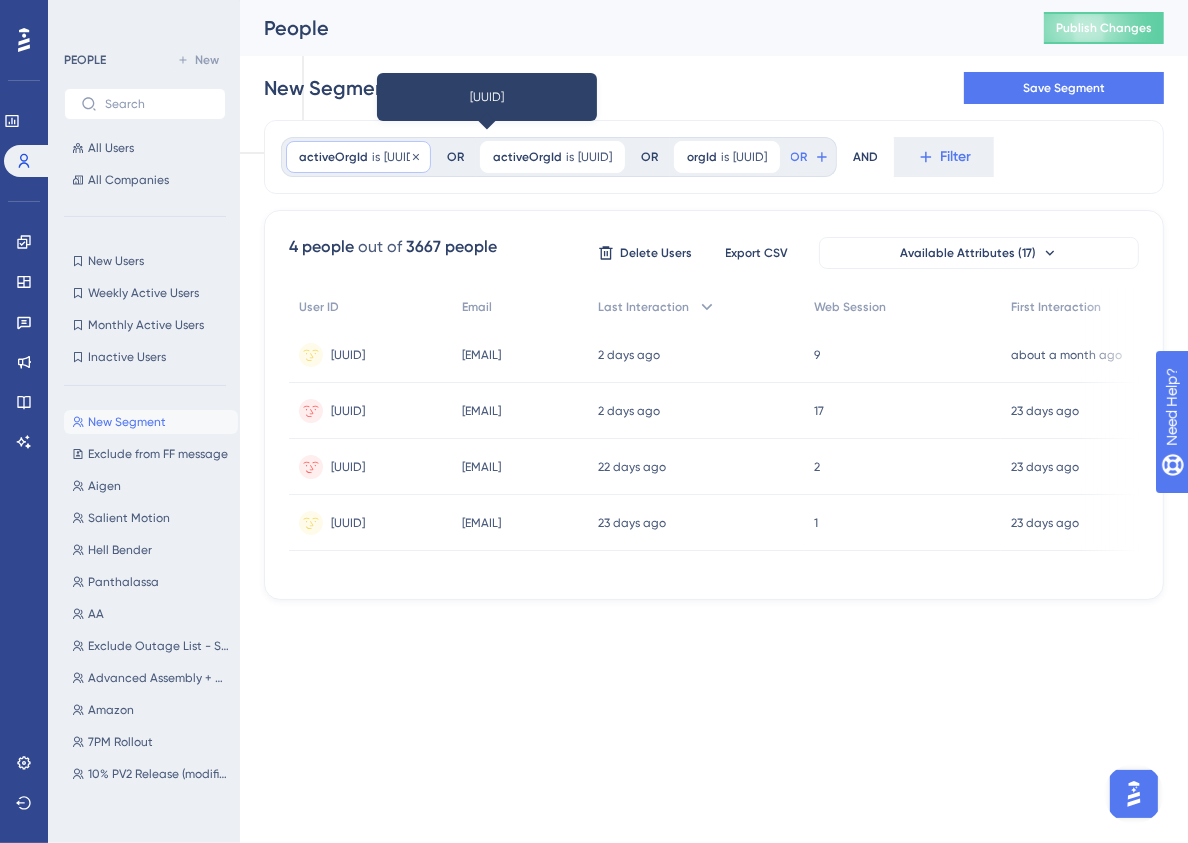 click 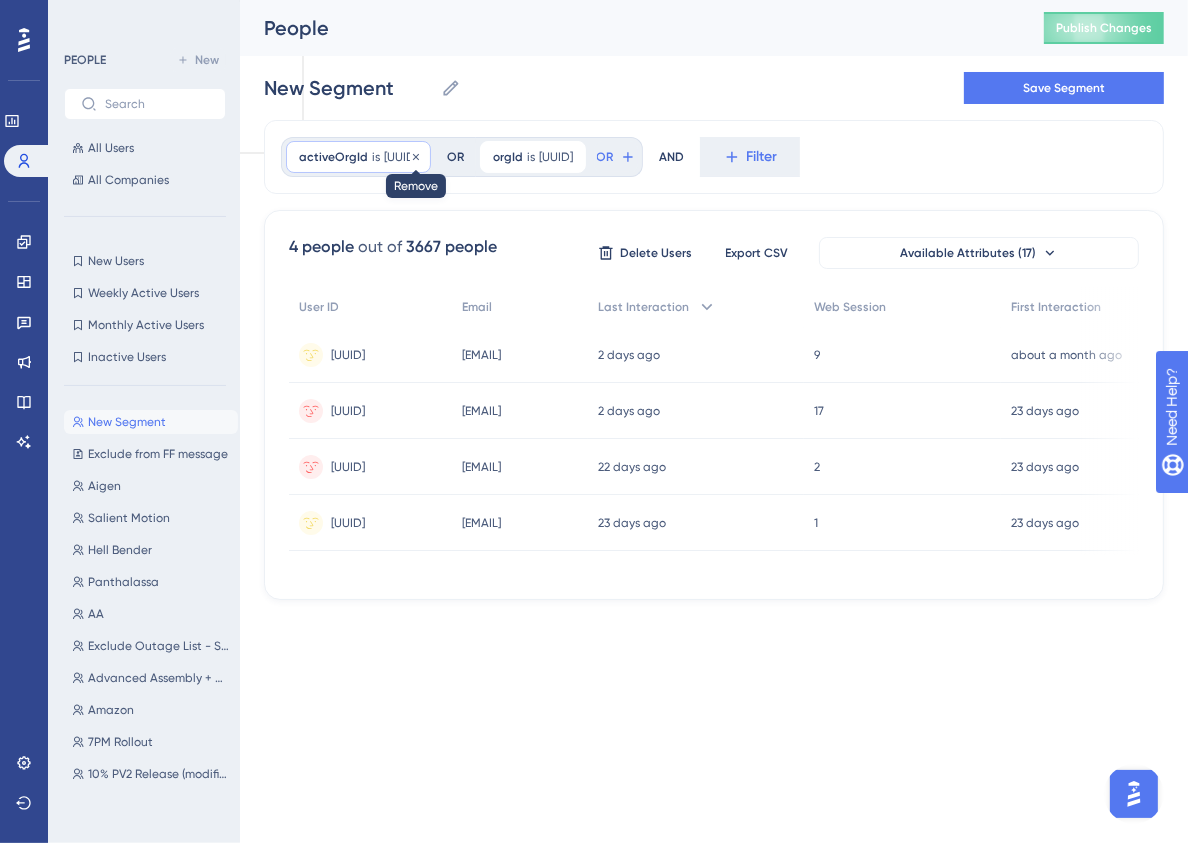 click 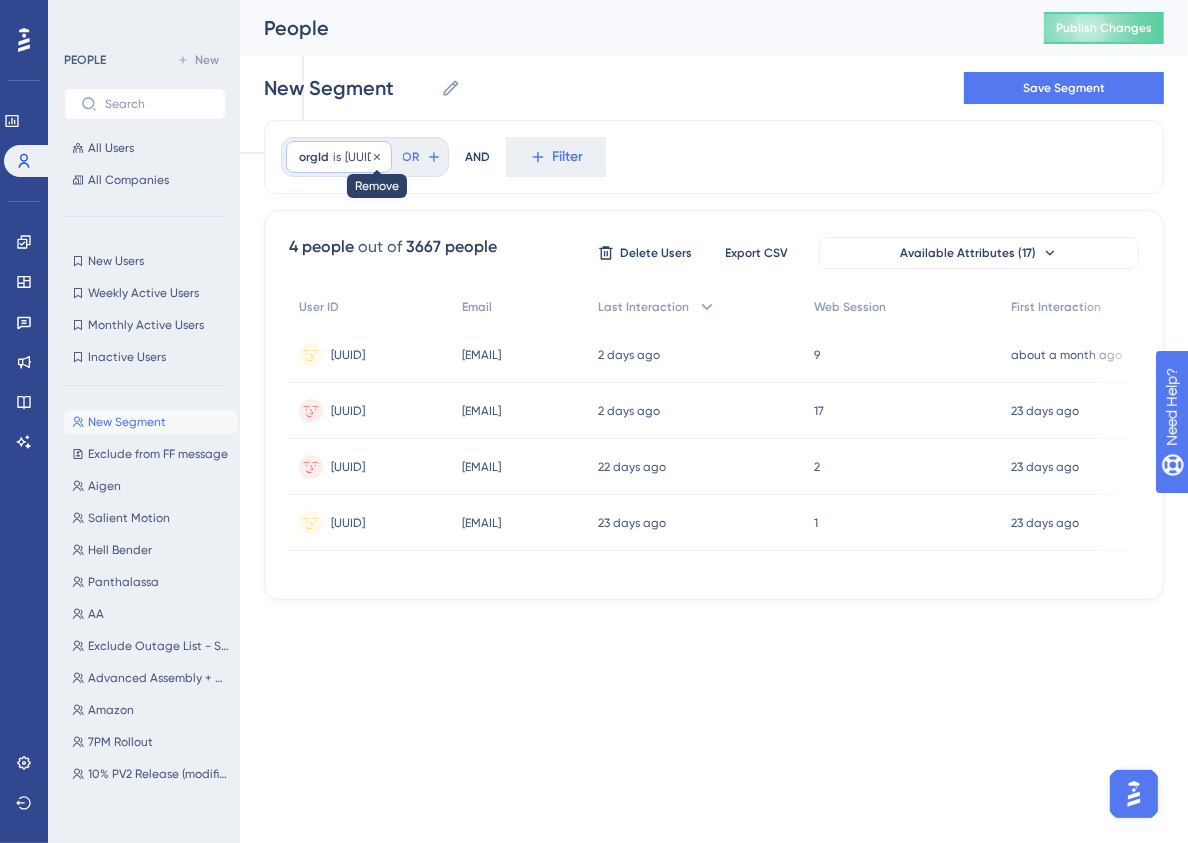 click 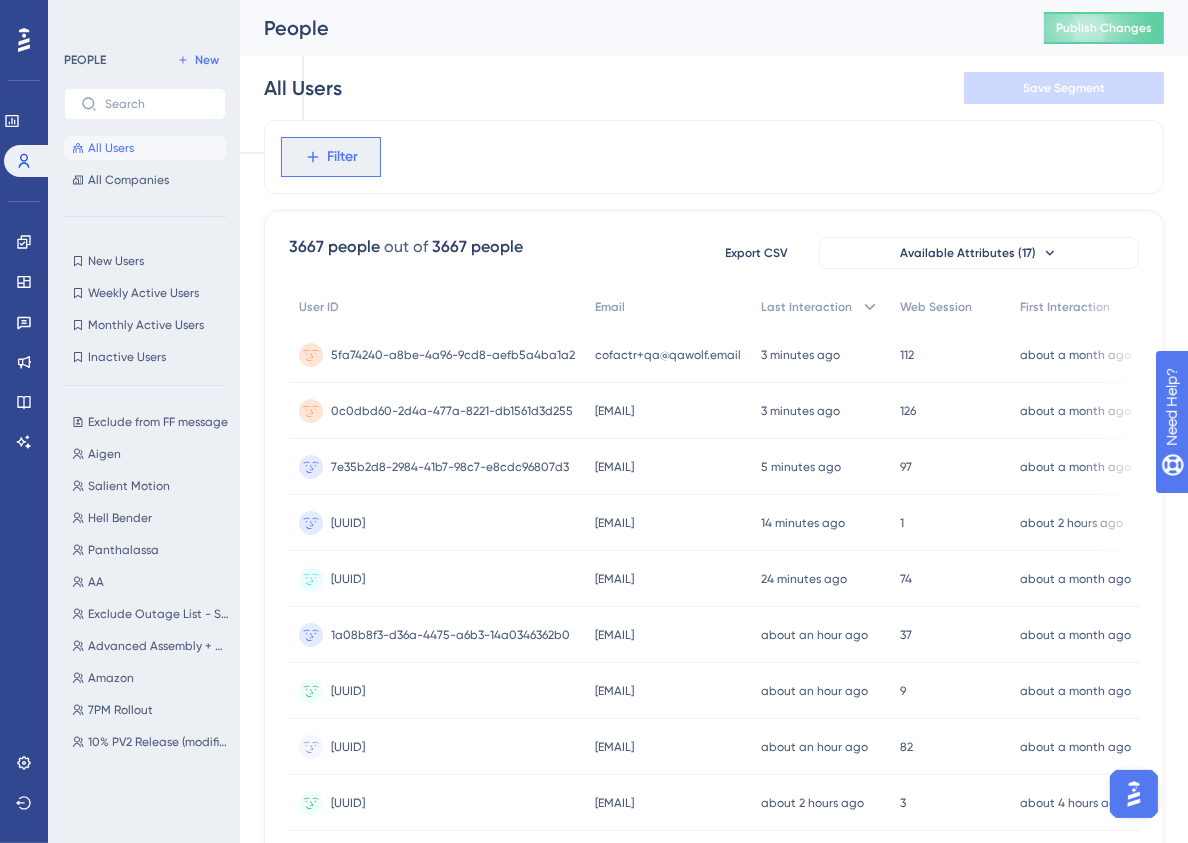 click on "Filter" at bounding box center [331, 157] 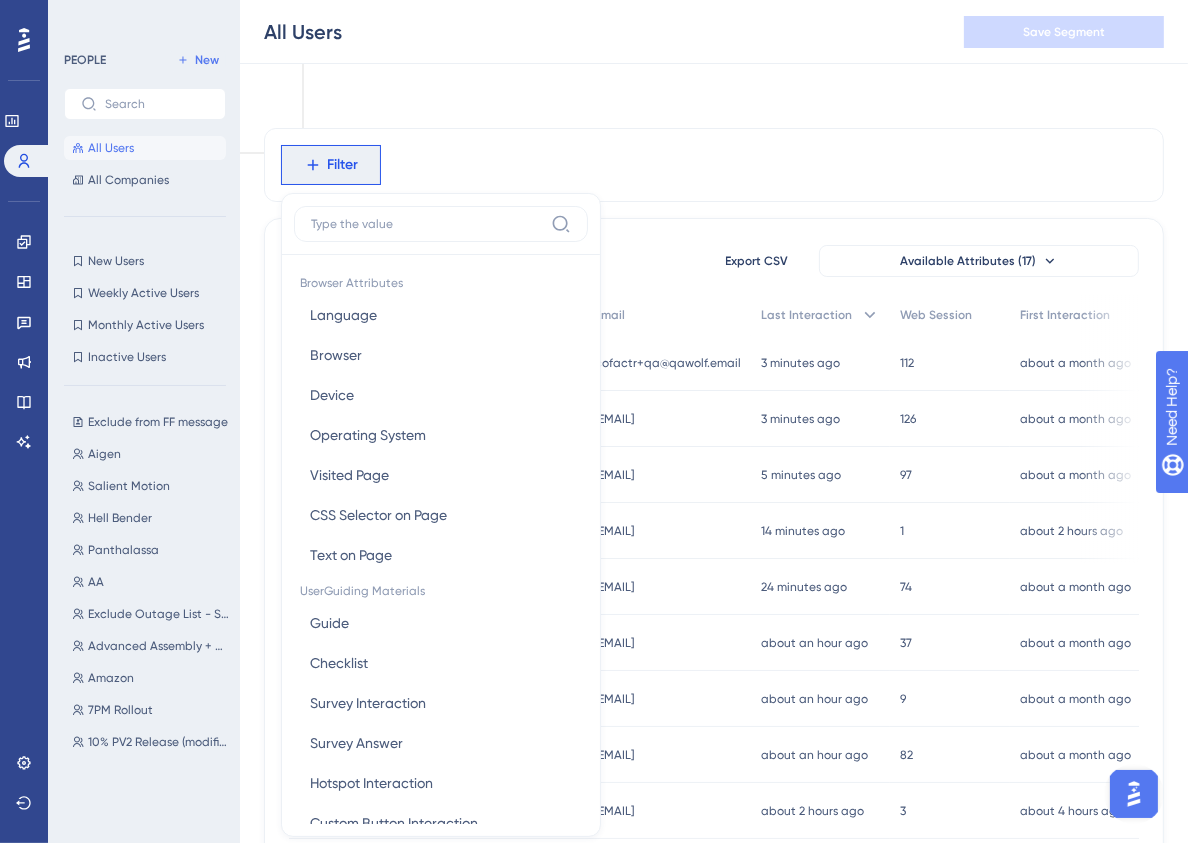 scroll, scrollTop: 80, scrollLeft: 0, axis: vertical 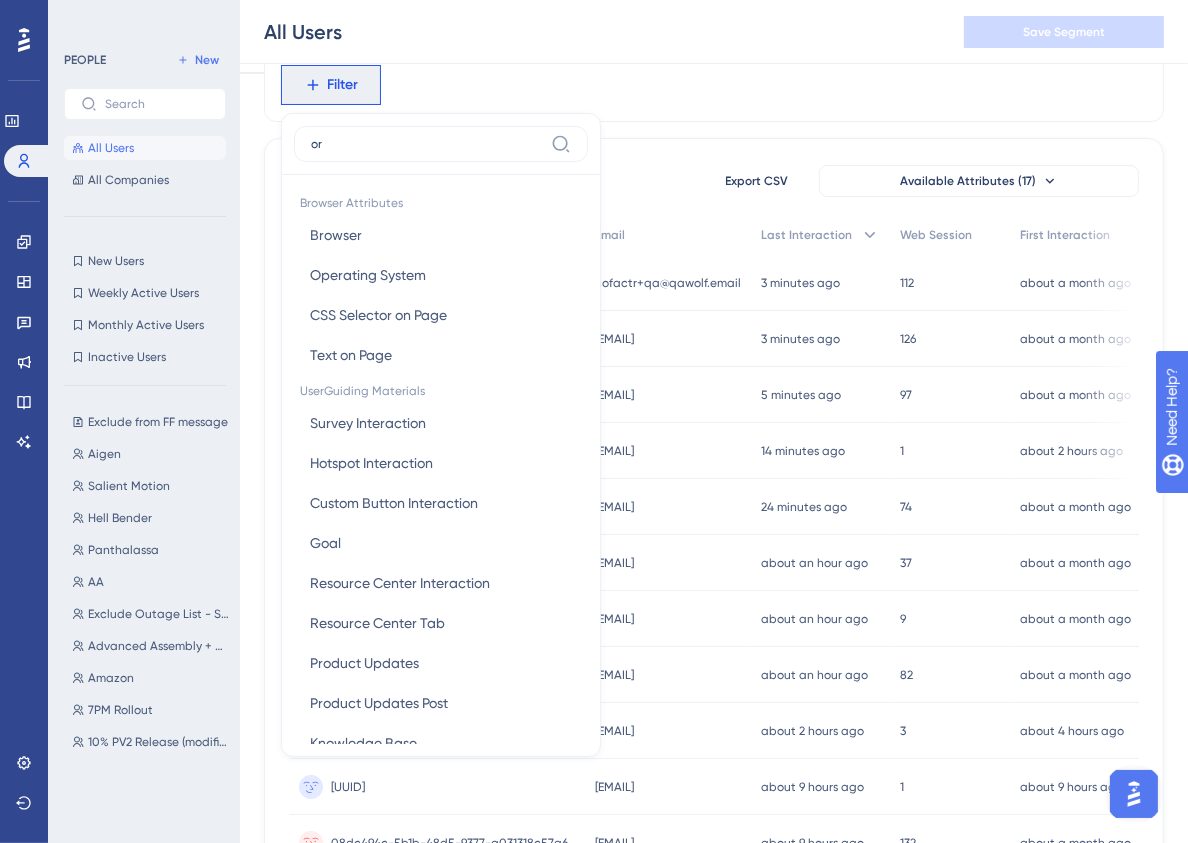 type on "org" 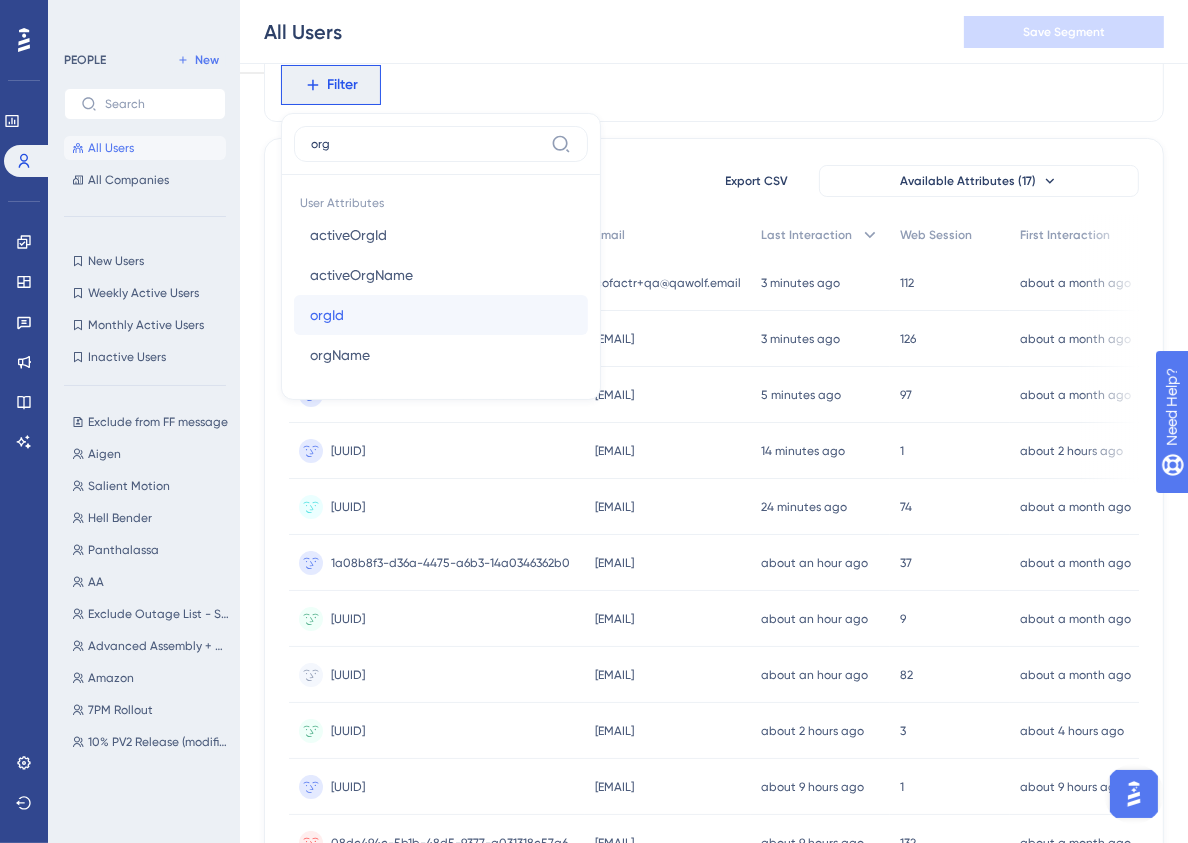 click on "orgId" at bounding box center (327, 315) 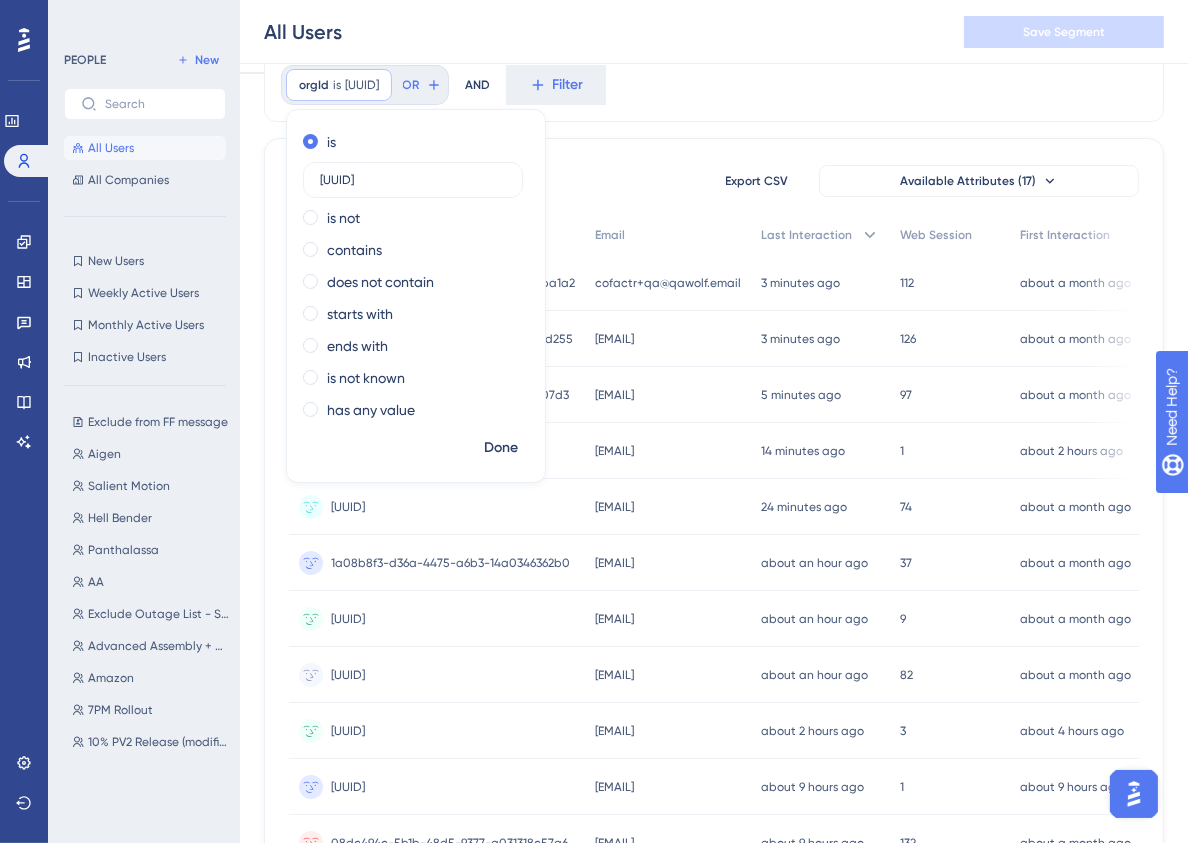 scroll, scrollTop: 0, scrollLeft: 47, axis: horizontal 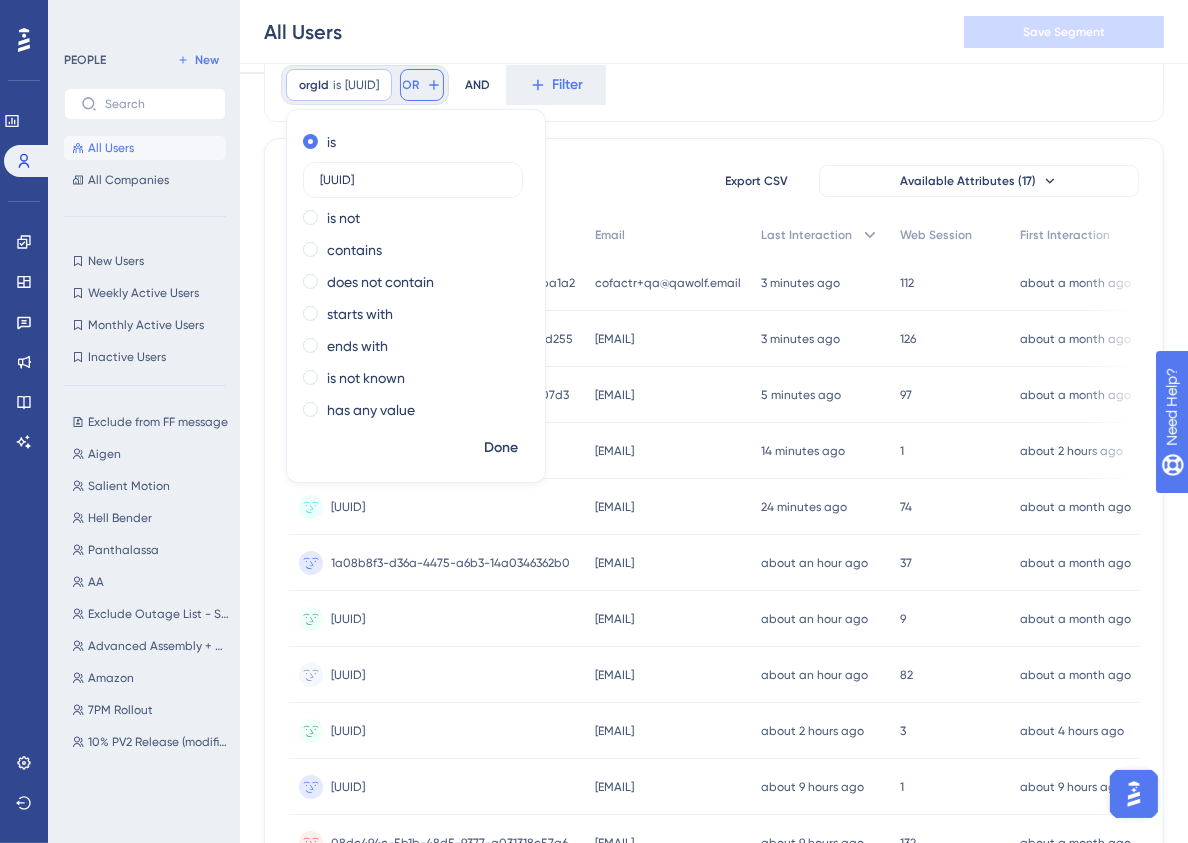 click 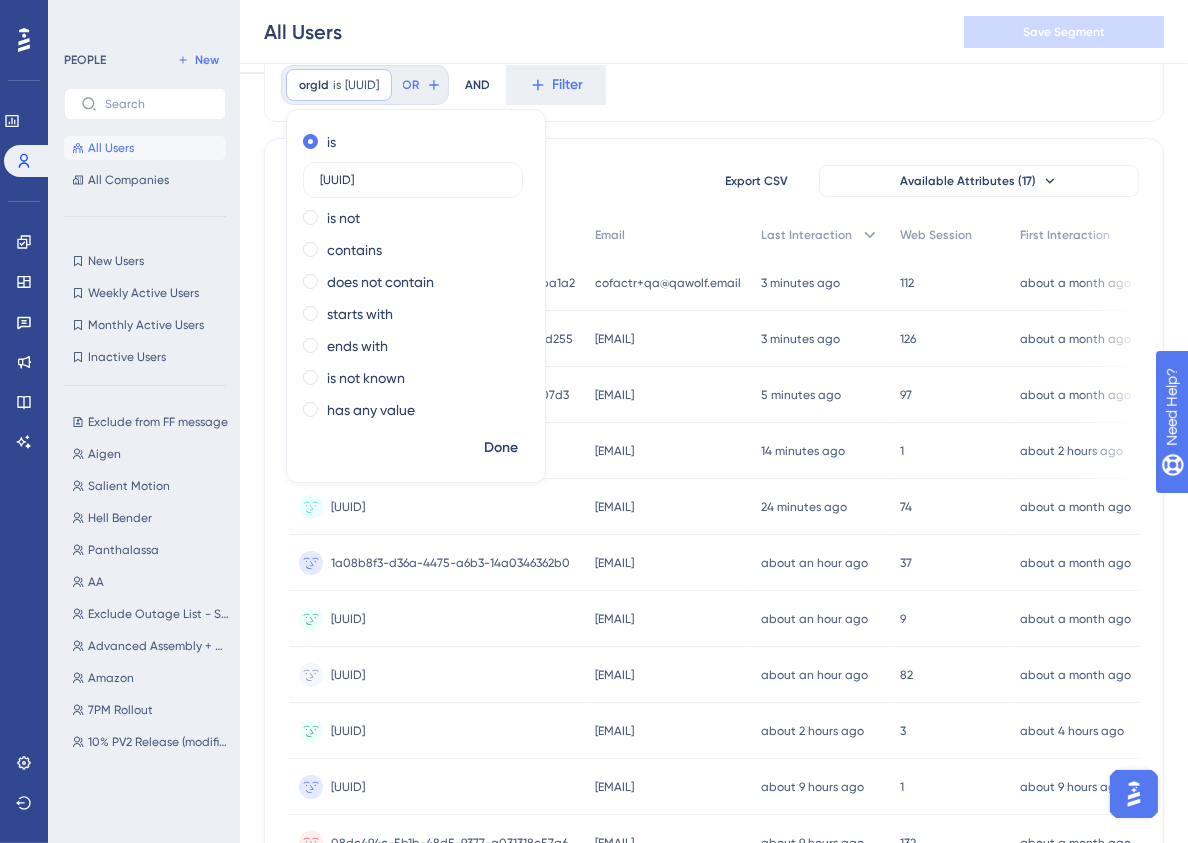 scroll, scrollTop: 0, scrollLeft: 0, axis: both 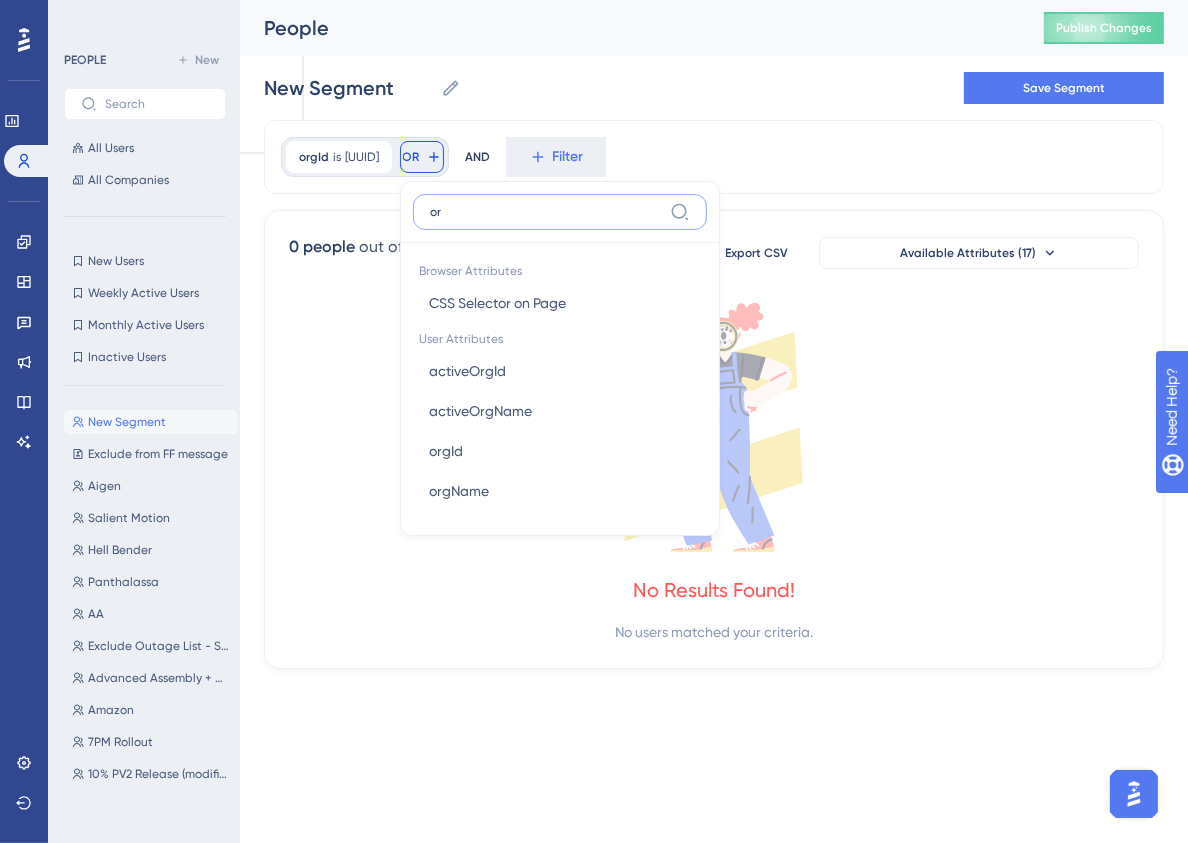 type on "org" 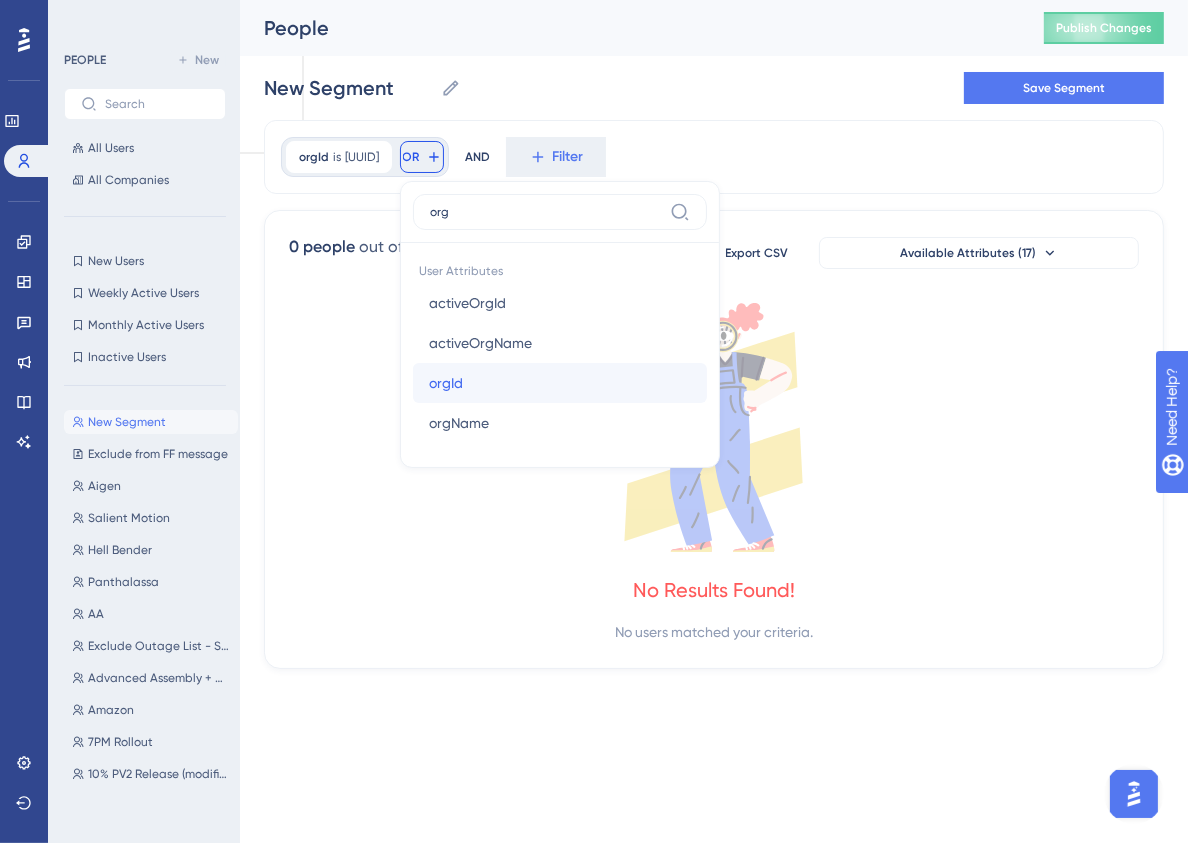 click on "orgId orgId" at bounding box center [560, 383] 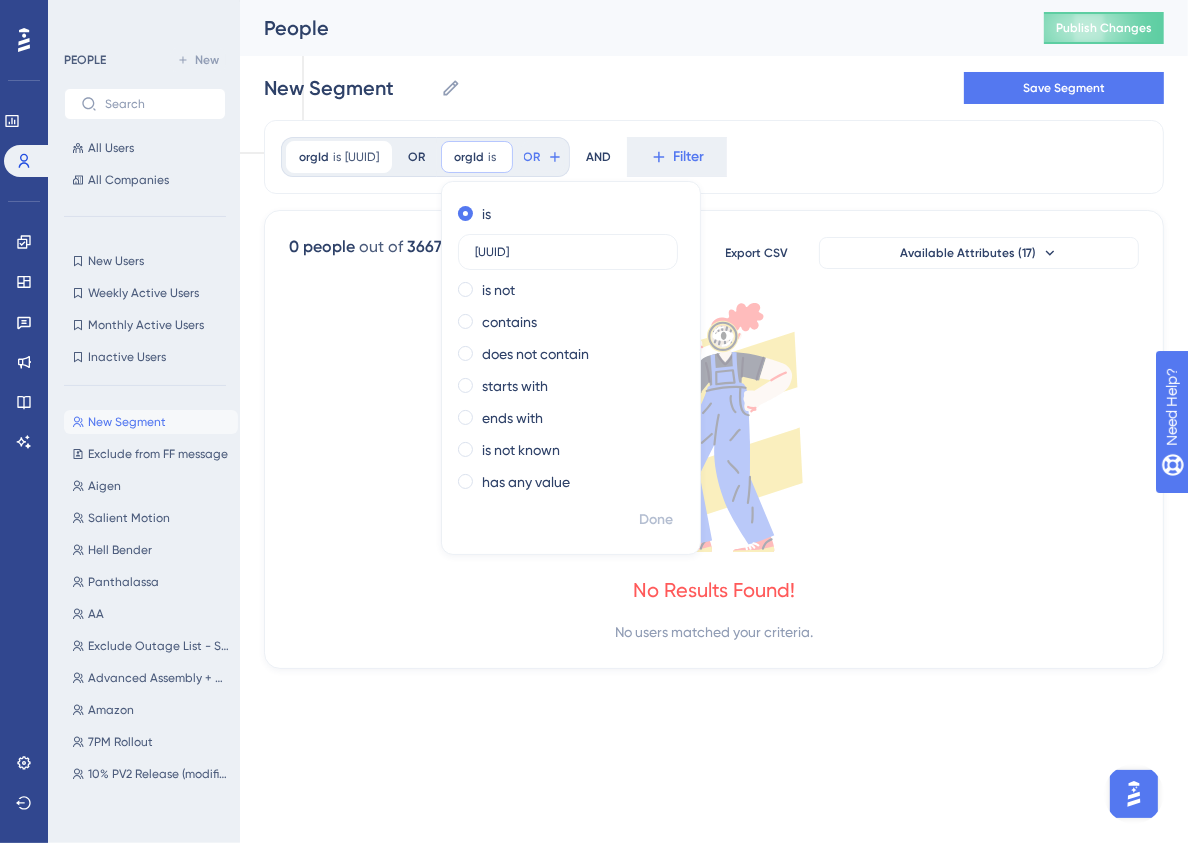 scroll, scrollTop: 0, scrollLeft: 35, axis: horizontal 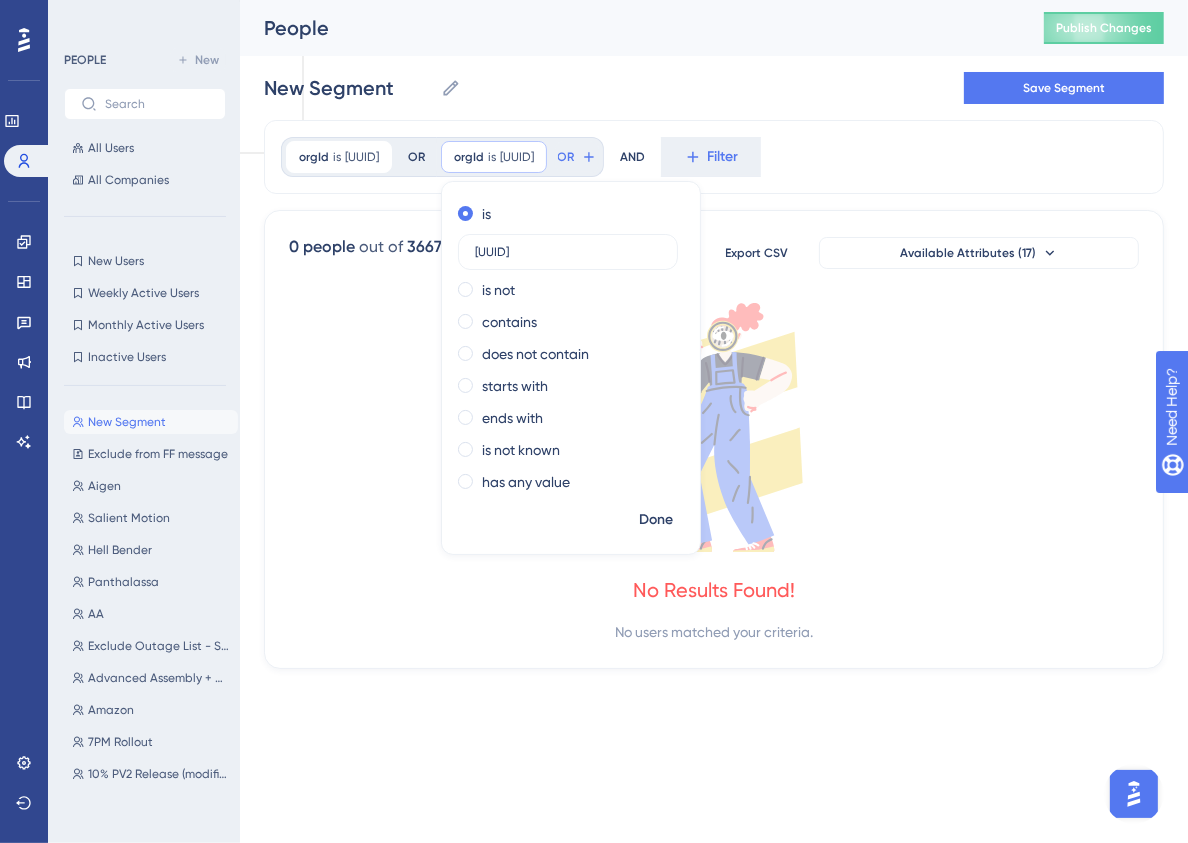 type on "[UUID]" 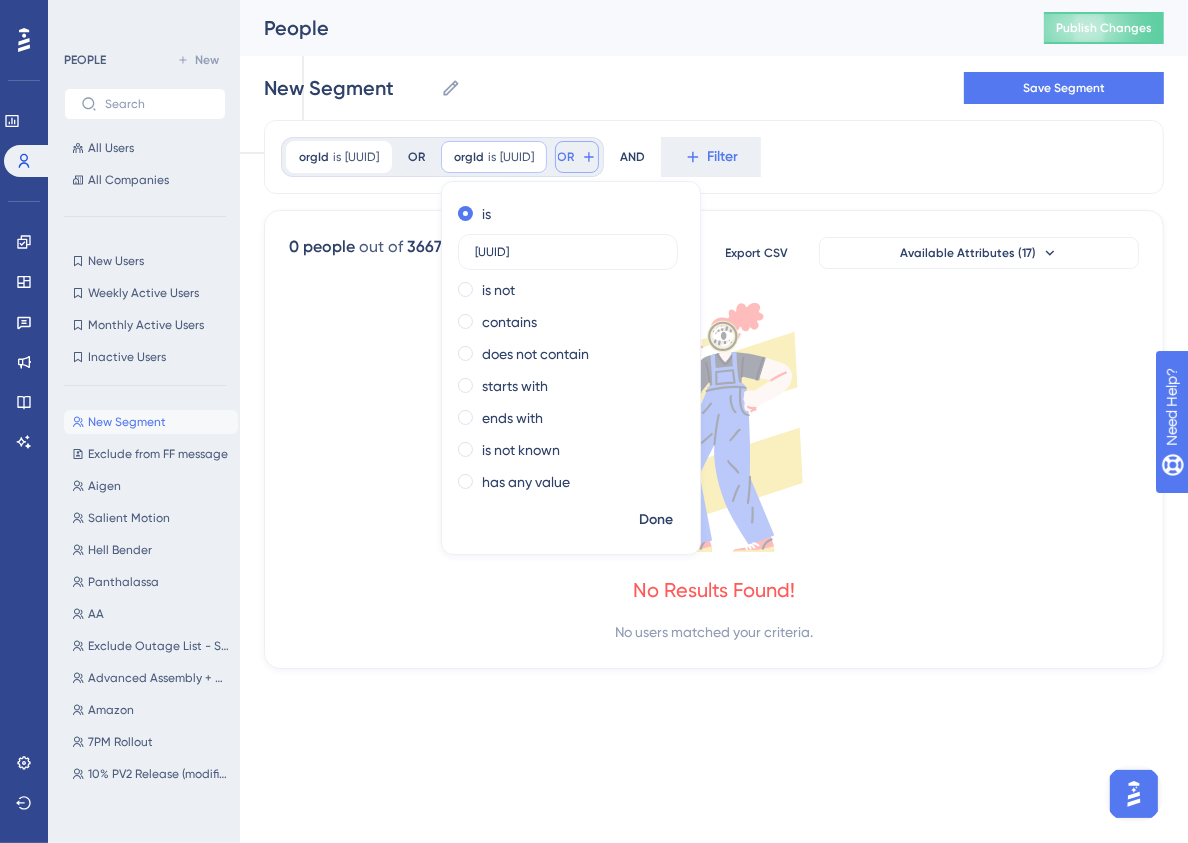 click on "OR" at bounding box center (577, 157) 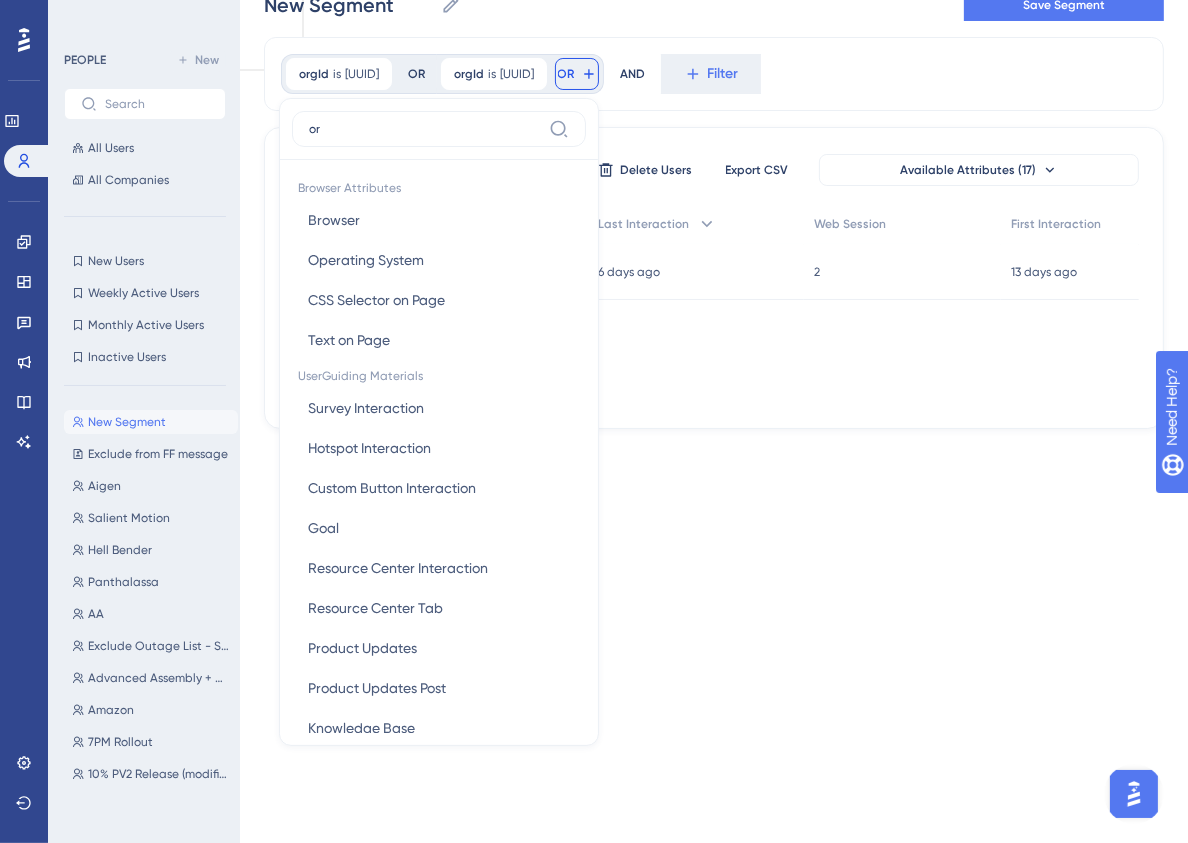 type on "org" 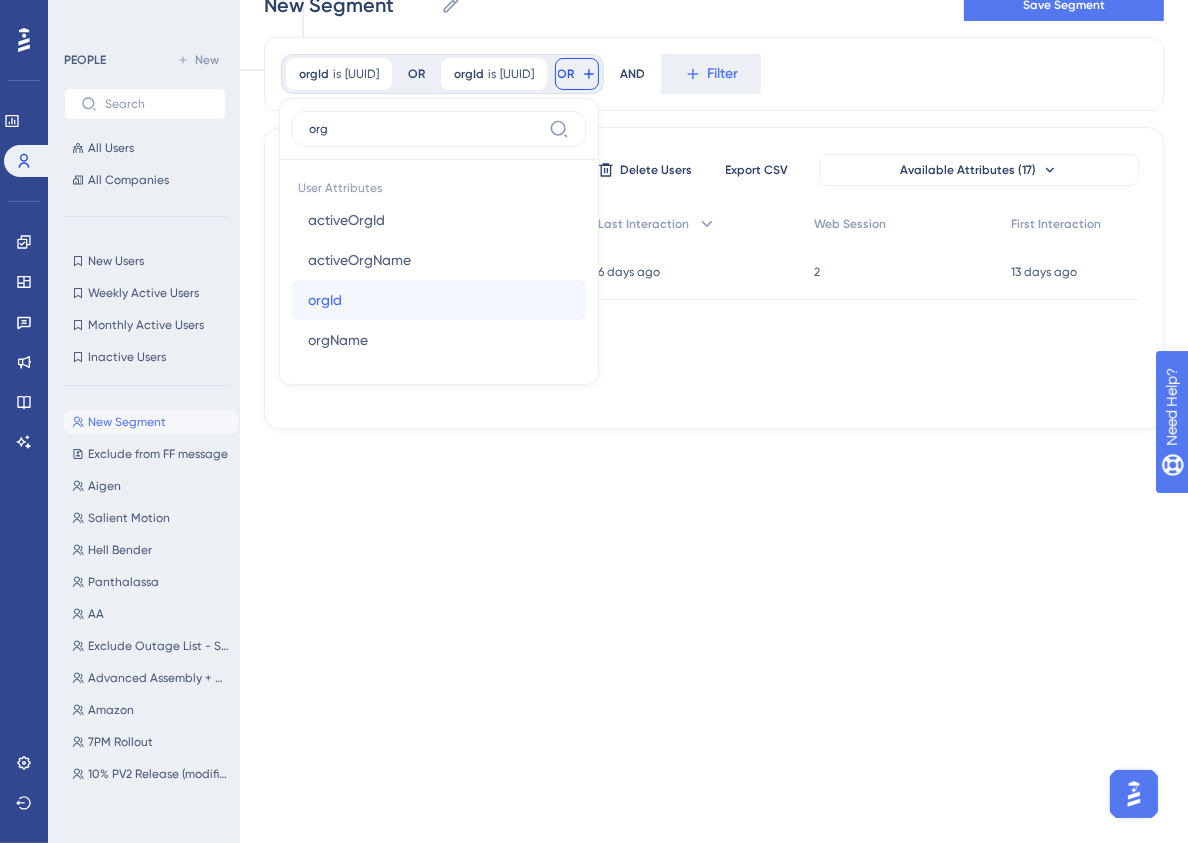 click on "orgId orgId" at bounding box center [439, 300] 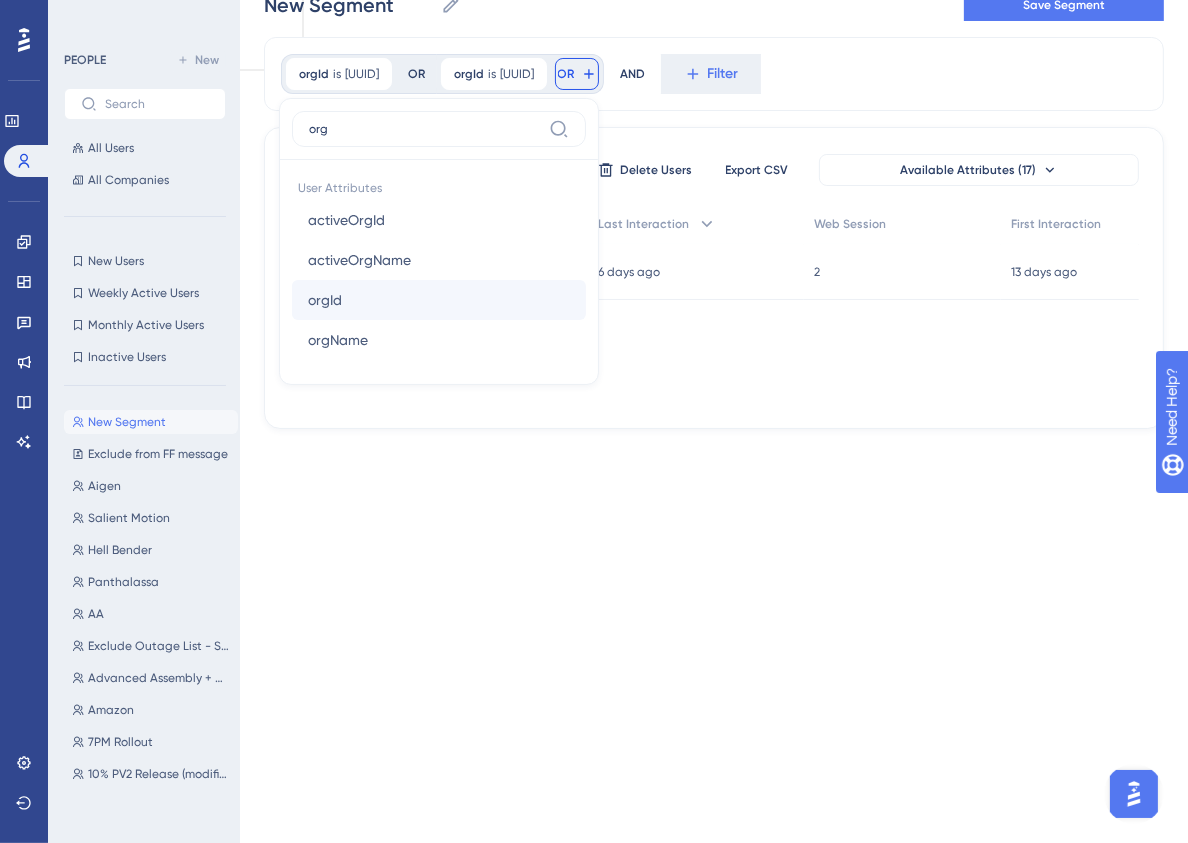 scroll, scrollTop: 0, scrollLeft: 0, axis: both 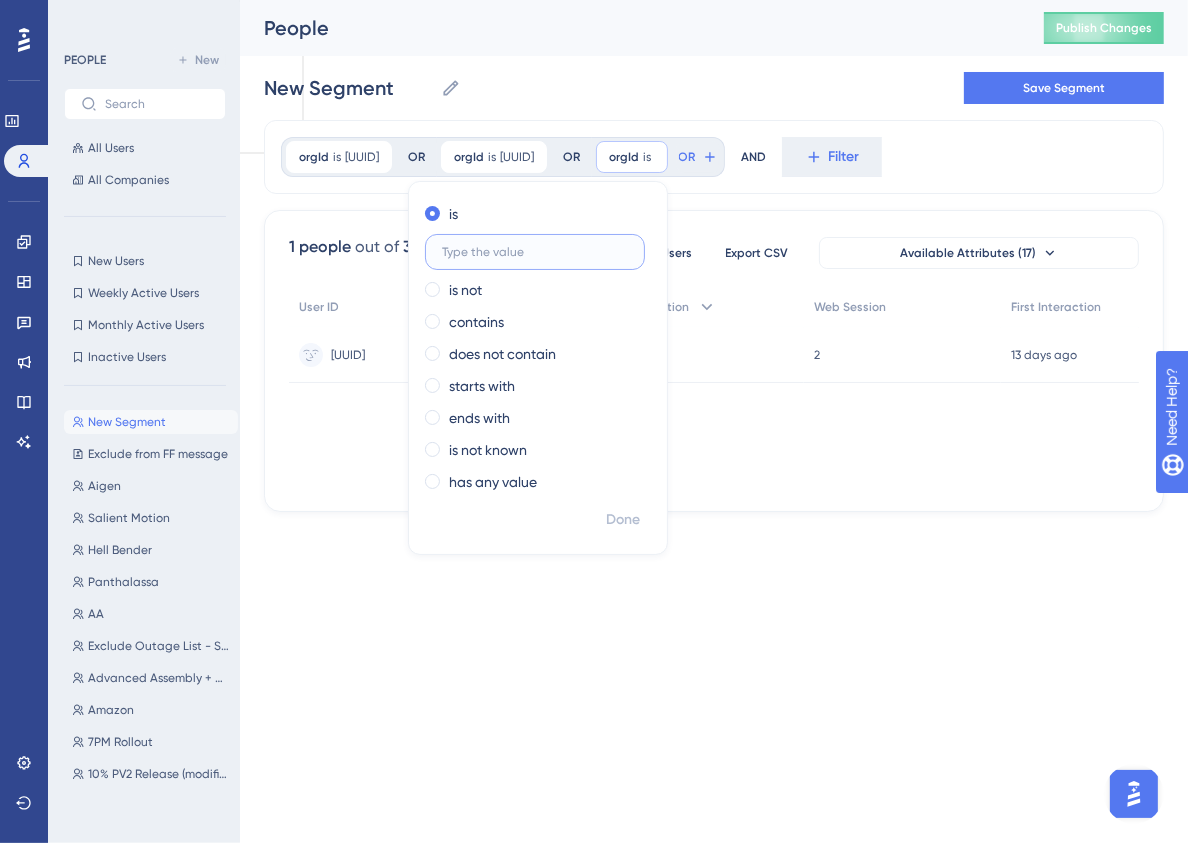 paste on "[UUID]" 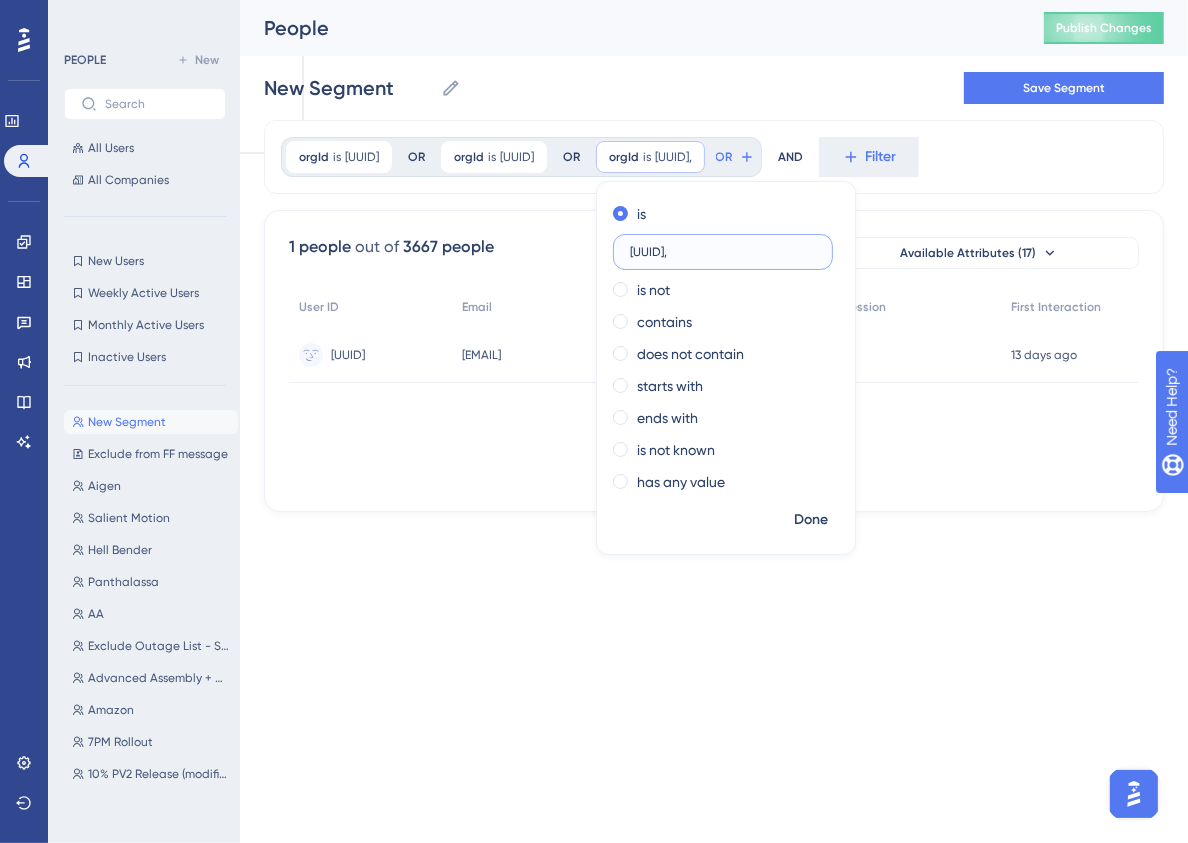 scroll, scrollTop: 0, scrollLeft: 57, axis: horizontal 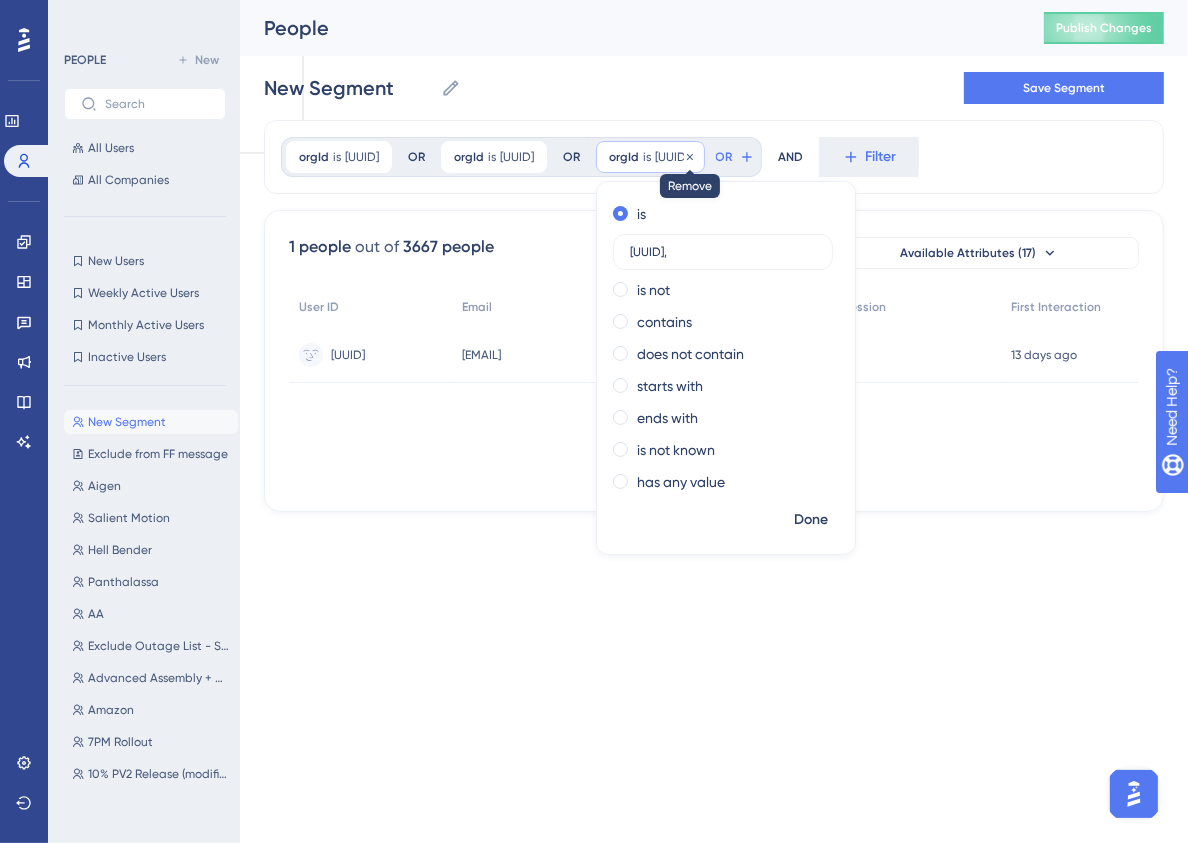 click 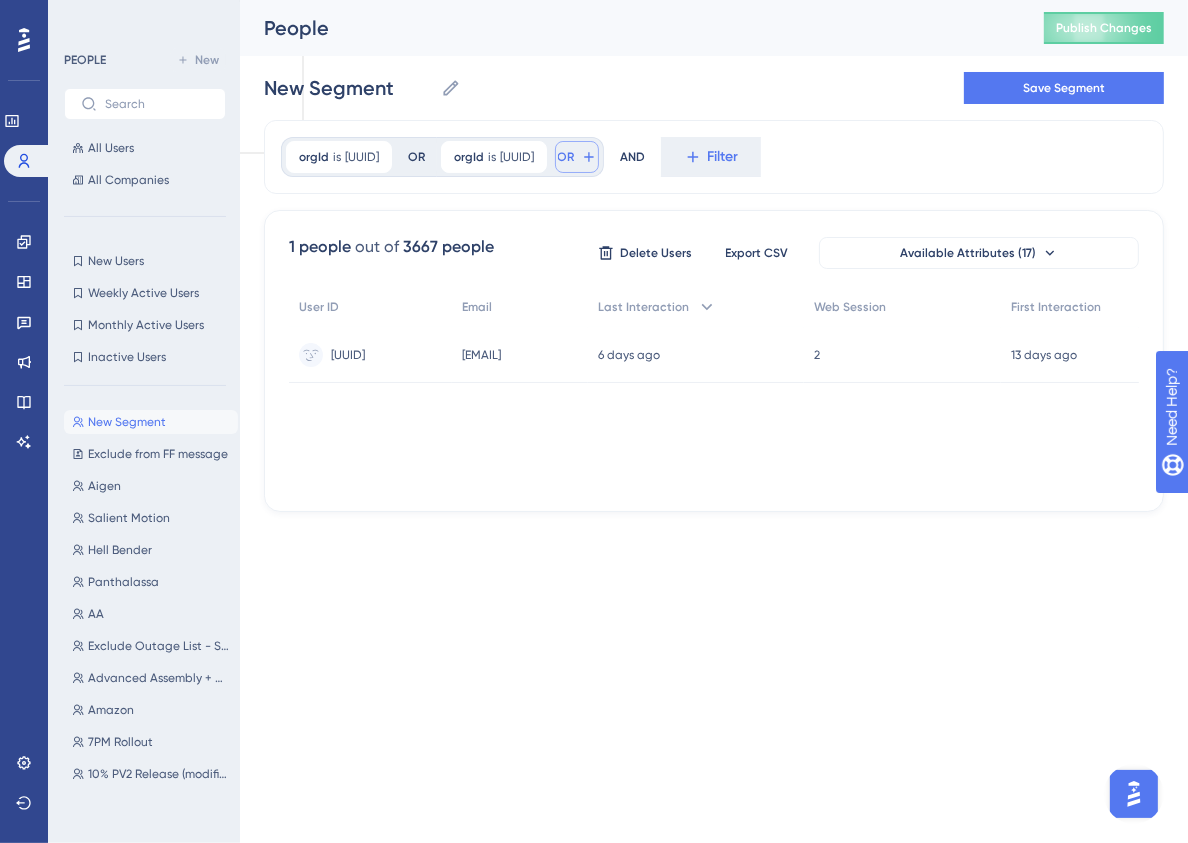 click 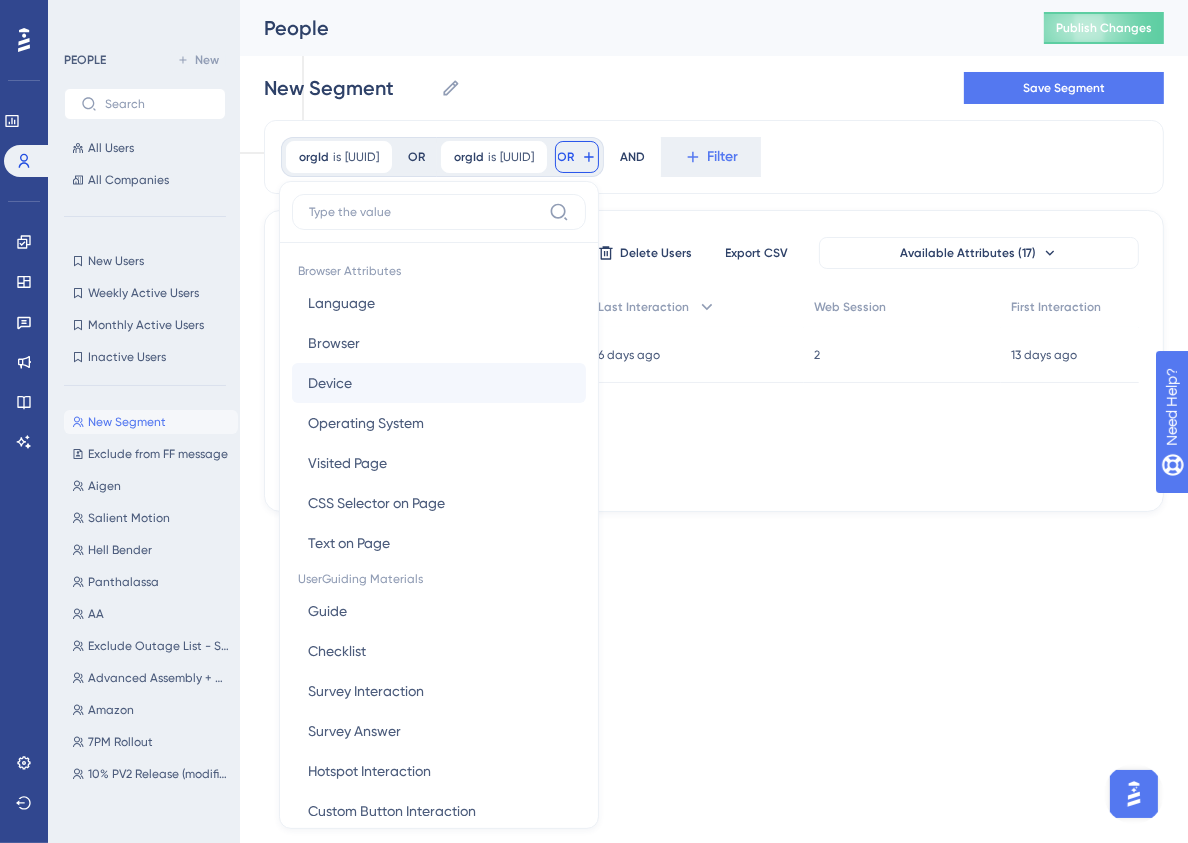 scroll, scrollTop: 83, scrollLeft: 0, axis: vertical 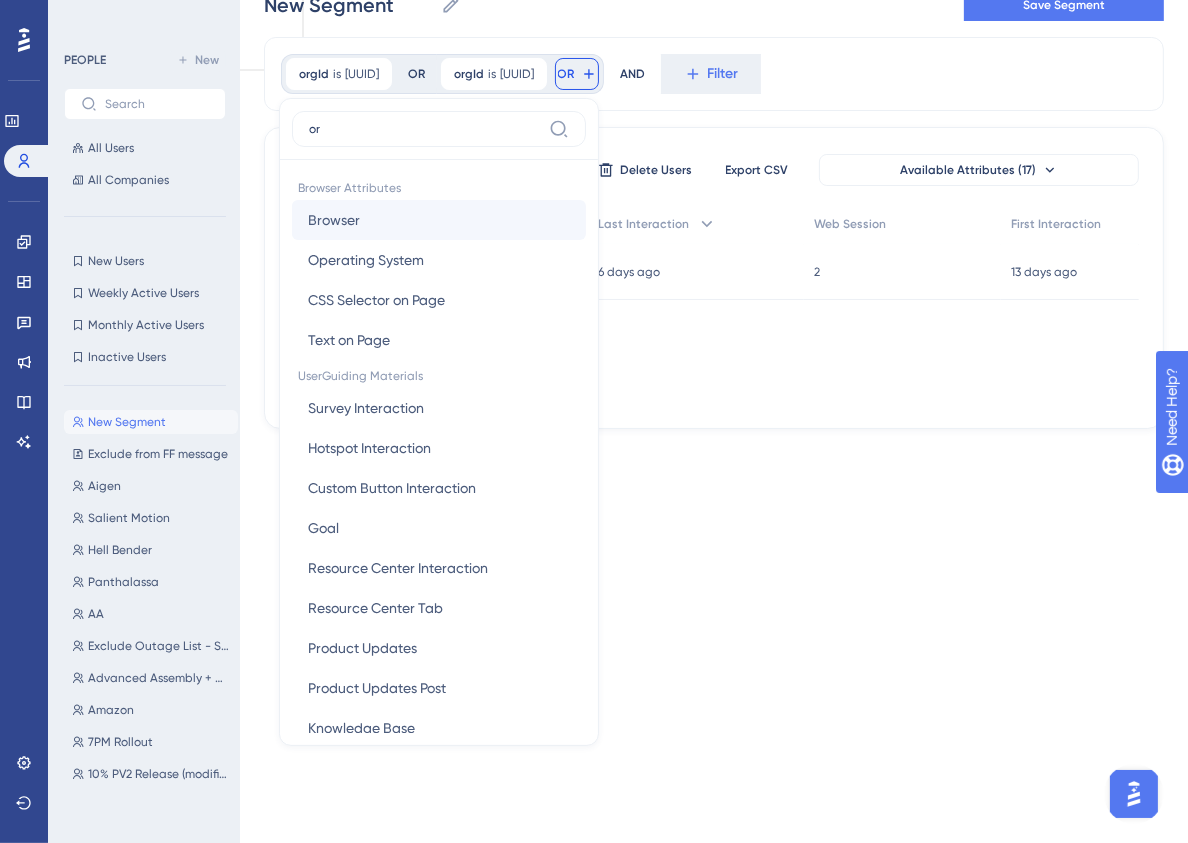 type on "org" 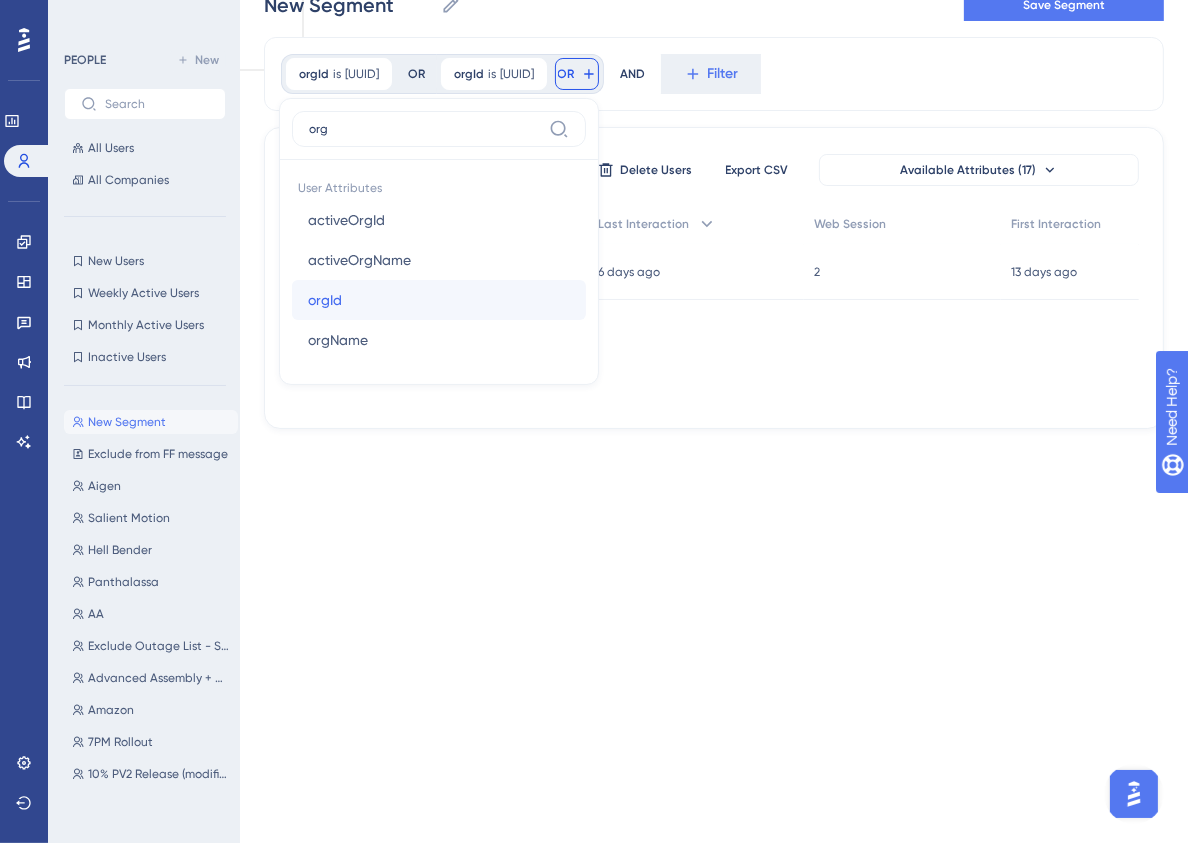click on "orgId orgId" at bounding box center (439, 300) 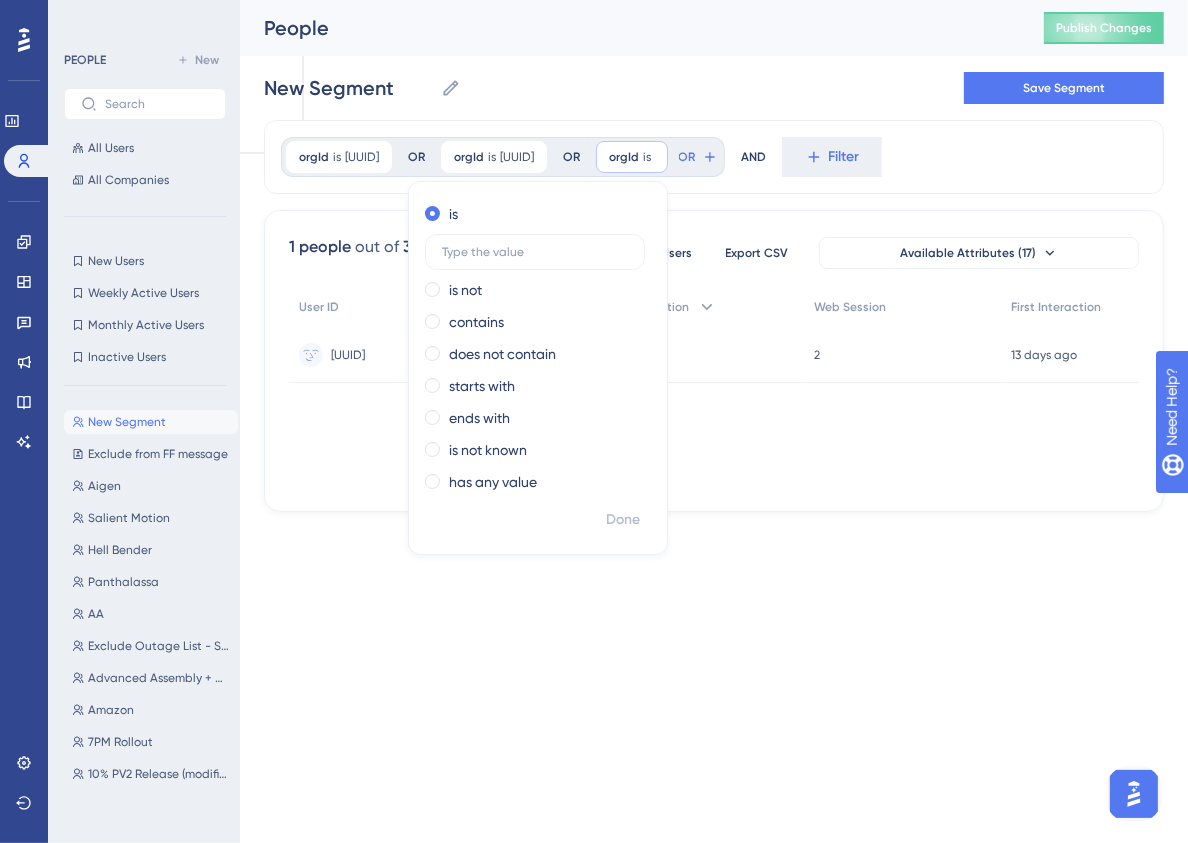 scroll, scrollTop: 0, scrollLeft: 0, axis: both 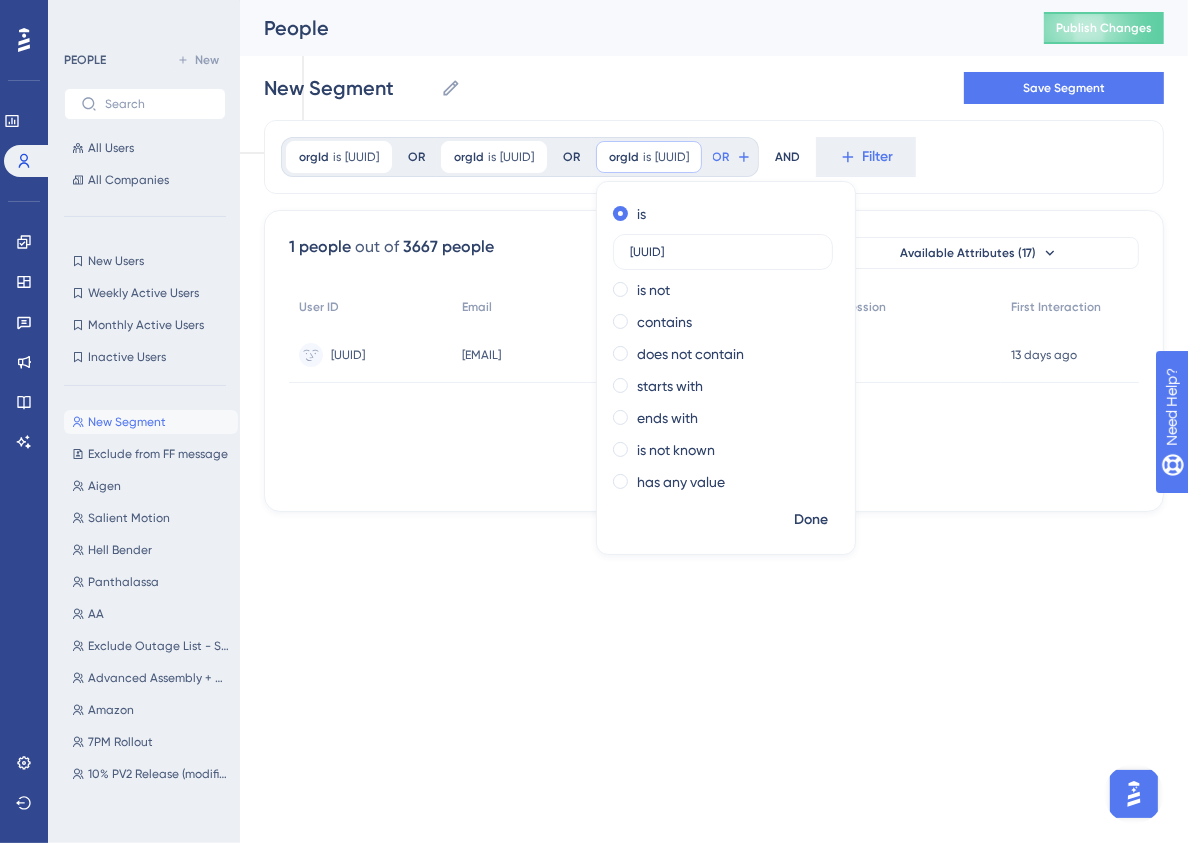 type on "[UUID]" 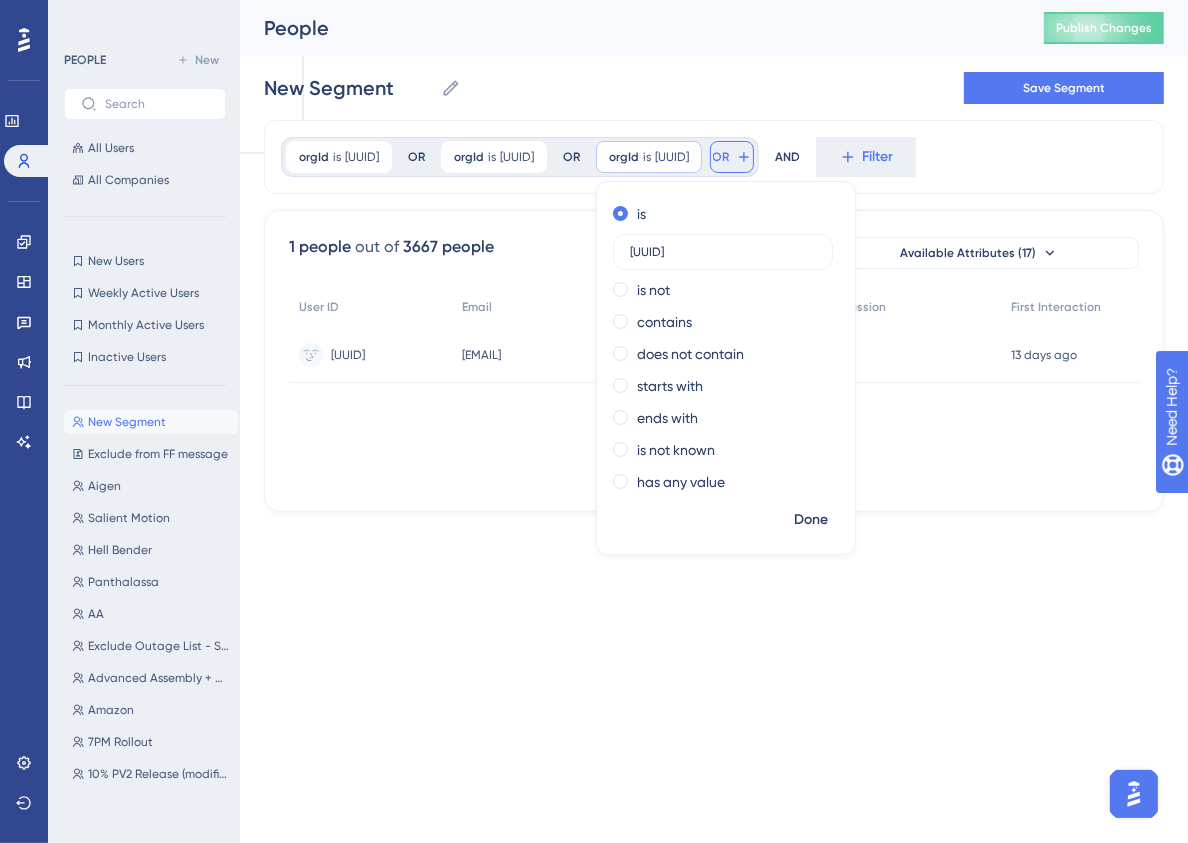 scroll, scrollTop: 0, scrollLeft: 0, axis: both 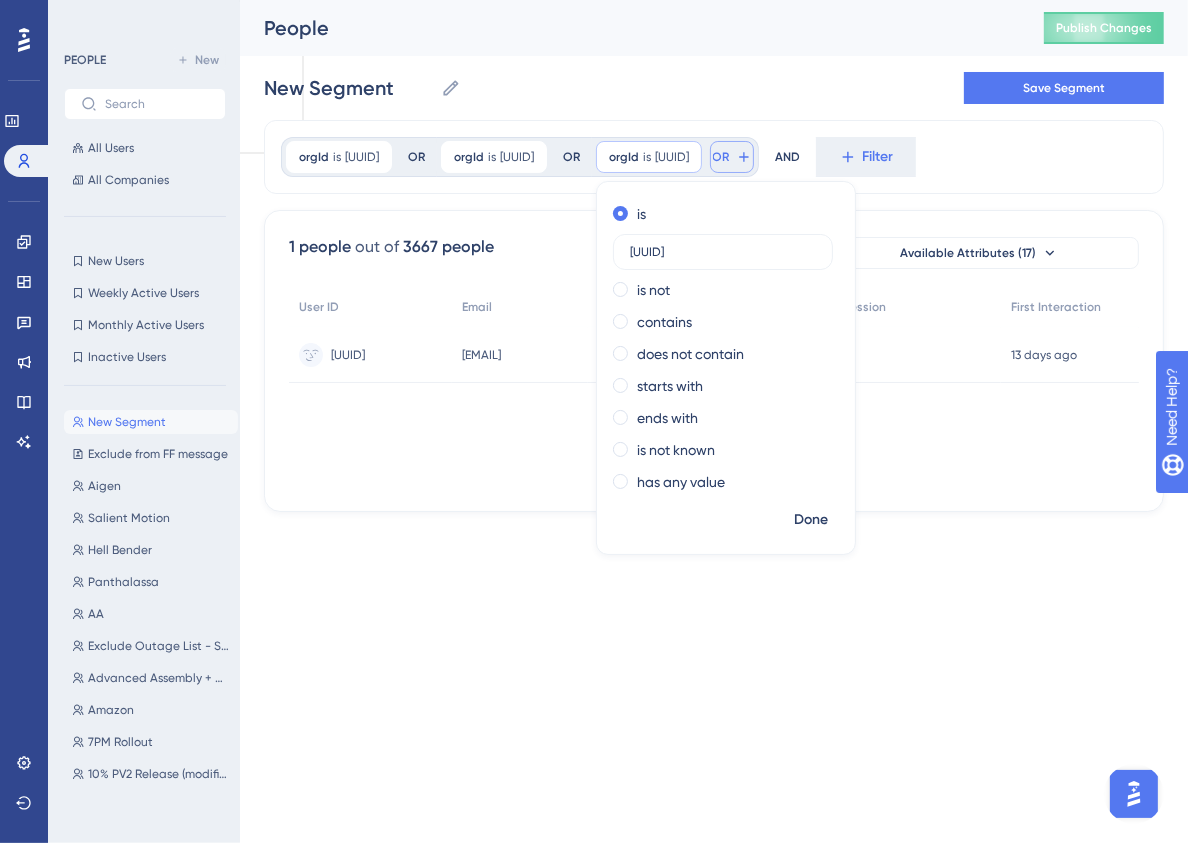 click on "OR" at bounding box center [732, 157] 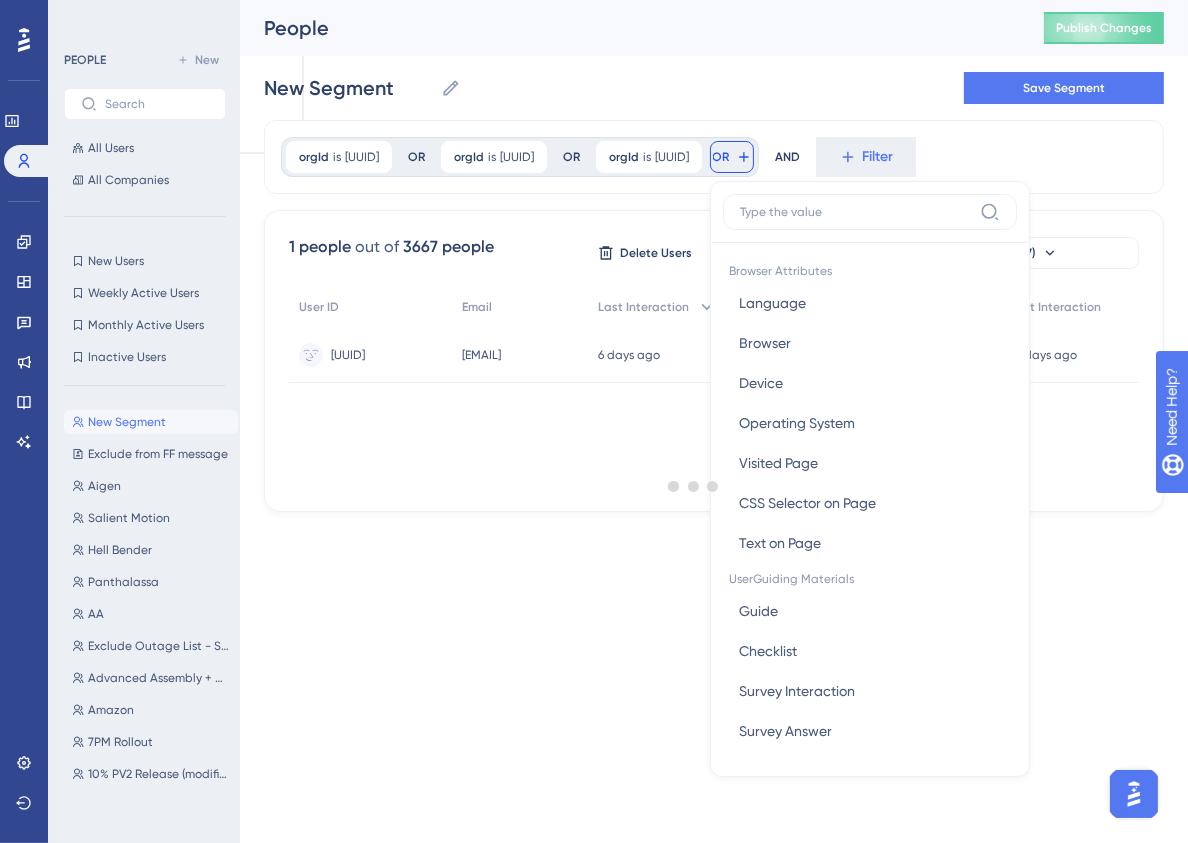 scroll, scrollTop: 109, scrollLeft: 0, axis: vertical 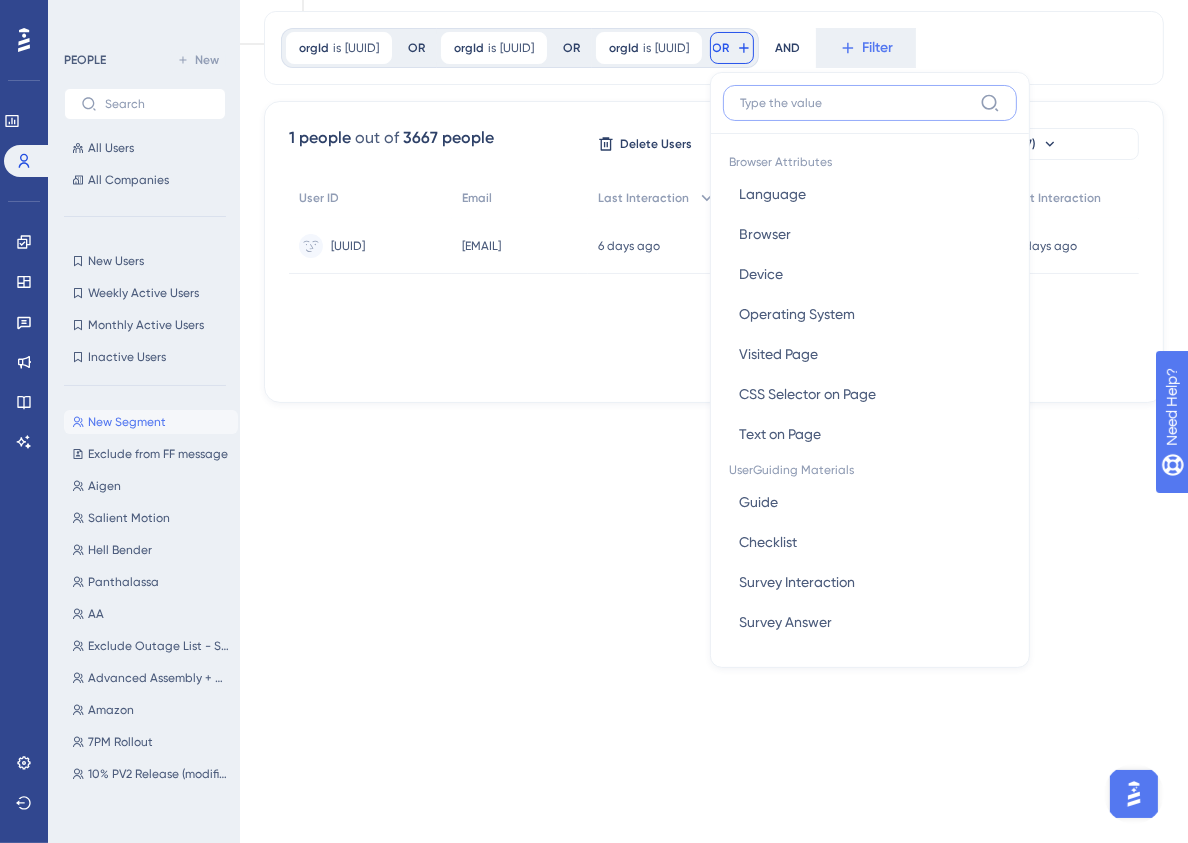 paste on "[UUID]" 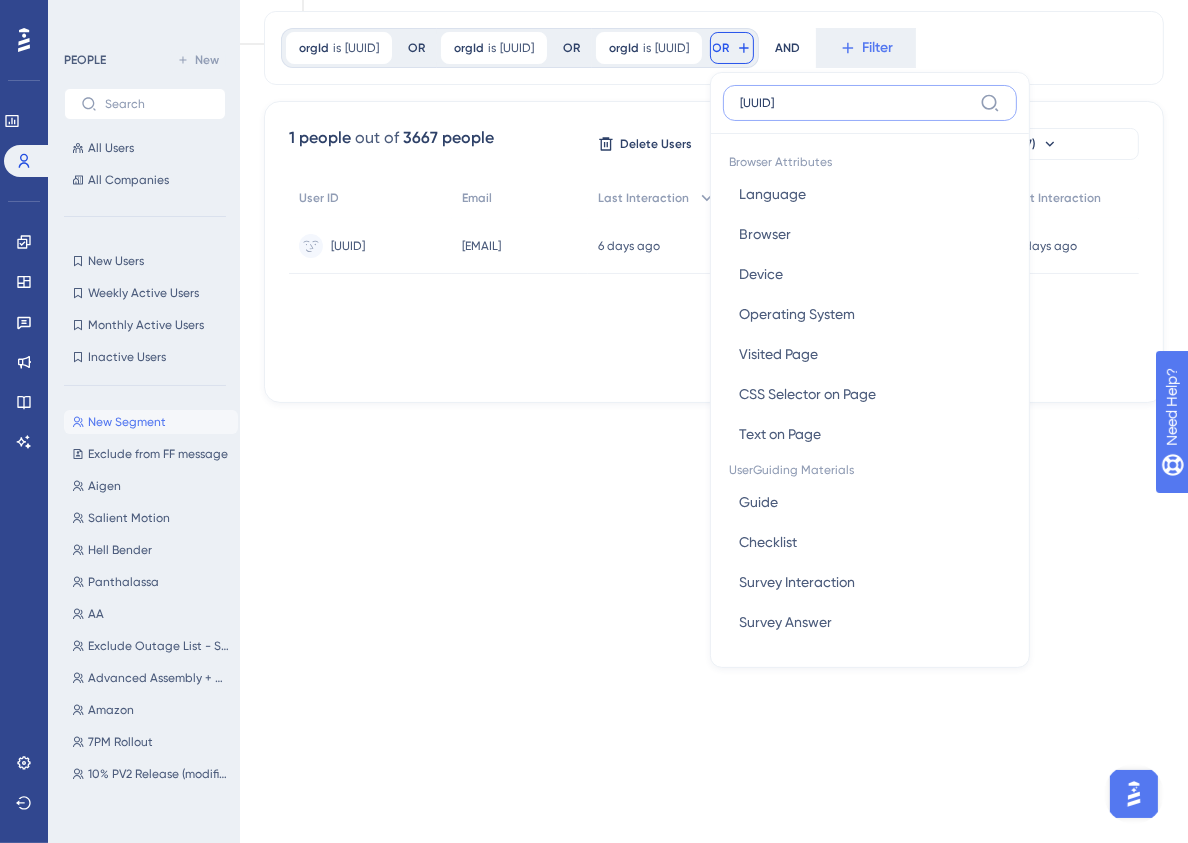 scroll, scrollTop: 0, scrollLeft: 0, axis: both 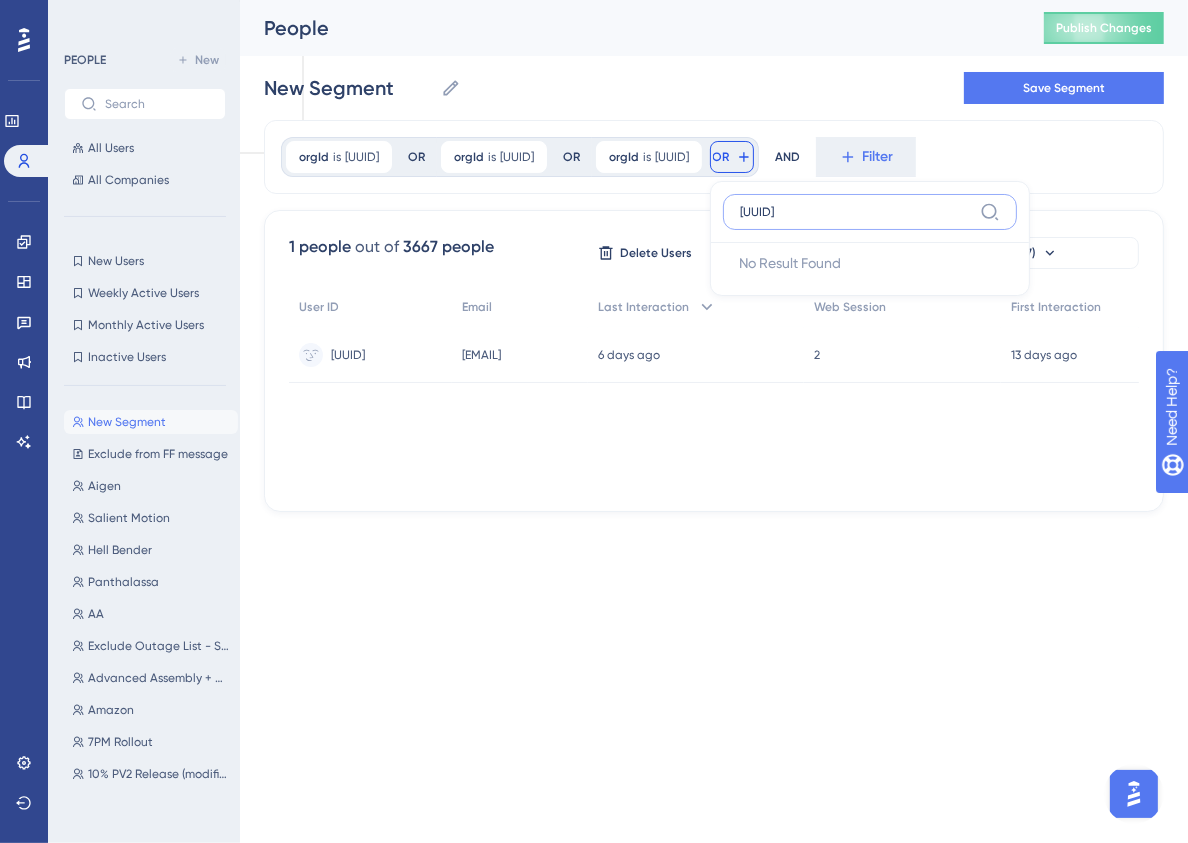 click on "[UUID]" at bounding box center (856, 212) 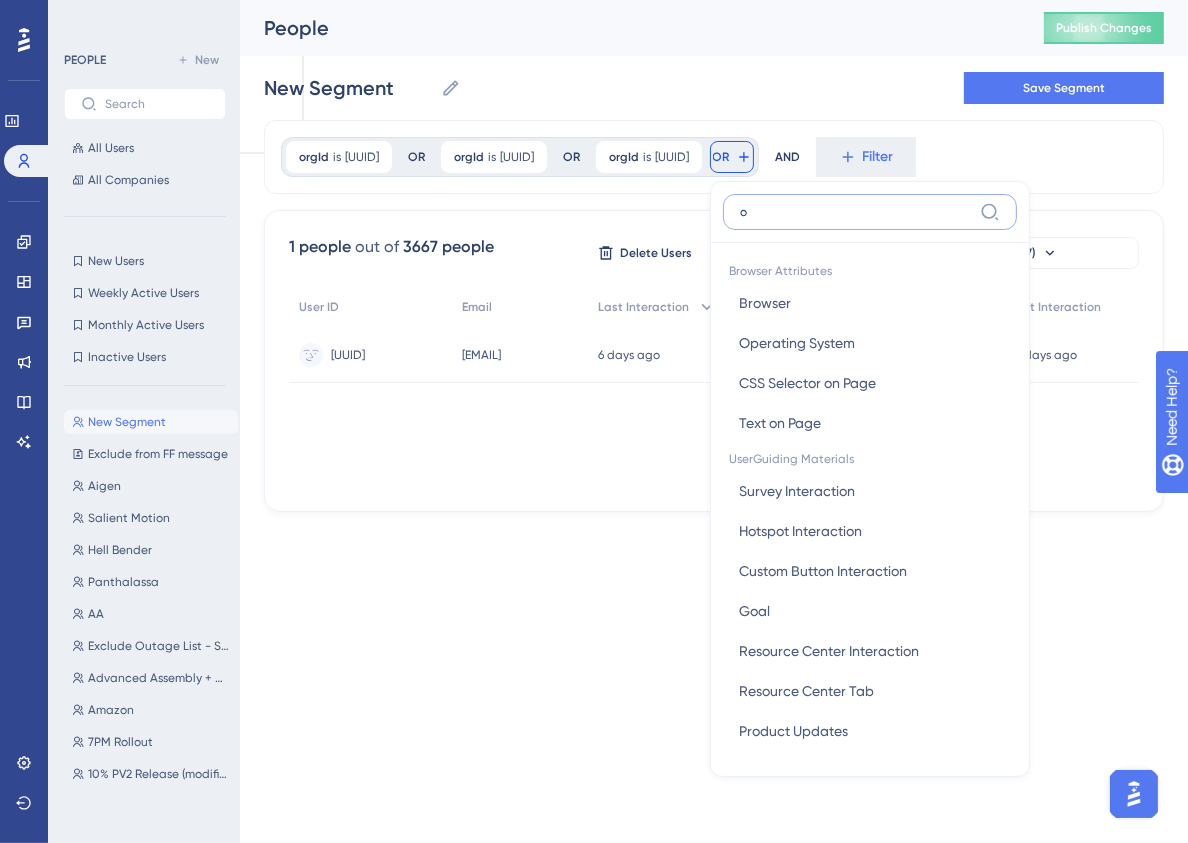scroll, scrollTop: 0, scrollLeft: 0, axis: both 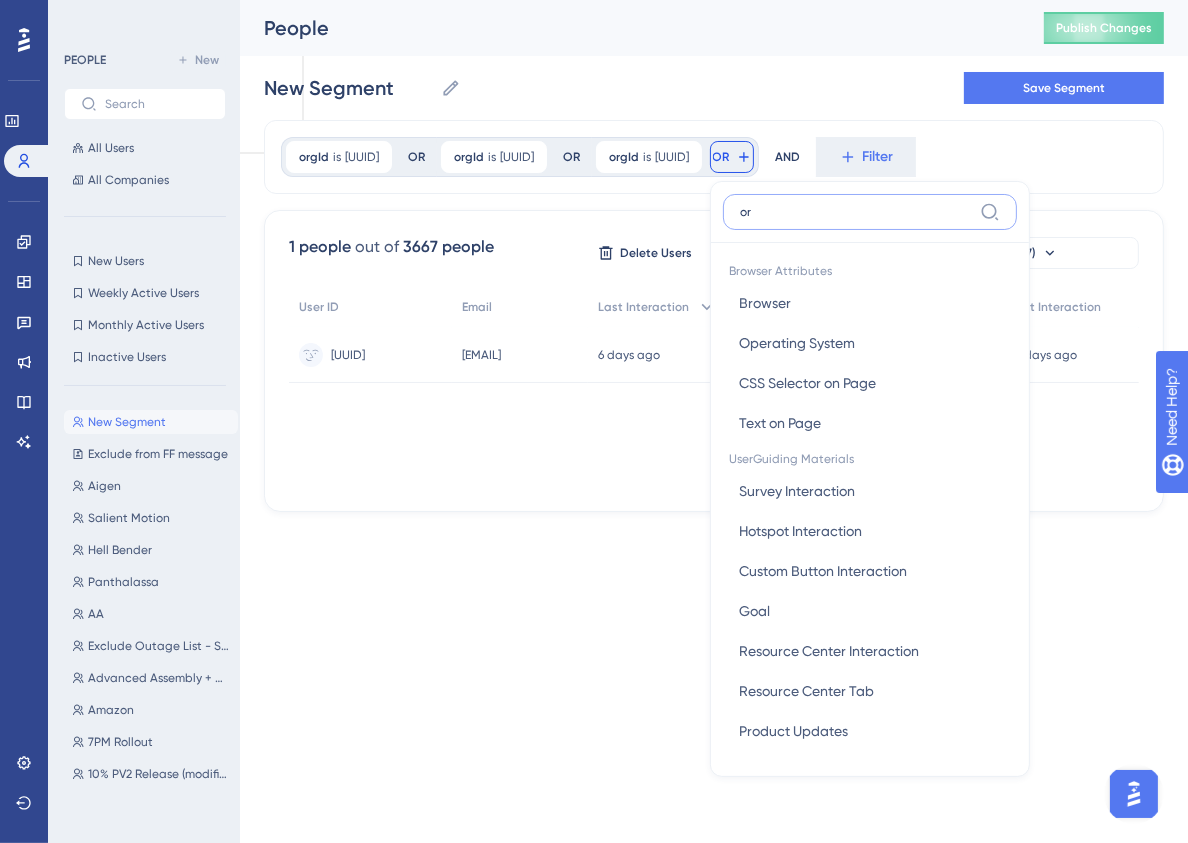 type on "org" 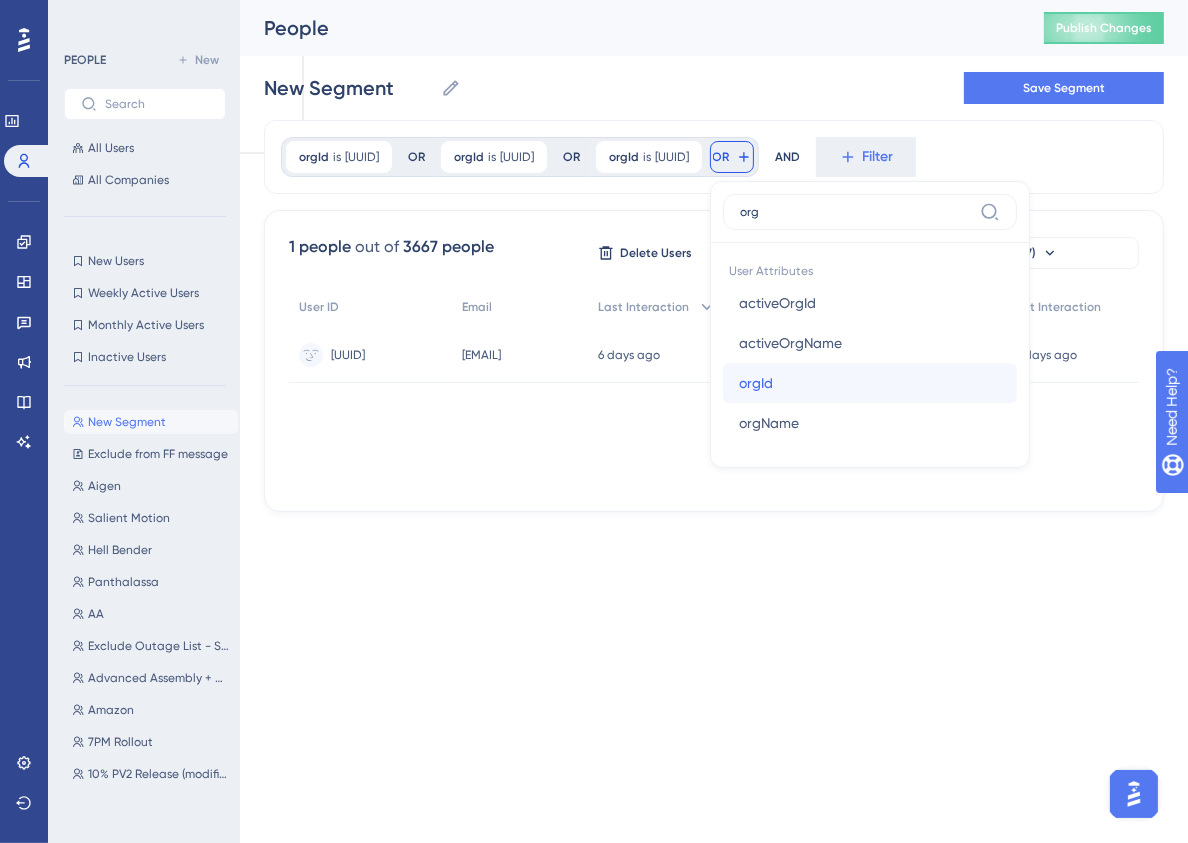 click on "orgId orgId" at bounding box center (870, 383) 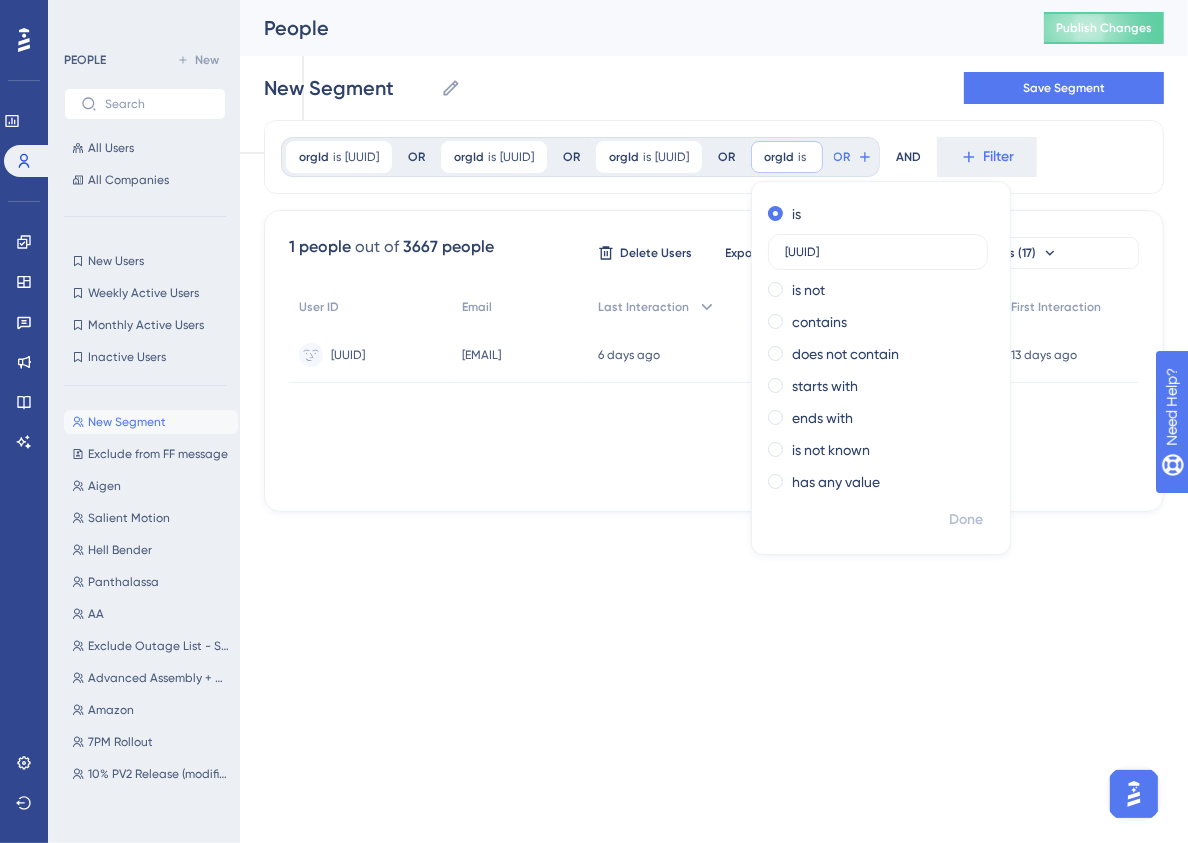 scroll, scrollTop: 0, scrollLeft: 50, axis: horizontal 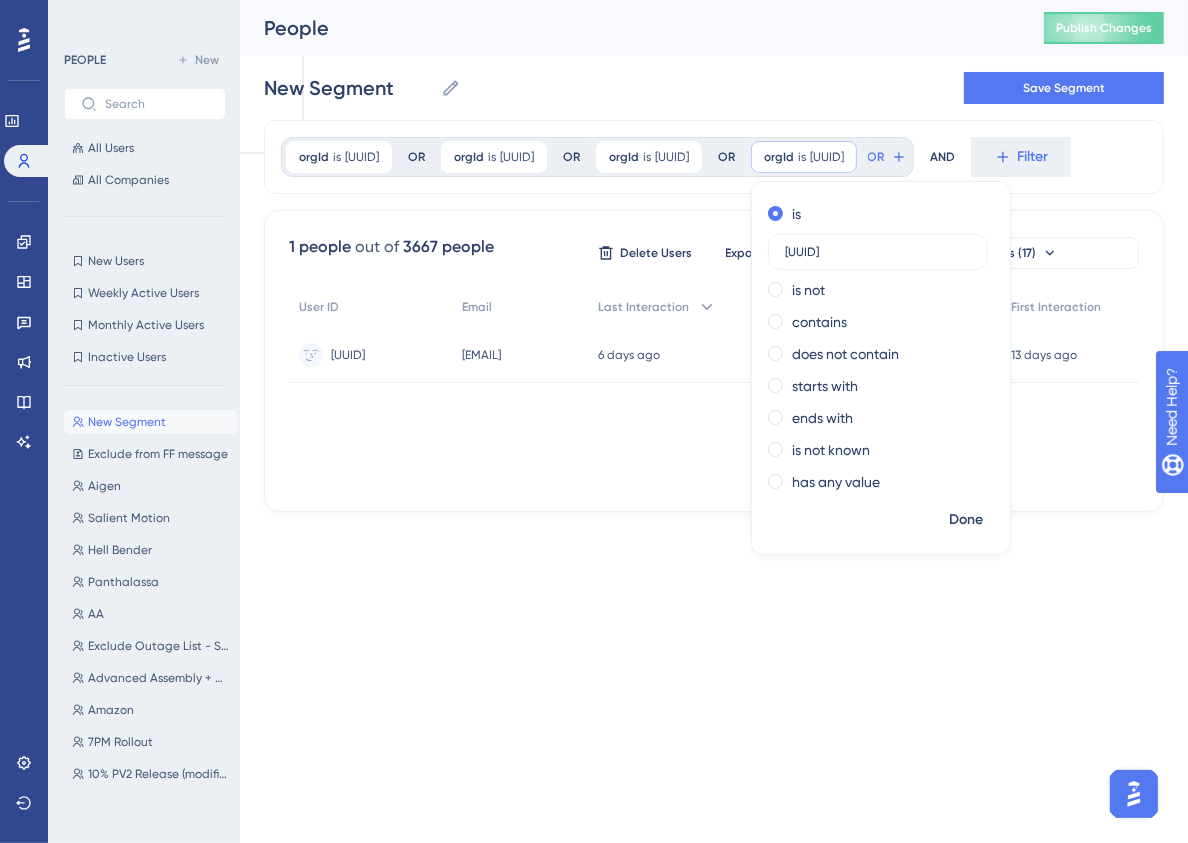 type on "[UUID]" 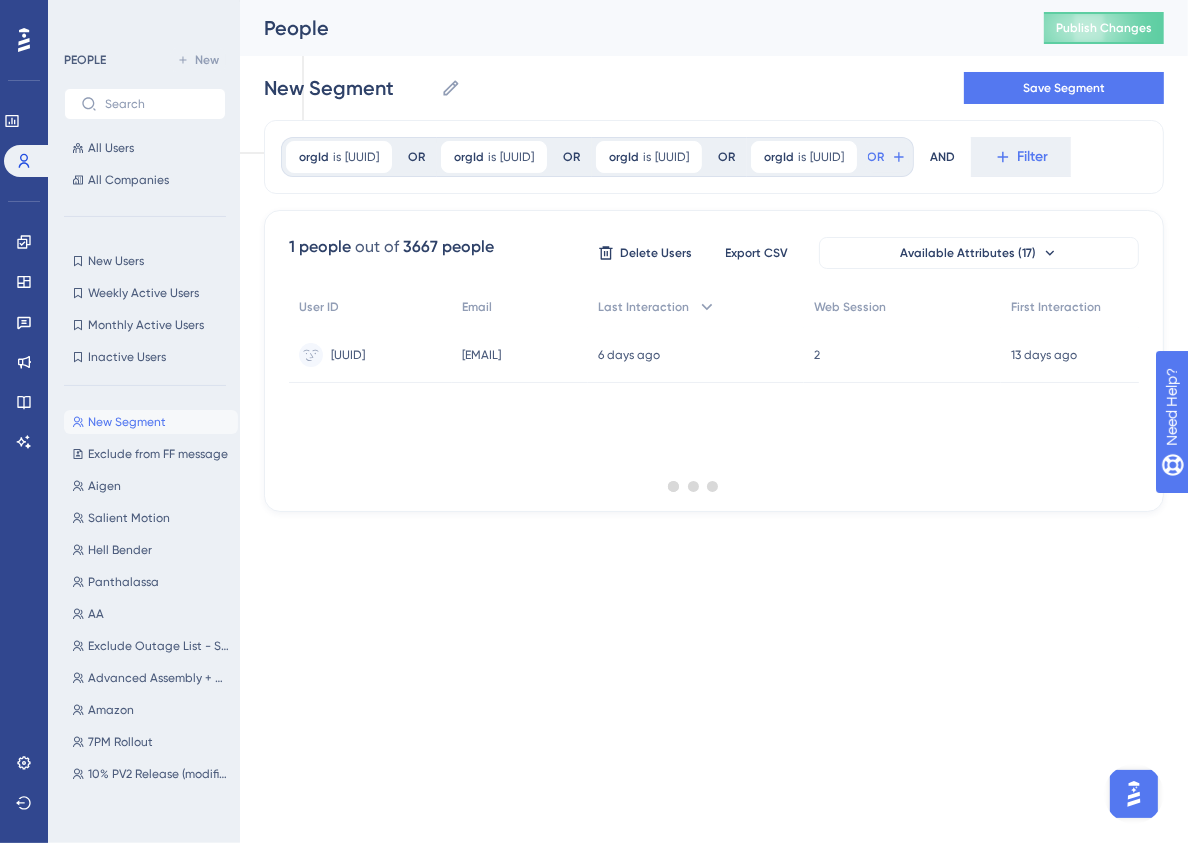 click at bounding box center [694, 485] 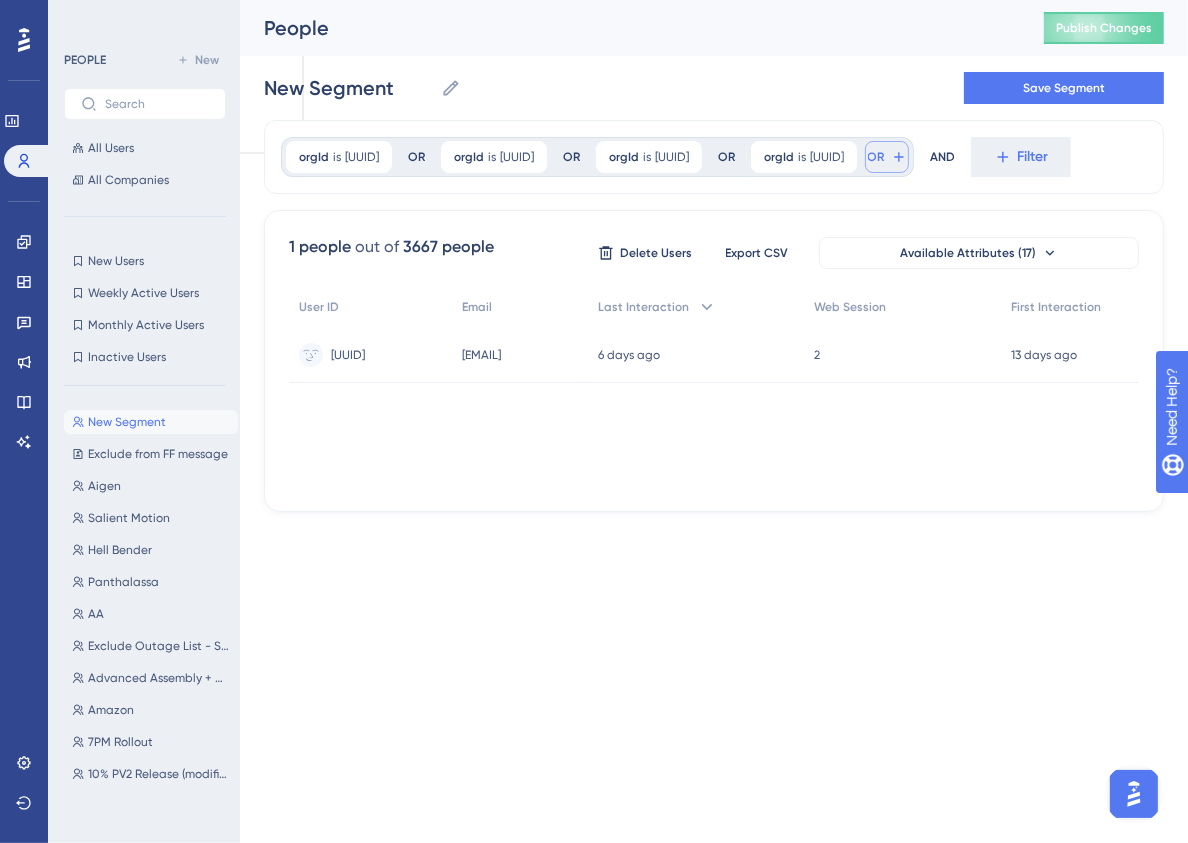 click on "OR" at bounding box center [887, 157] 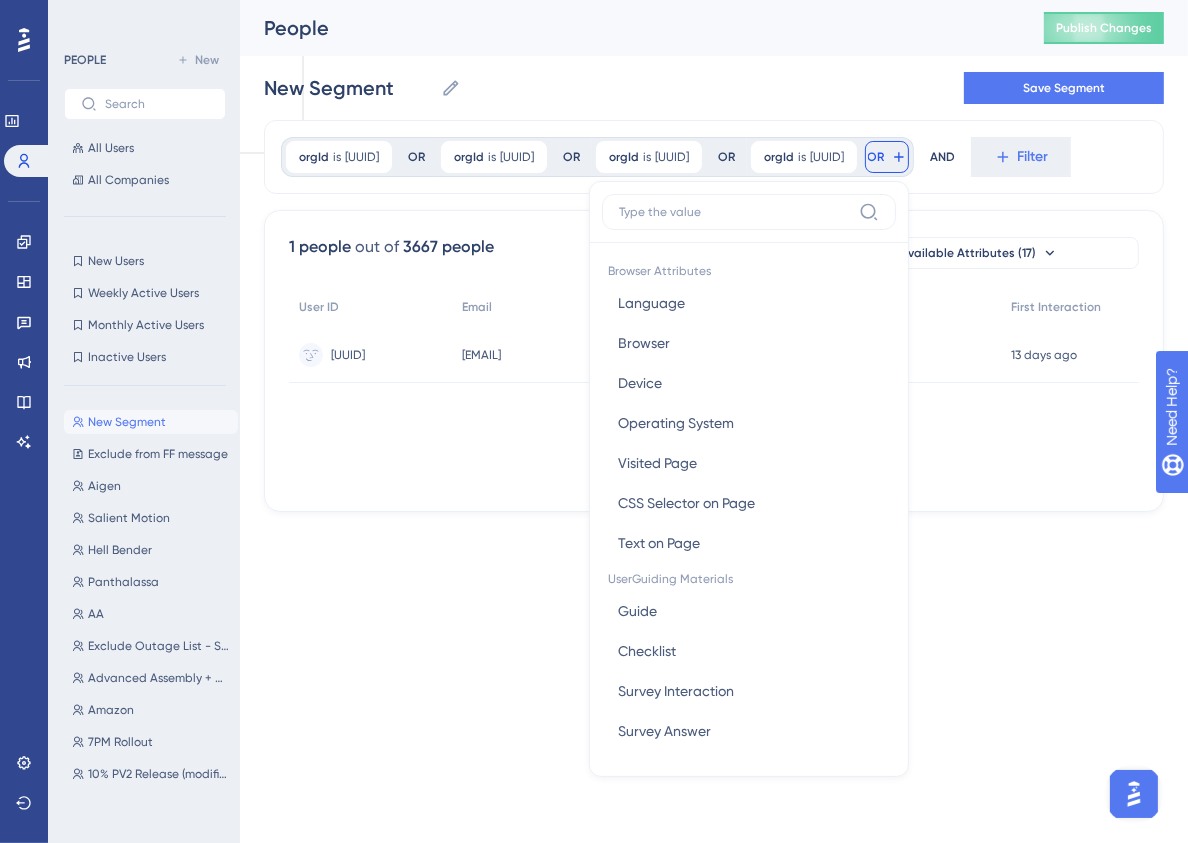 scroll, scrollTop: 109, scrollLeft: 0, axis: vertical 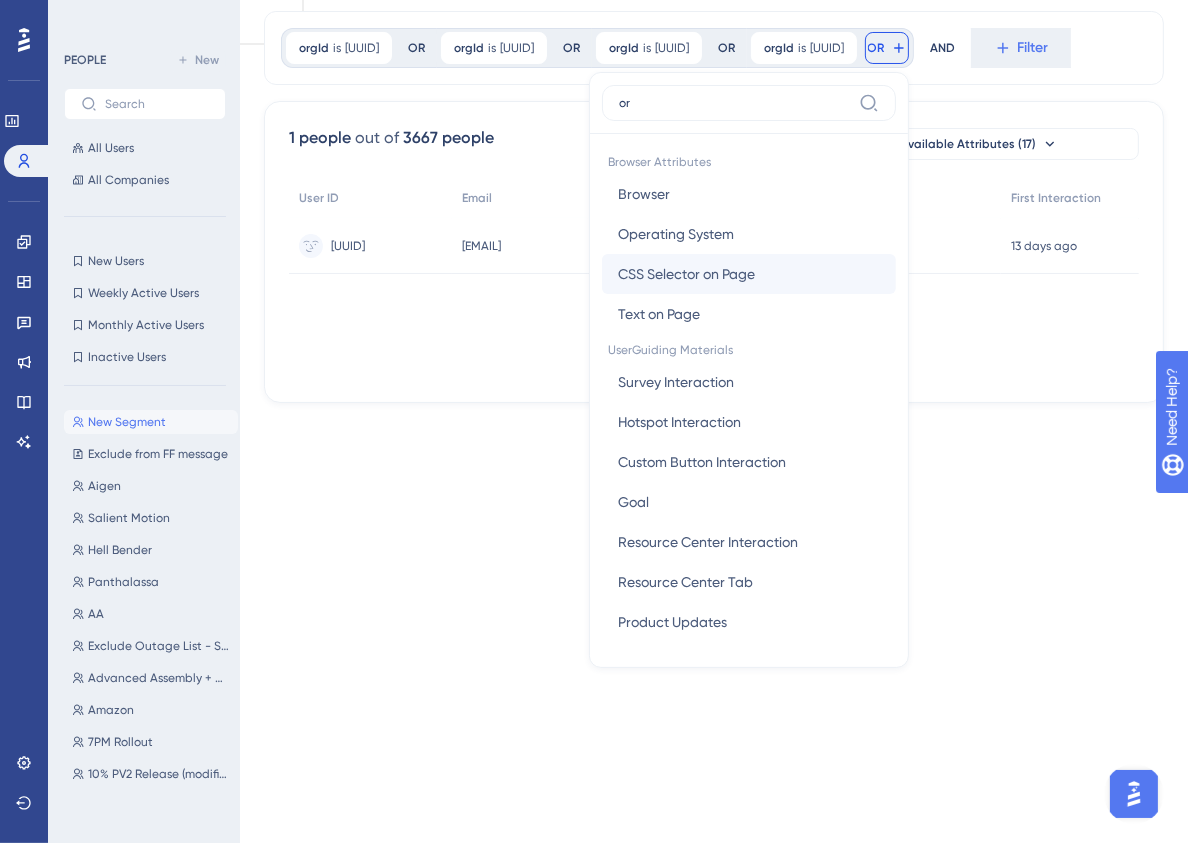 type on "org" 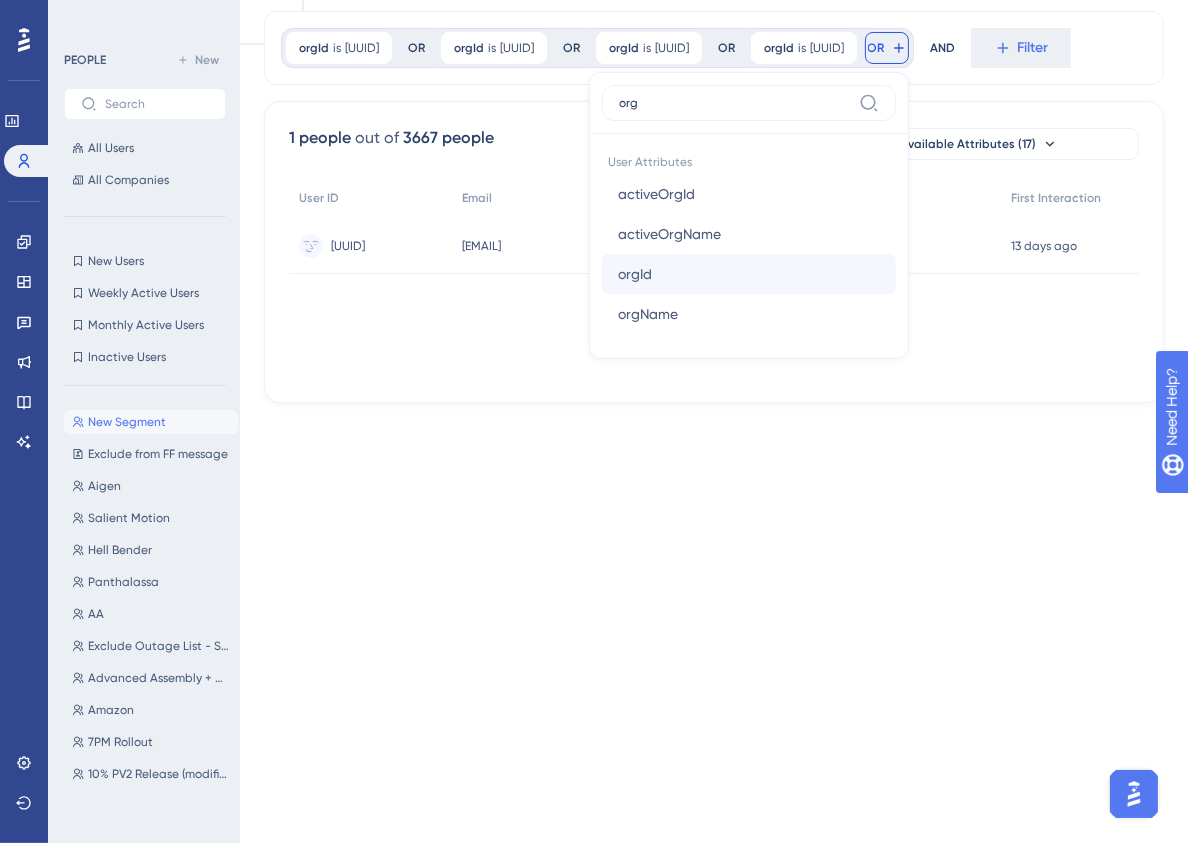 click on "orgId orgId" at bounding box center (749, 274) 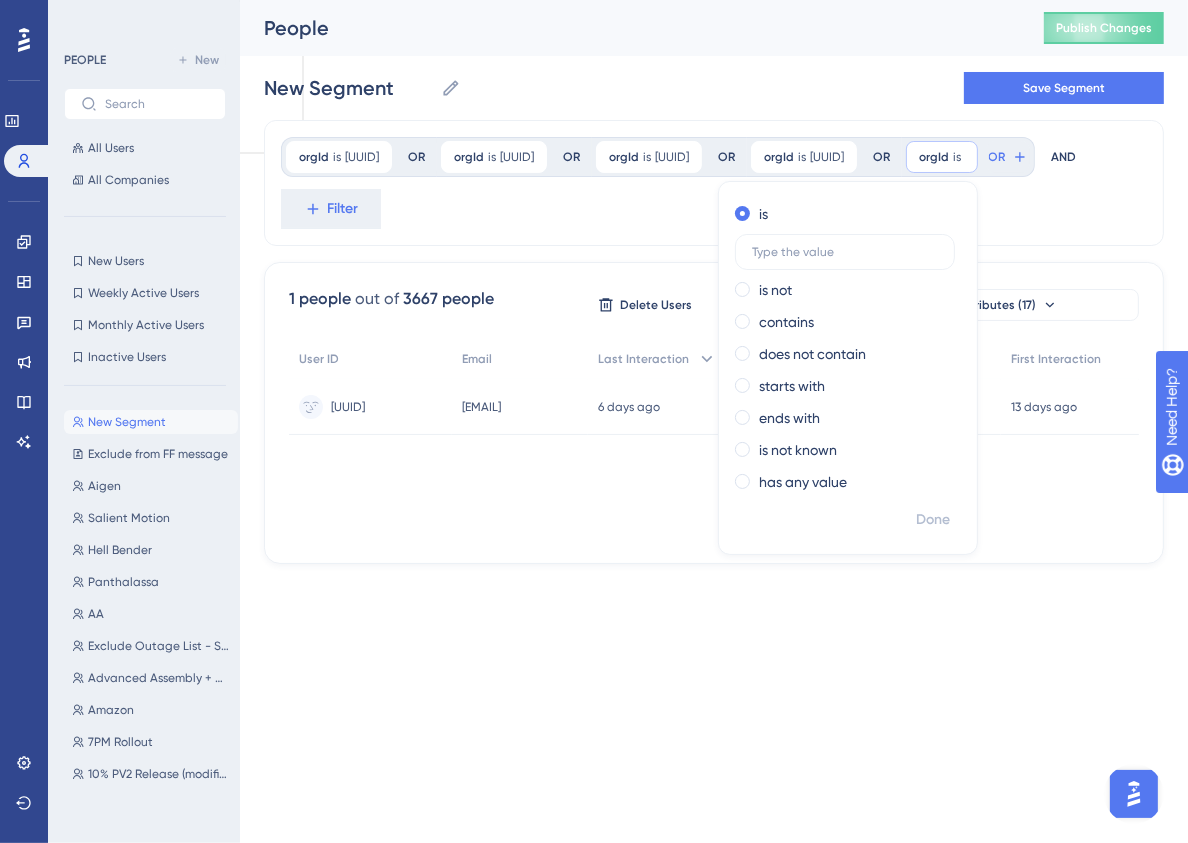 scroll, scrollTop: 0, scrollLeft: 0, axis: both 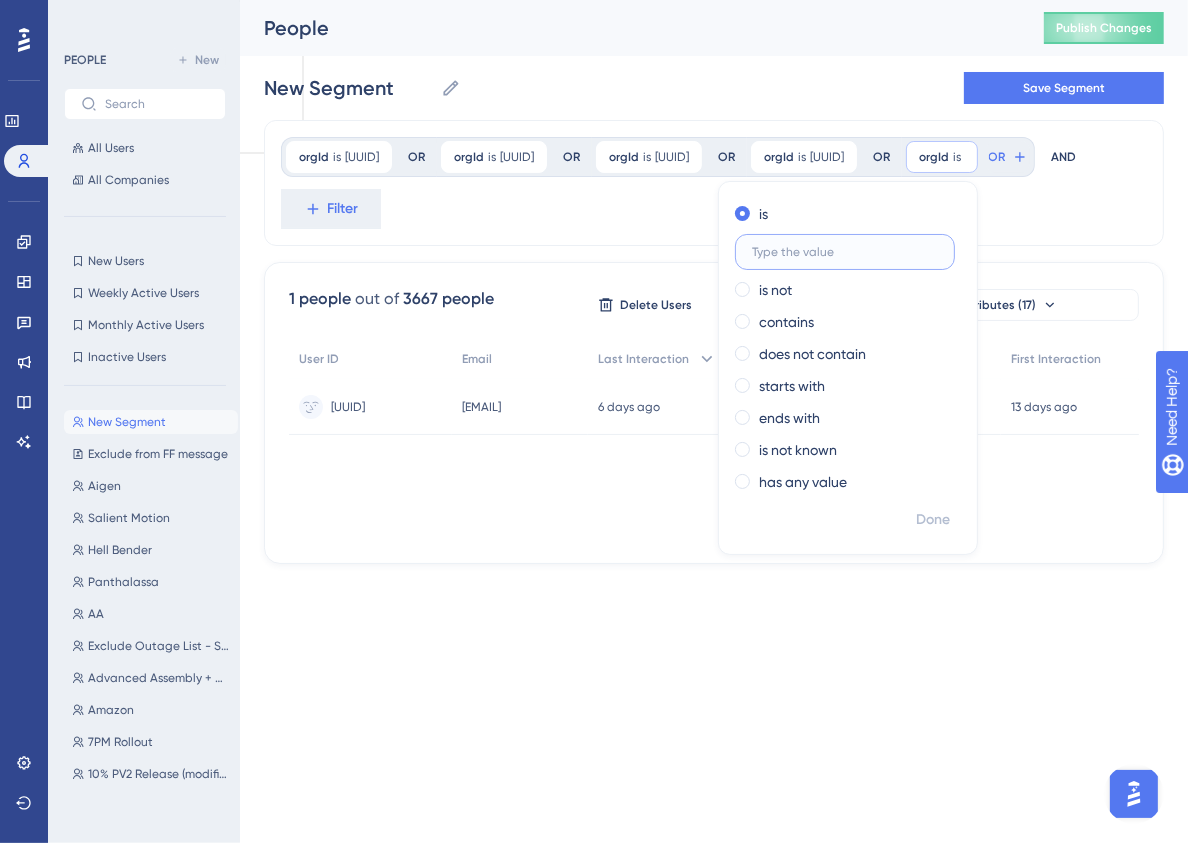 paste on "[UUID]" 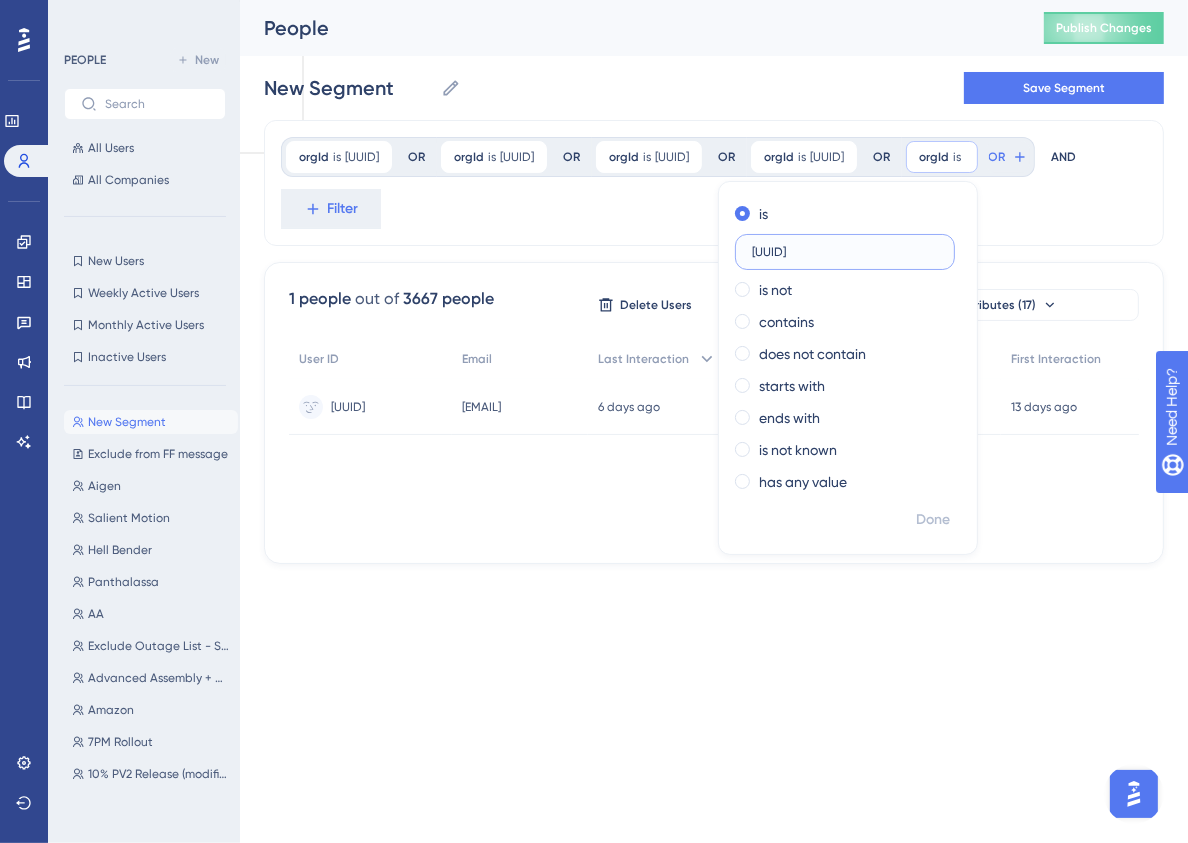 scroll, scrollTop: 0, scrollLeft: 40, axis: horizontal 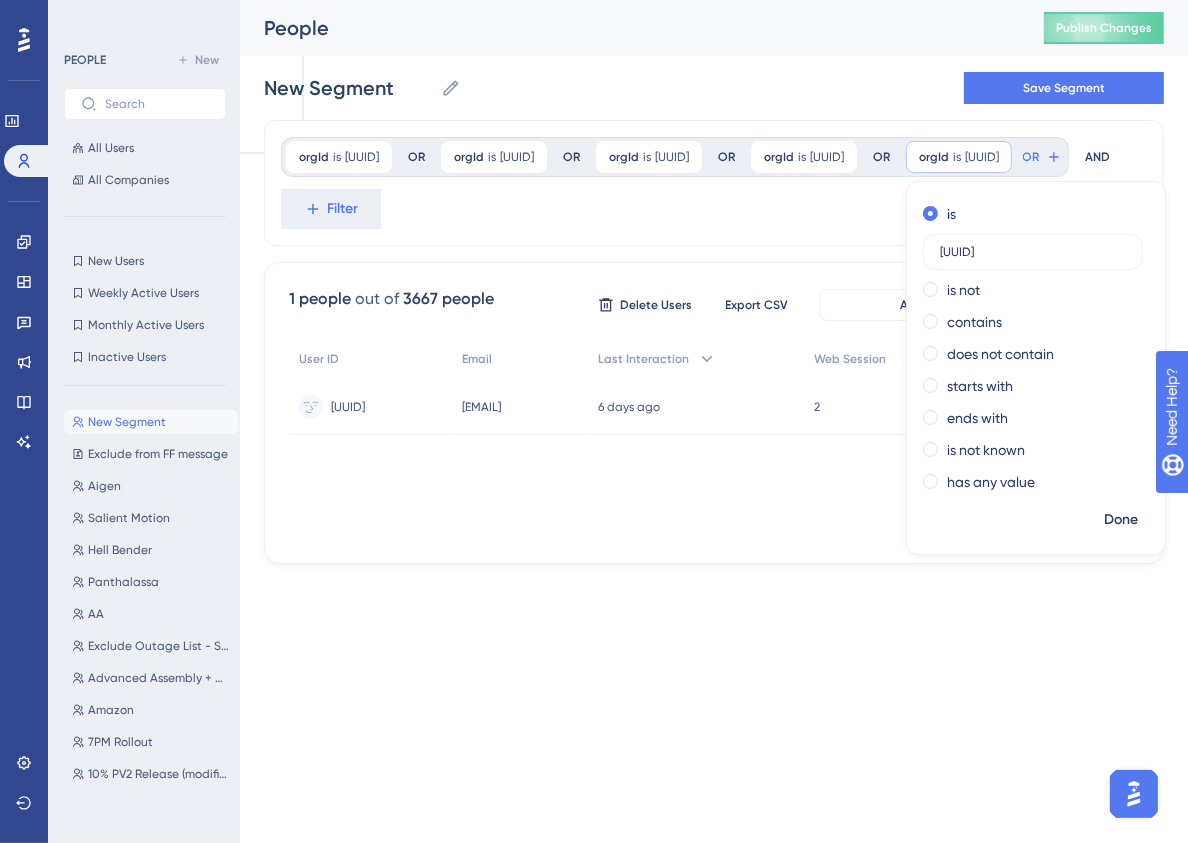 click on "orgId is [UUID] [UUID] Remove OR orgId is [UUID] [UUID] Remove OR orgId is [UUID] [UUID] Remove OR orgId is [UUID] [UUID] Remove OR orgId is [UUID] [UUID] Remove is" at bounding box center [714, 183] 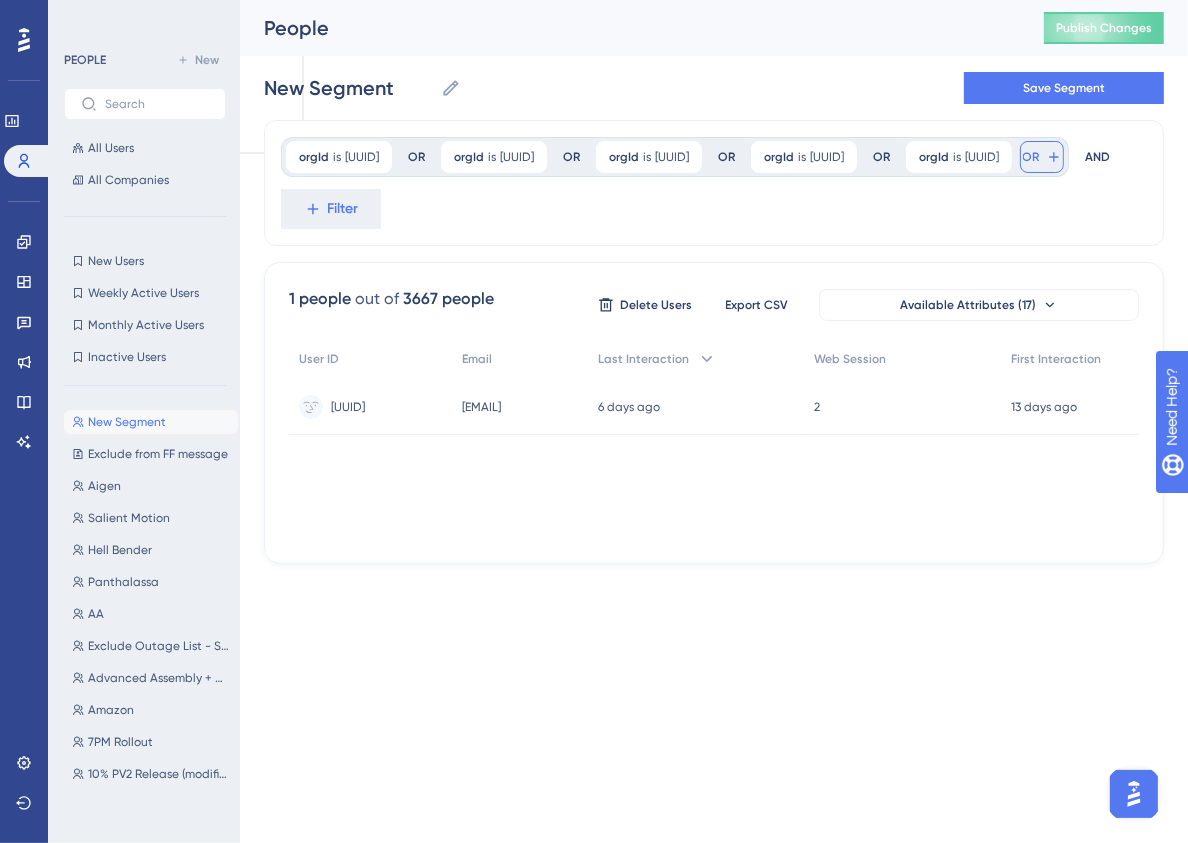 click 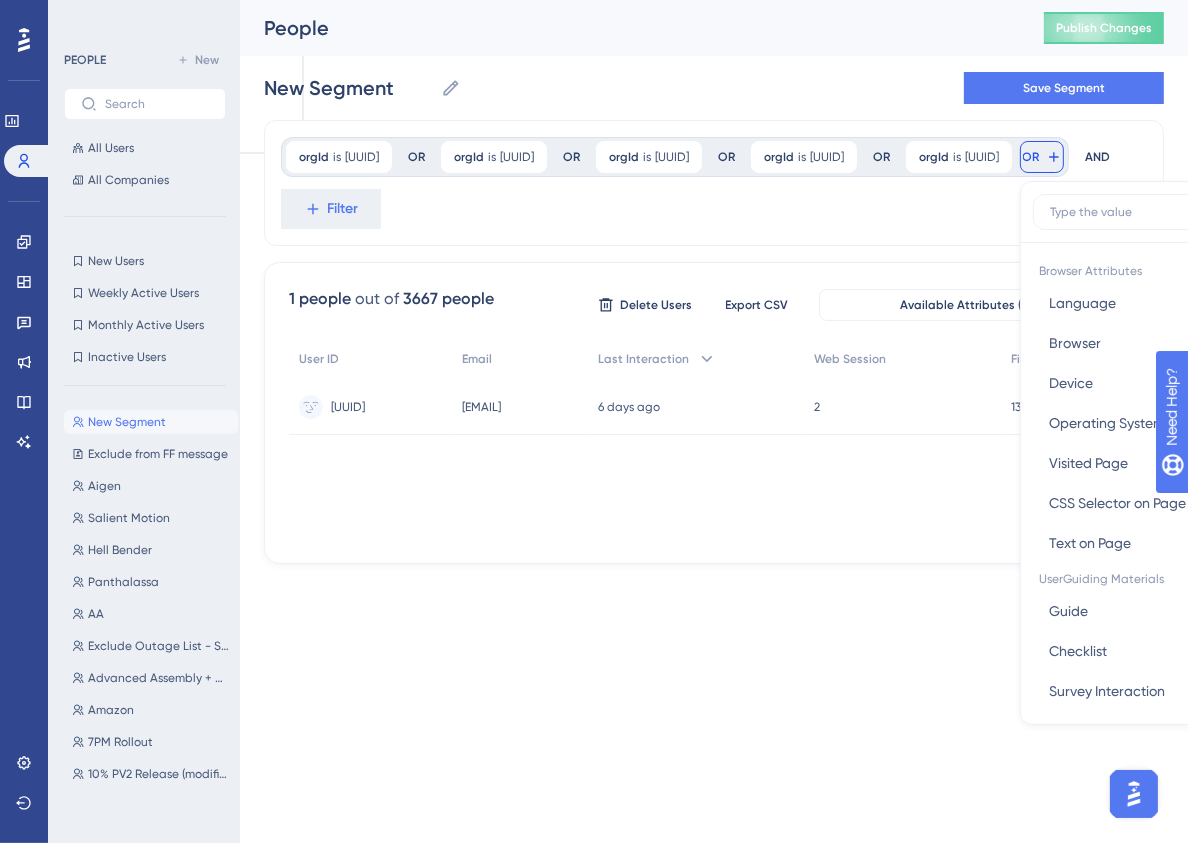 scroll, scrollTop: 135, scrollLeft: 0, axis: vertical 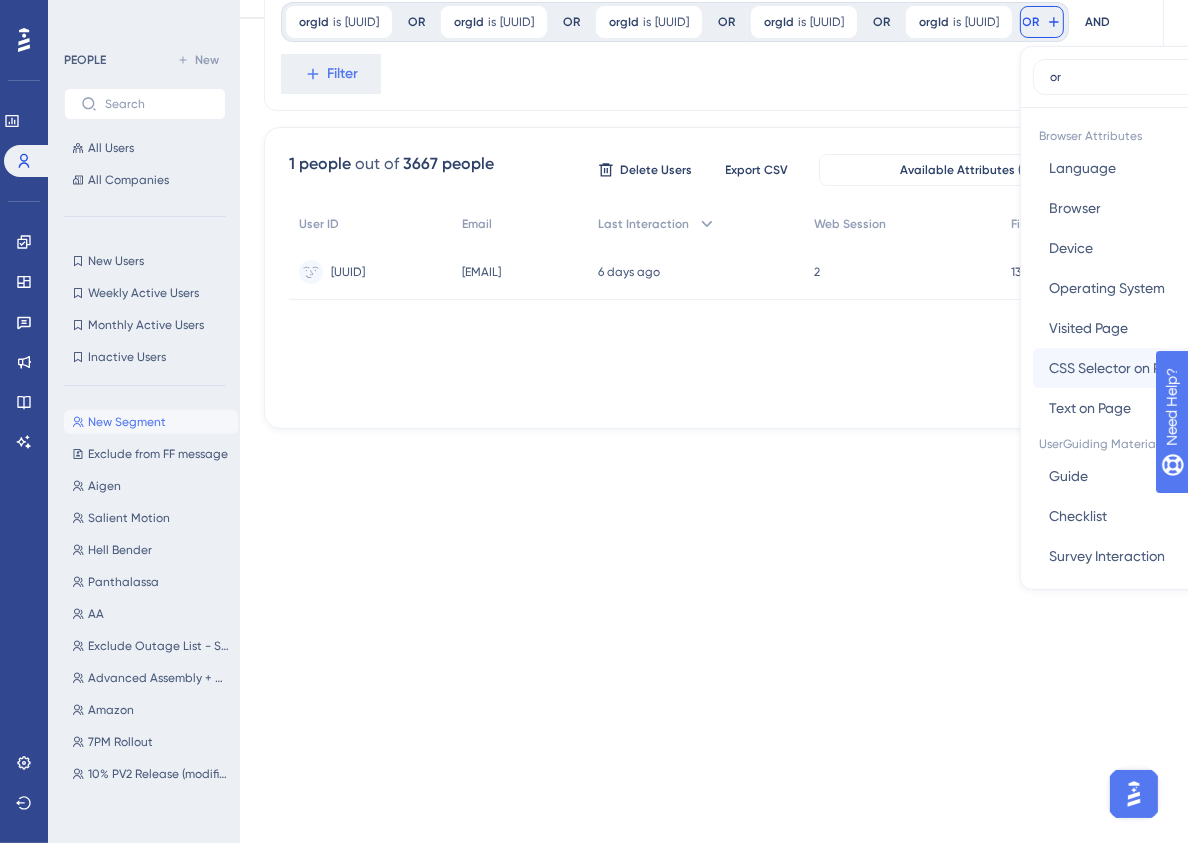 type on "org" 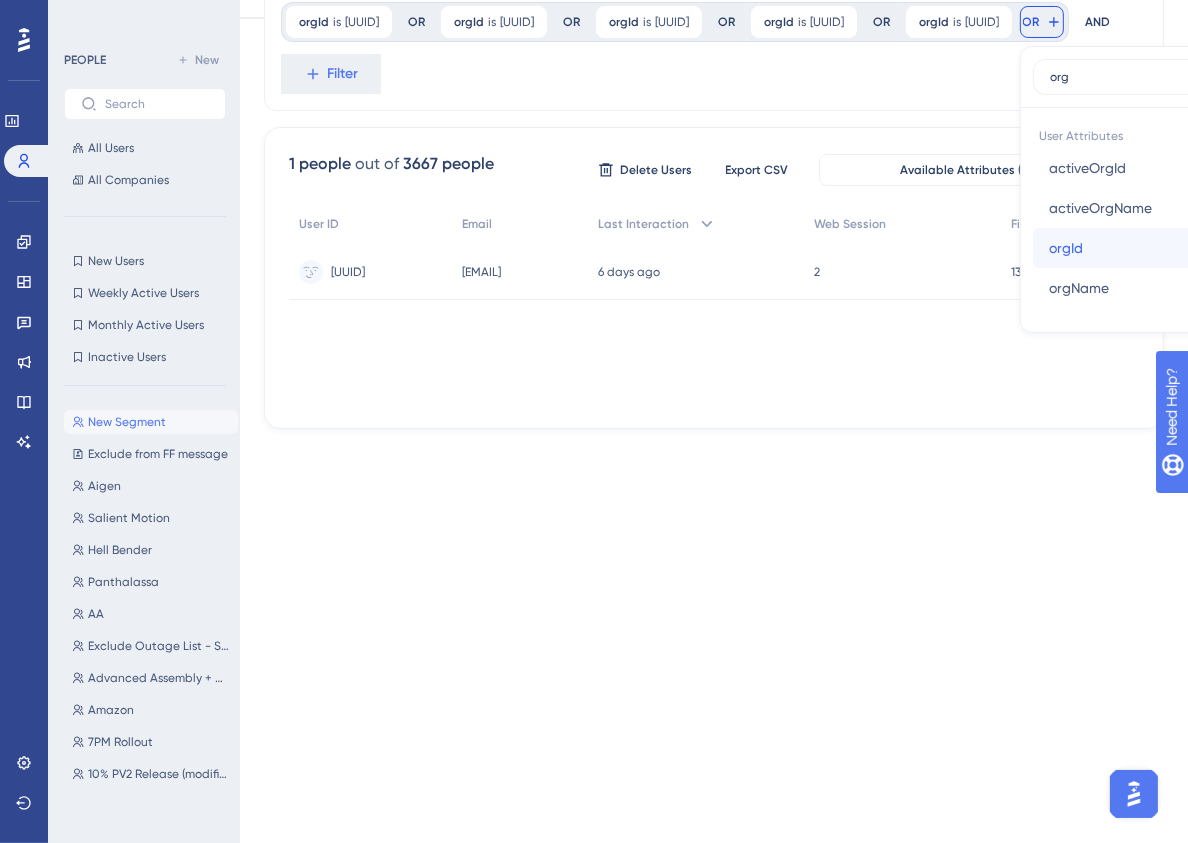 click on "orgId orgId" at bounding box center (1180, 248) 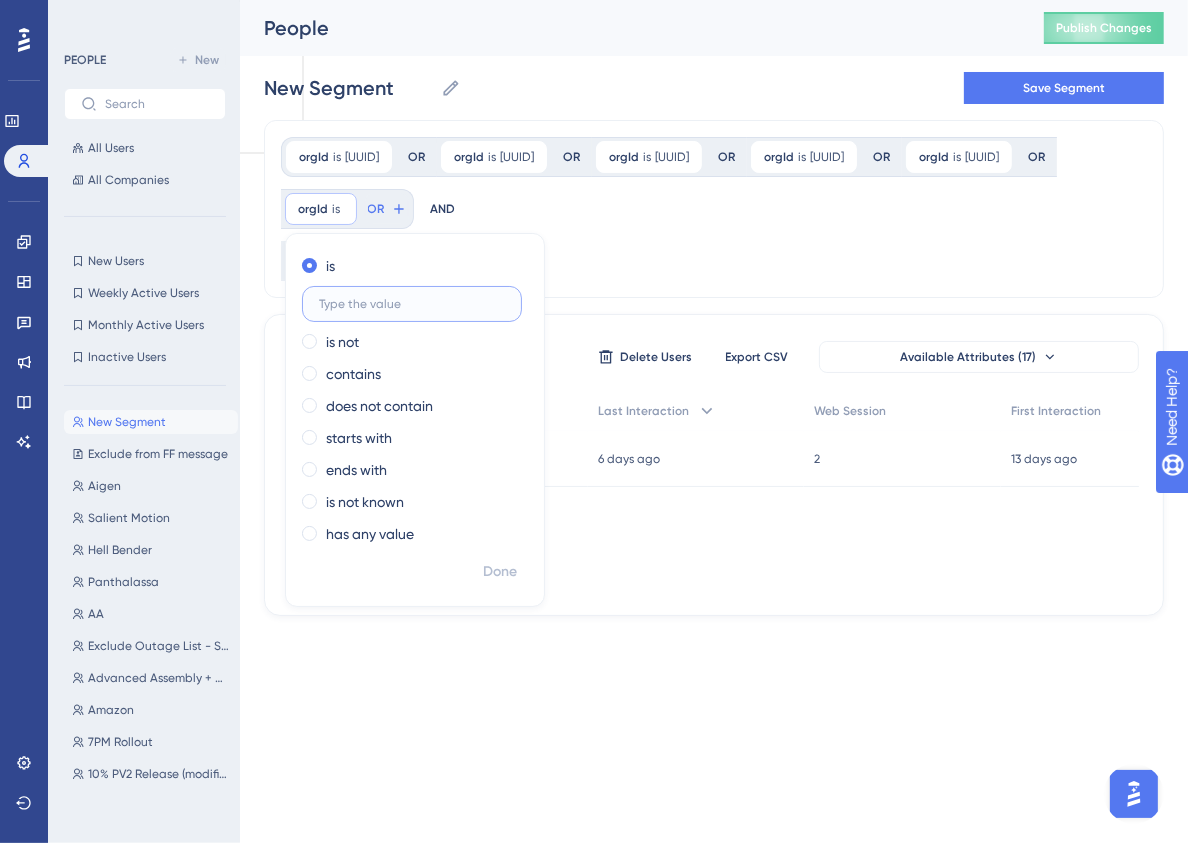 scroll, scrollTop: 0, scrollLeft: 0, axis: both 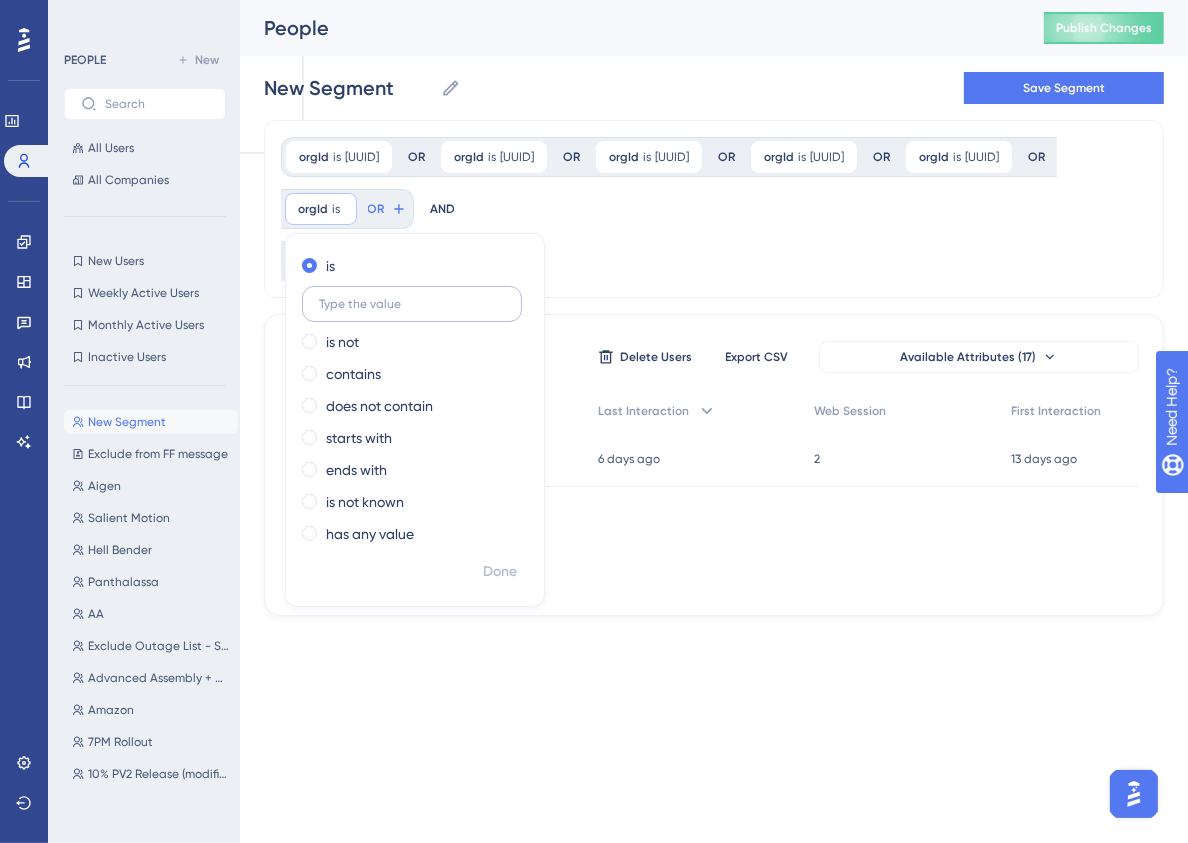 click at bounding box center [412, 304] 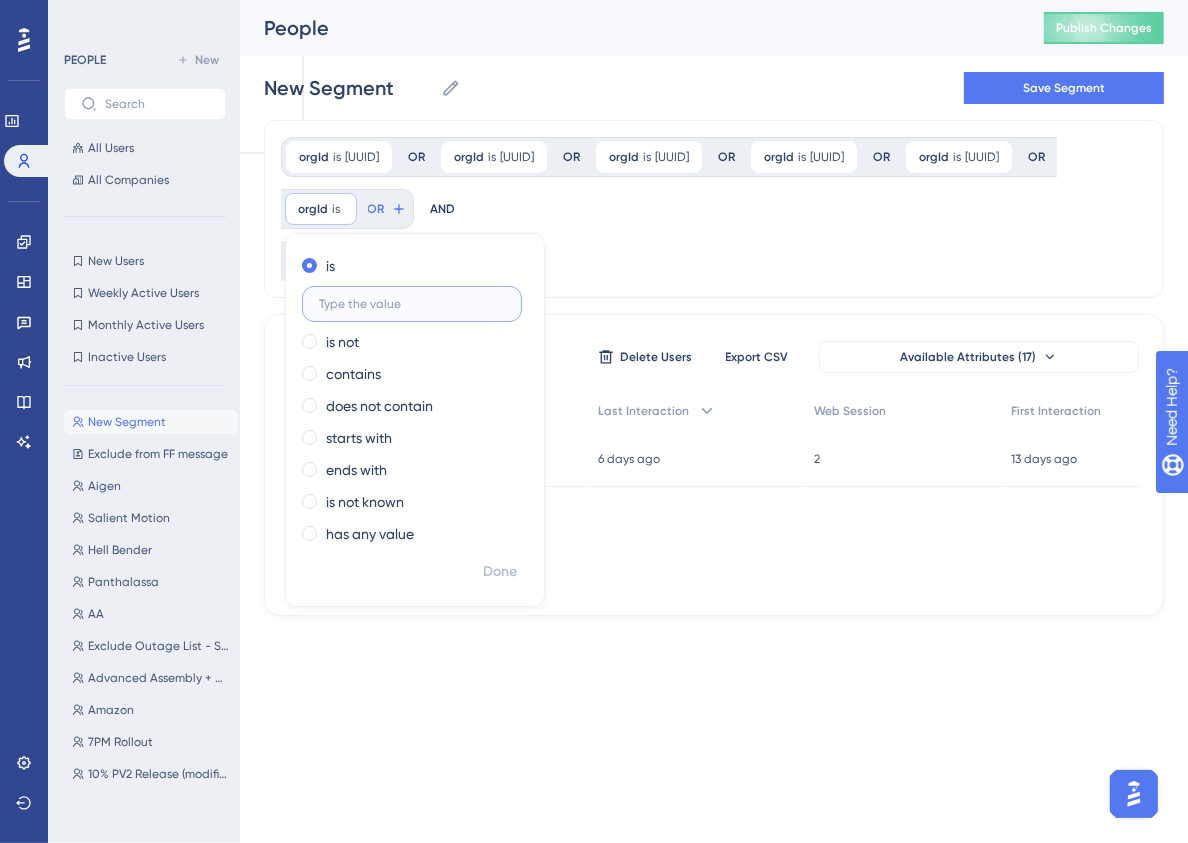 click at bounding box center (412, 304) 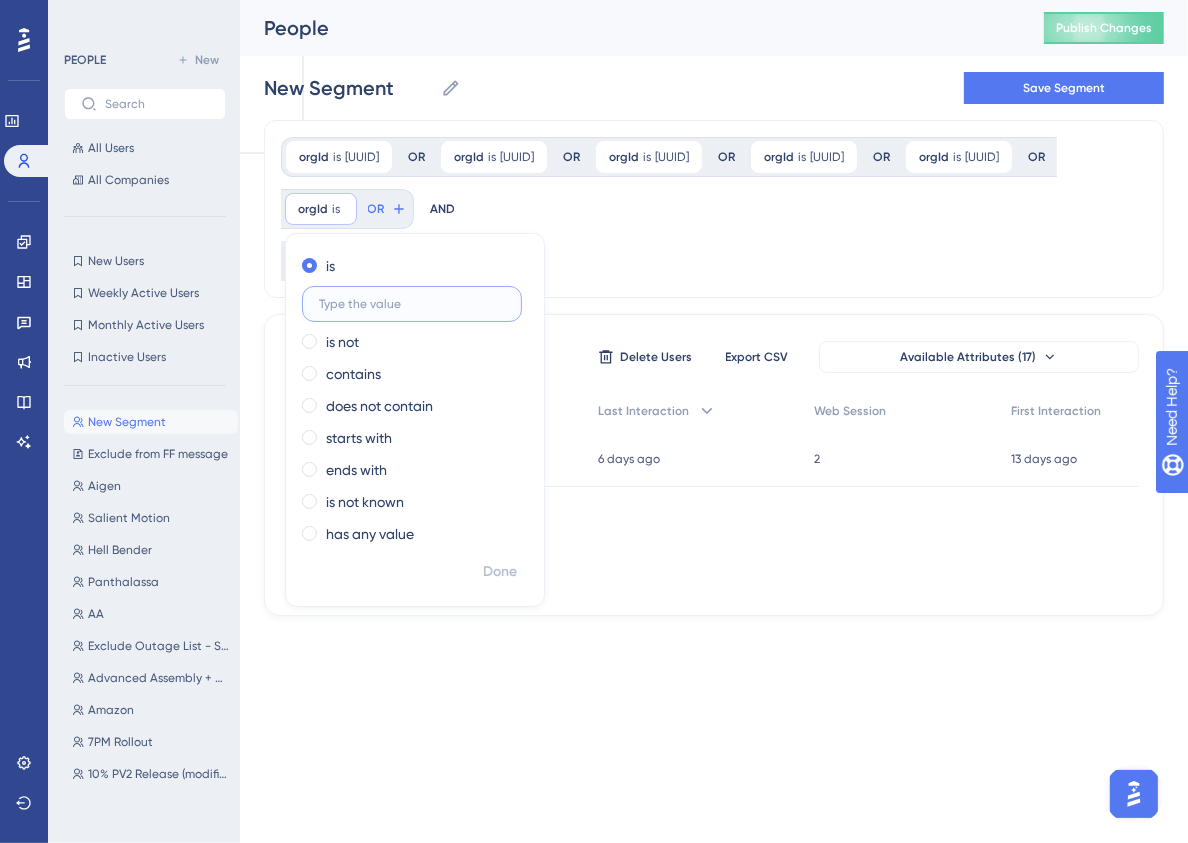 paste on "[UUID]" 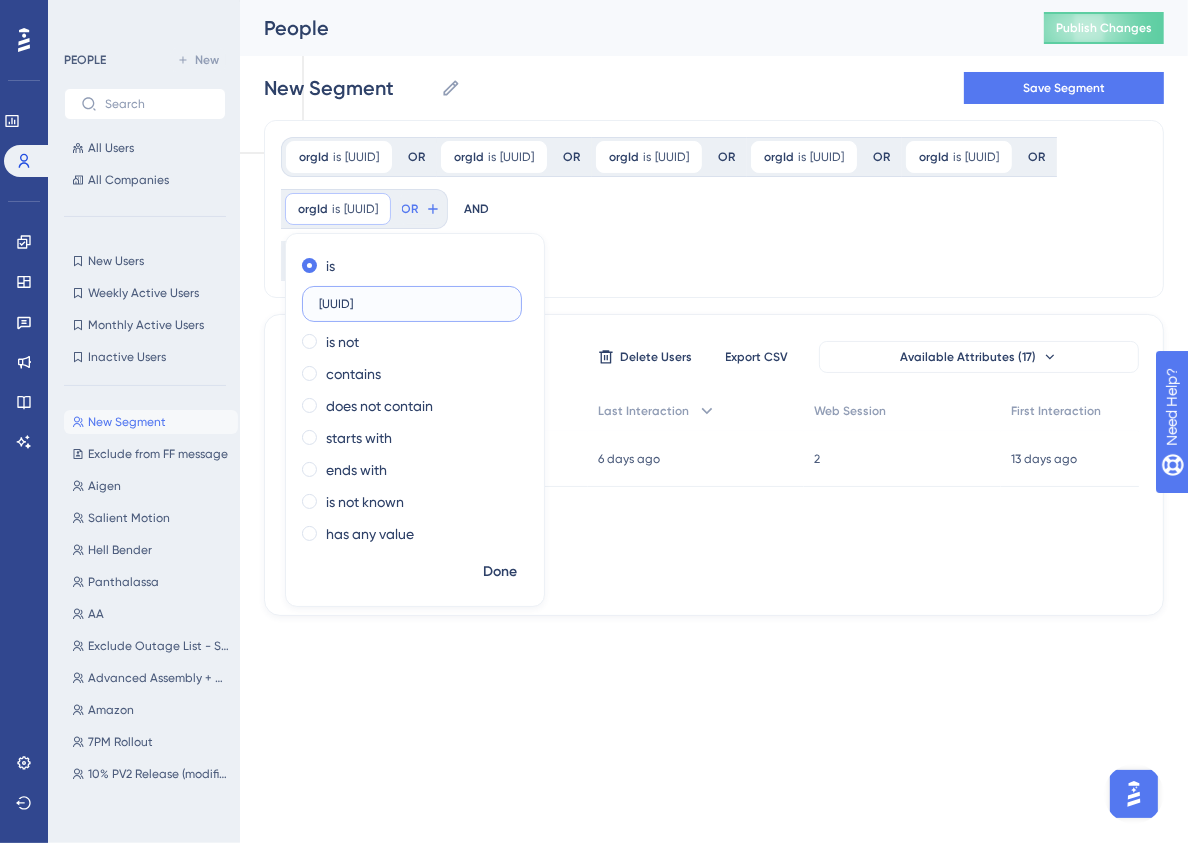 scroll, scrollTop: 0, scrollLeft: 44, axis: horizontal 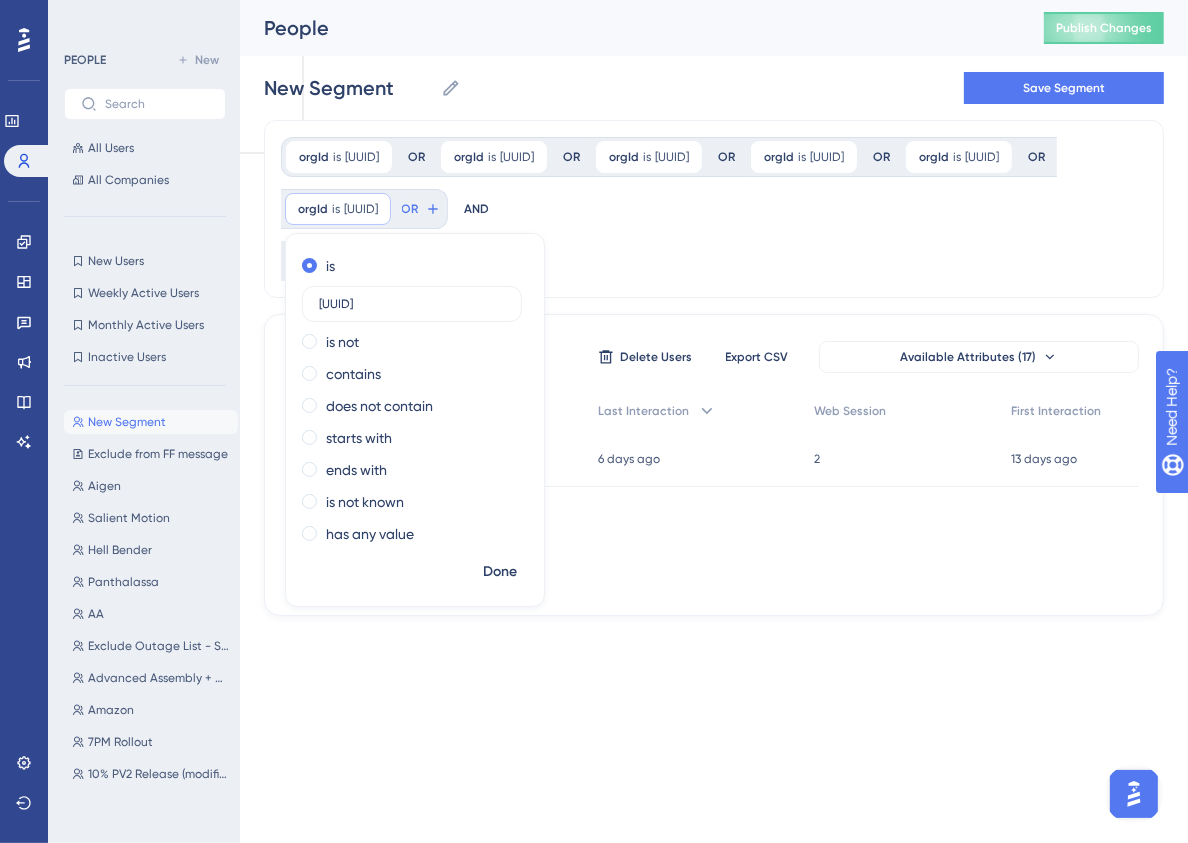 click on "people out of 3667 people Delete Users Export CSV Available Attributes (17) User ID Email Last Interaction Web Session First Interaction [UUID] [UUID] [EMAIL] [EMAIL] 6 days ago [DATE], [TIME] 2 2 13 days ago" at bounding box center [714, 368] 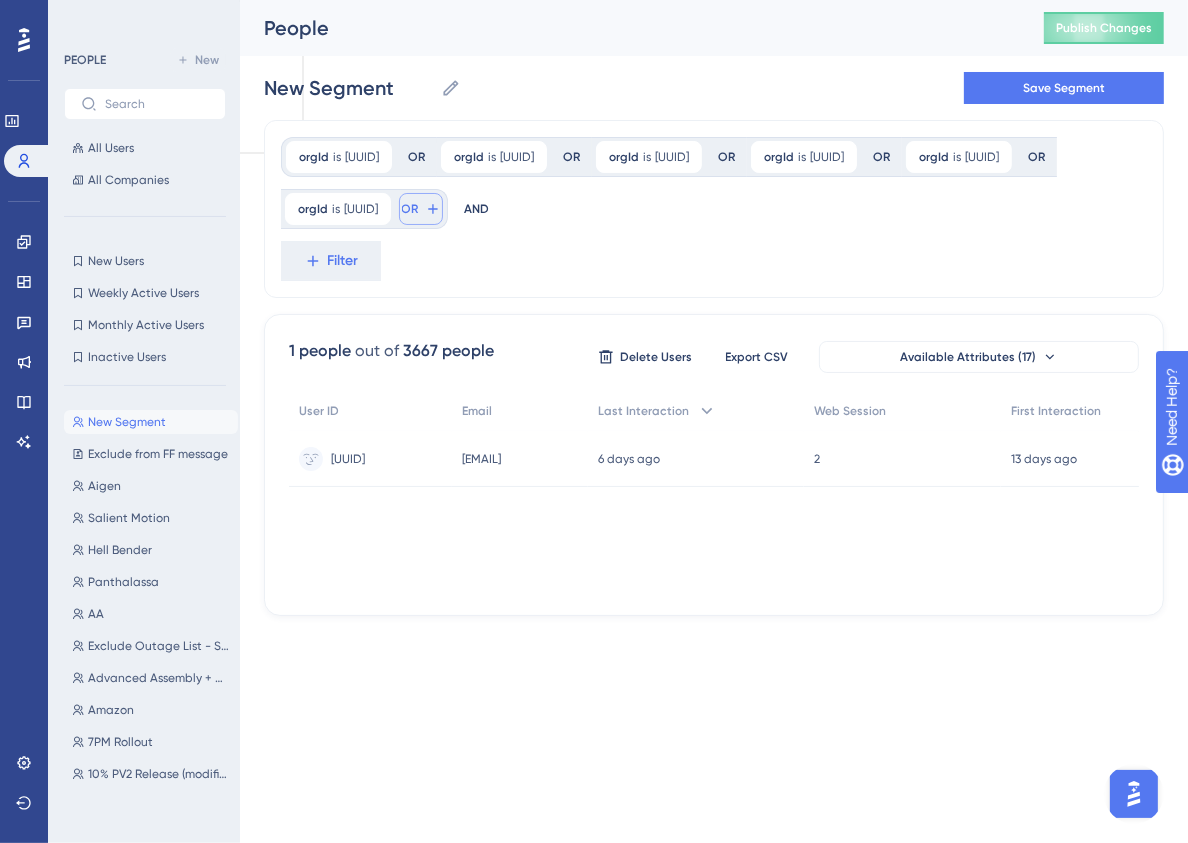 click on "OR" at bounding box center [421, 209] 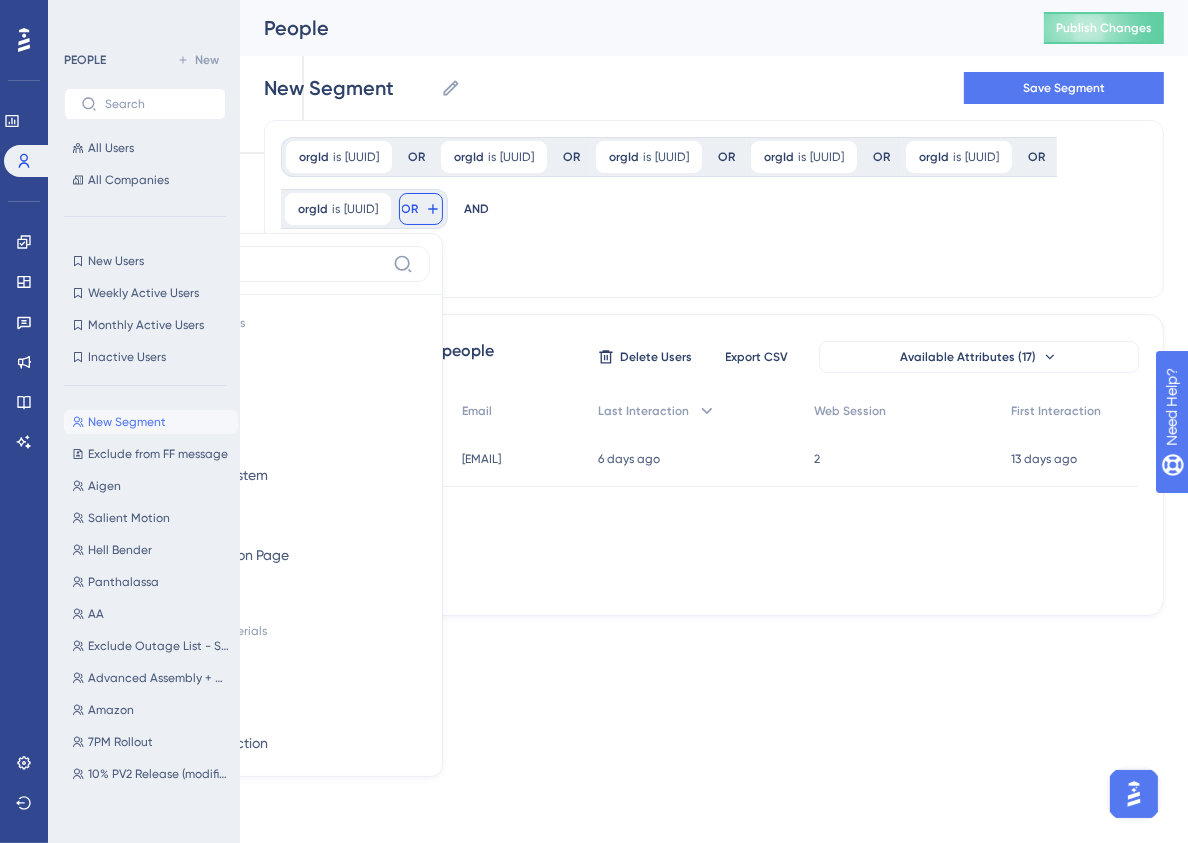 scroll, scrollTop: 115, scrollLeft: 0, axis: vertical 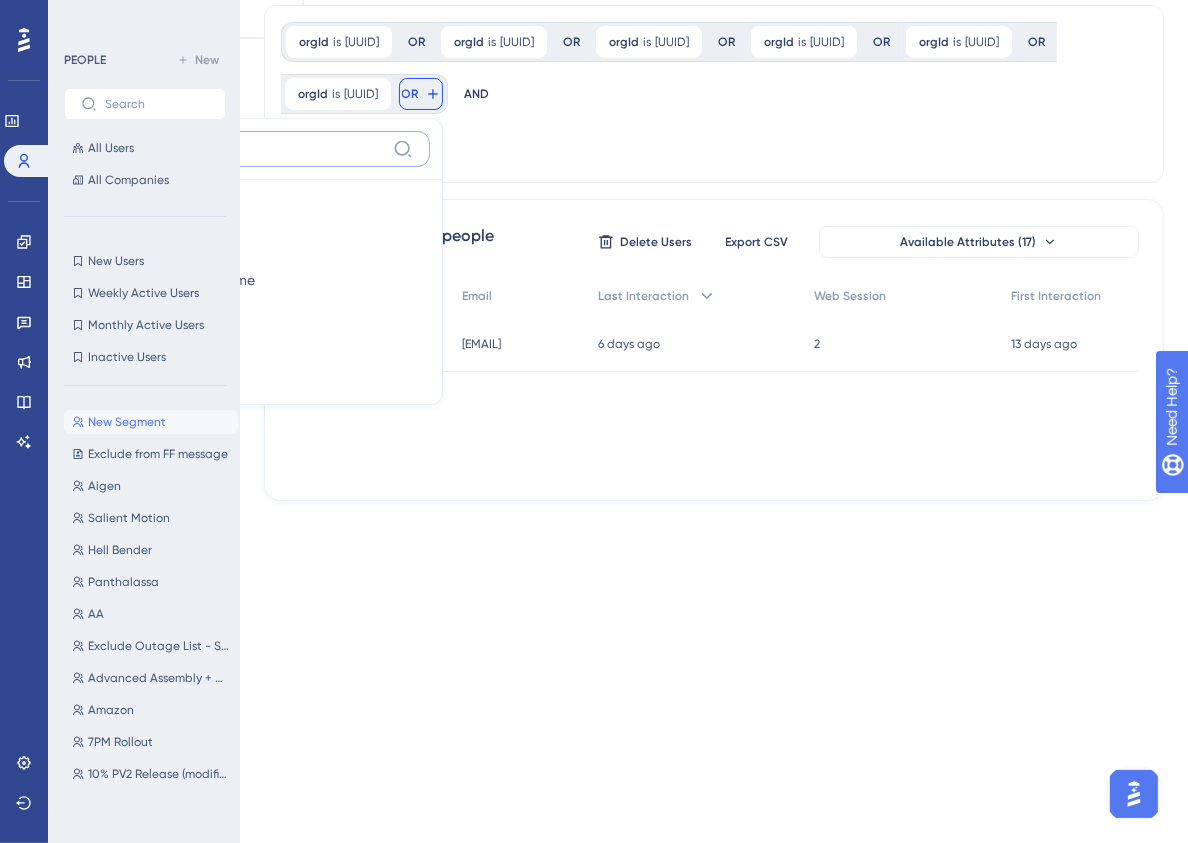 type on "orgi" 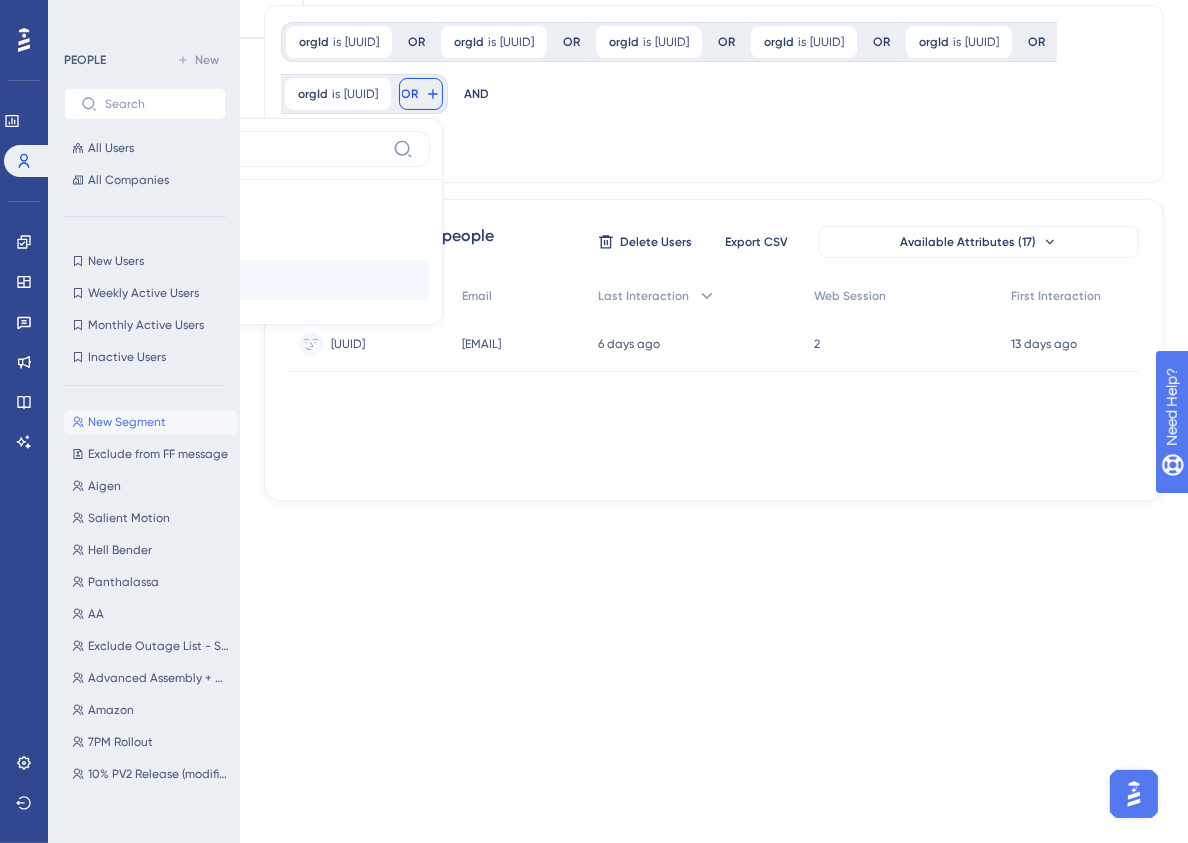 click on "orgId orgId" at bounding box center [283, 280] 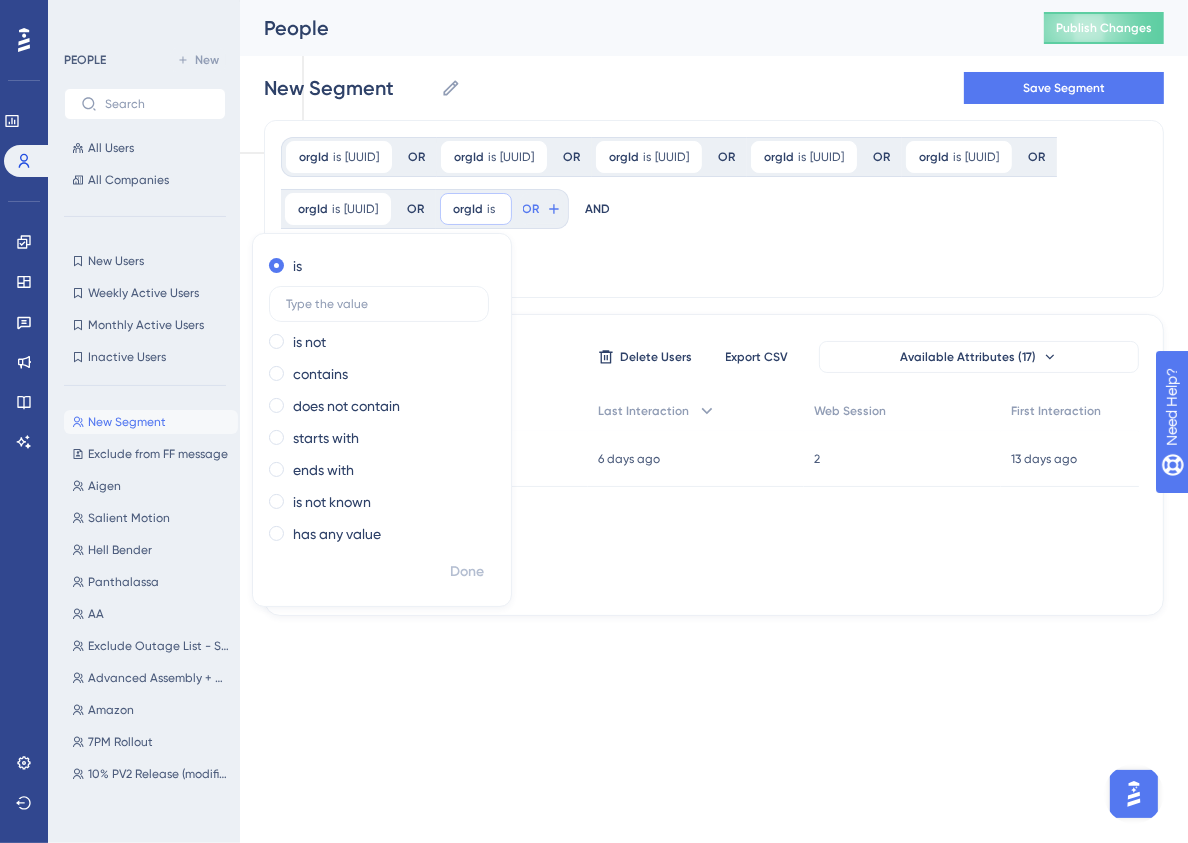 scroll, scrollTop: 0, scrollLeft: 0, axis: both 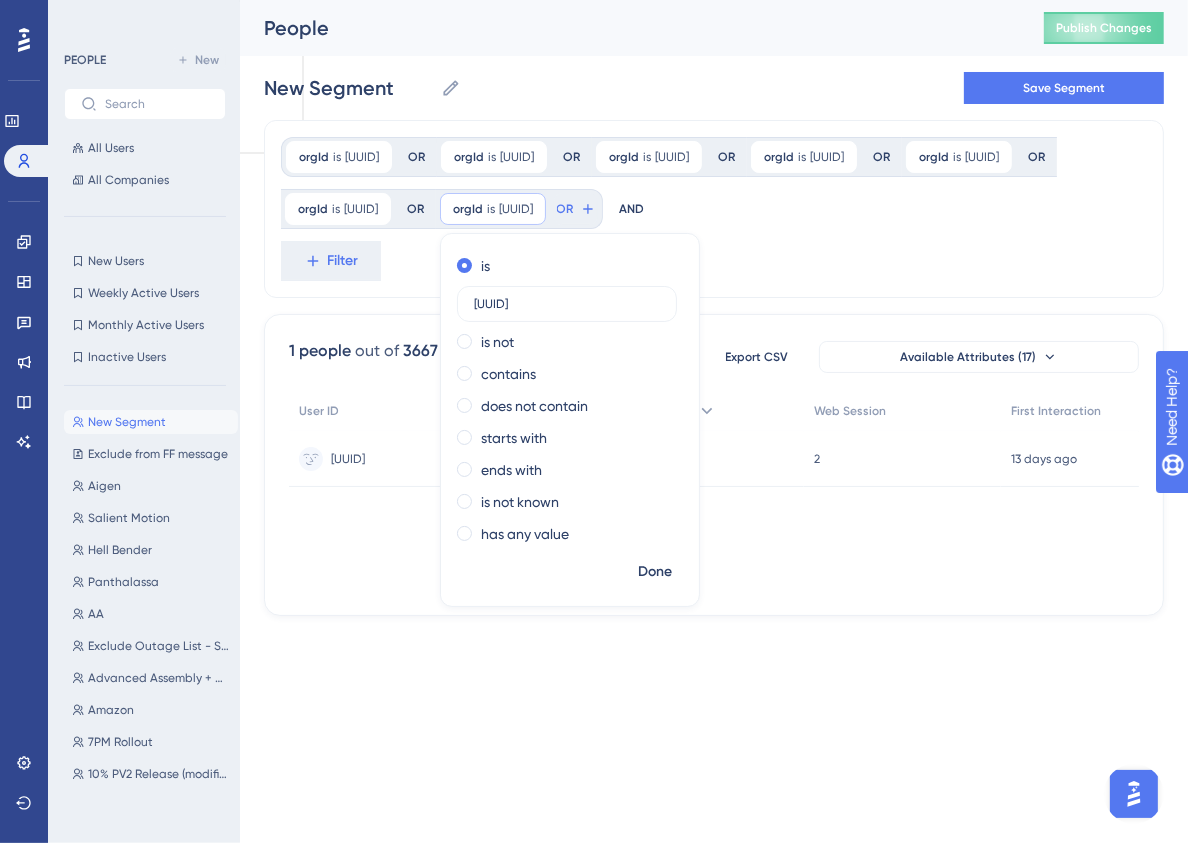 click on "orgId is [UUID] [UUID] Remove OR orgId is [UUID] [UUID] Remove OR orgId is [UUID] [UUID] Remove OR orgId is [UUID] [UUID] Remove OR orgId is [UUID] [UUID] Remove OR orgId is [UUID] [UUID] Remove is [UUID] is not contains does not contain starts with ends with is not known has any value Done OR AND Filter" at bounding box center [714, 209] 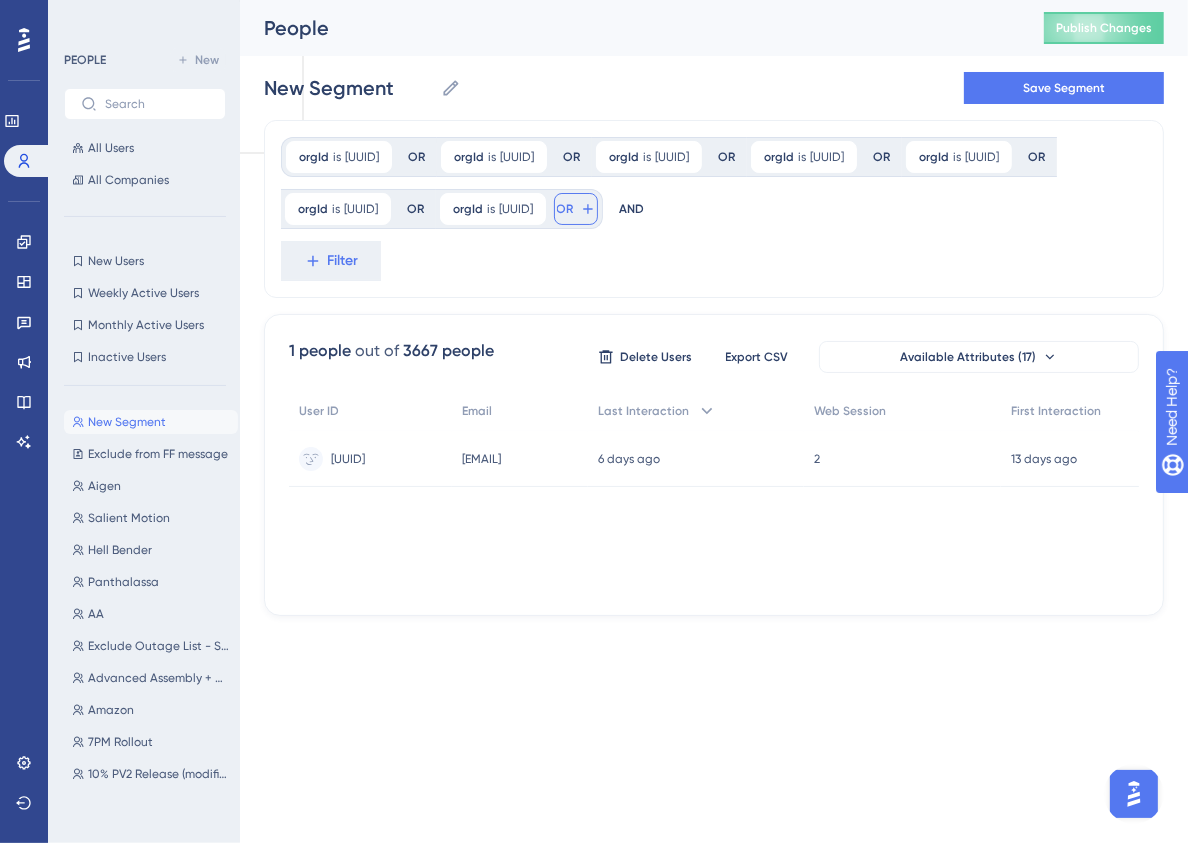 click on "OR" at bounding box center [576, 209] 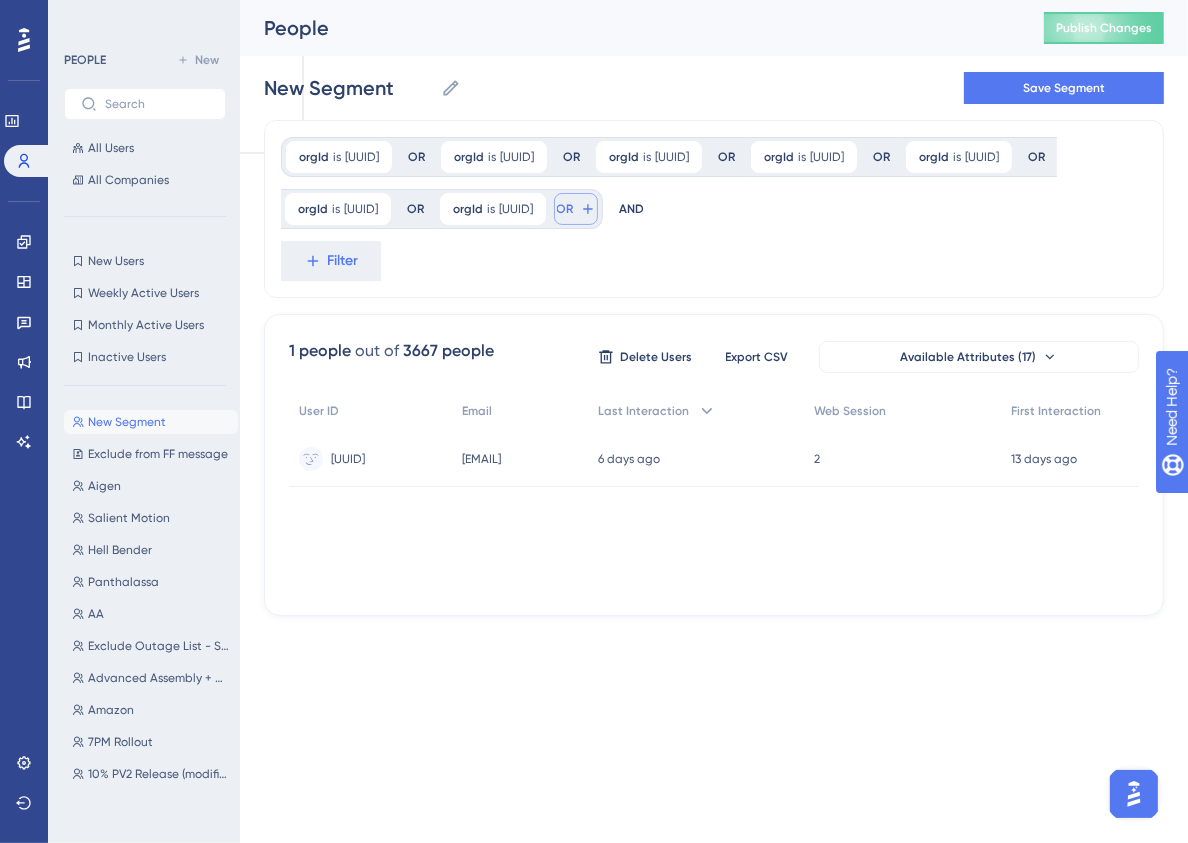 scroll, scrollTop: 160, scrollLeft: 0, axis: vertical 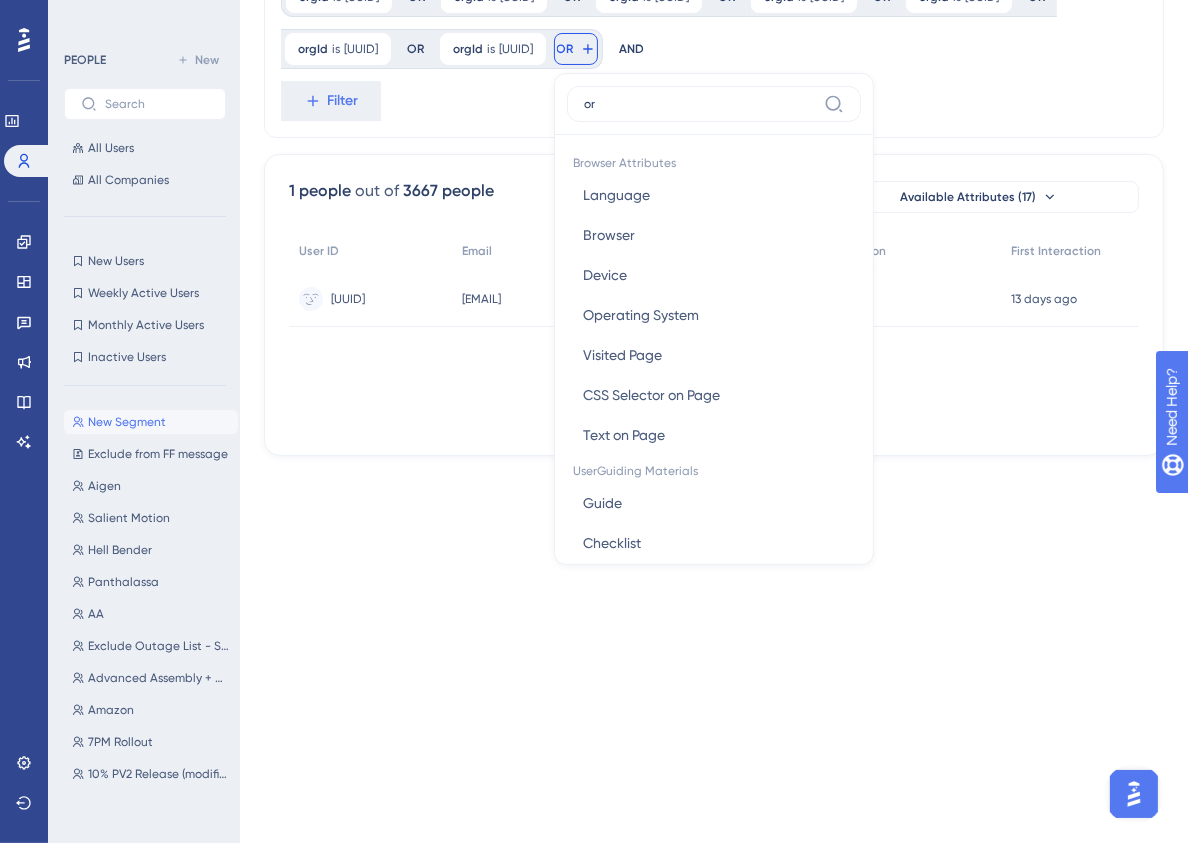 type on "org" 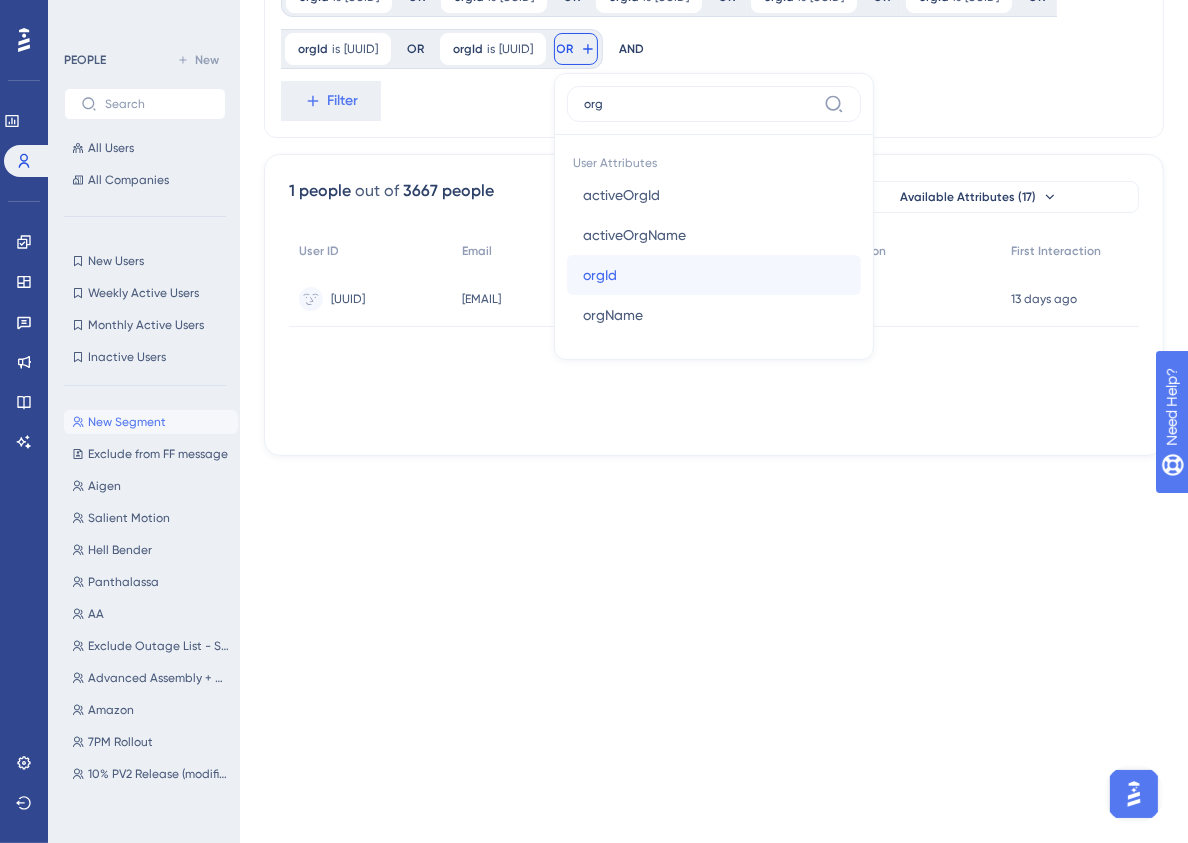 click on "orgId orgId" at bounding box center (714, 275) 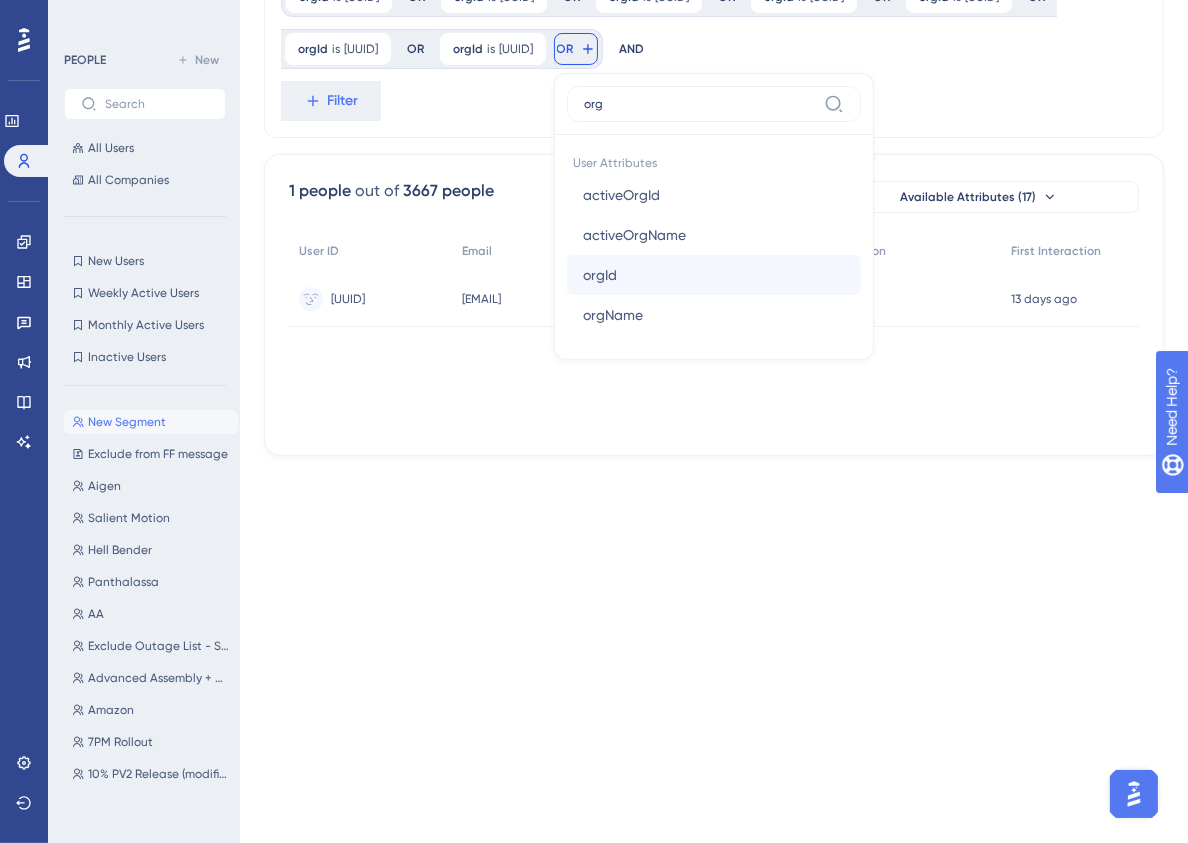 scroll, scrollTop: 0, scrollLeft: 0, axis: both 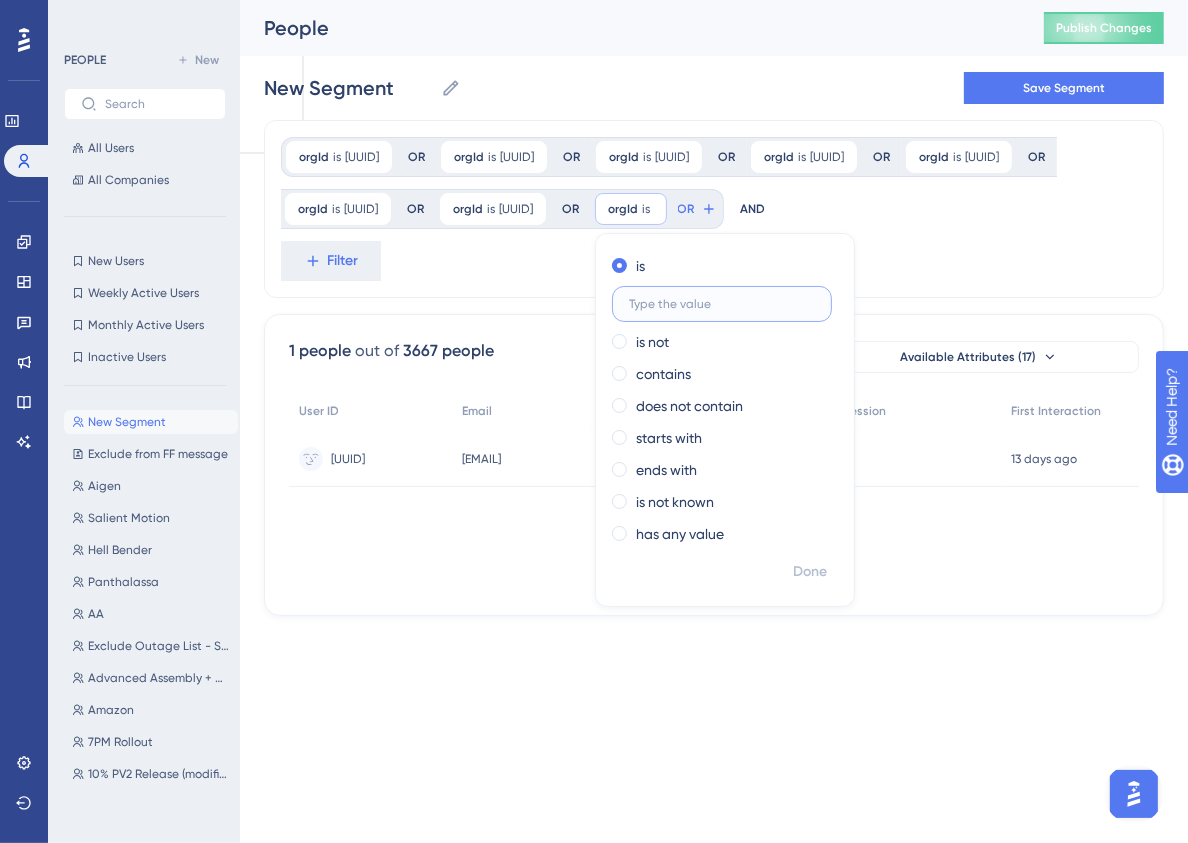 click at bounding box center (722, 304) 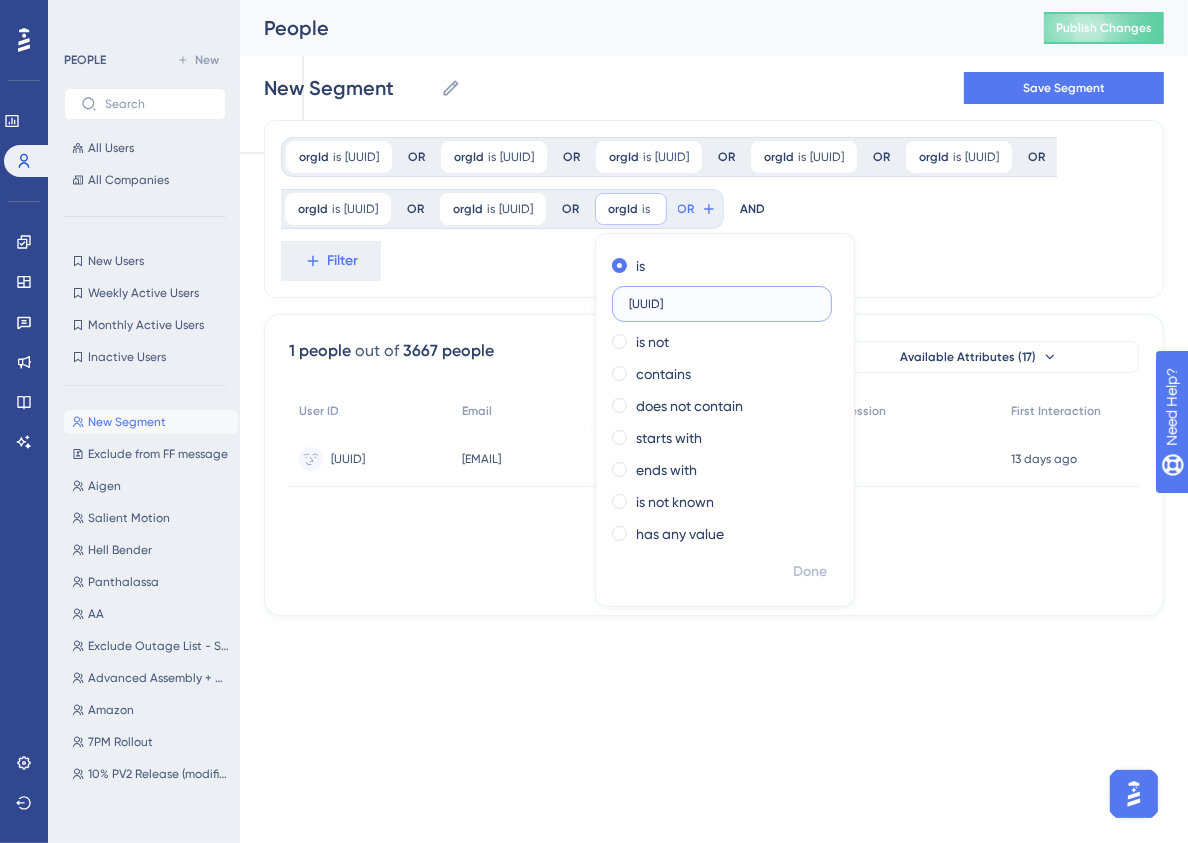 scroll, scrollTop: 0, scrollLeft: 59, axis: horizontal 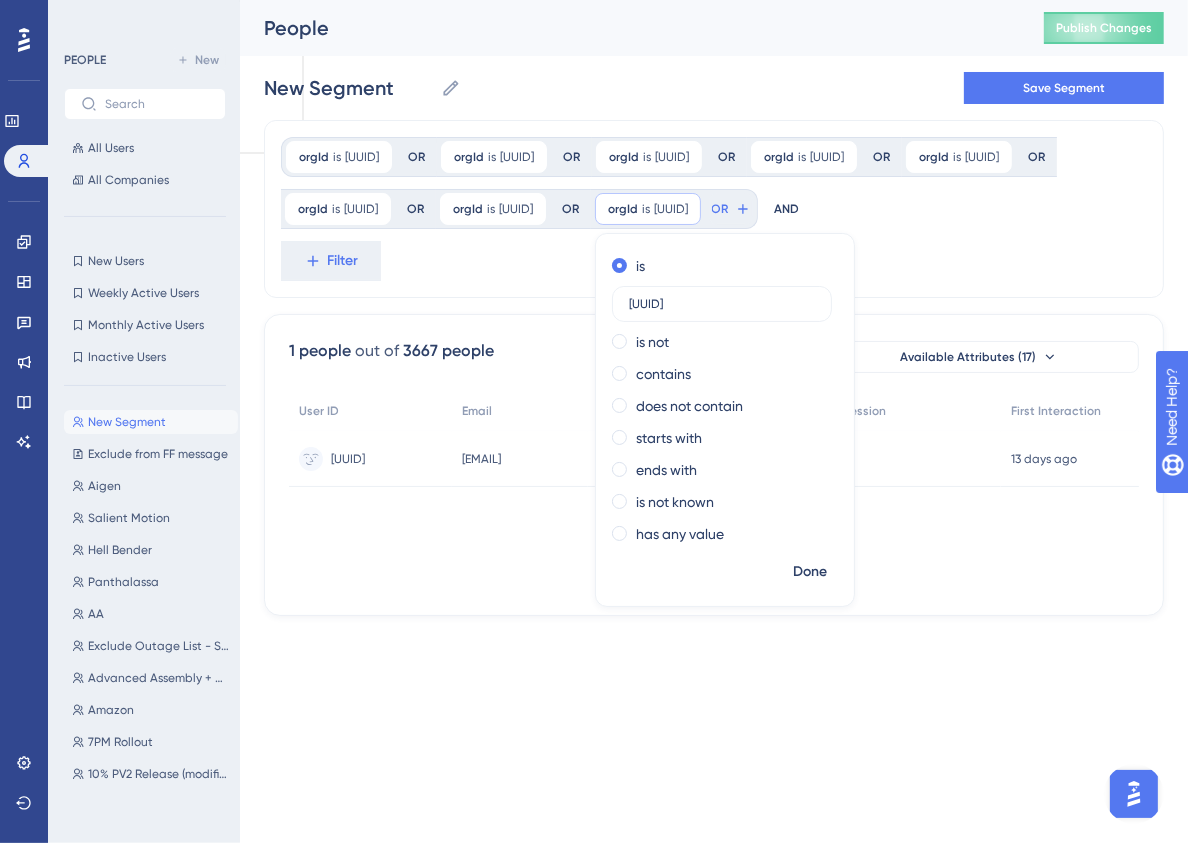 click on "orgId is [UUID] [UUID] Remove OR orgId is [UUID] [UUID] Remove OR orgId is [UUID] [UUID] Remove OR orgId is [UUID] [UUID] Remove OR orgId is [UUID] [UUID] Remove OR orgId is [UUID] [UUID] Remove" at bounding box center [714, 209] 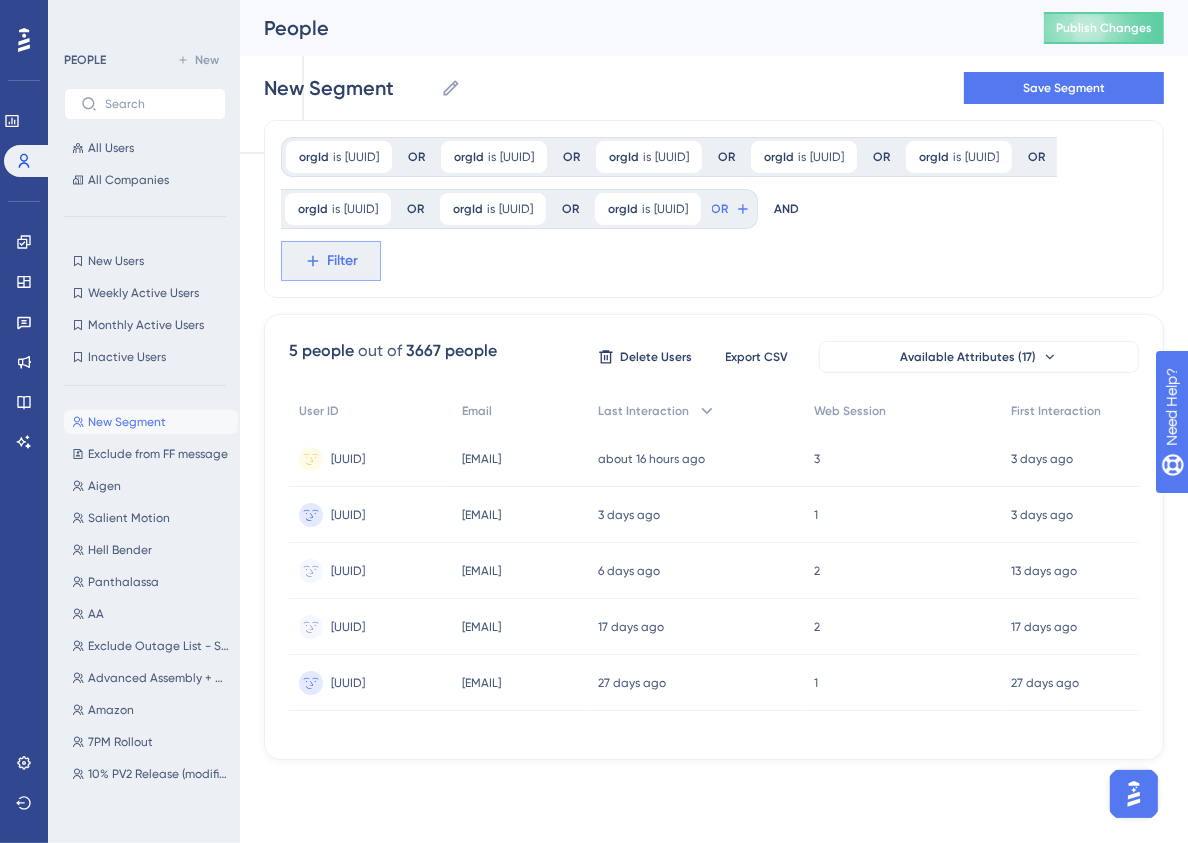 click on "Filter" at bounding box center (343, 261) 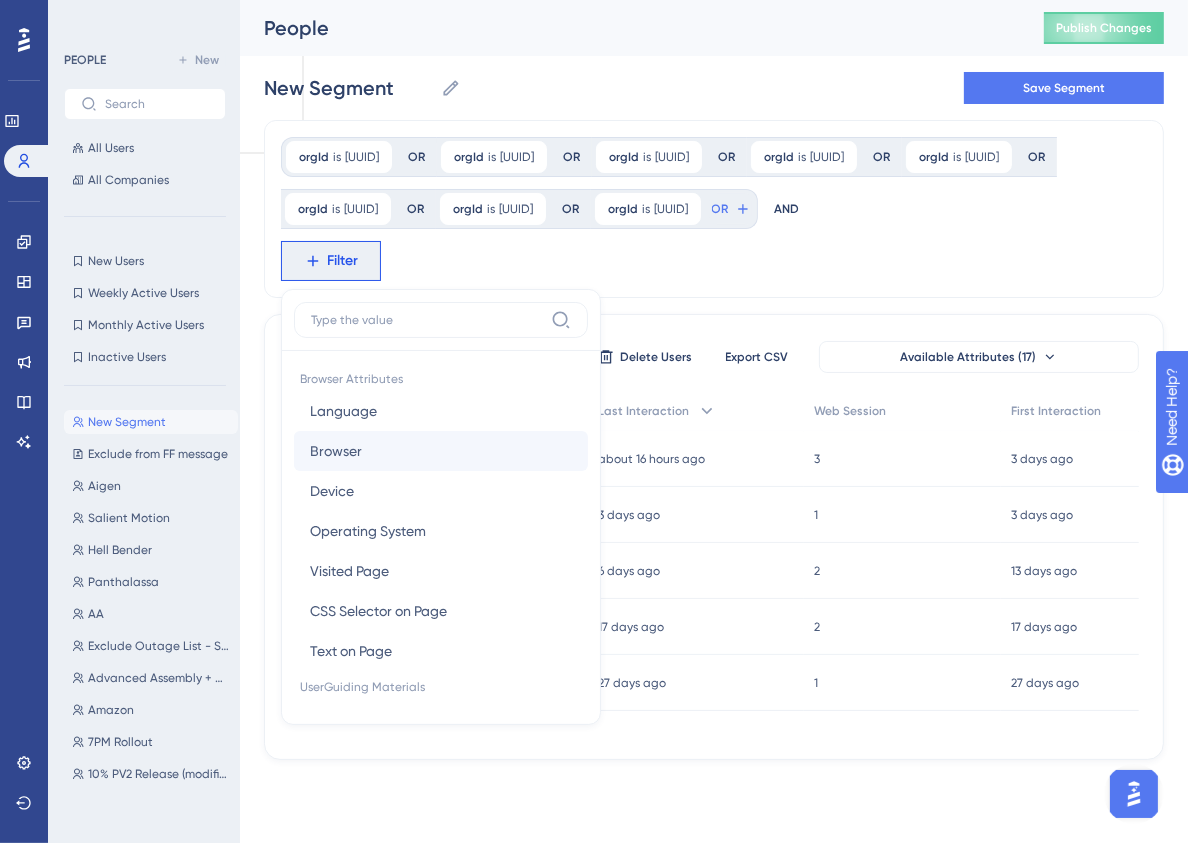 scroll, scrollTop: 189, scrollLeft: 0, axis: vertical 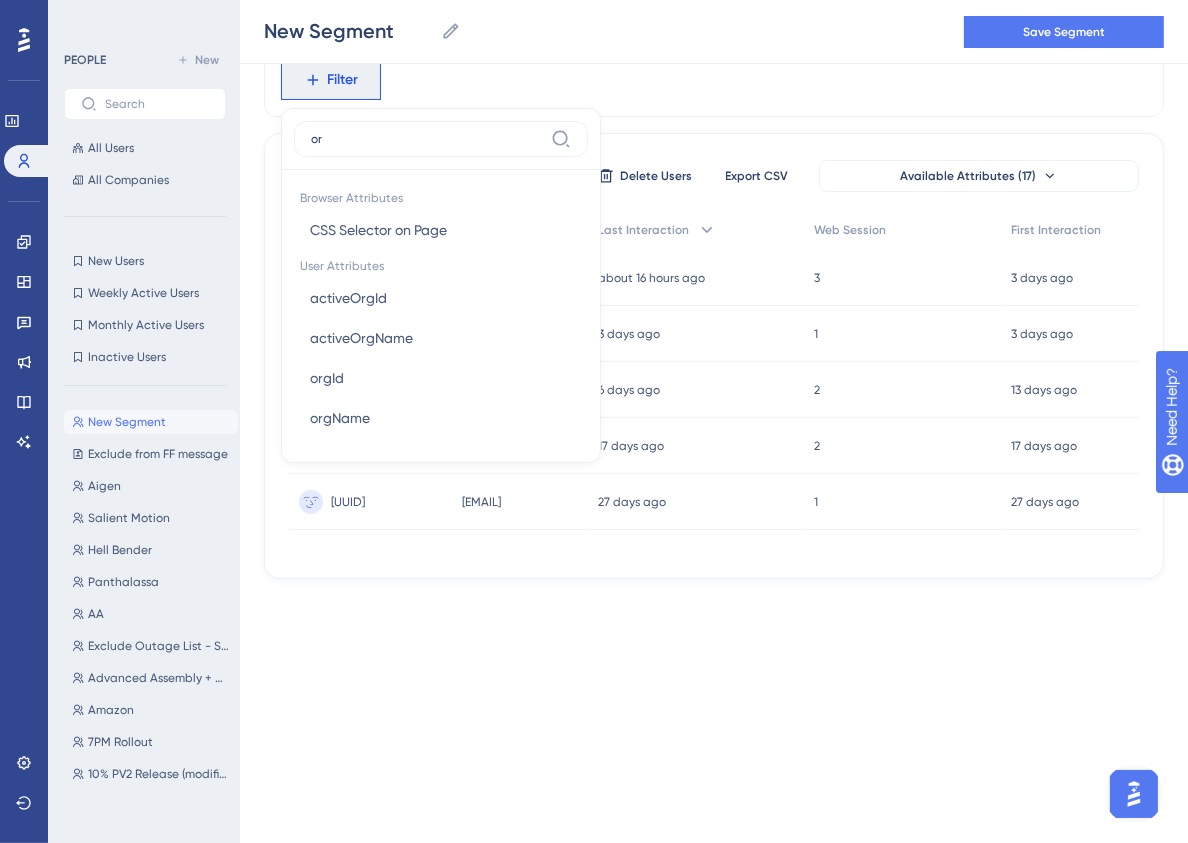 type on "org" 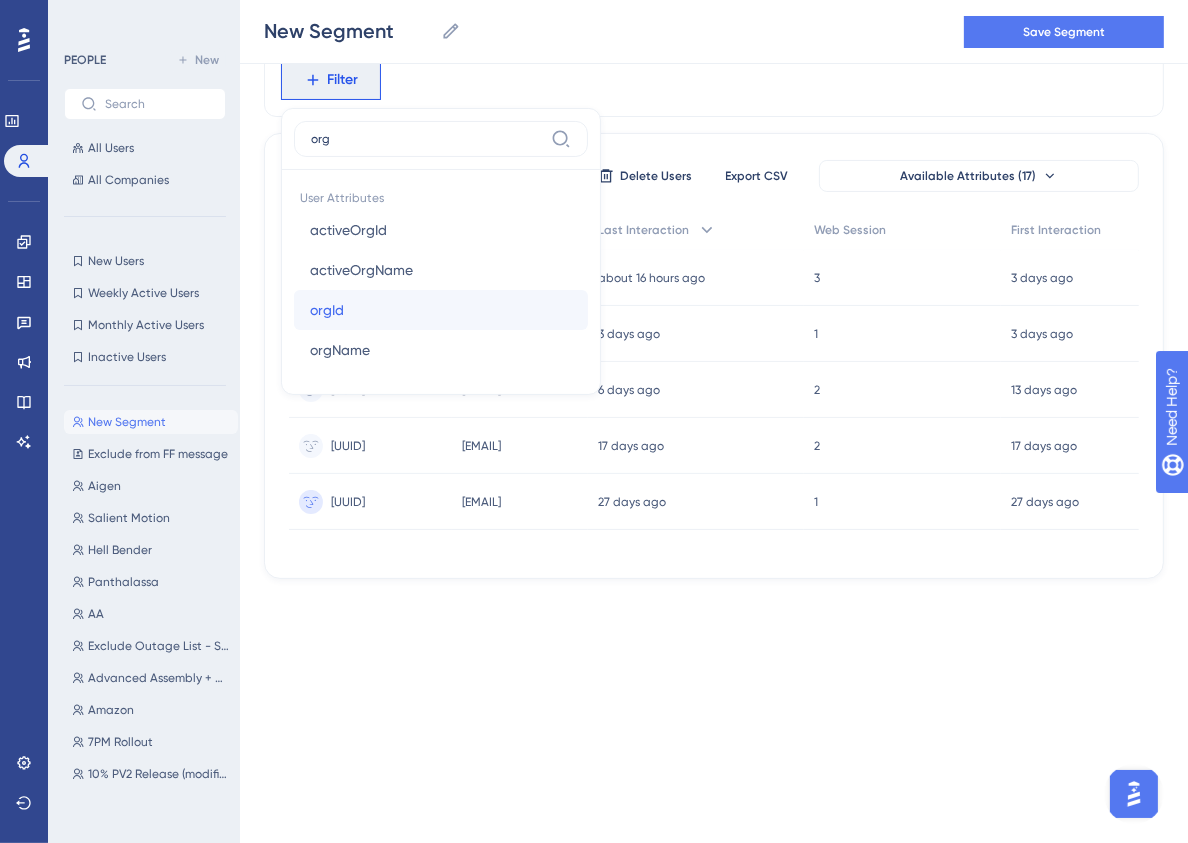 click on "orgId orgId" at bounding box center (441, 310) 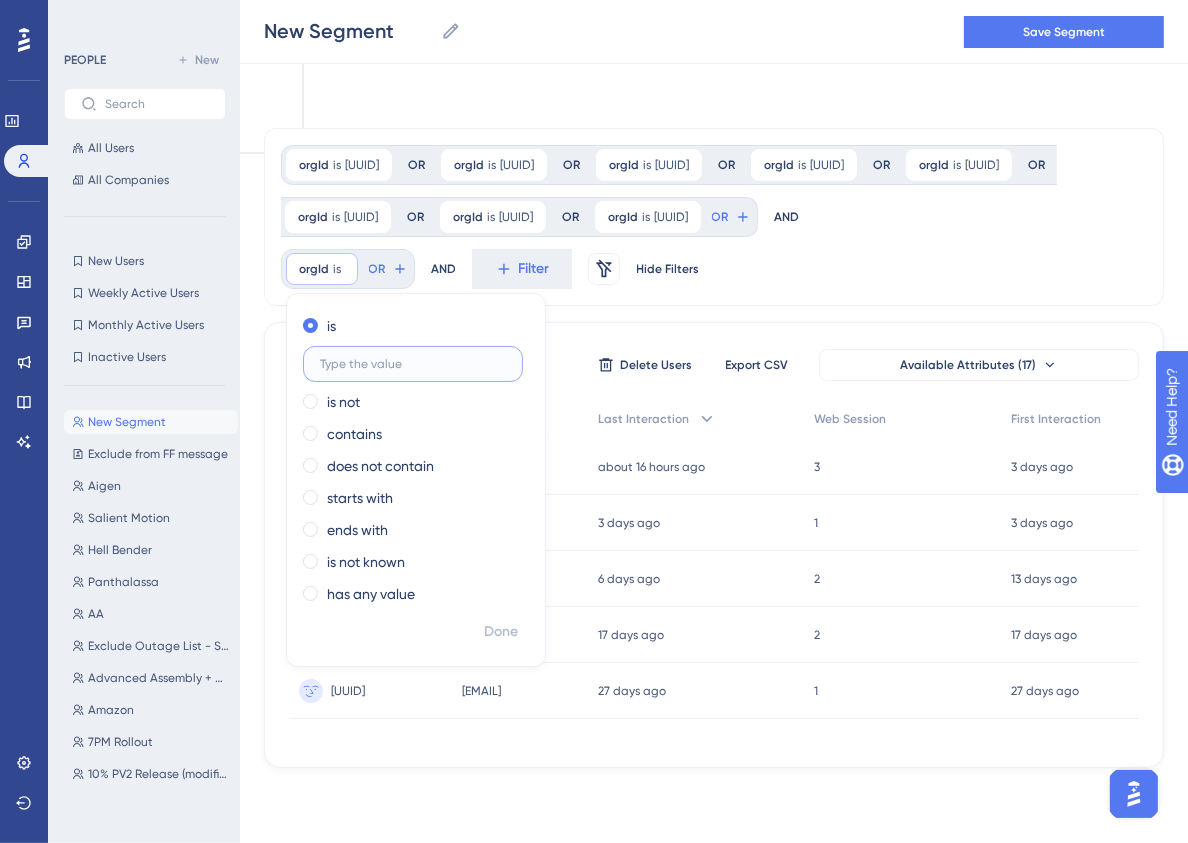 scroll, scrollTop: 98, scrollLeft: 0, axis: vertical 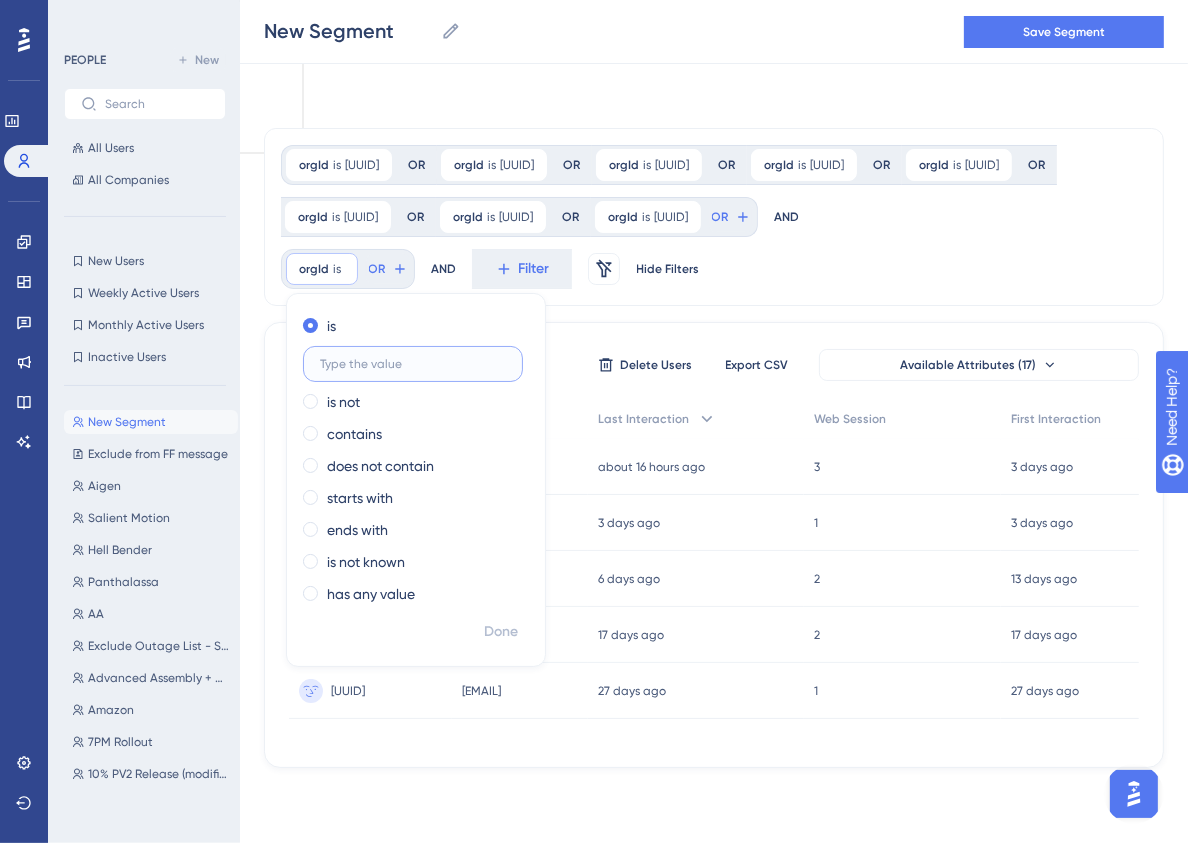 paste on "[UUID]" 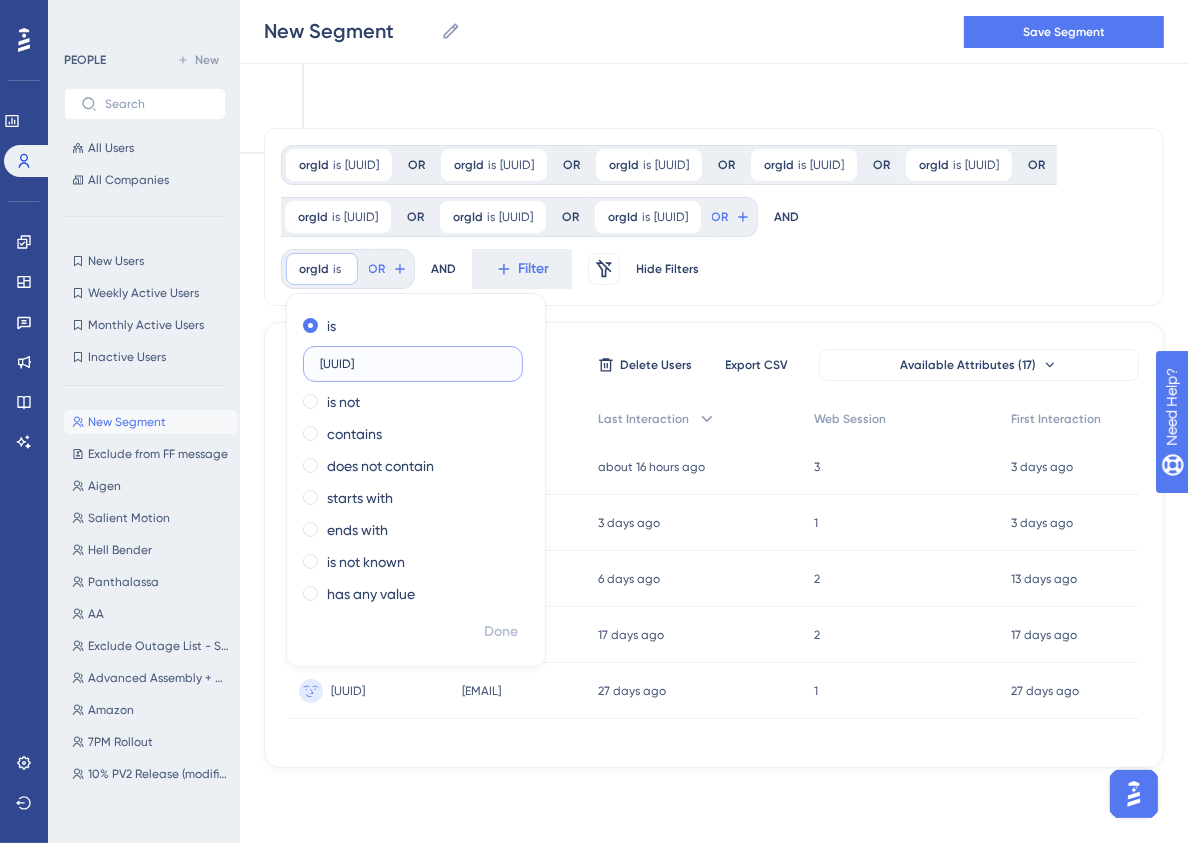 scroll, scrollTop: 0, scrollLeft: 42, axis: horizontal 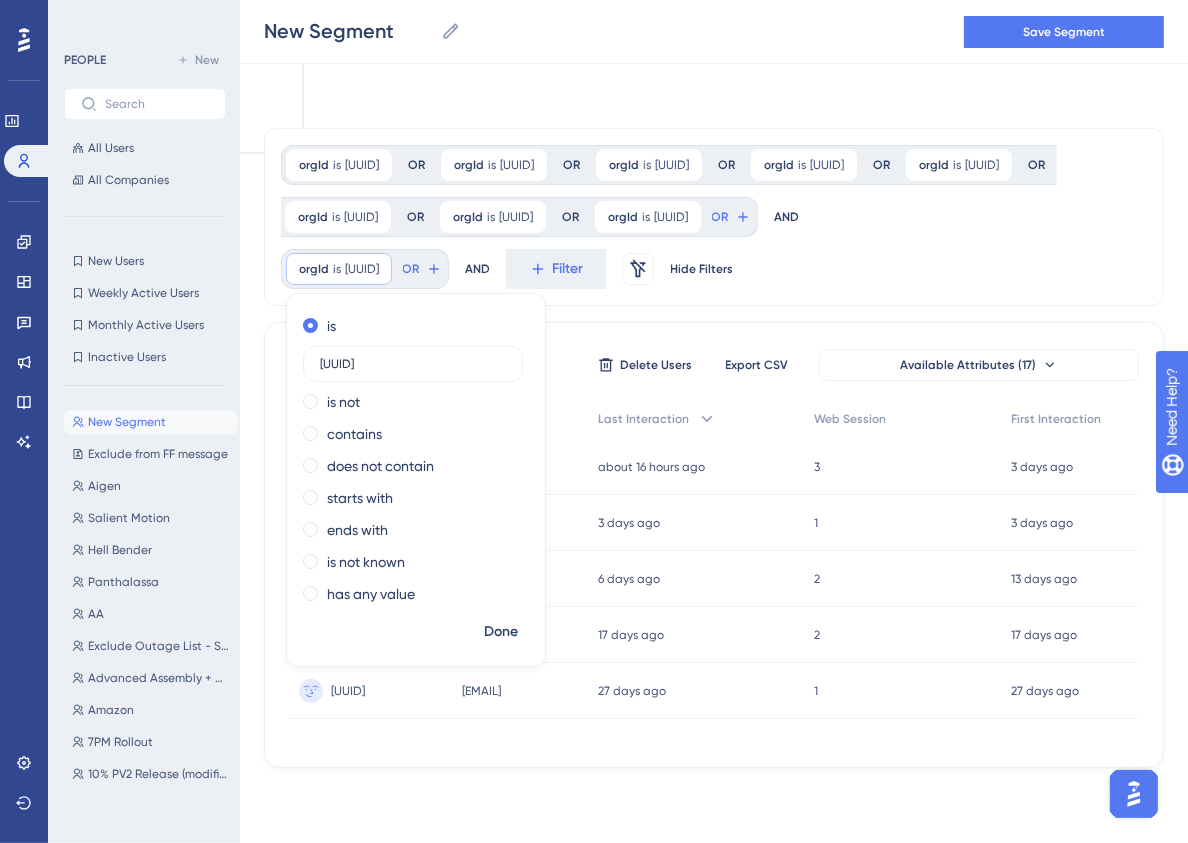 click on "orgId is [UUID] [UUID] Remove OR orgId is [UUID] [UUID] Remove OR orgId is [UUID] [UUID] Remove OR orgId is [UUID] [UUID] Remove OR orgId is [UUID] [UUID] Remove OR orgId is [UUID] [UUID] Remove OR orgId is [UUID] [UUID] Remove OR orgId is [UUID] [UUID] Remove OR AND orgId is [UUID] [UUID] Remove is [UUID] is not contains does not contain starts with ends with is not known has any value Done OR AND Filter" at bounding box center [714, 448] 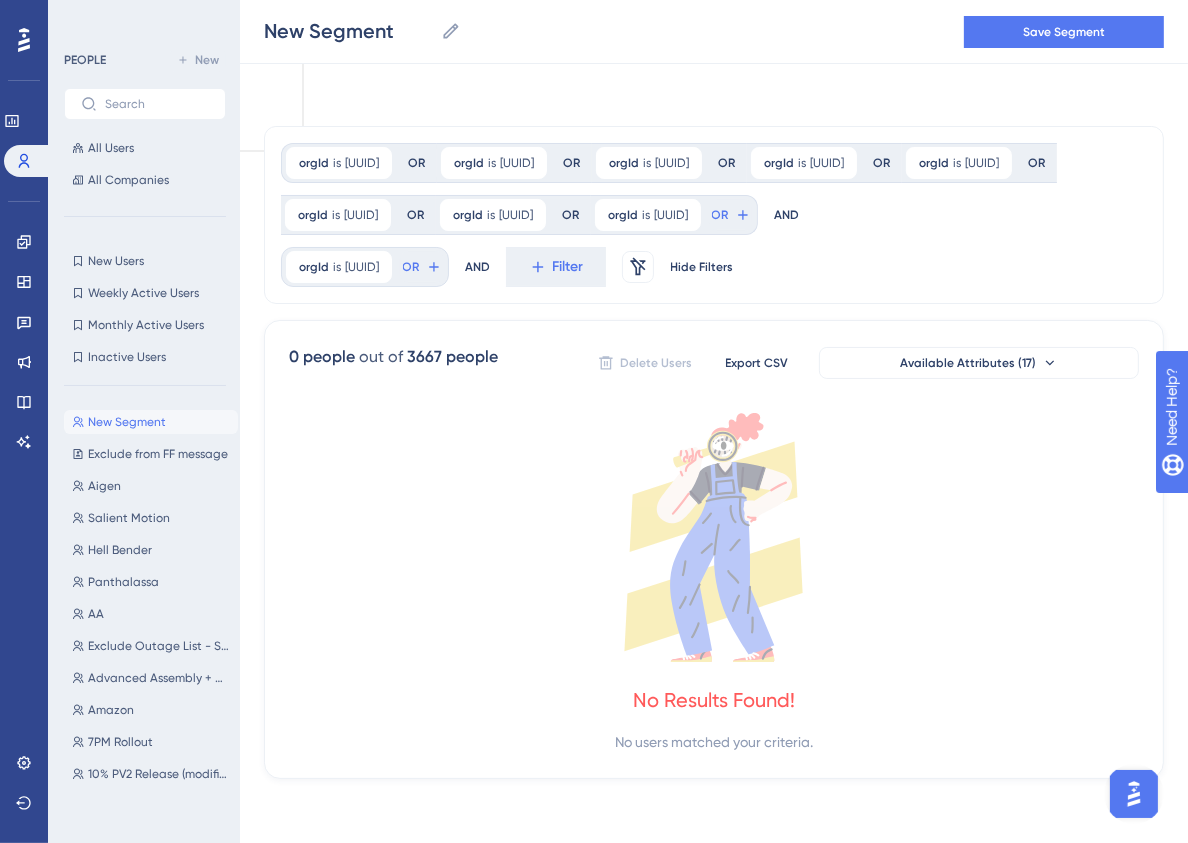 click on "AND" at bounding box center [786, 215] 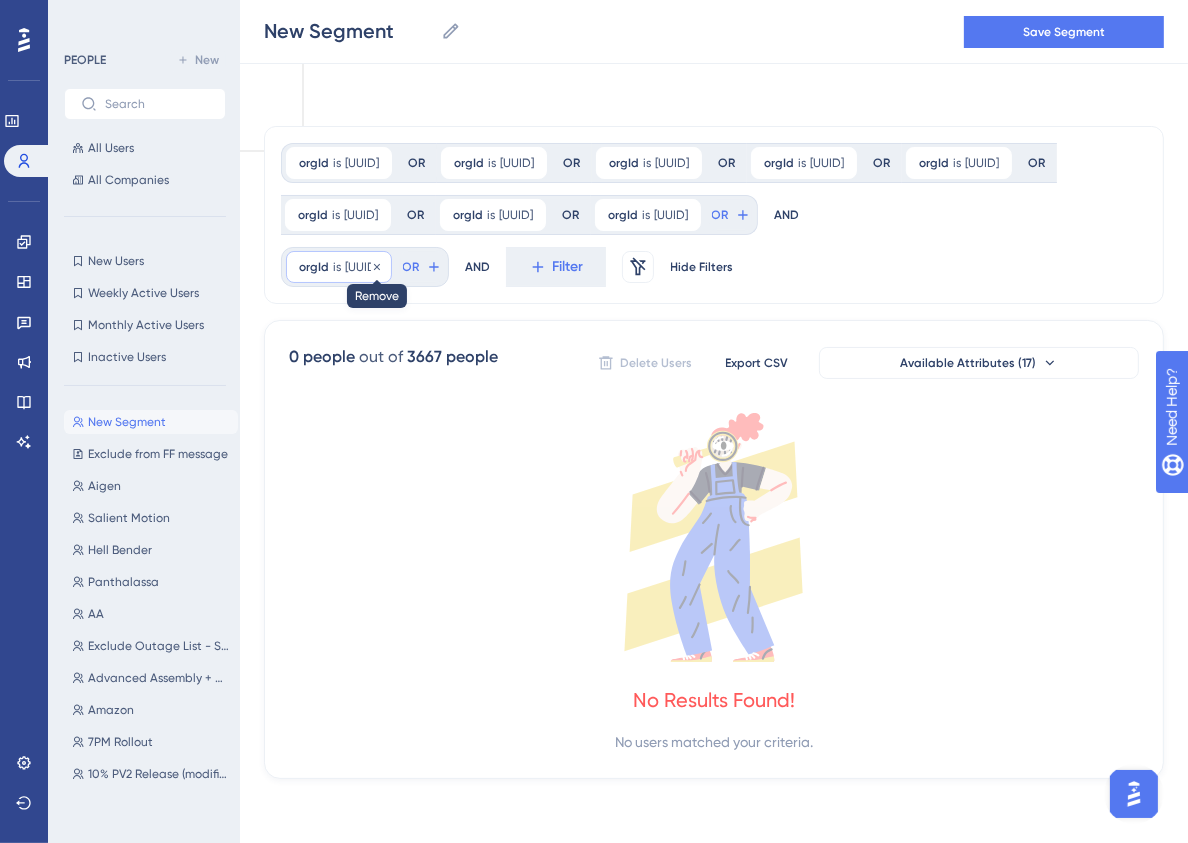 click 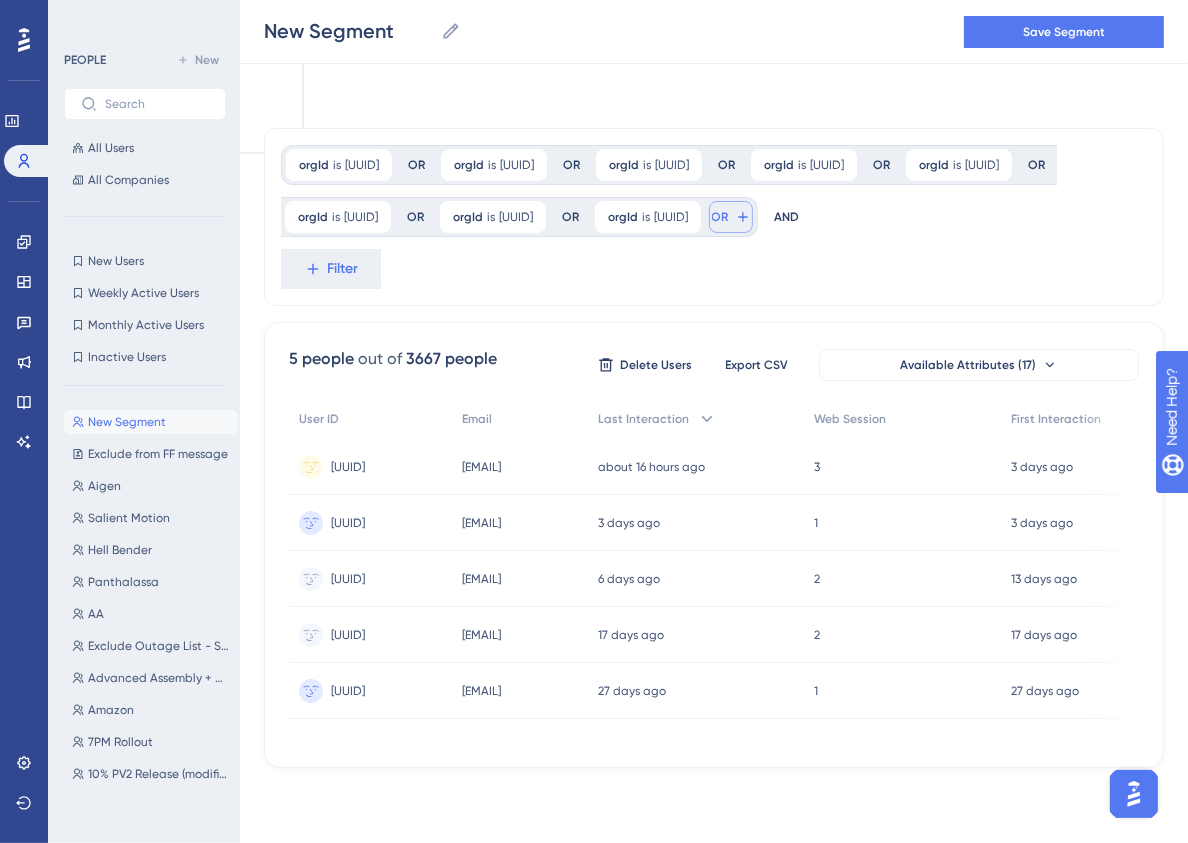 click on "OR" at bounding box center (731, 217) 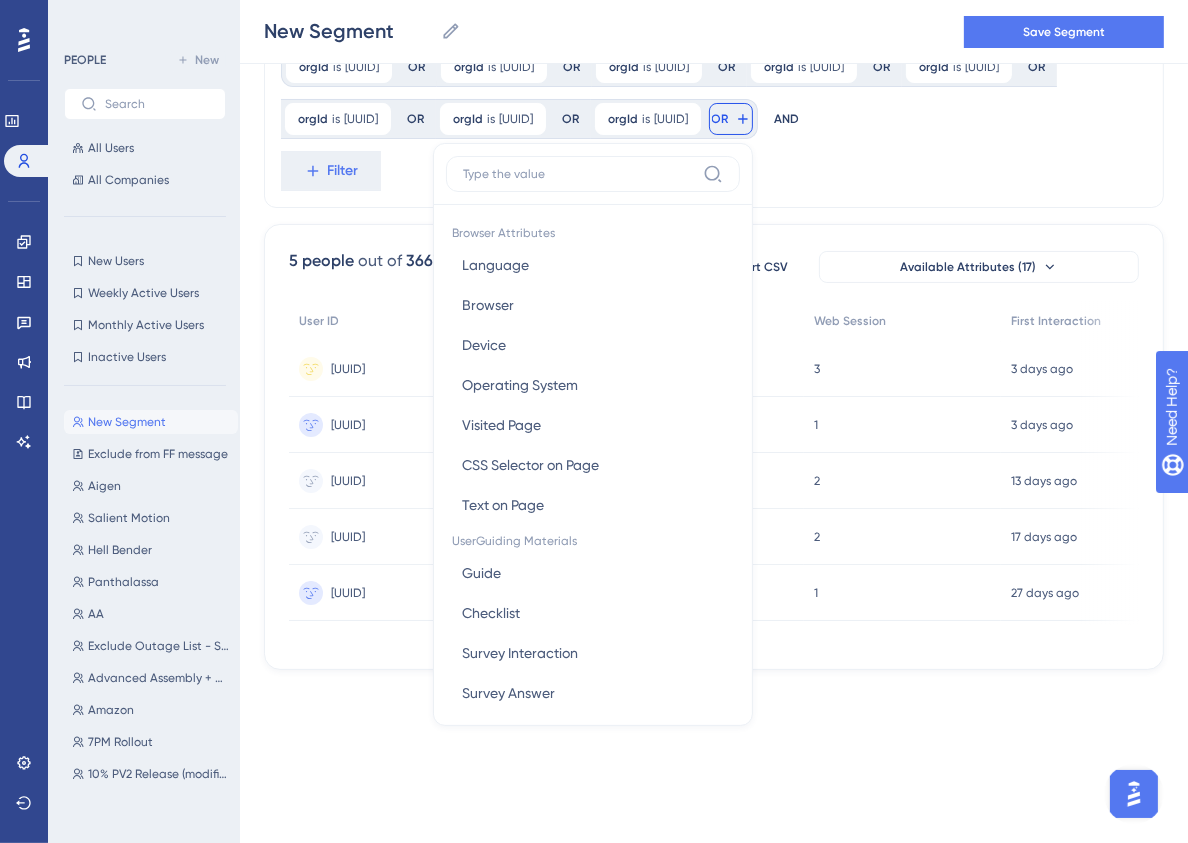scroll, scrollTop: 192, scrollLeft: 0, axis: vertical 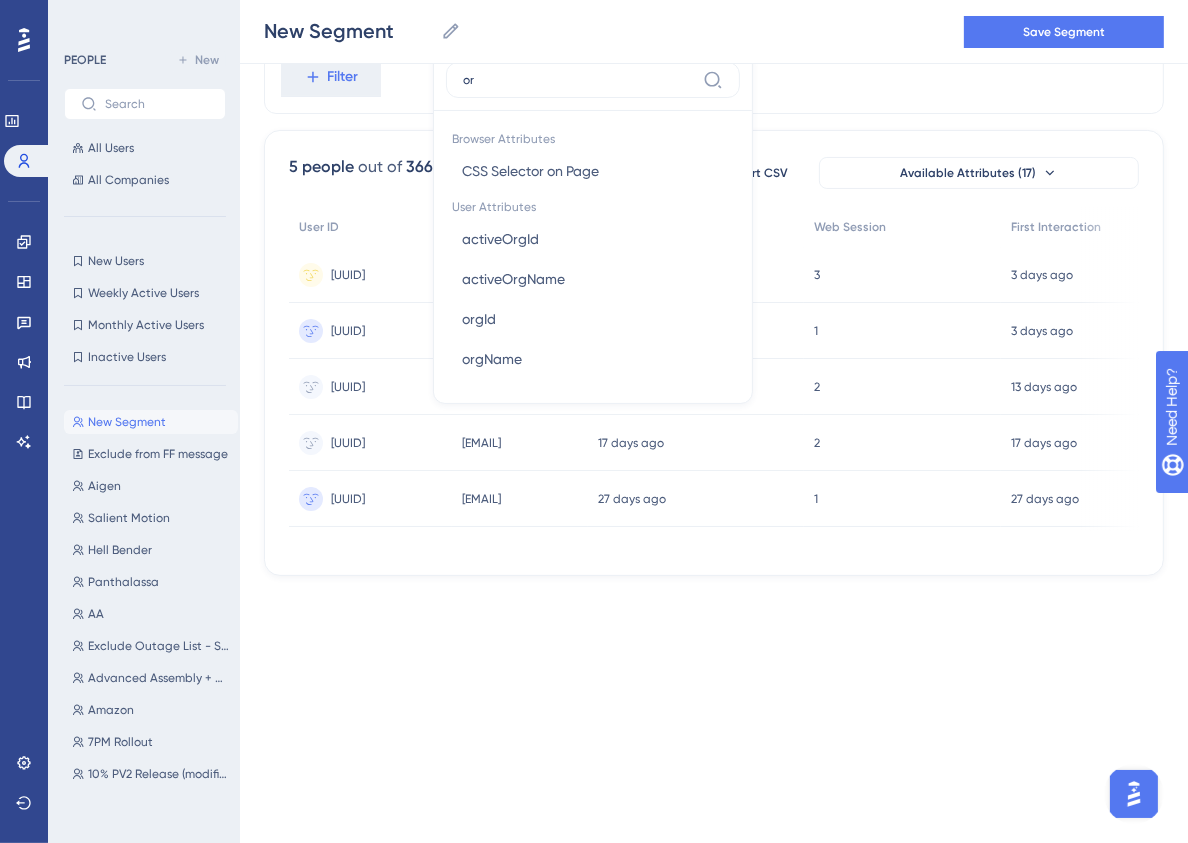 type on "org" 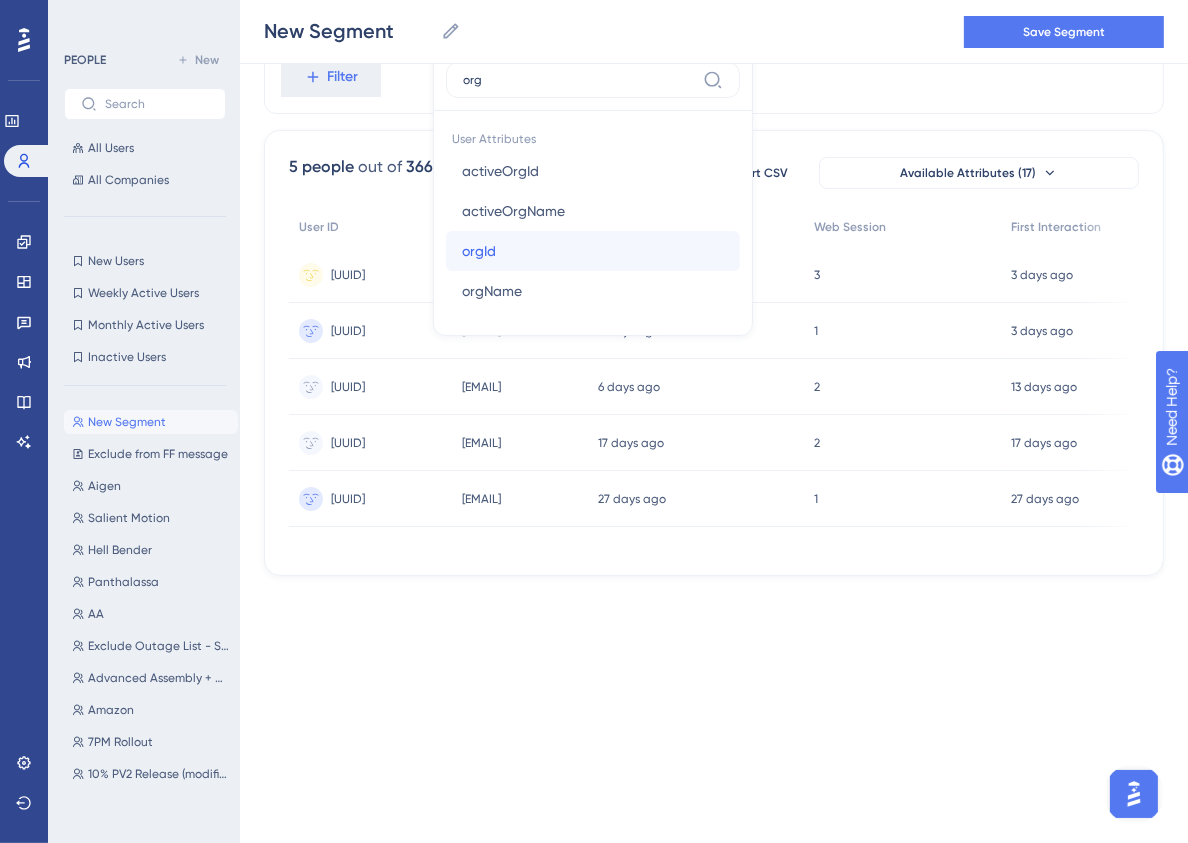 click on "orgId orgId" at bounding box center [593, 251] 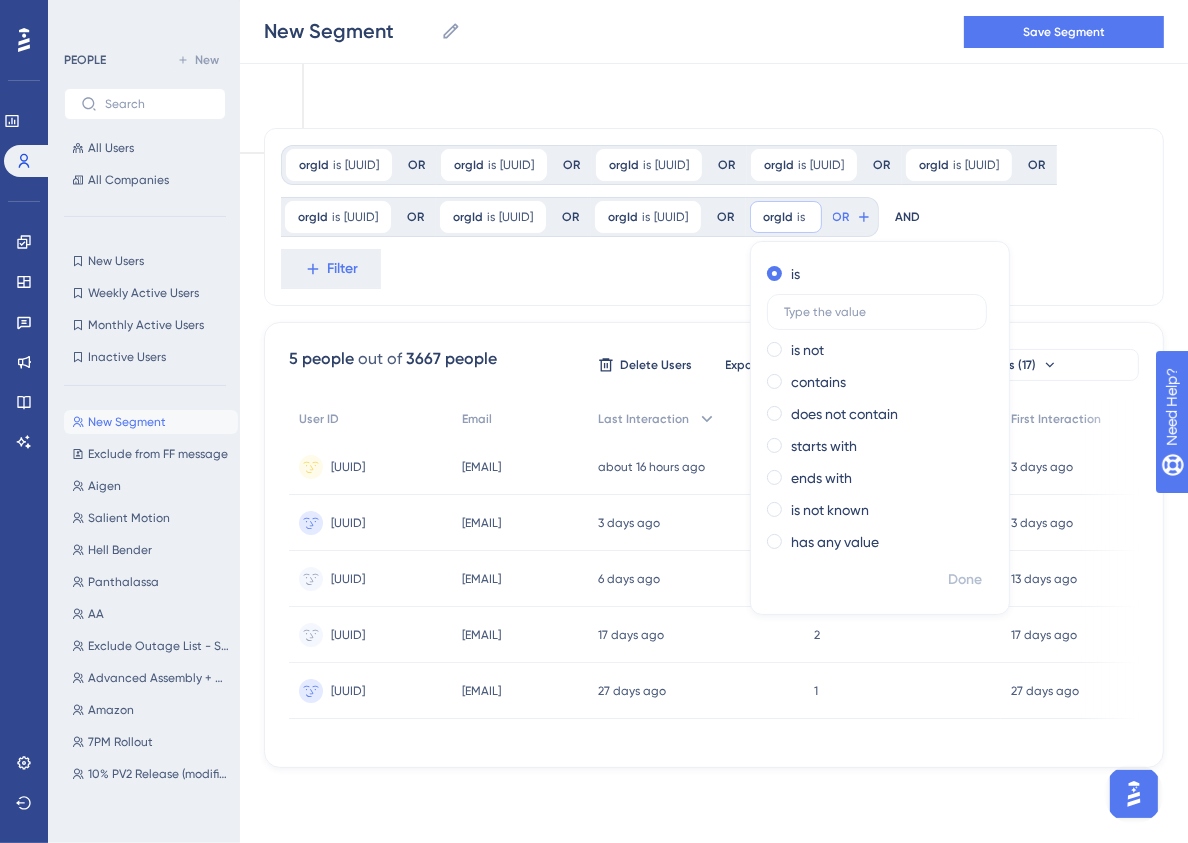 scroll, scrollTop: 150, scrollLeft: 0, axis: vertical 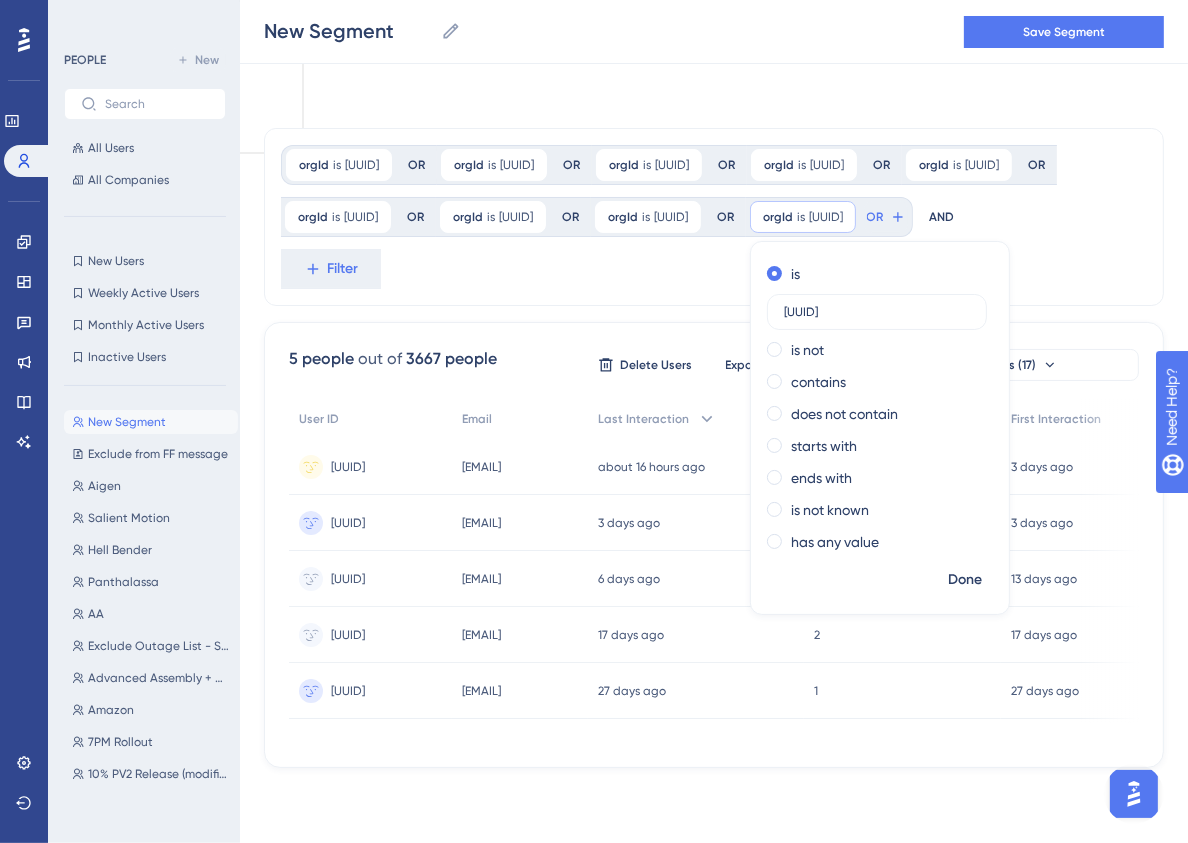 type on "[UUID]" 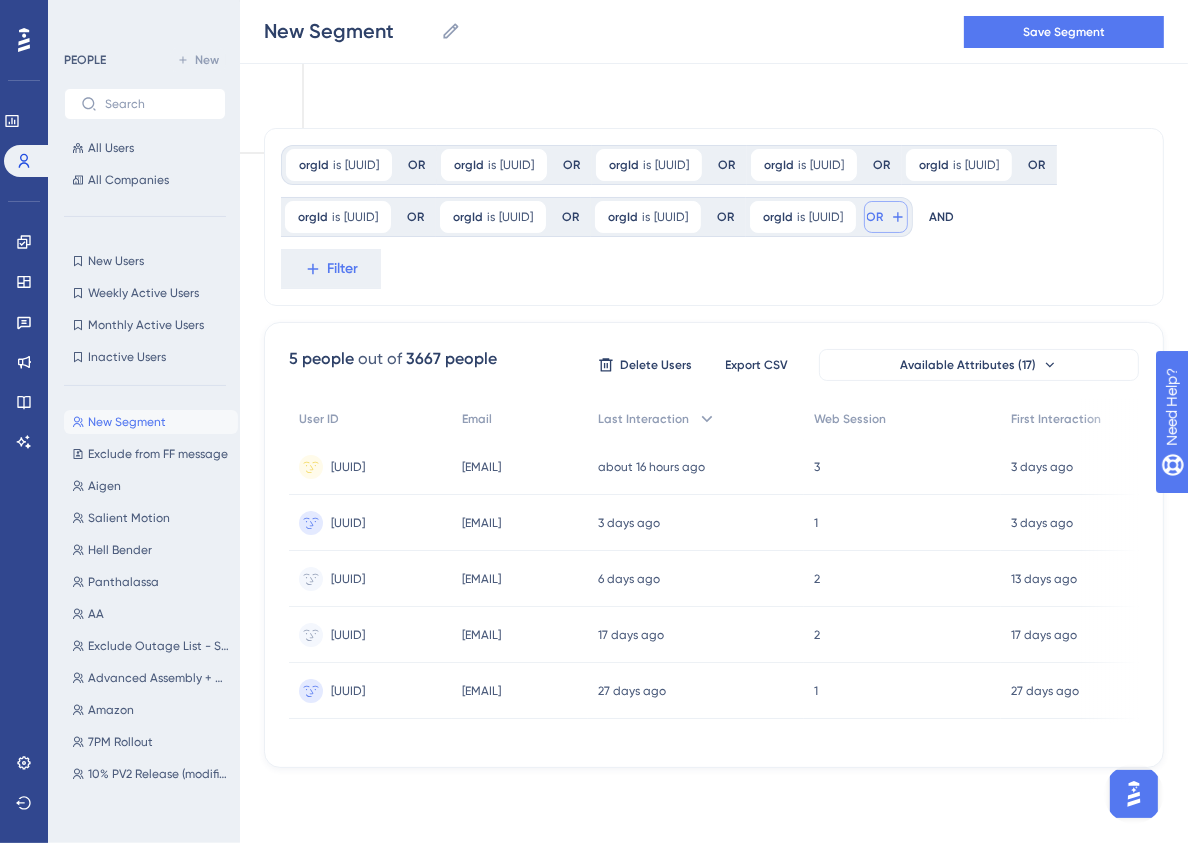 click 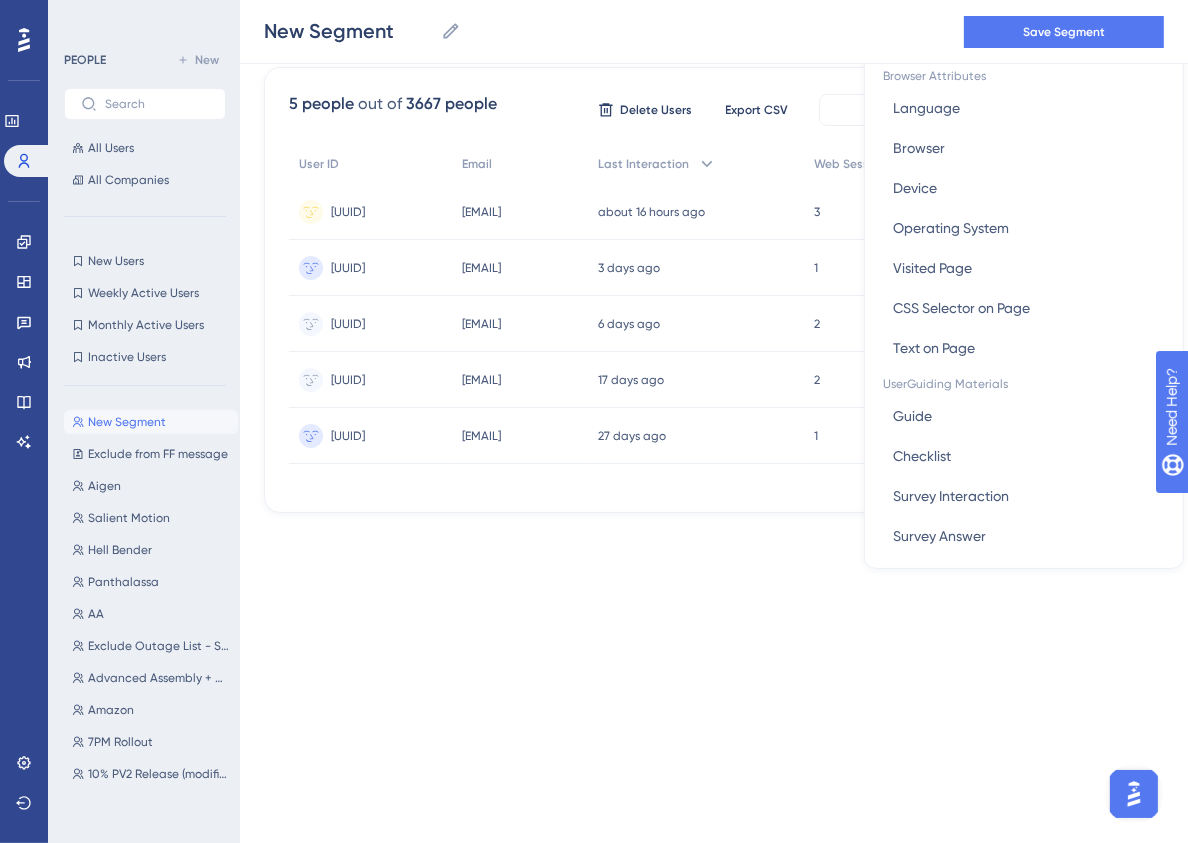 scroll, scrollTop: 150, scrollLeft: 0, axis: vertical 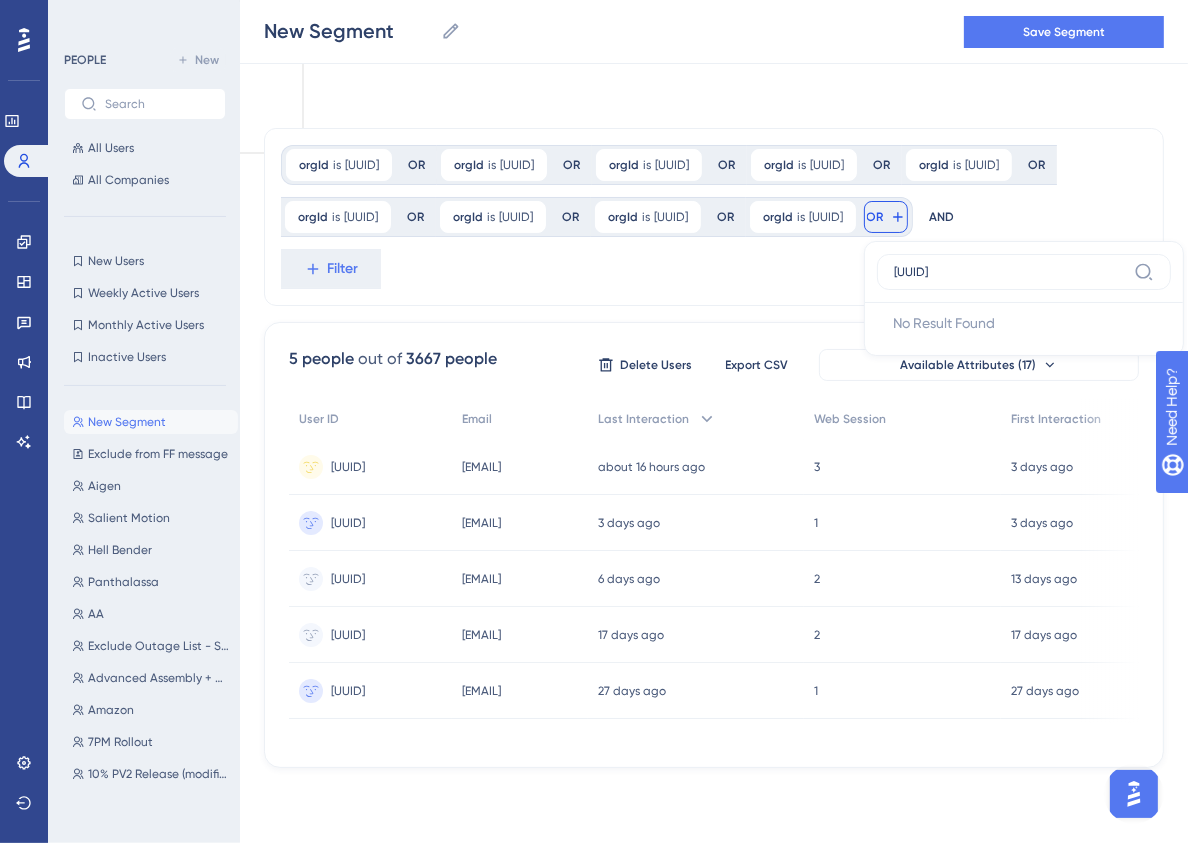 click on "[UUID]" at bounding box center (1024, 272) 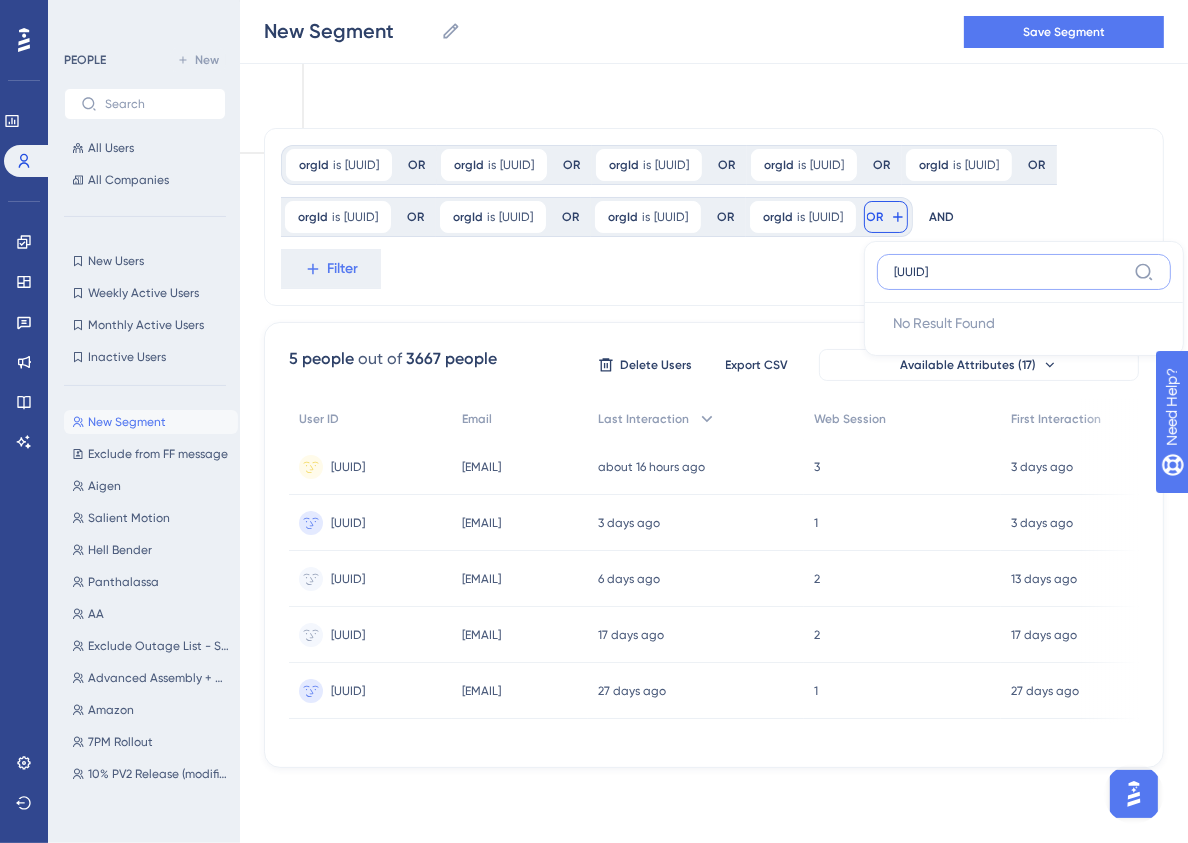 click on "[UUID]" at bounding box center [1010, 272] 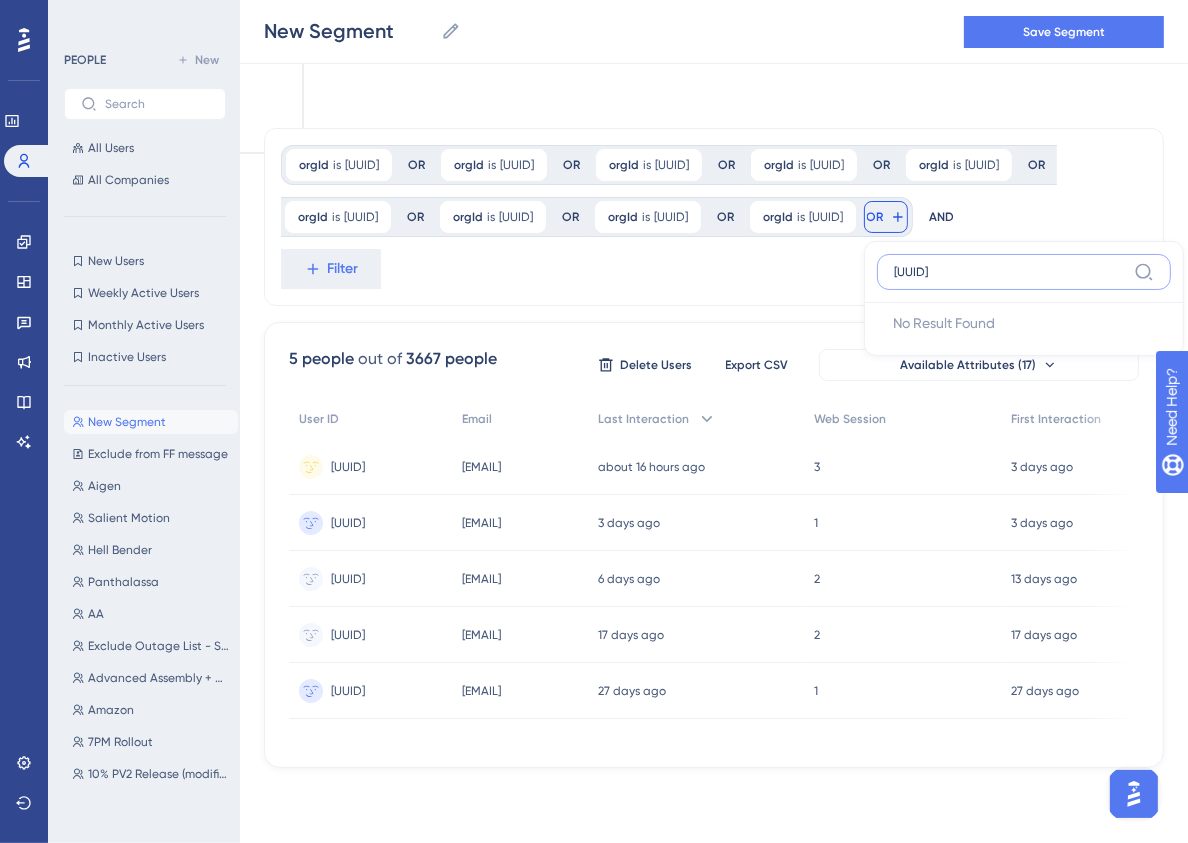 click on "[UUID]" at bounding box center [1010, 272] 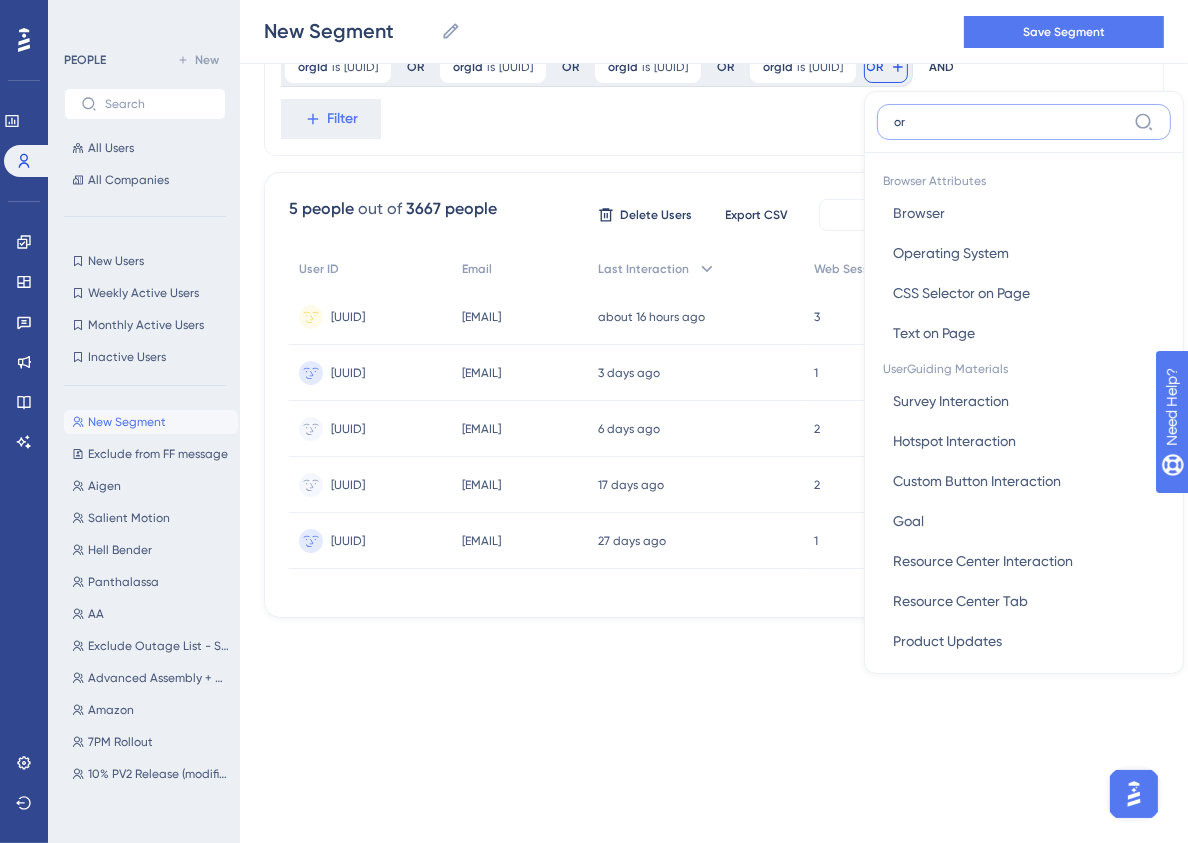 type on "org" 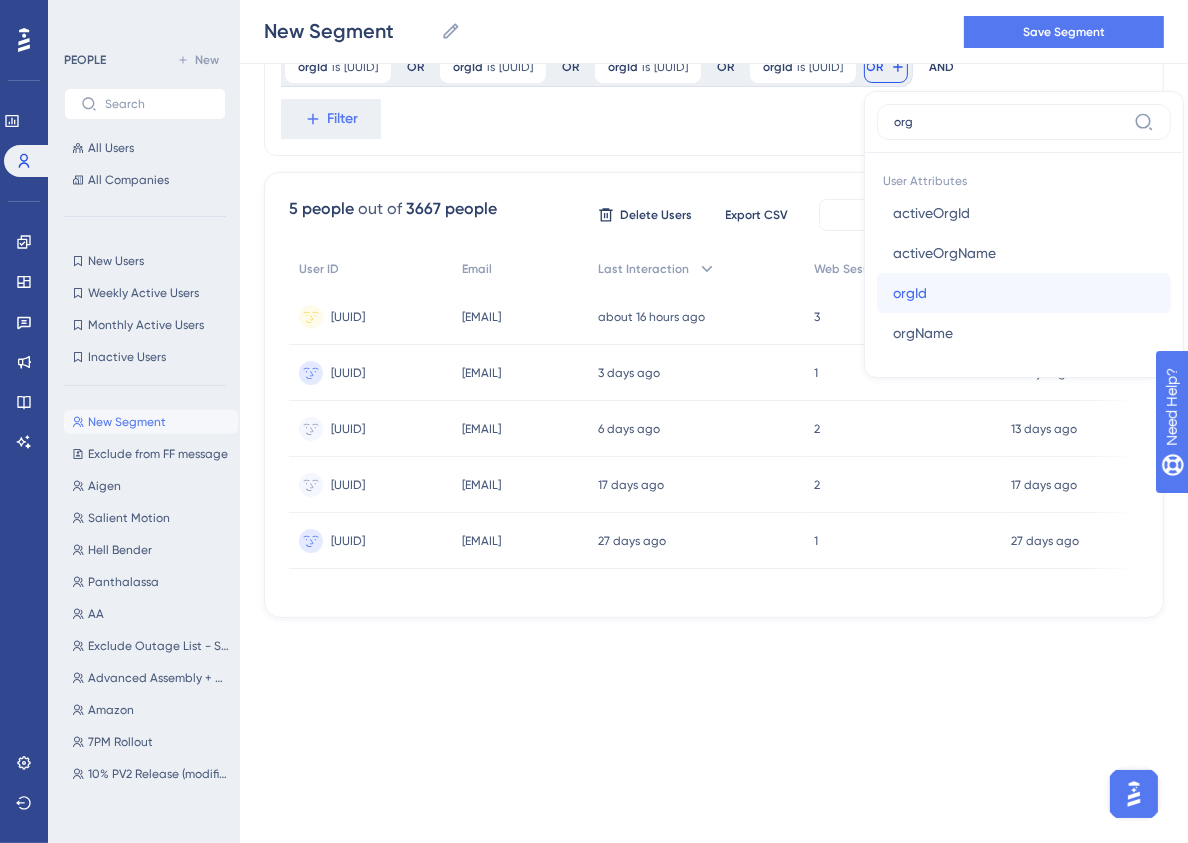 click on "orgId" at bounding box center [910, 293] 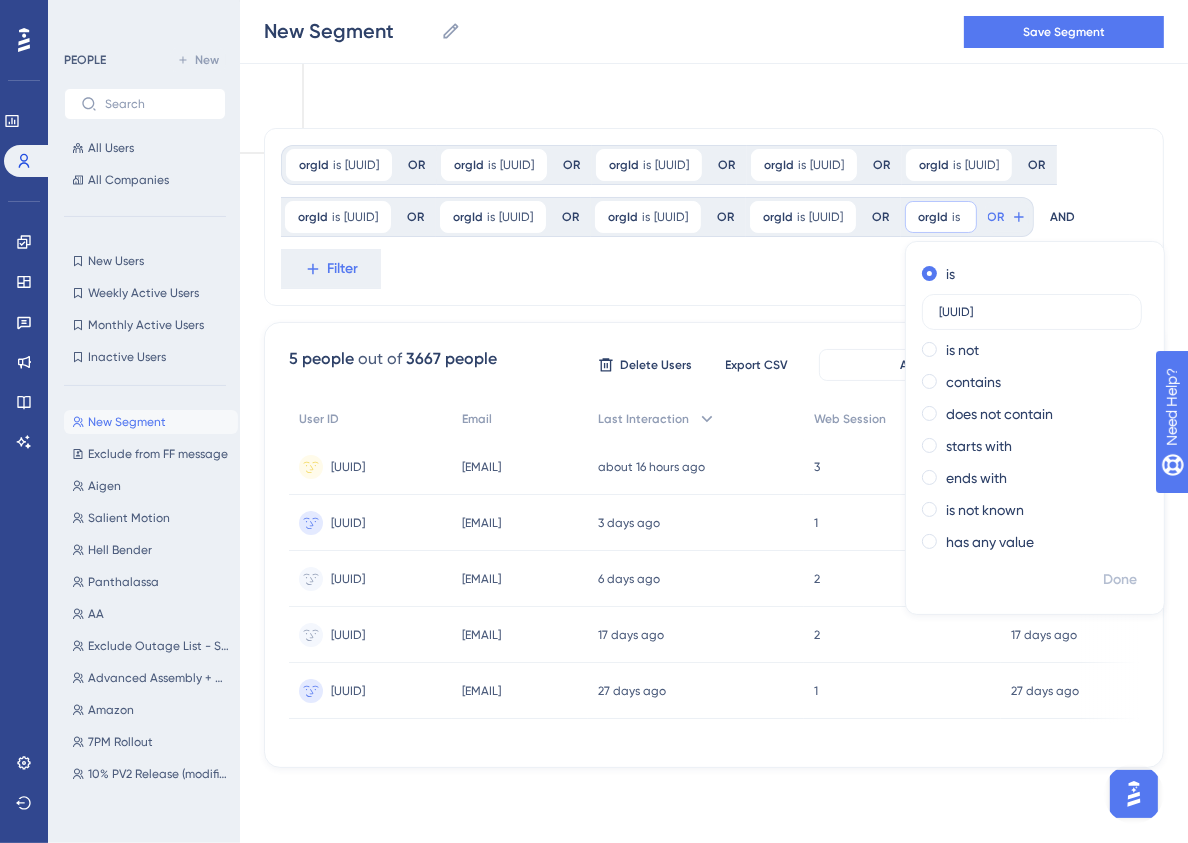 scroll, scrollTop: 0, scrollLeft: 45, axis: horizontal 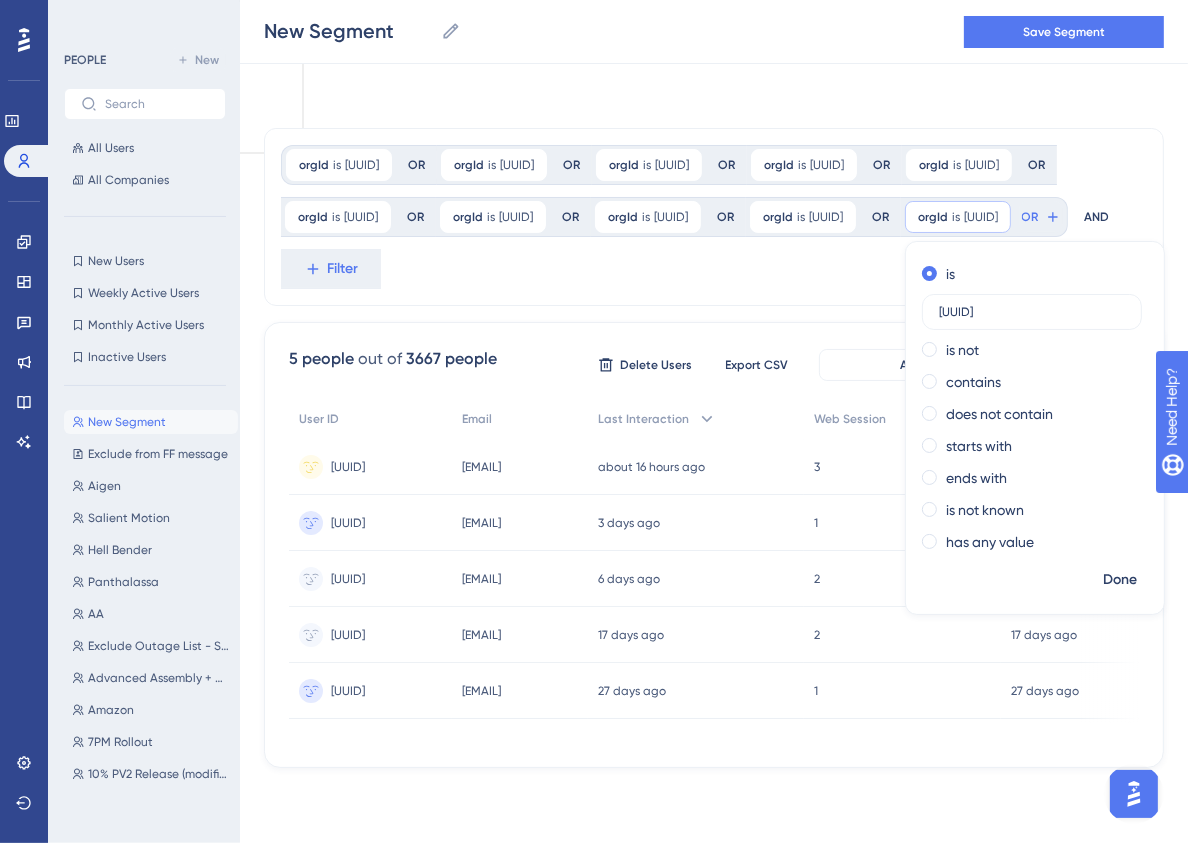 type on "[UUID]" 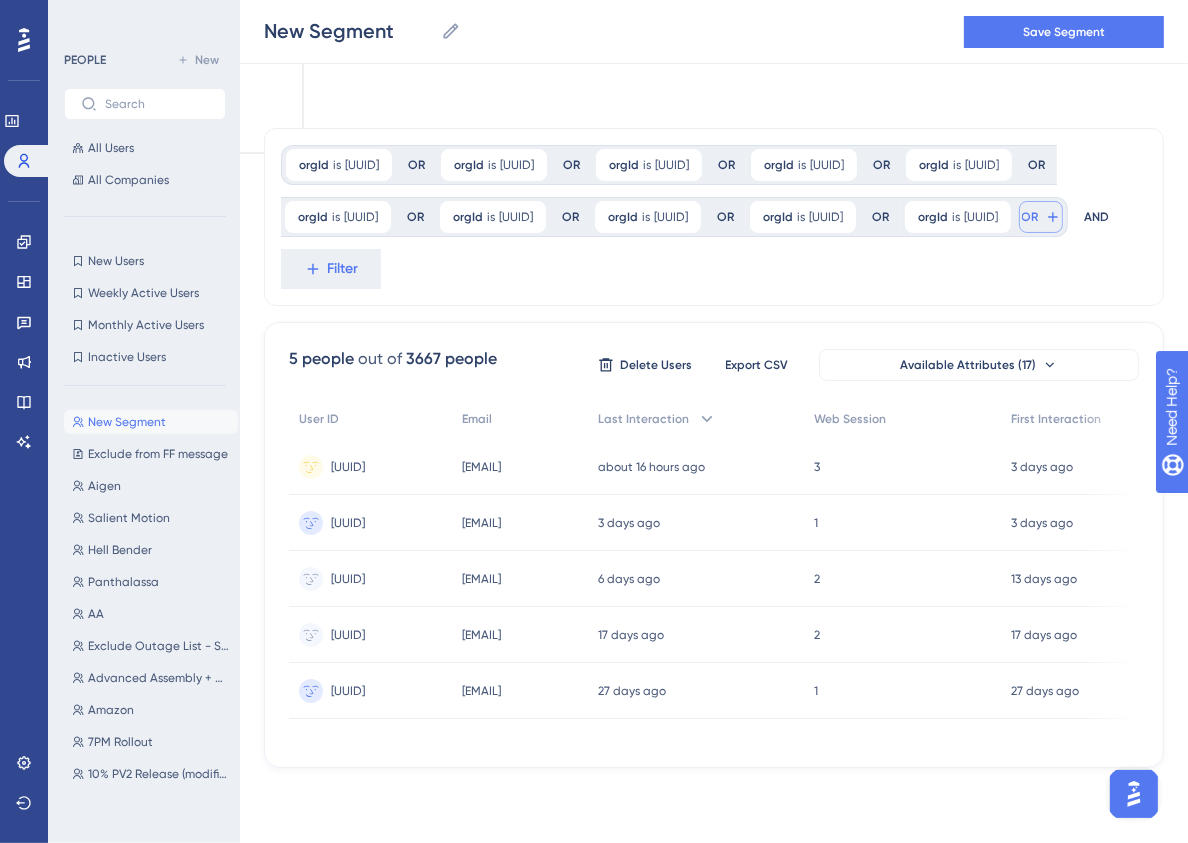click on "OR" at bounding box center [1030, 217] 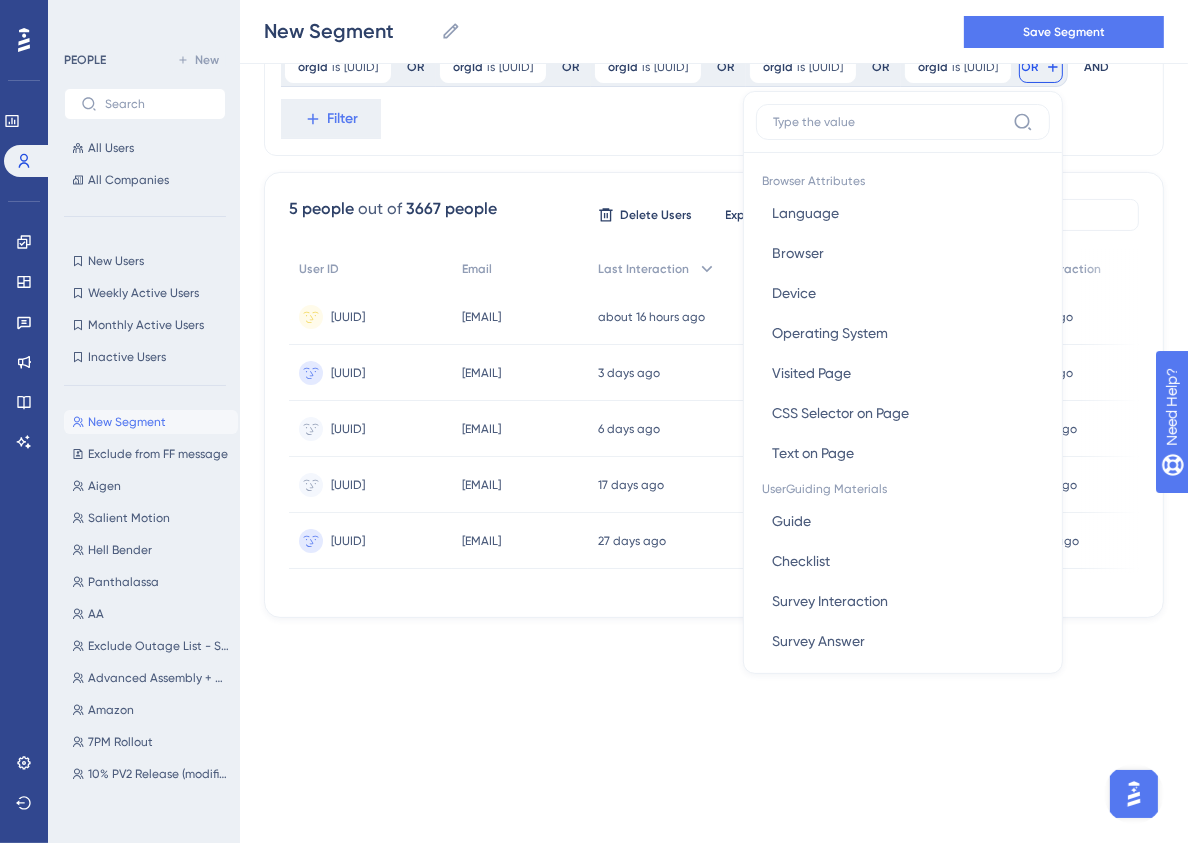 scroll, scrollTop: 266, scrollLeft: 0, axis: vertical 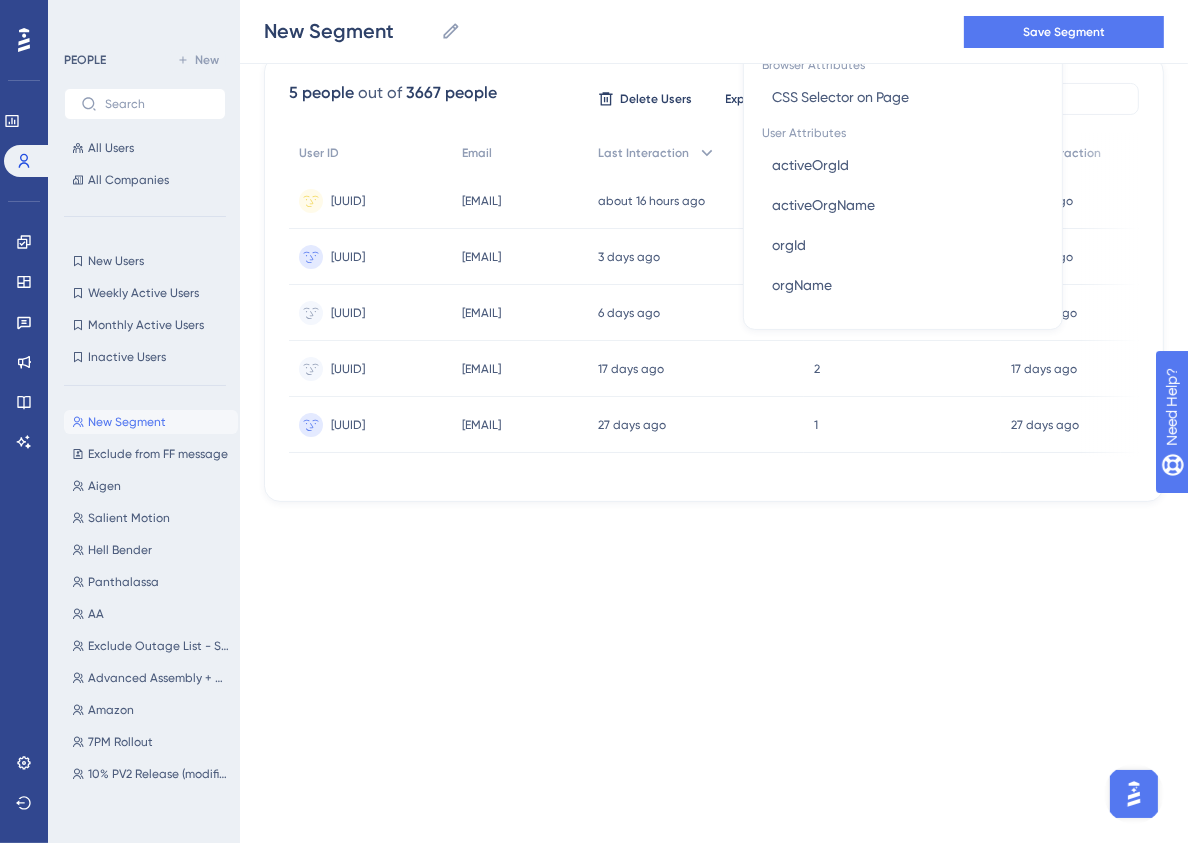 type on "org" 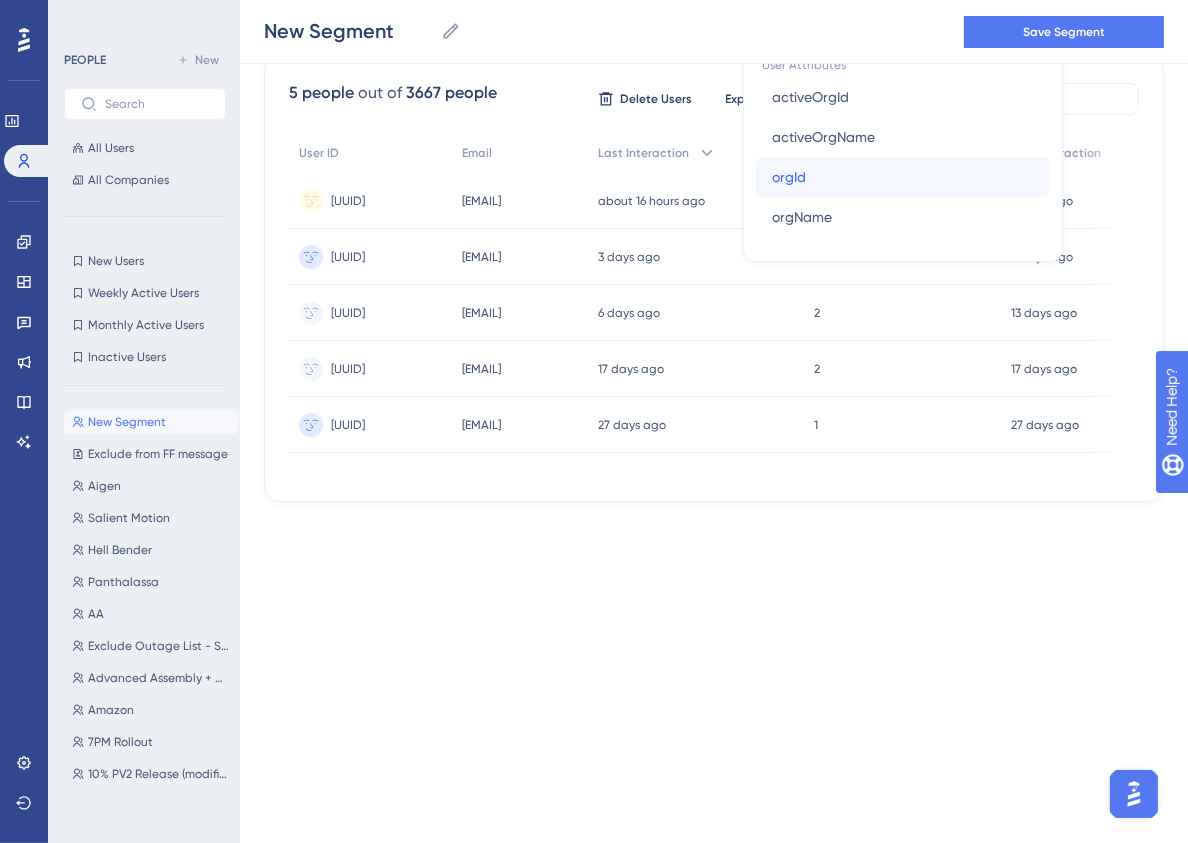 click on "orgId orgId" at bounding box center [903, 177] 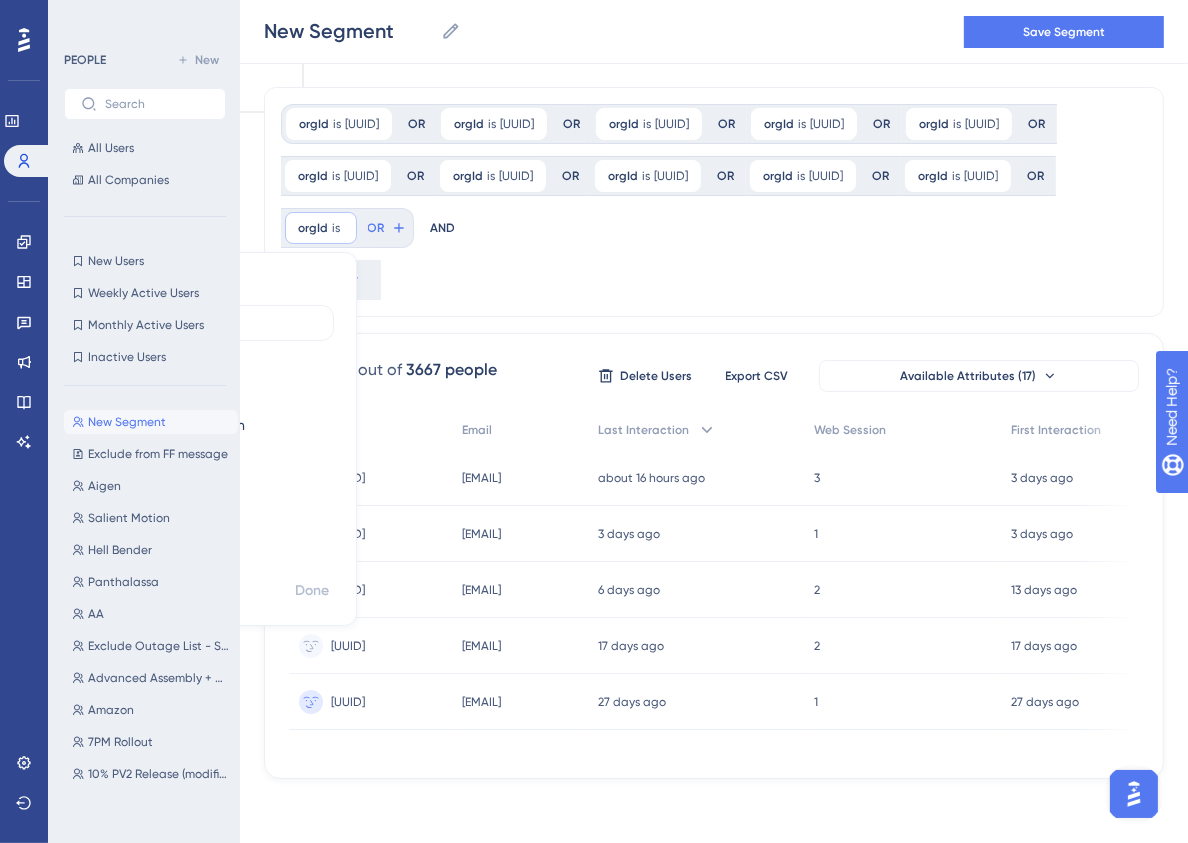 scroll, scrollTop: 202, scrollLeft: 0, axis: vertical 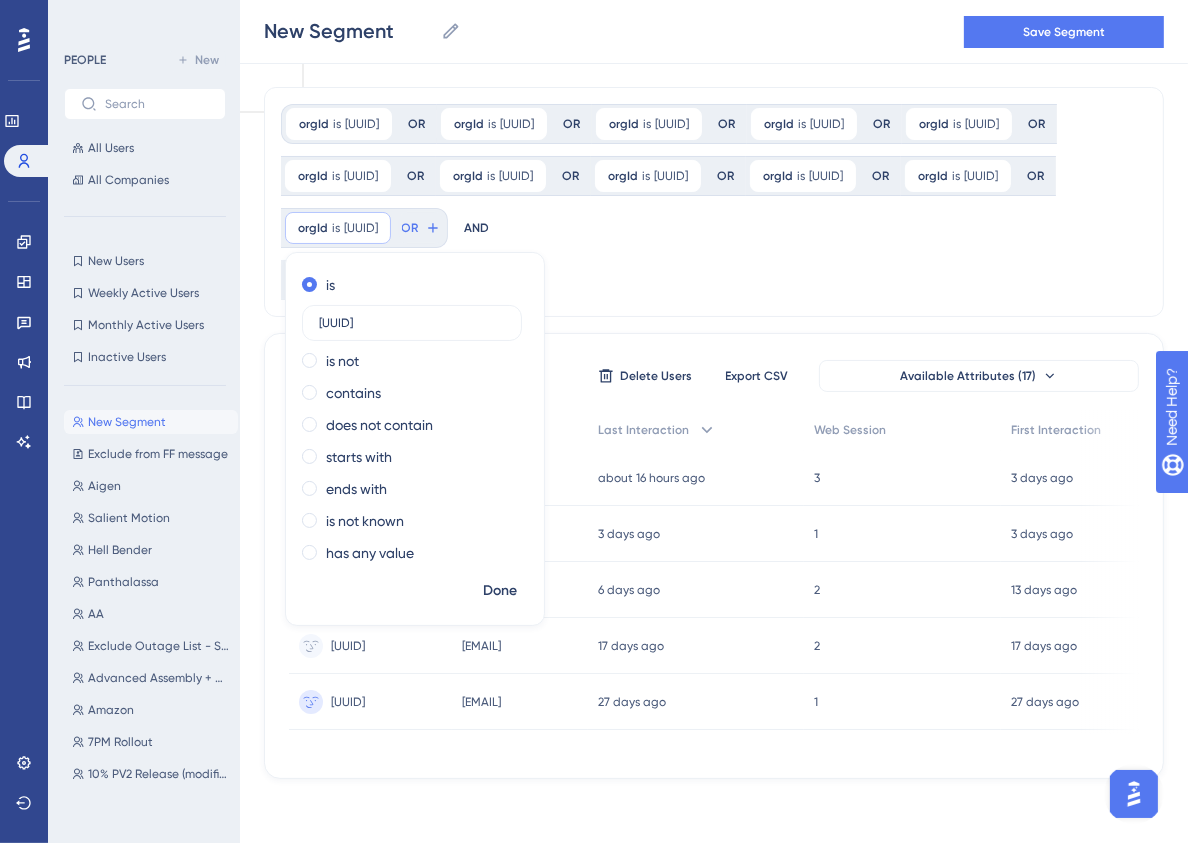 type on "[UUID]" 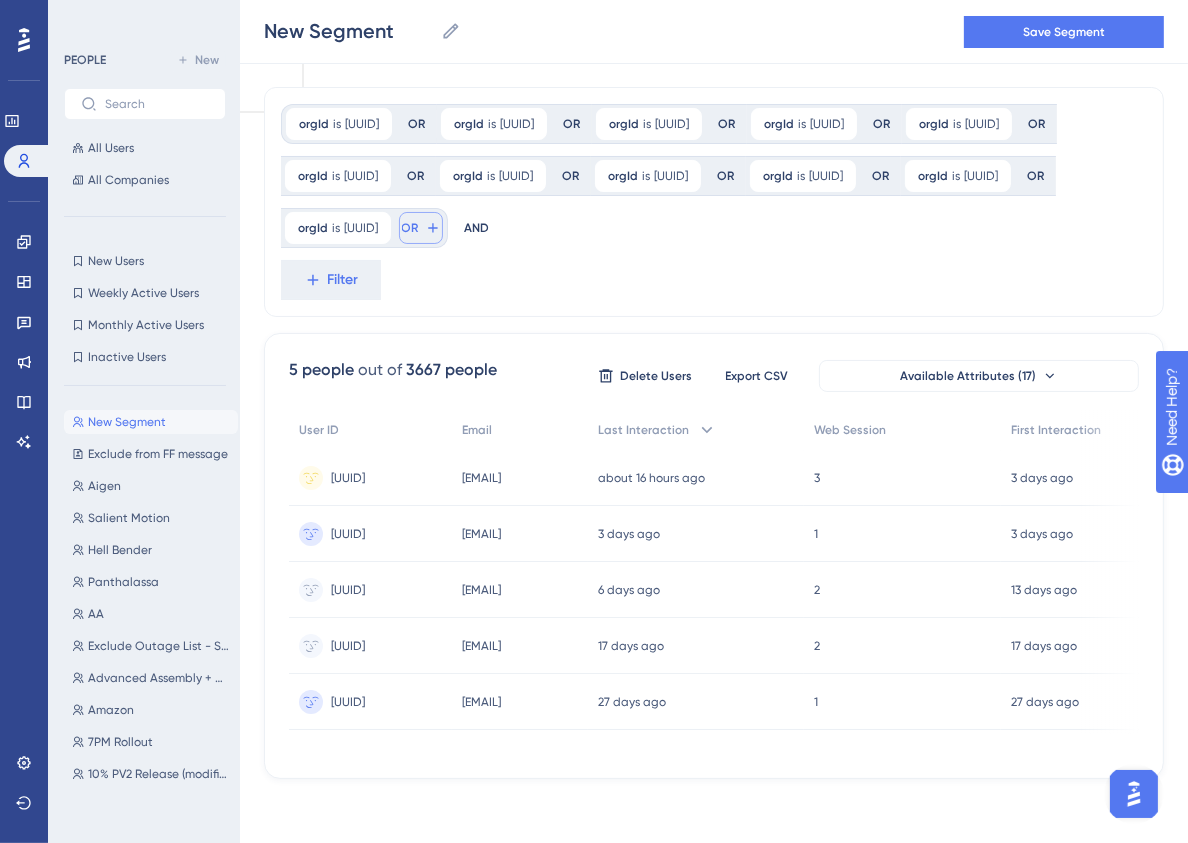 click on "OR" at bounding box center (421, 228) 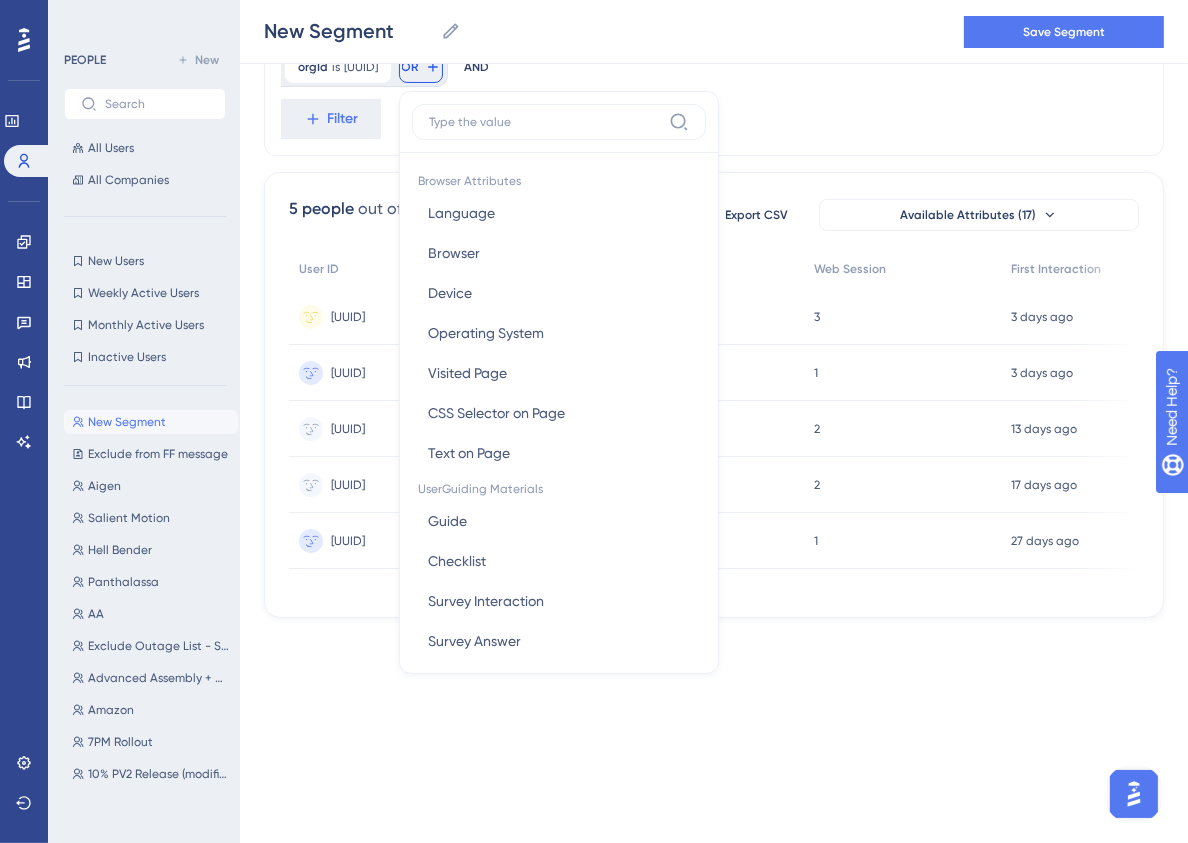 scroll, scrollTop: 305, scrollLeft: 0, axis: vertical 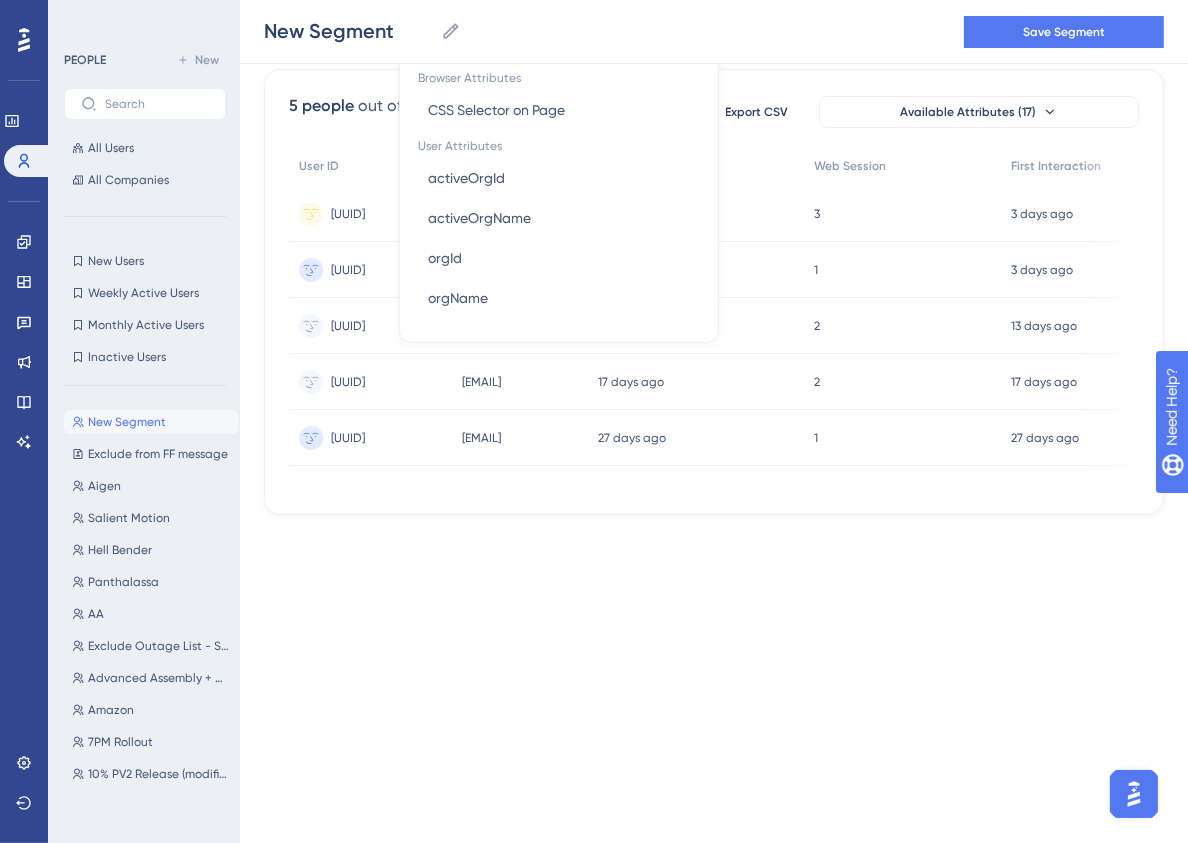 type on "org" 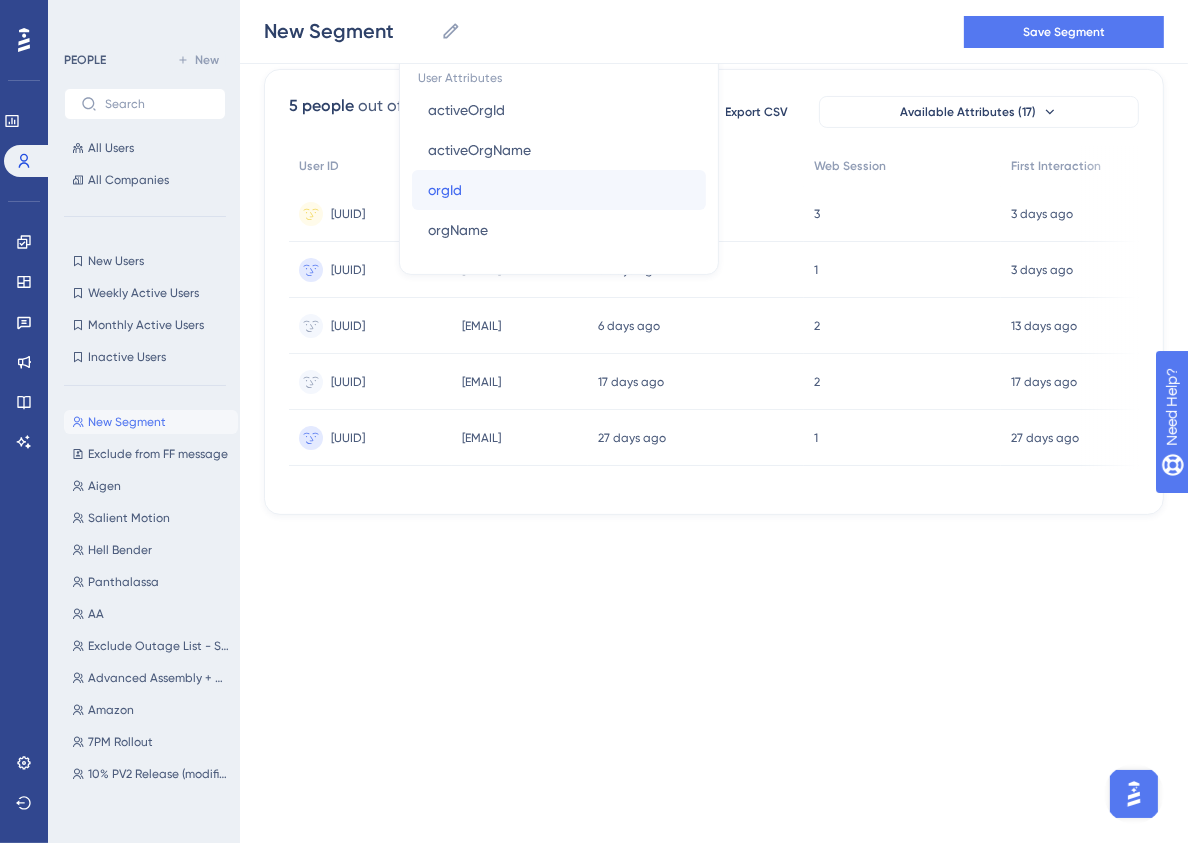click on "orgId orgId" at bounding box center [559, 190] 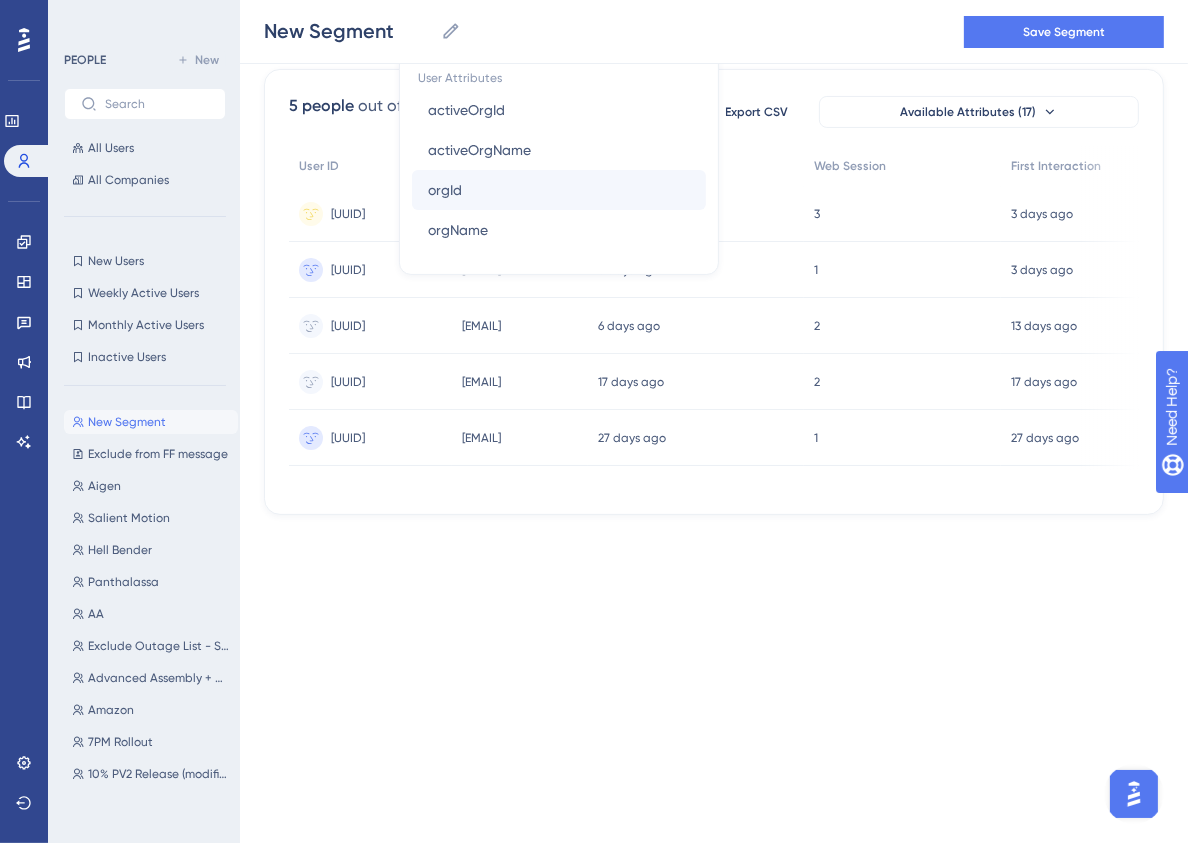 scroll, scrollTop: 202, scrollLeft: 0, axis: vertical 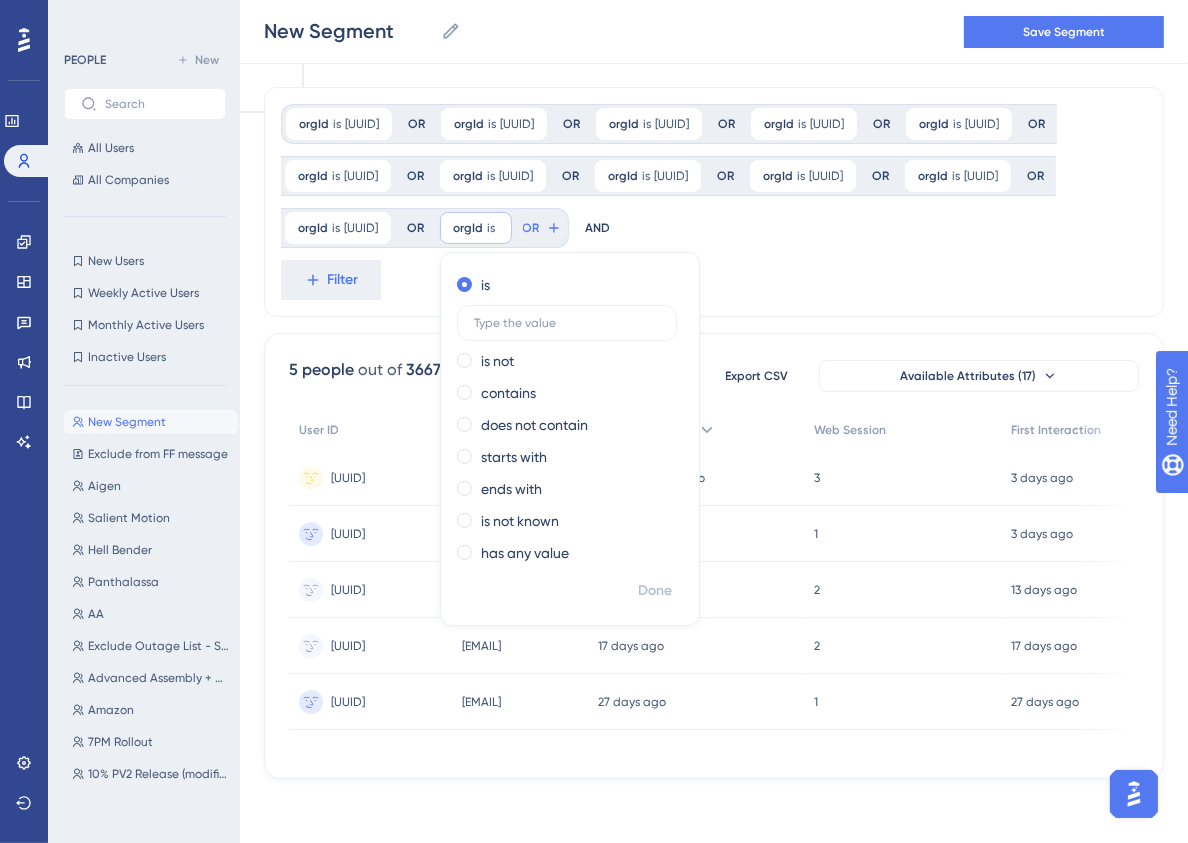 type on "[UUID]" 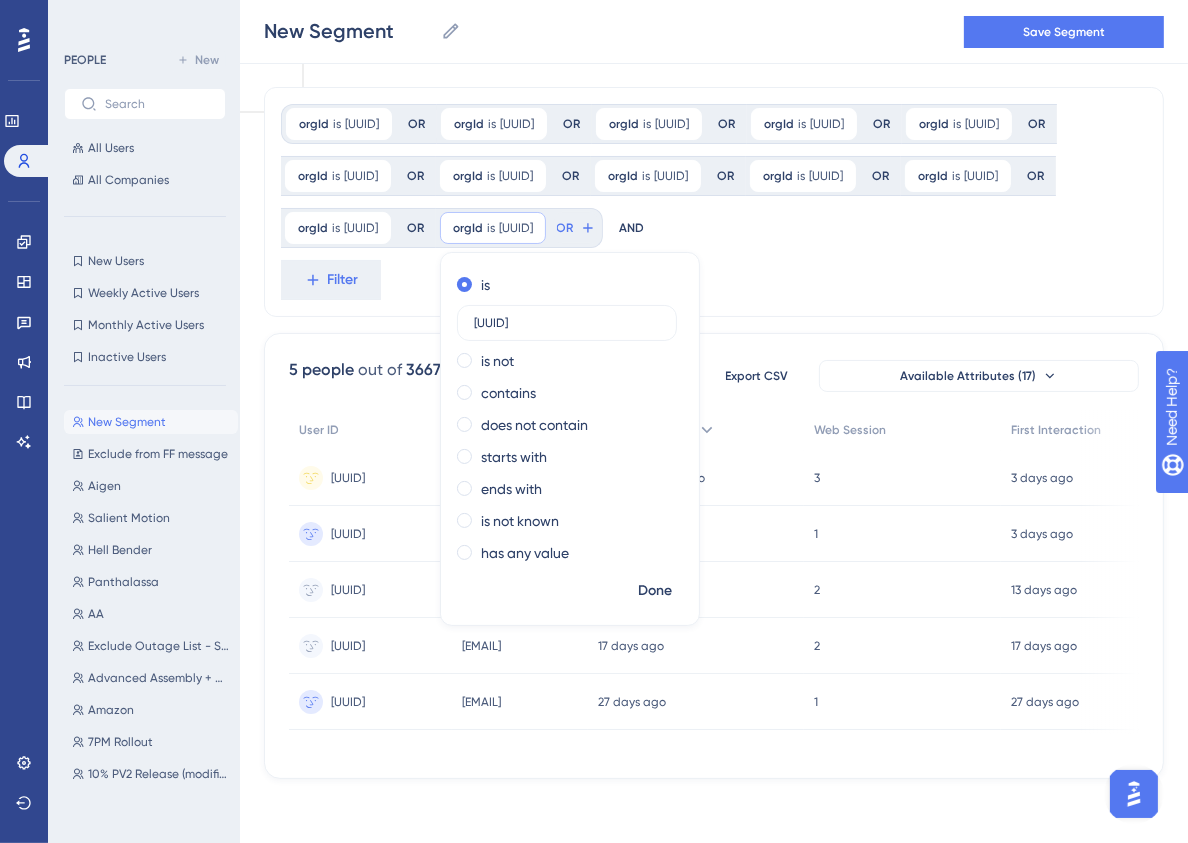 scroll, scrollTop: 0, scrollLeft: 48, axis: horizontal 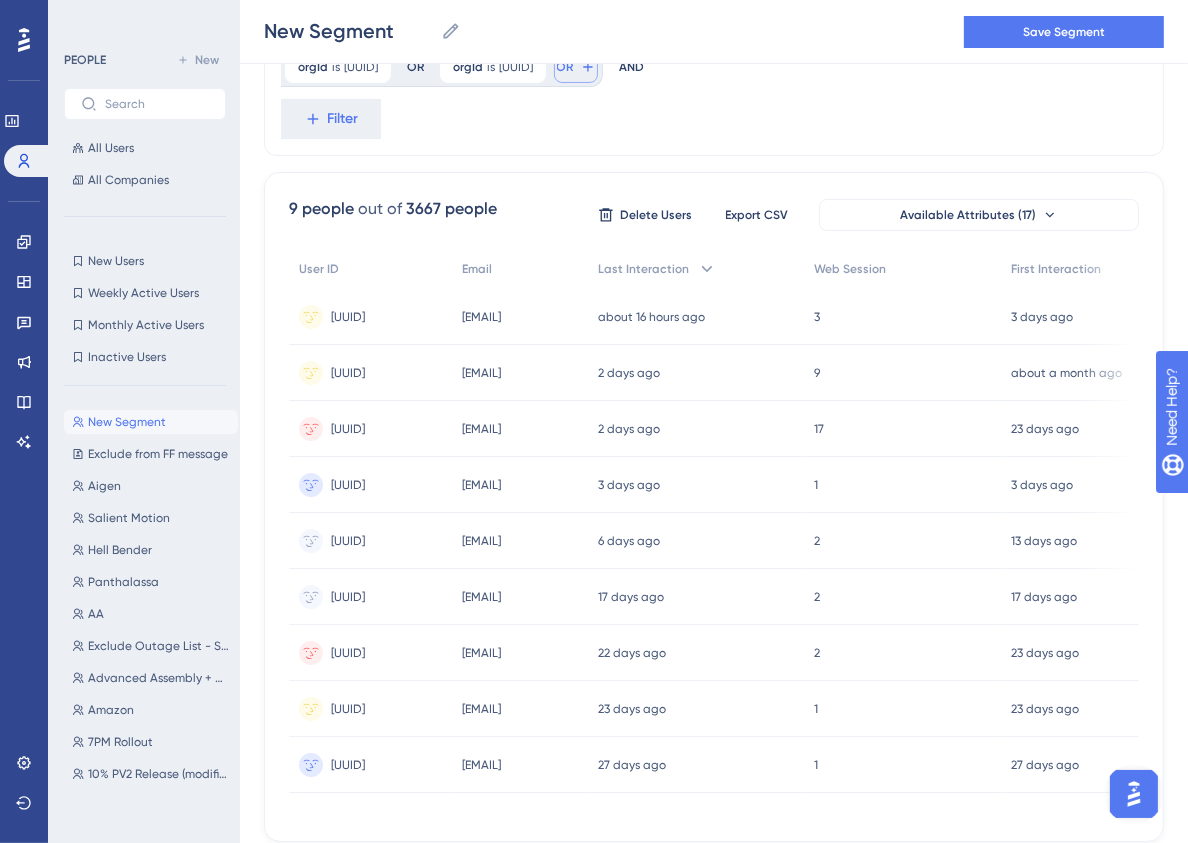 click on "OR" at bounding box center [565, 67] 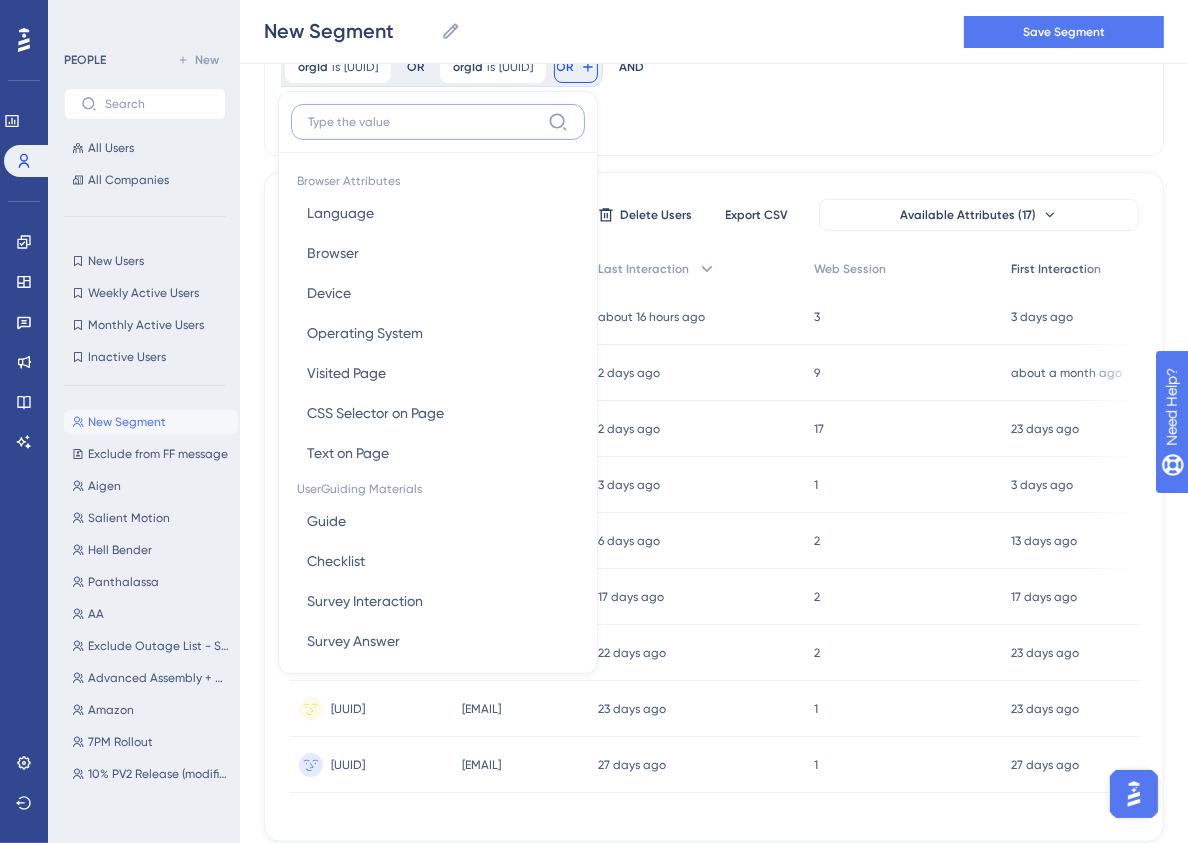 scroll, scrollTop: 318, scrollLeft: 0, axis: vertical 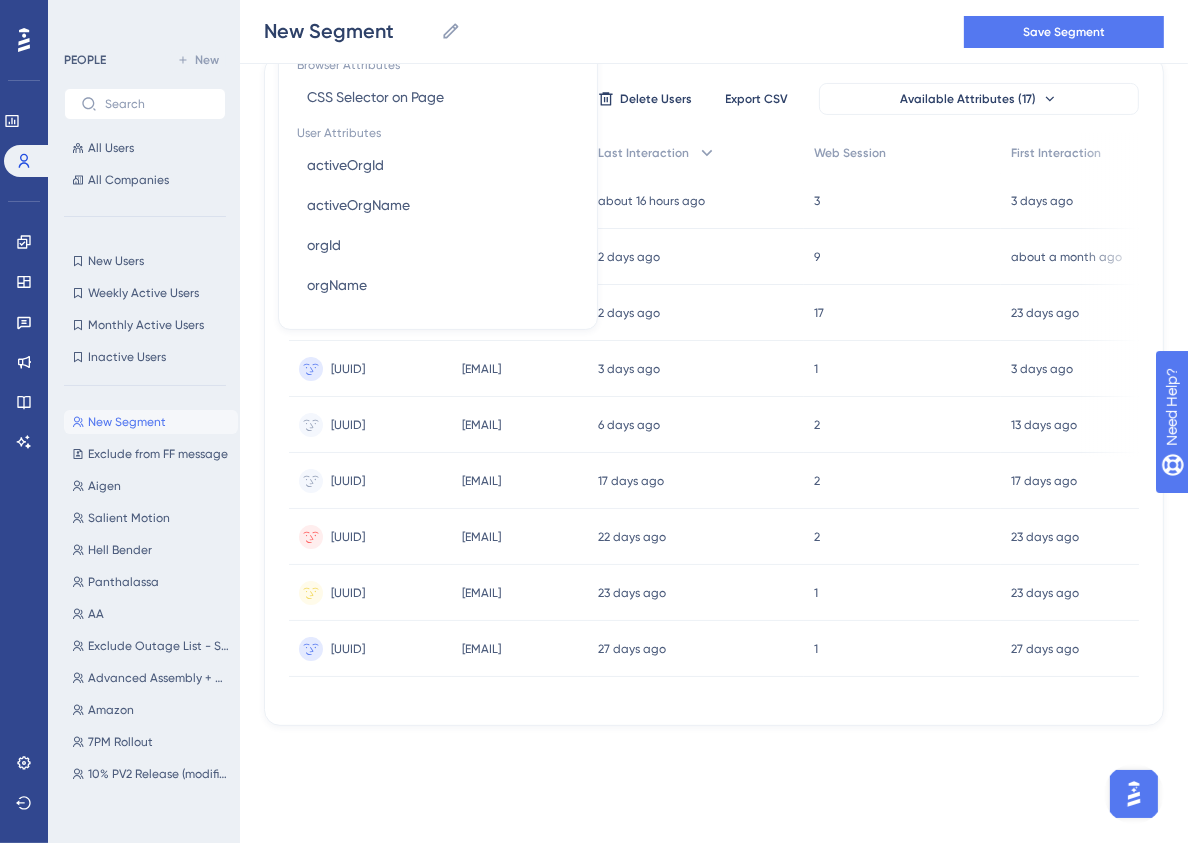 type on "org" 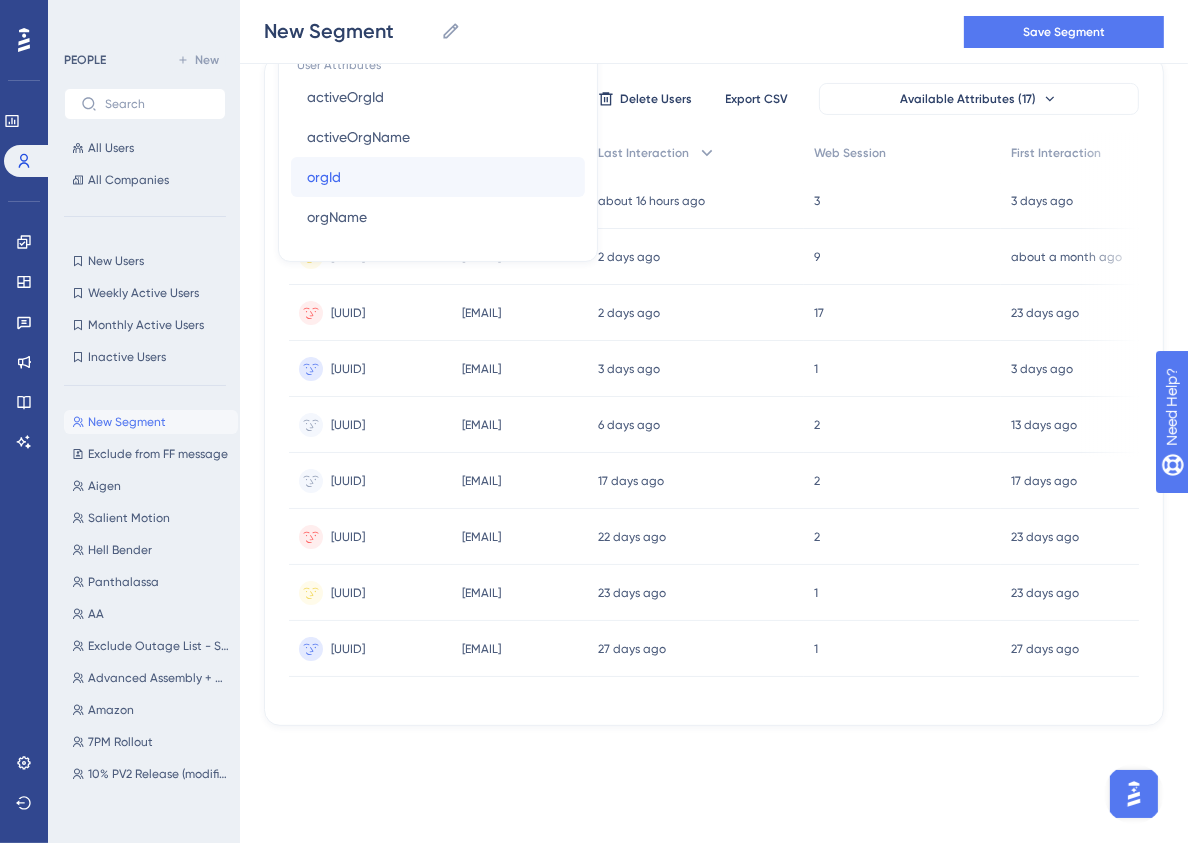 click on "orgId orgId" at bounding box center [438, 177] 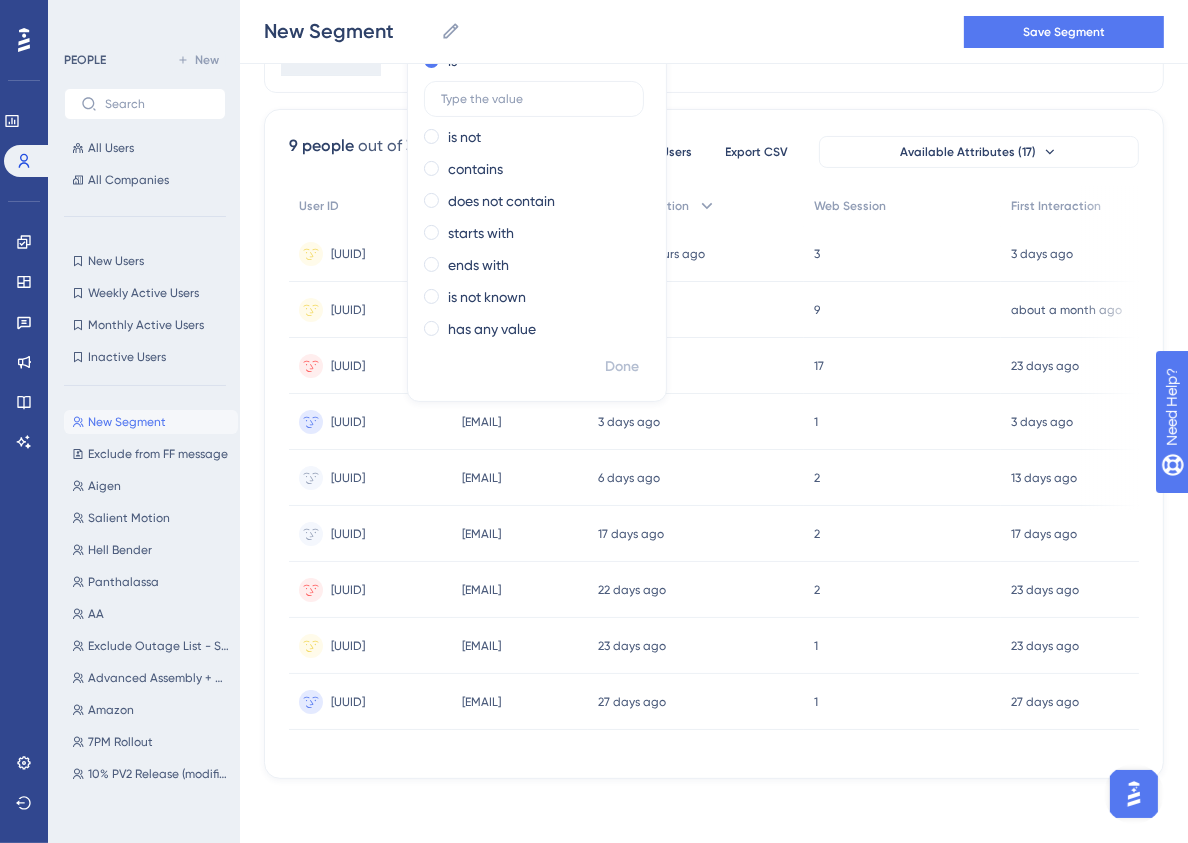type on "[UUID]" 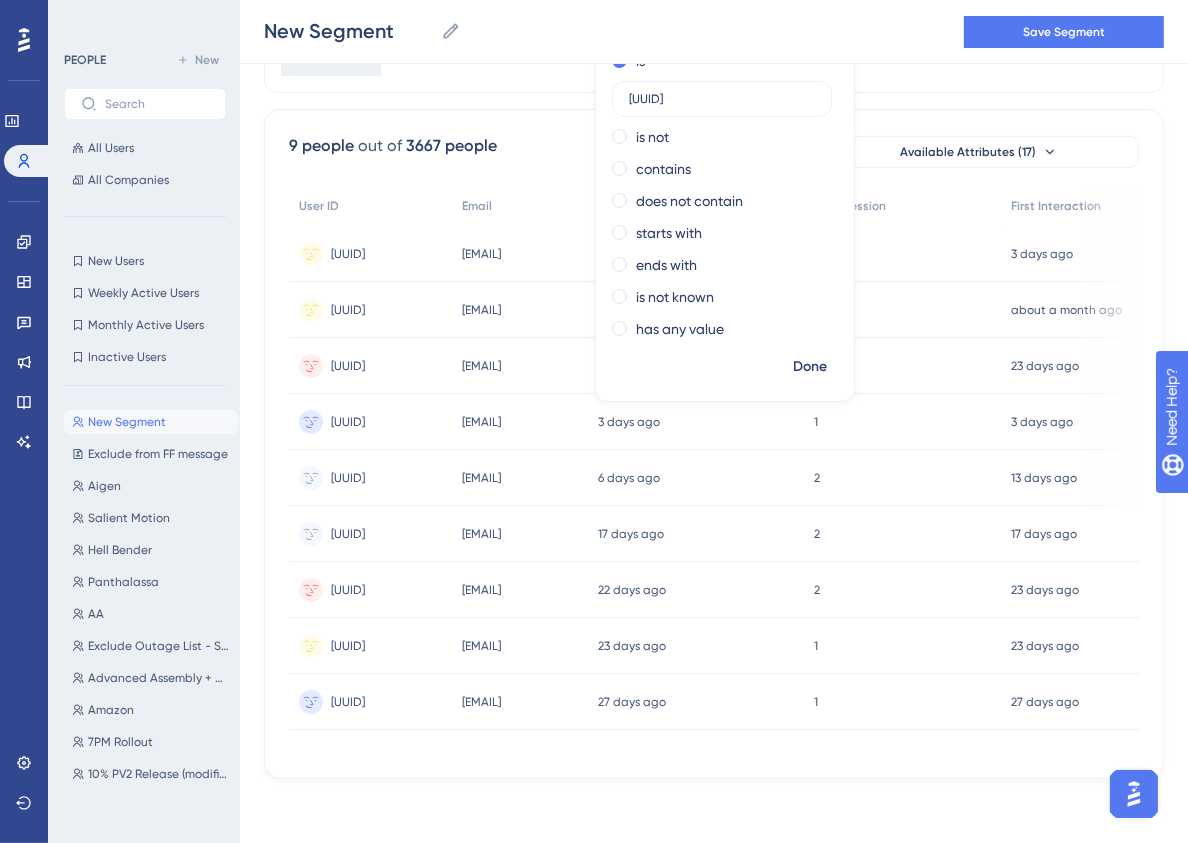 scroll, scrollTop: 0, scrollLeft: 53, axis: horizontal 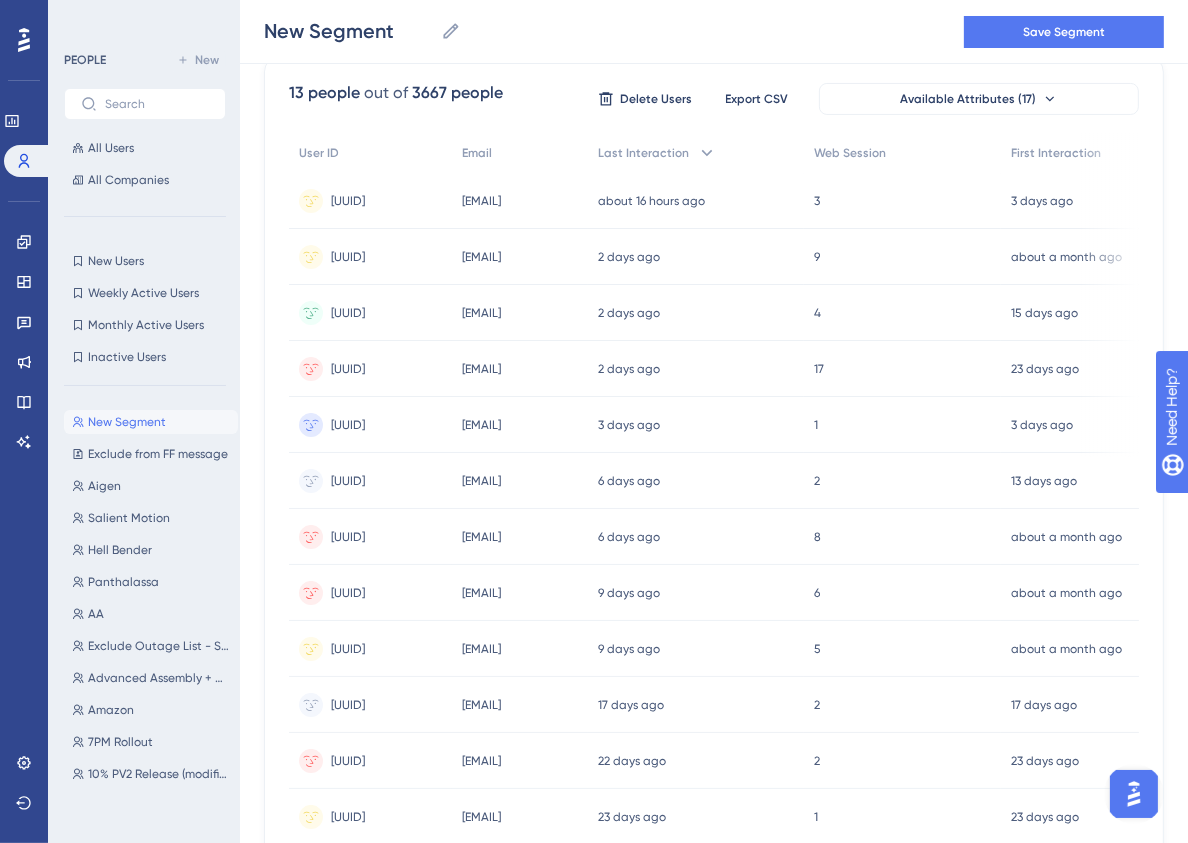 click on "OR" at bounding box center [731, -49] 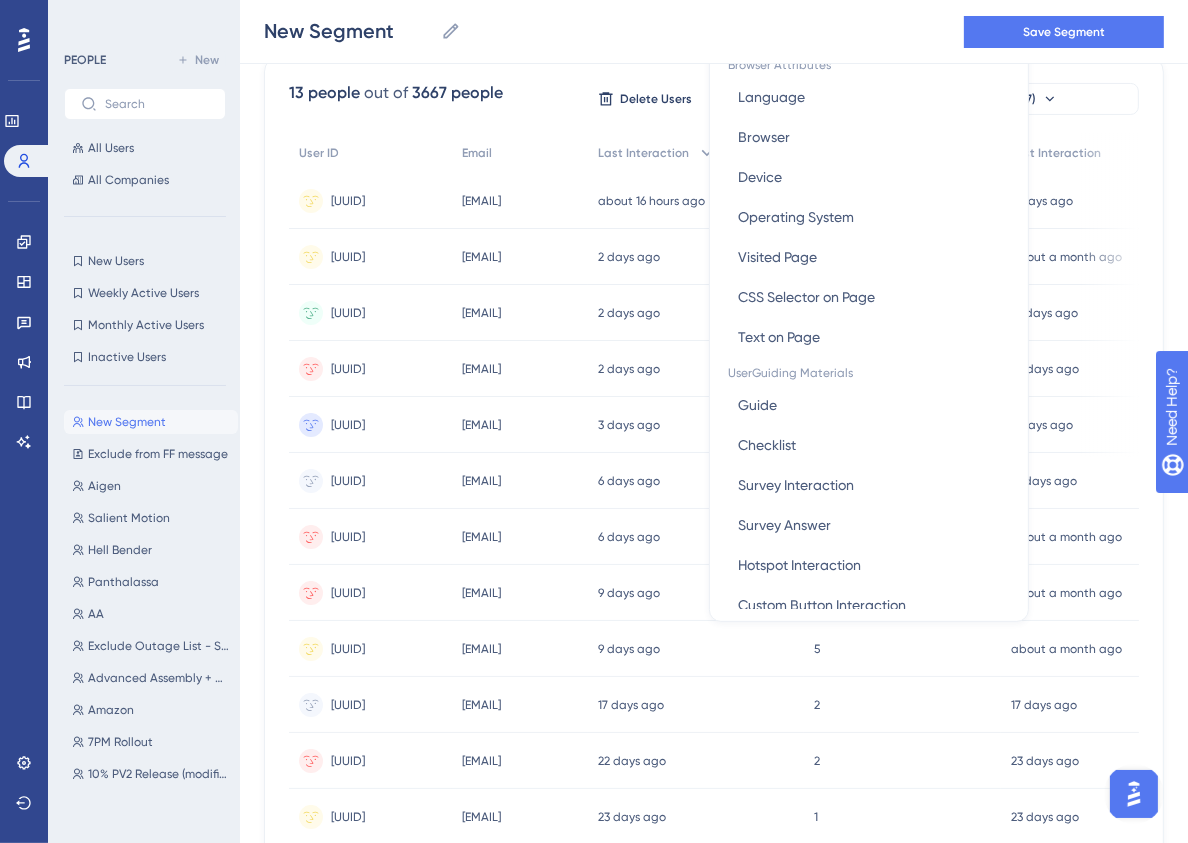 scroll, scrollTop: 402, scrollLeft: 0, axis: vertical 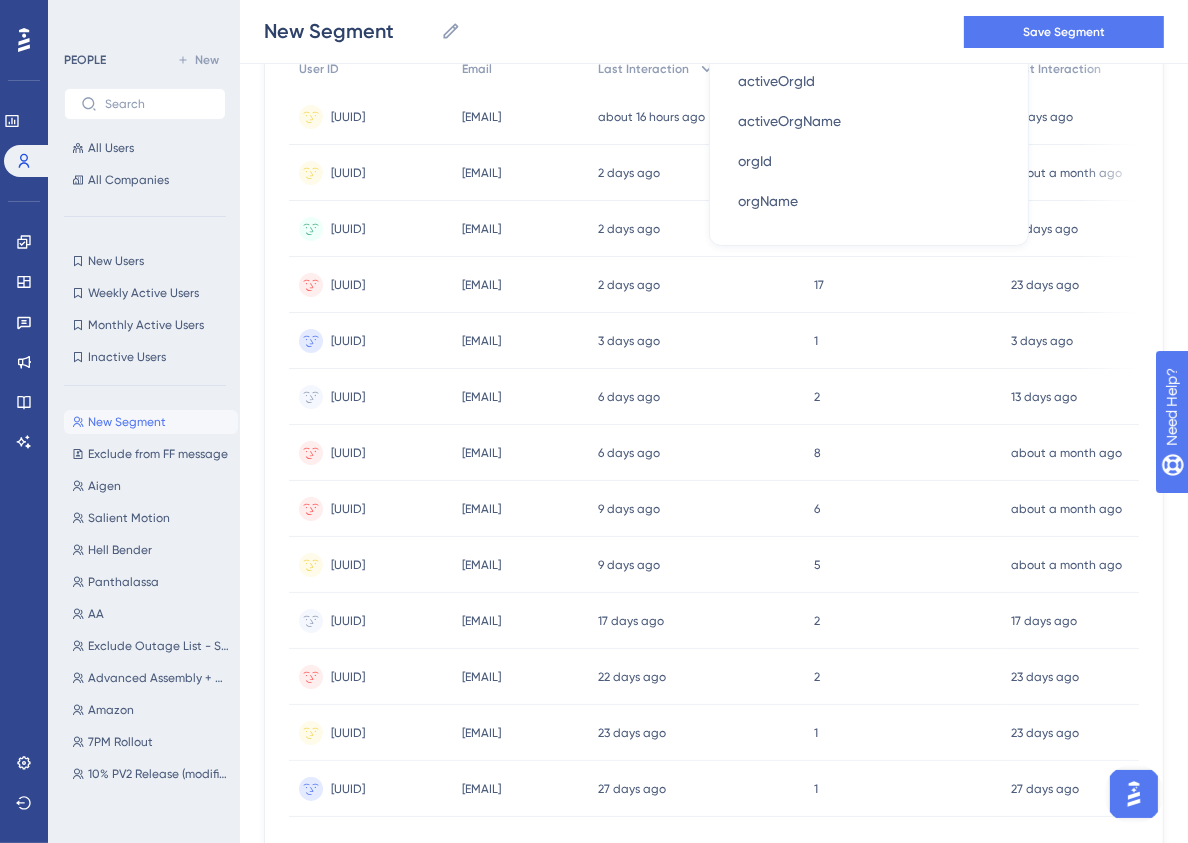 type on "org" 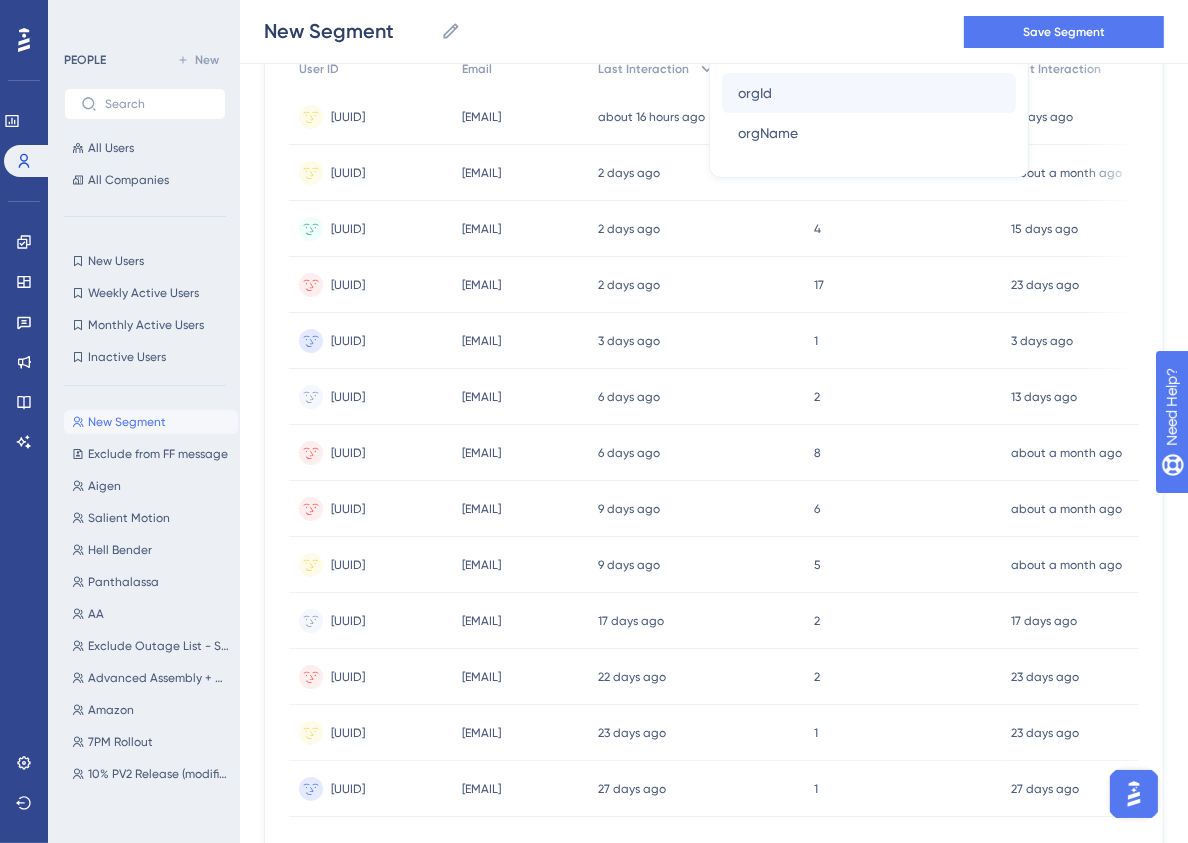 click on "orgId orgId" at bounding box center (869, 93) 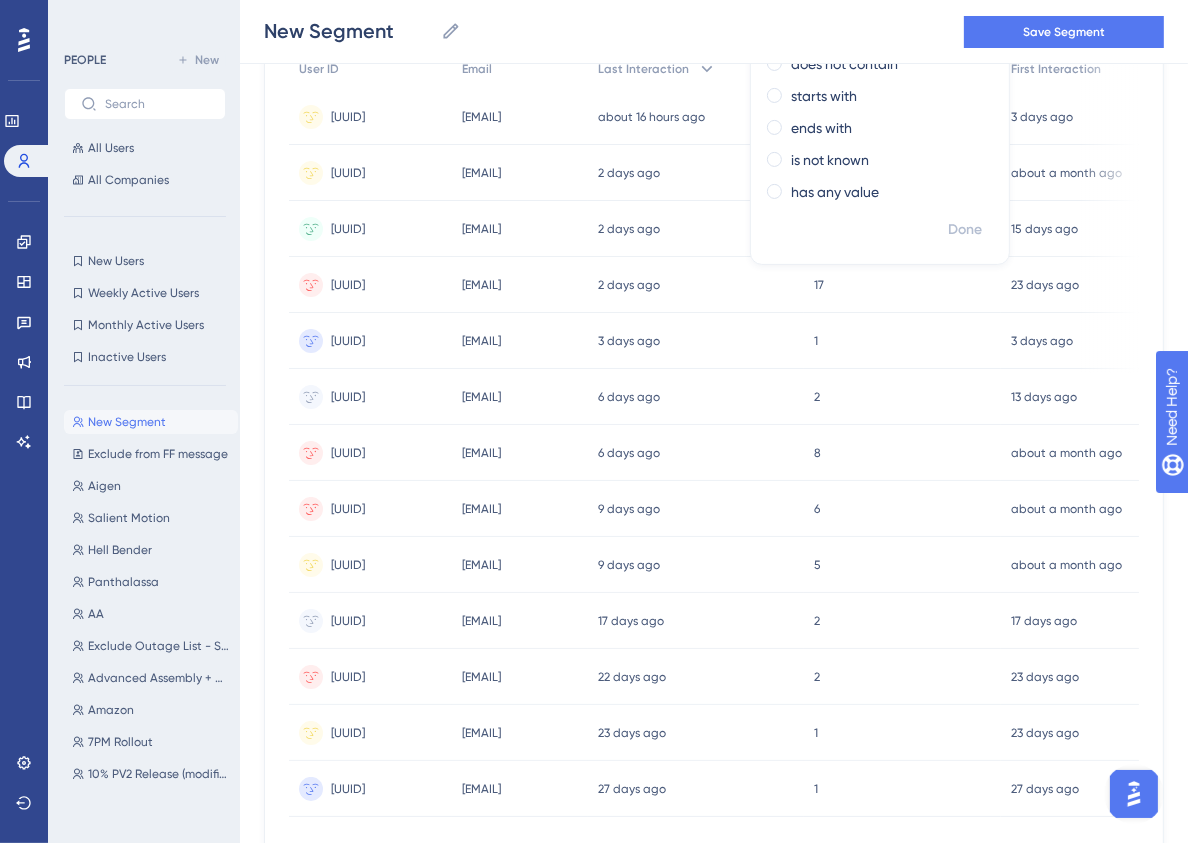 type on "[UUID]" 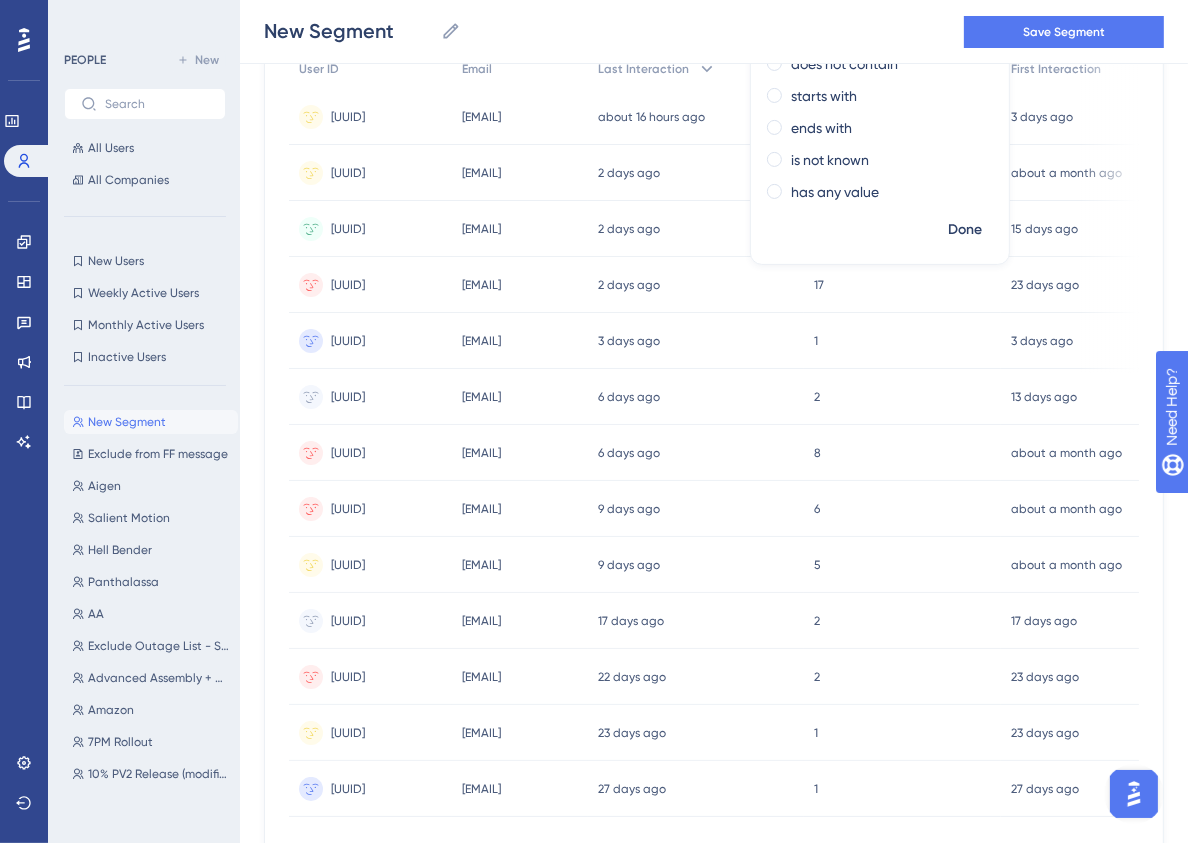 scroll, scrollTop: 0, scrollLeft: 43, axis: horizontal 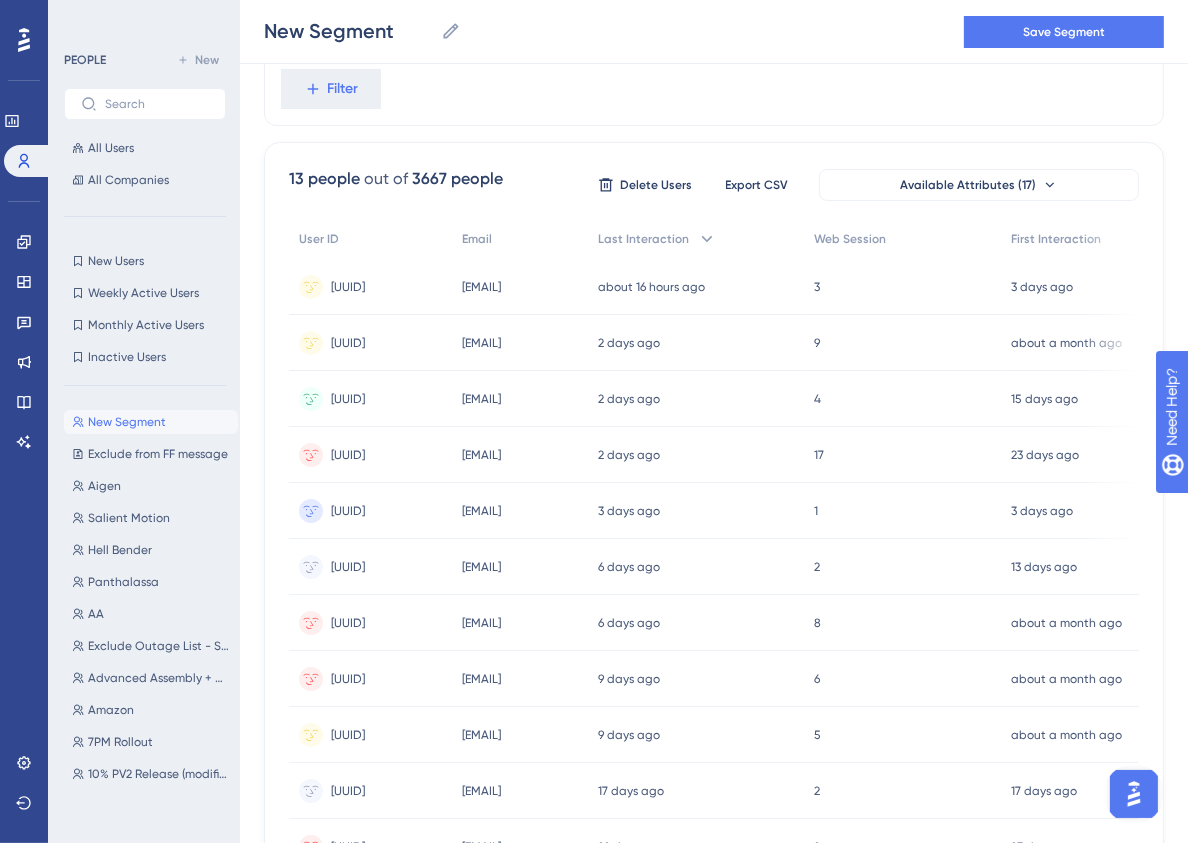 click on "OR" at bounding box center (875, 37) 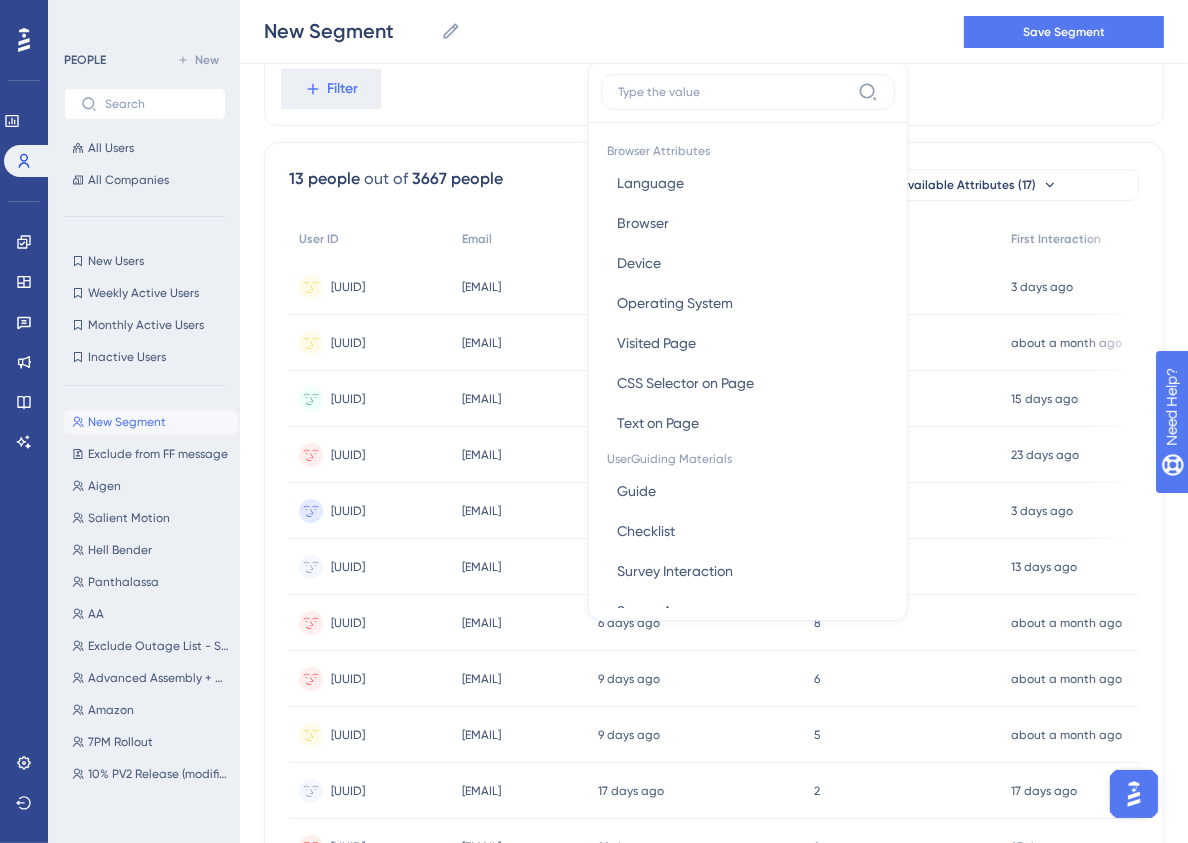 scroll, scrollTop: 359, scrollLeft: 0, axis: vertical 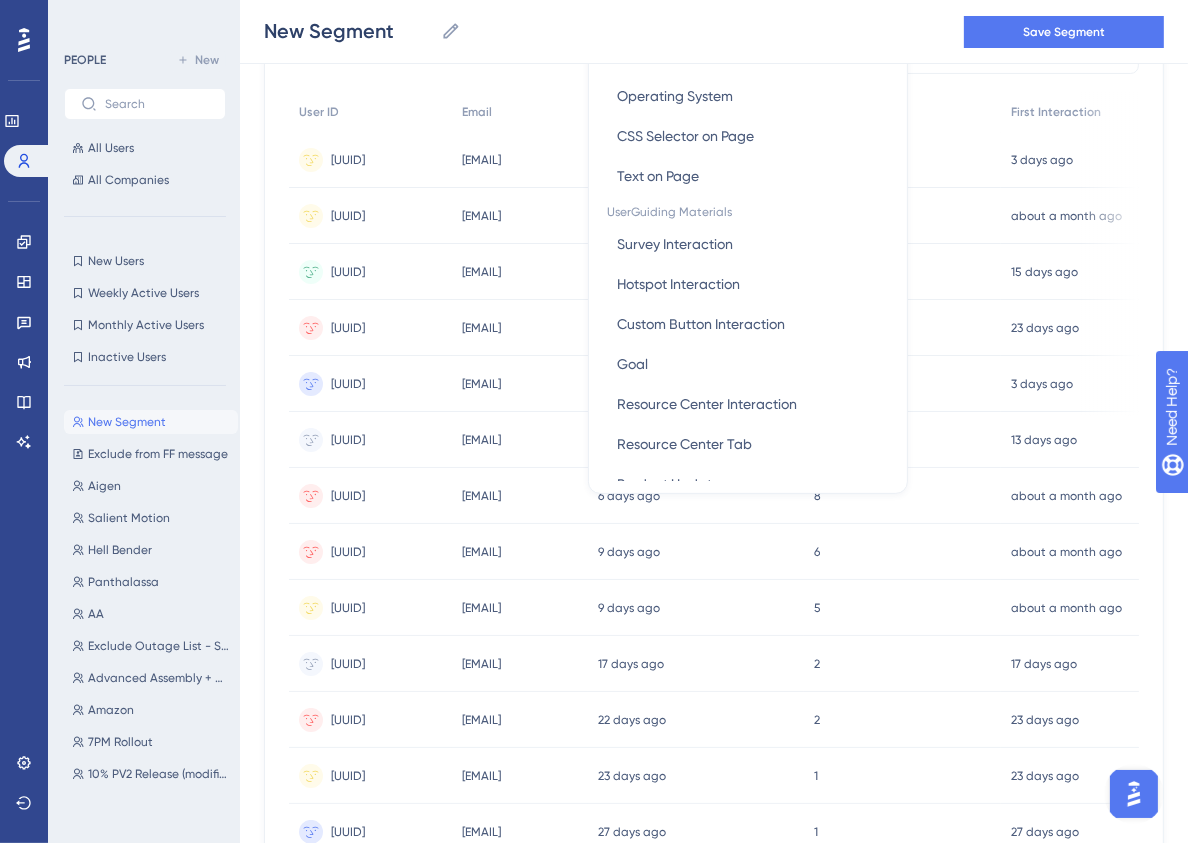 type on "org" 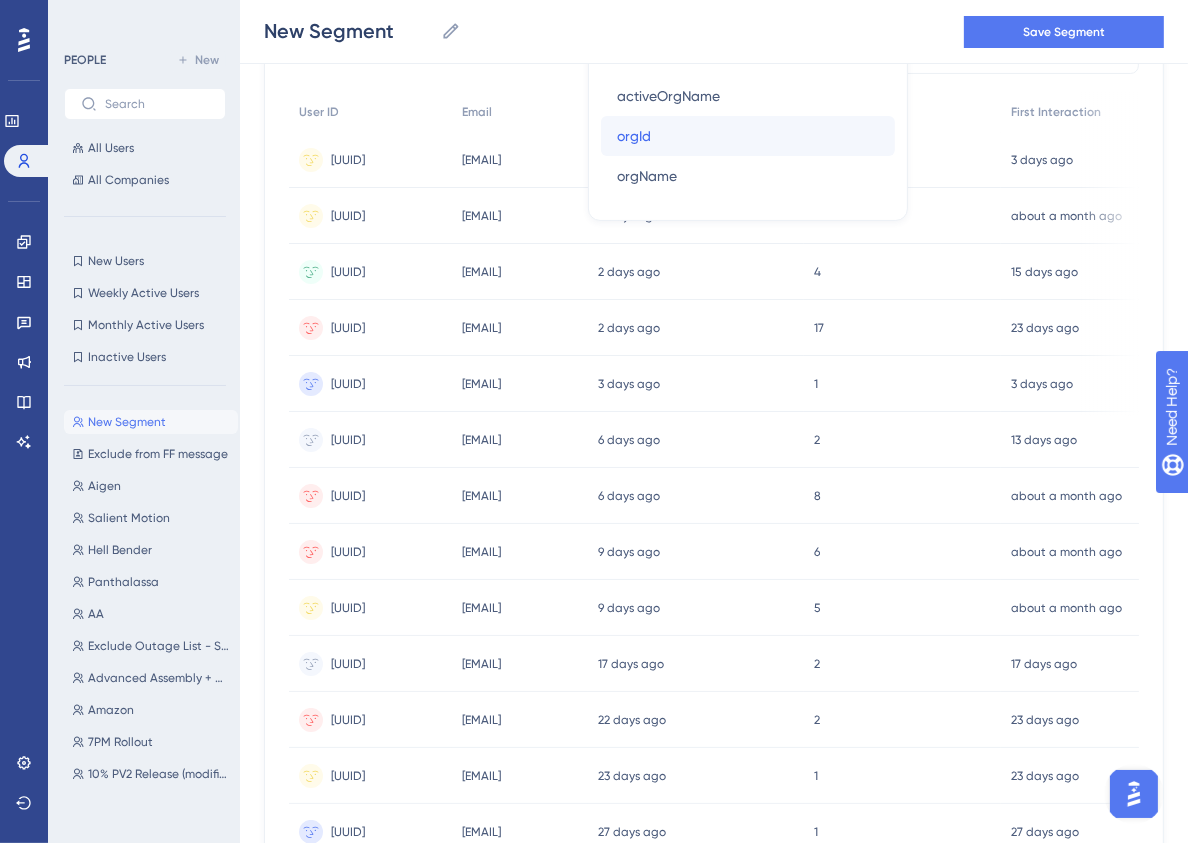 click on "orgId orgId" at bounding box center [748, 136] 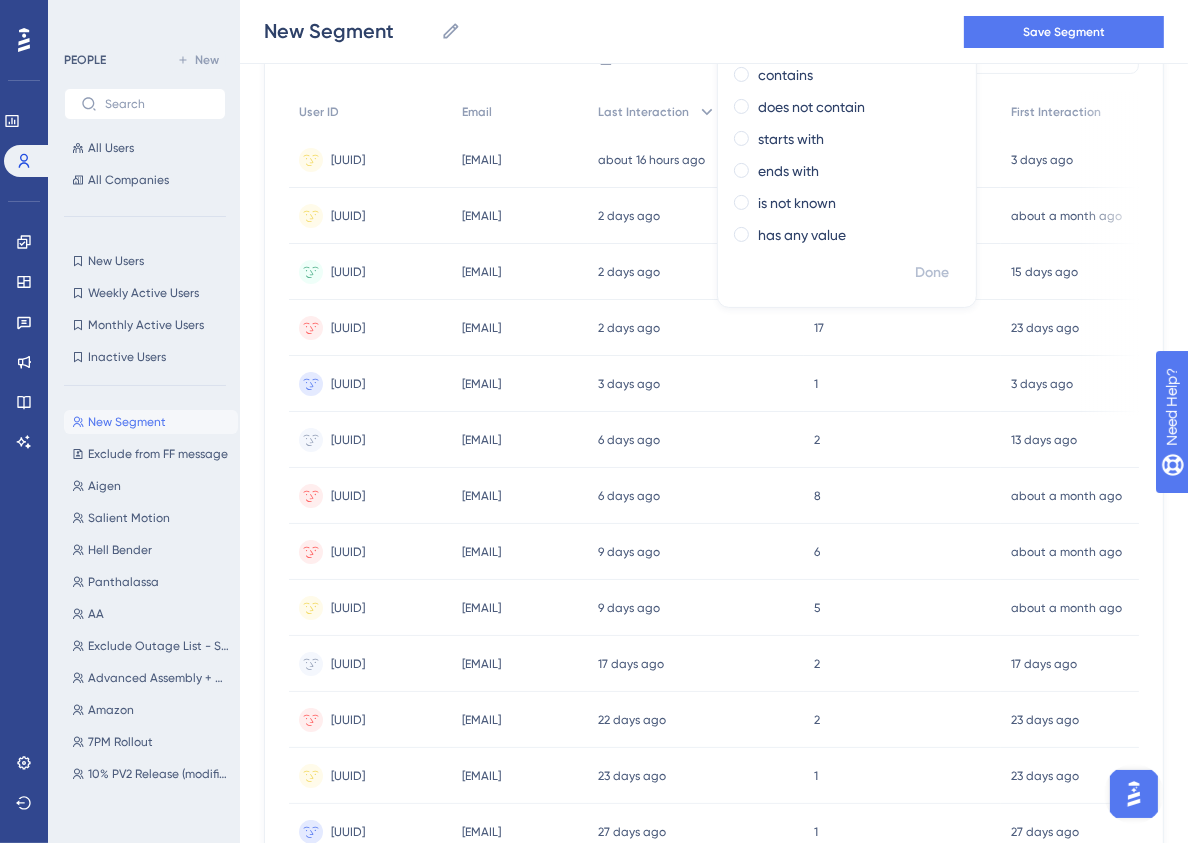 paste on "[UUID]" 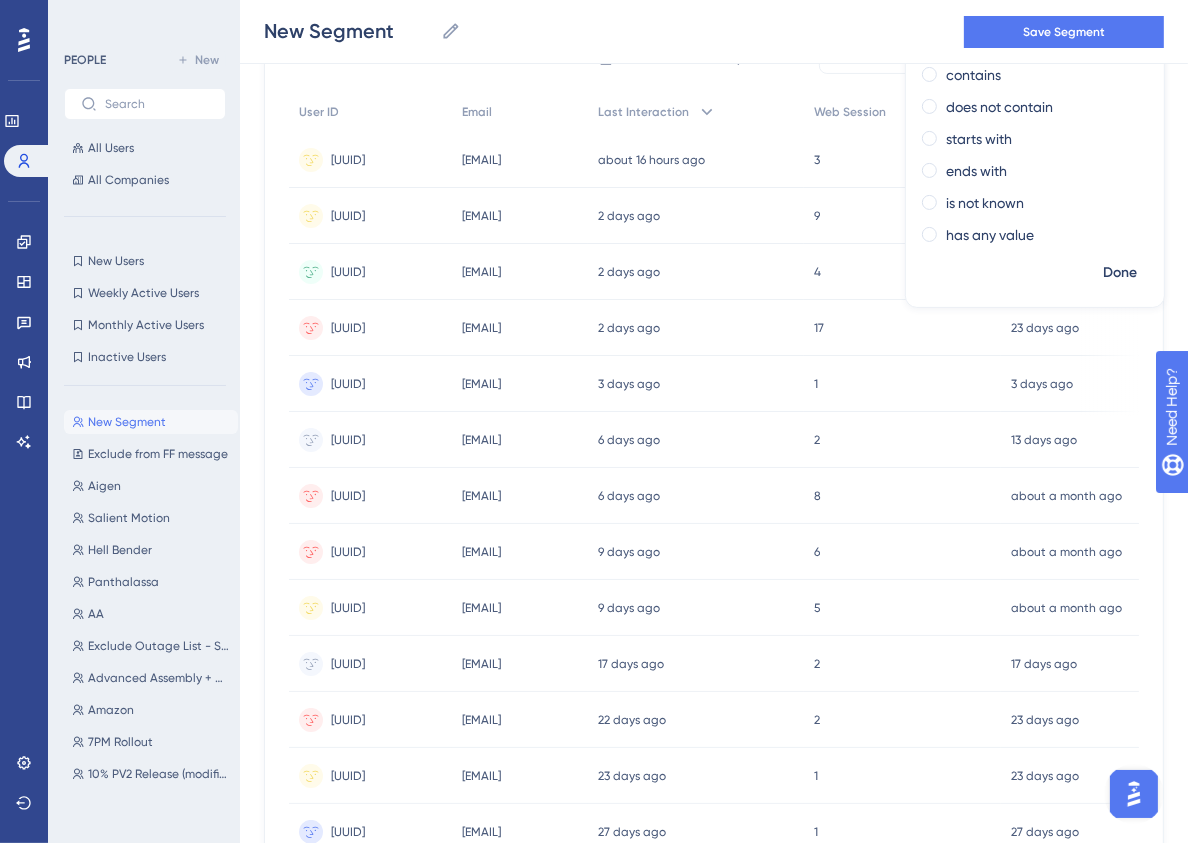 scroll, scrollTop: 0, scrollLeft: 49, axis: horizontal 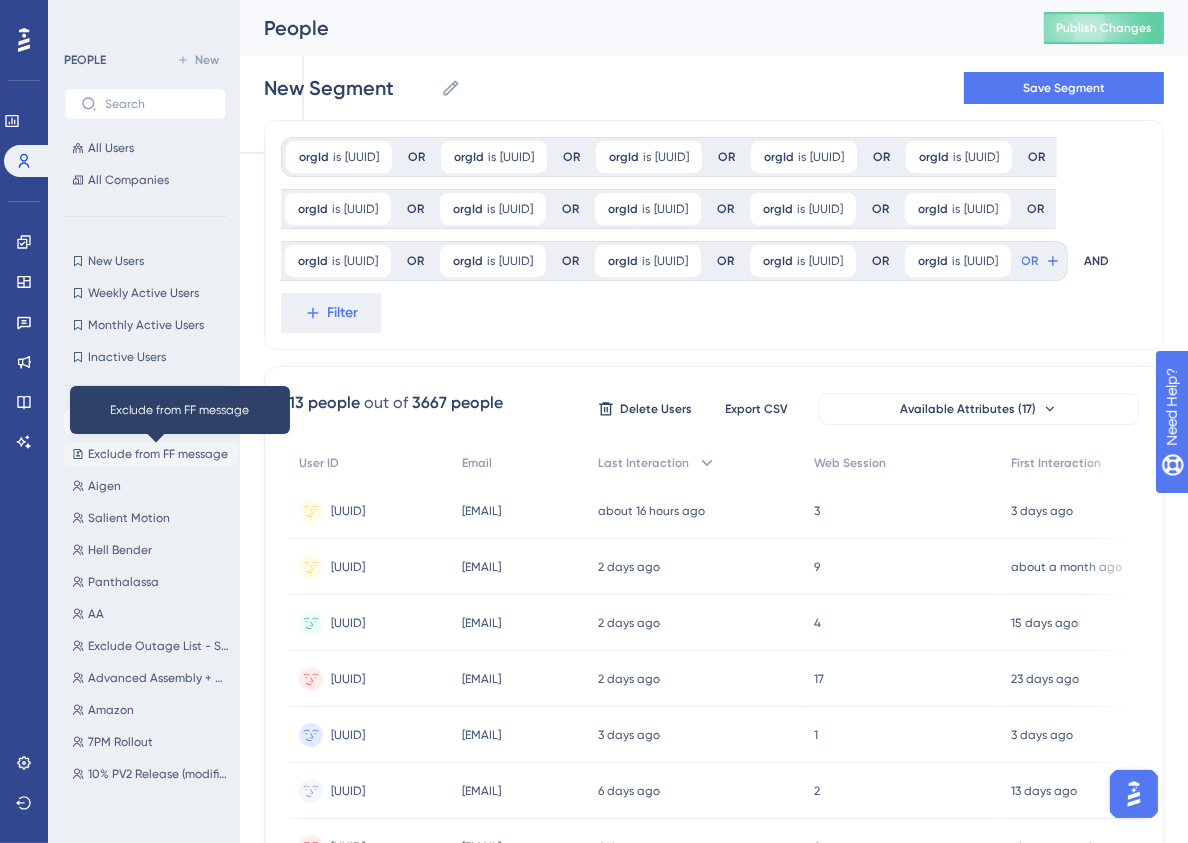 click on "Exclude from FF message" at bounding box center [158, 454] 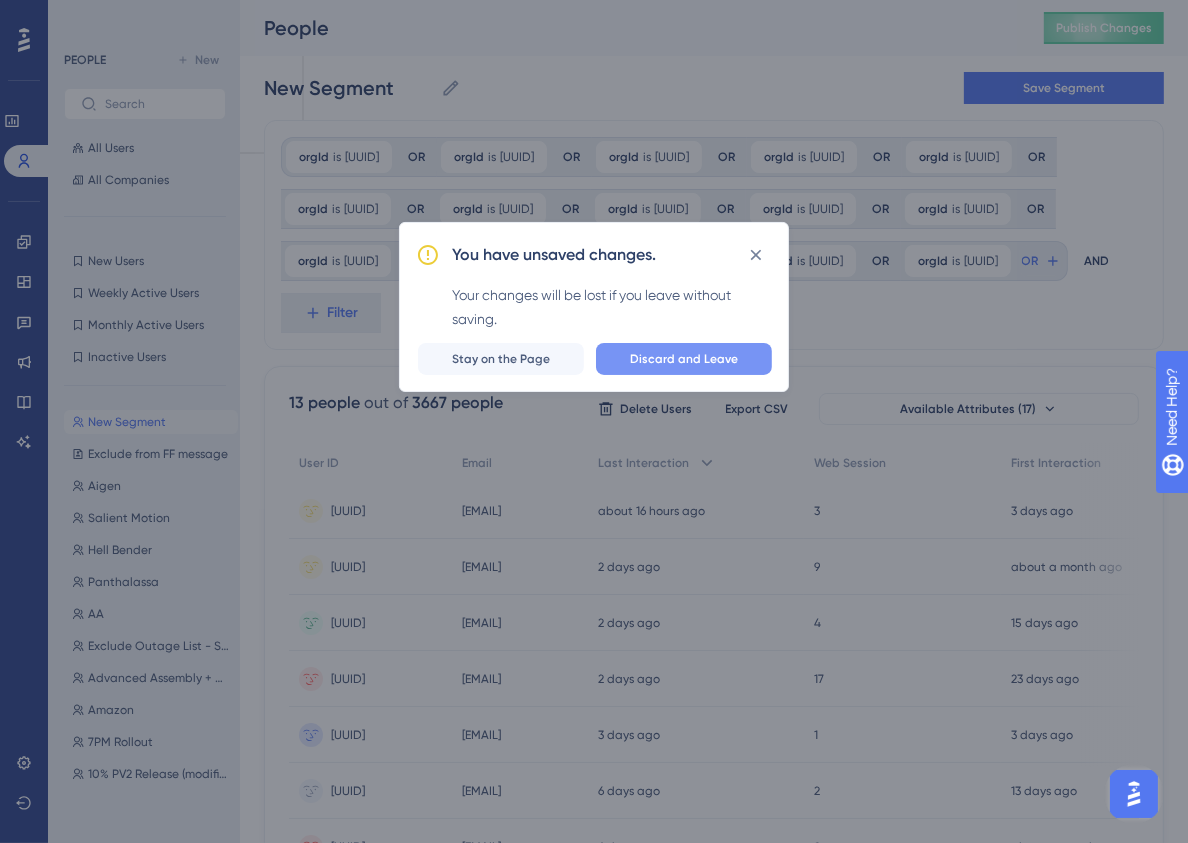 click on "Discard and Leave" at bounding box center (684, 359) 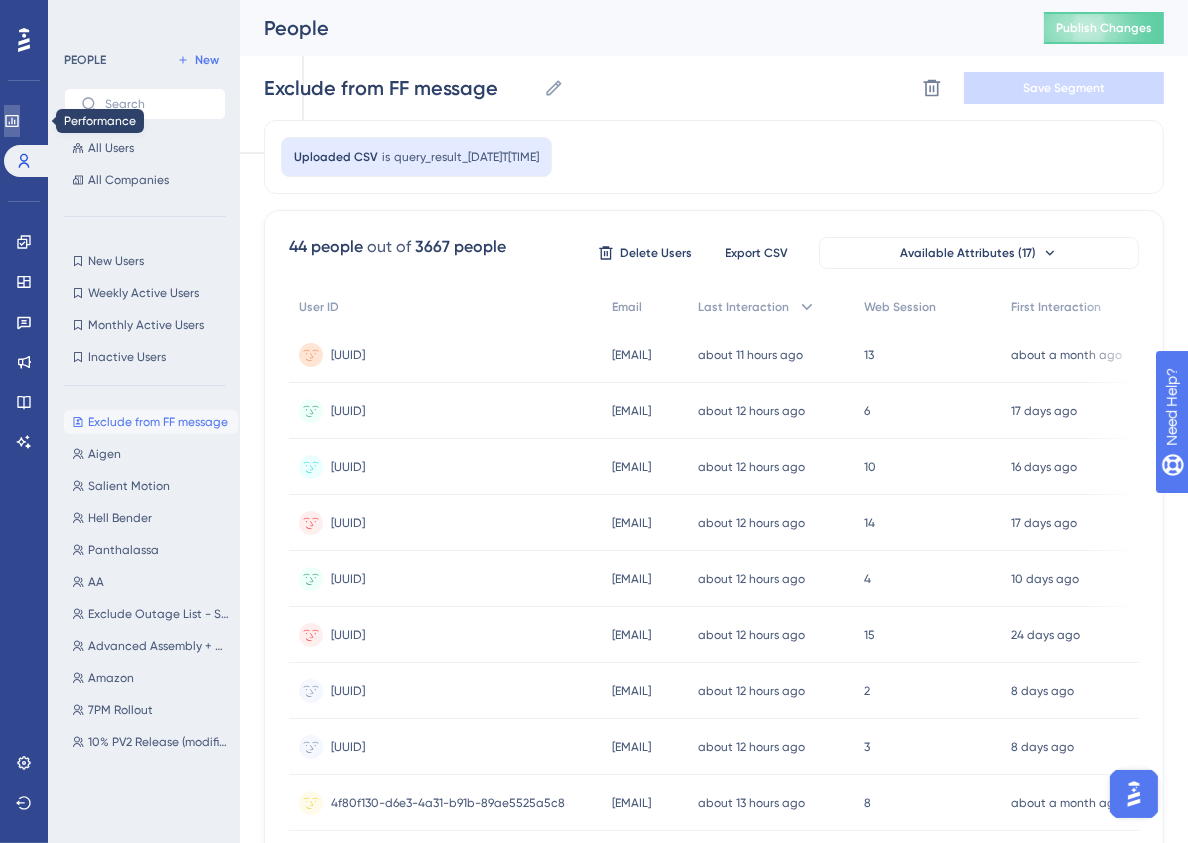 click 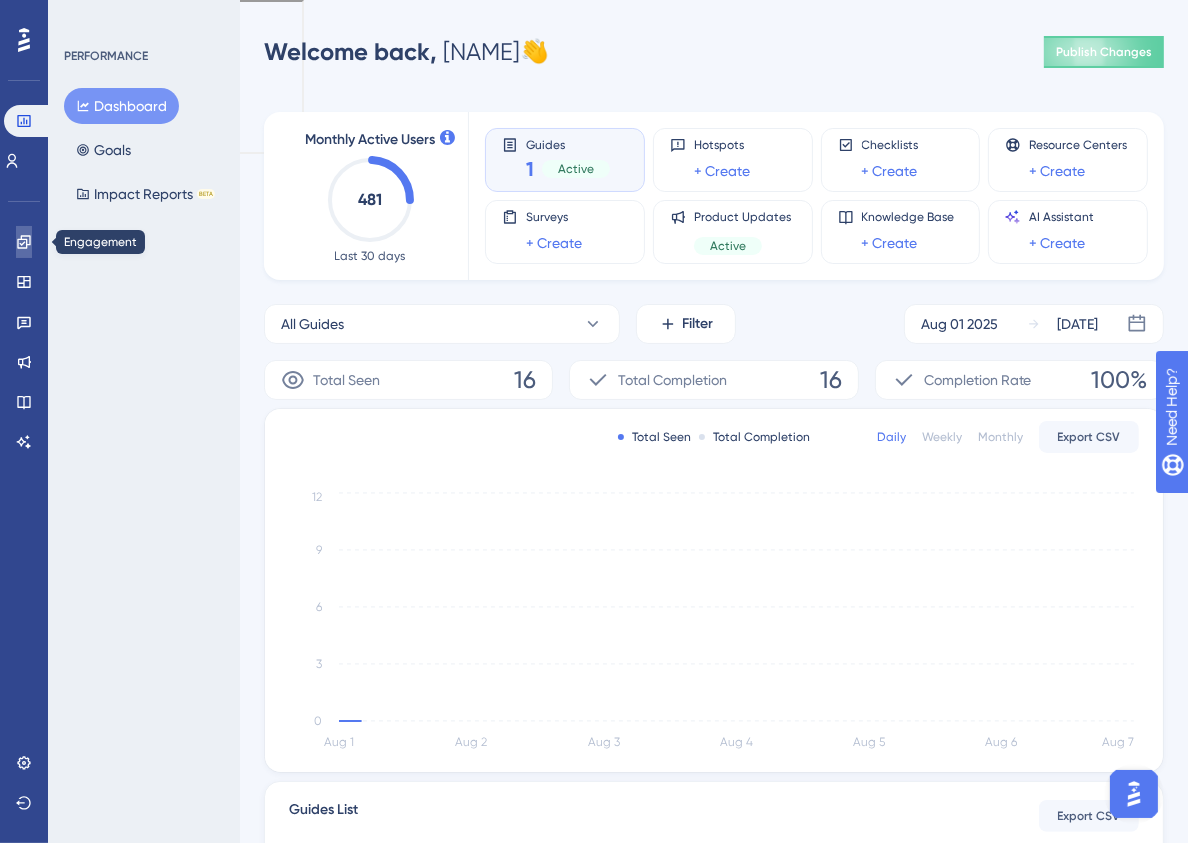 click at bounding box center (24, 242) 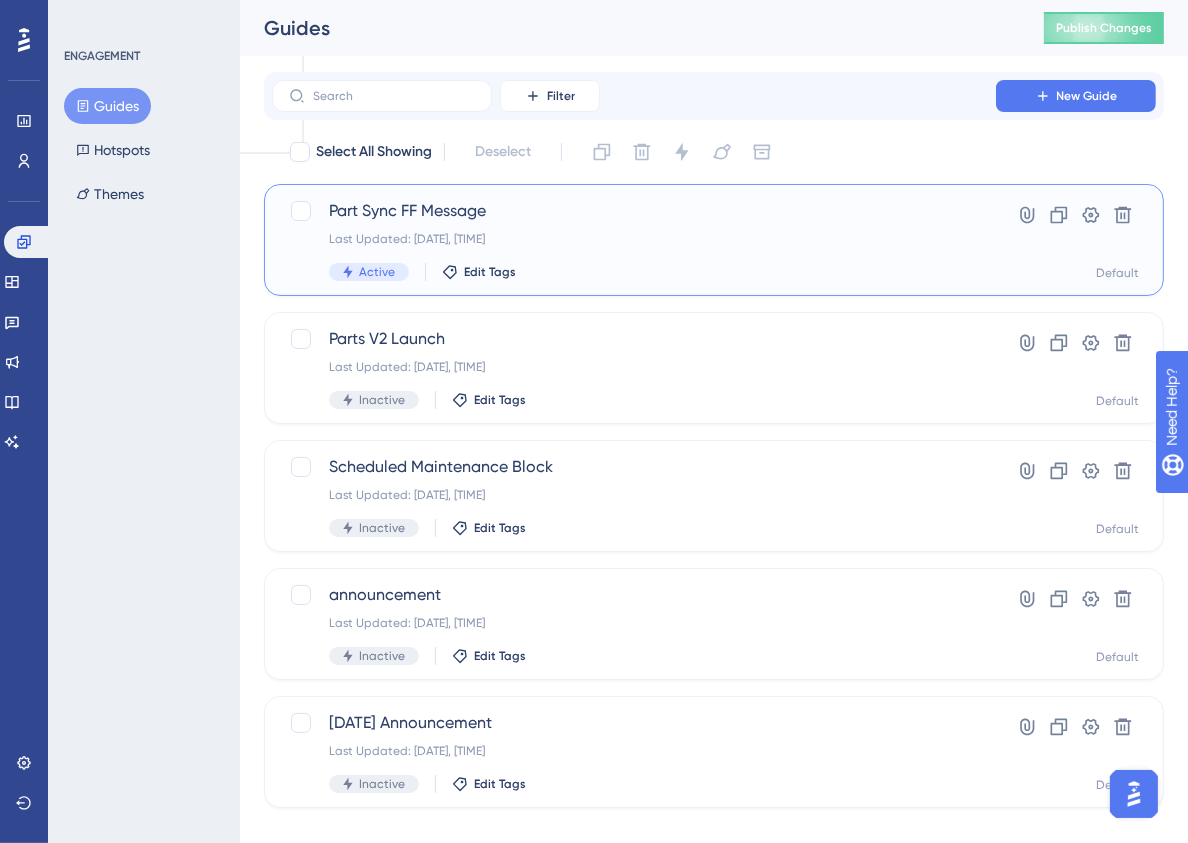 click on "Last Updated: [DATE], [TIME]" at bounding box center [634, 239] 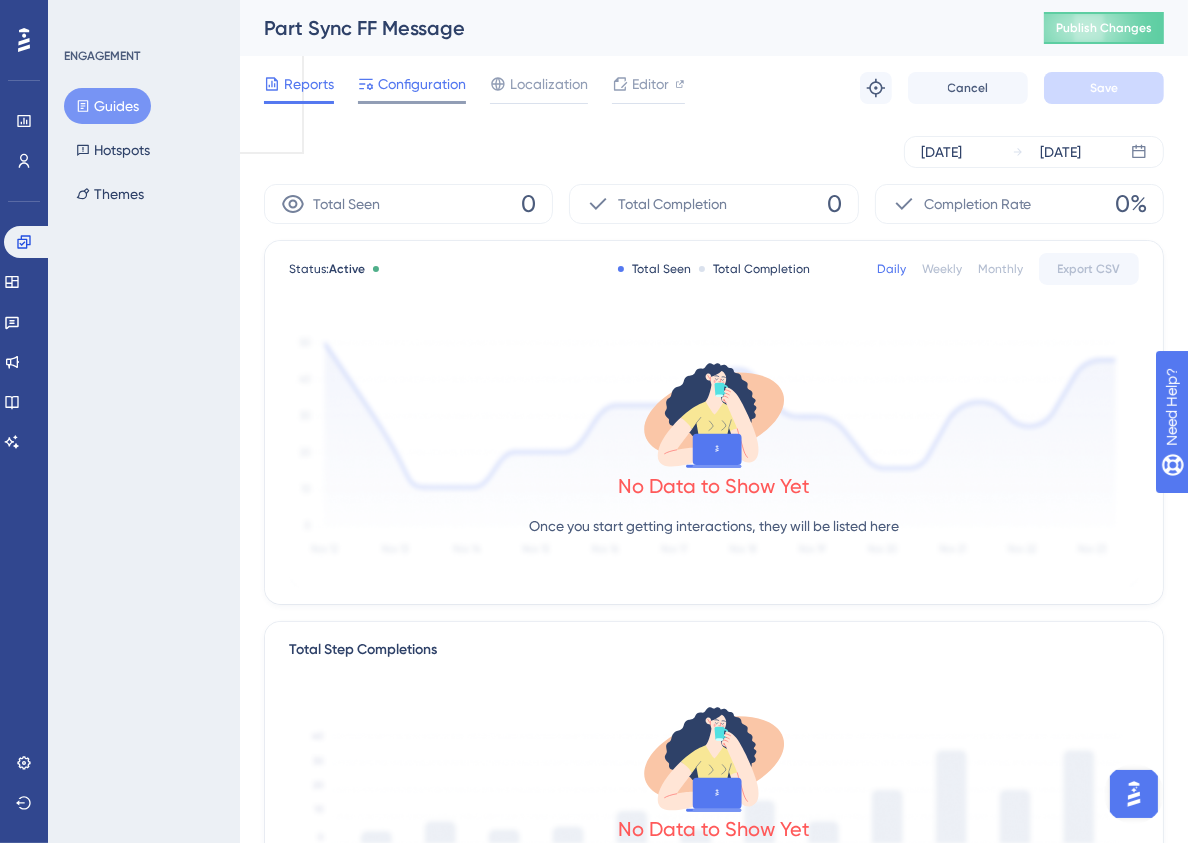 click on "Configuration" at bounding box center [422, 84] 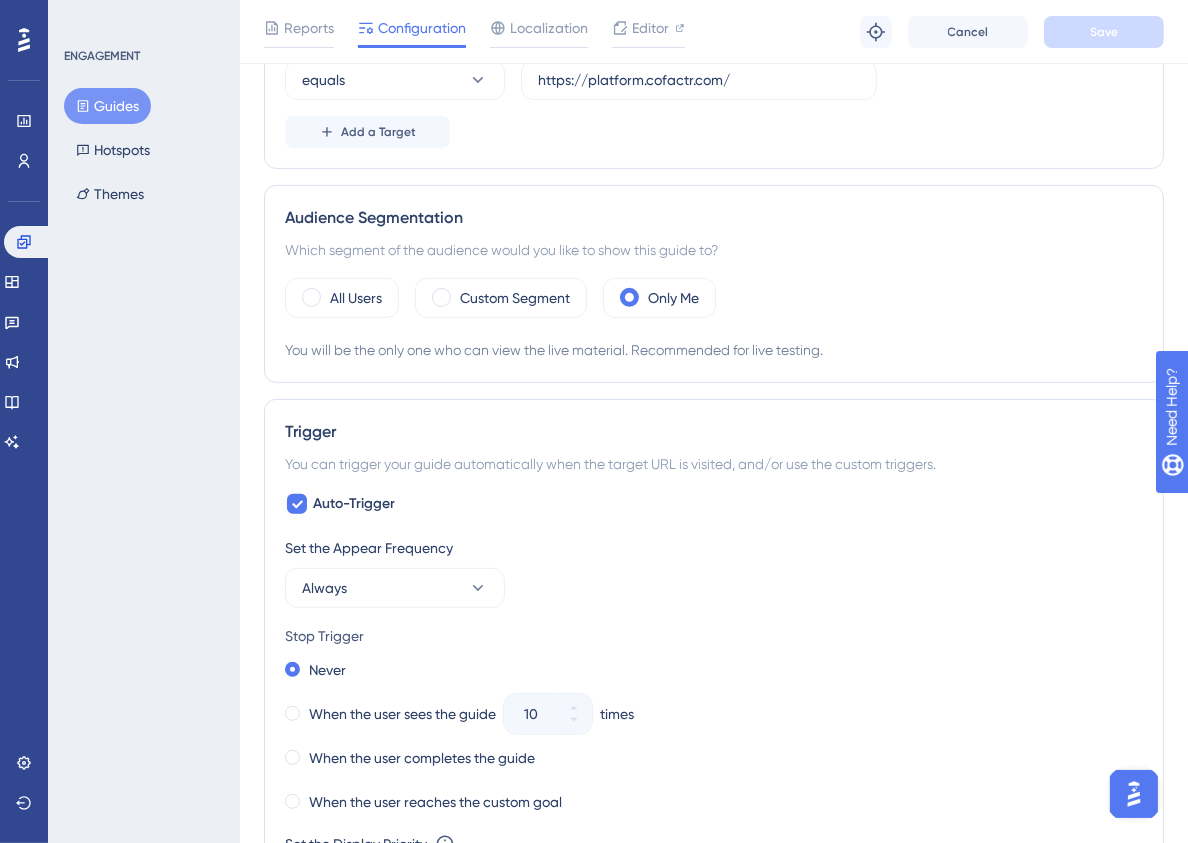 scroll, scrollTop: 620, scrollLeft: 0, axis: vertical 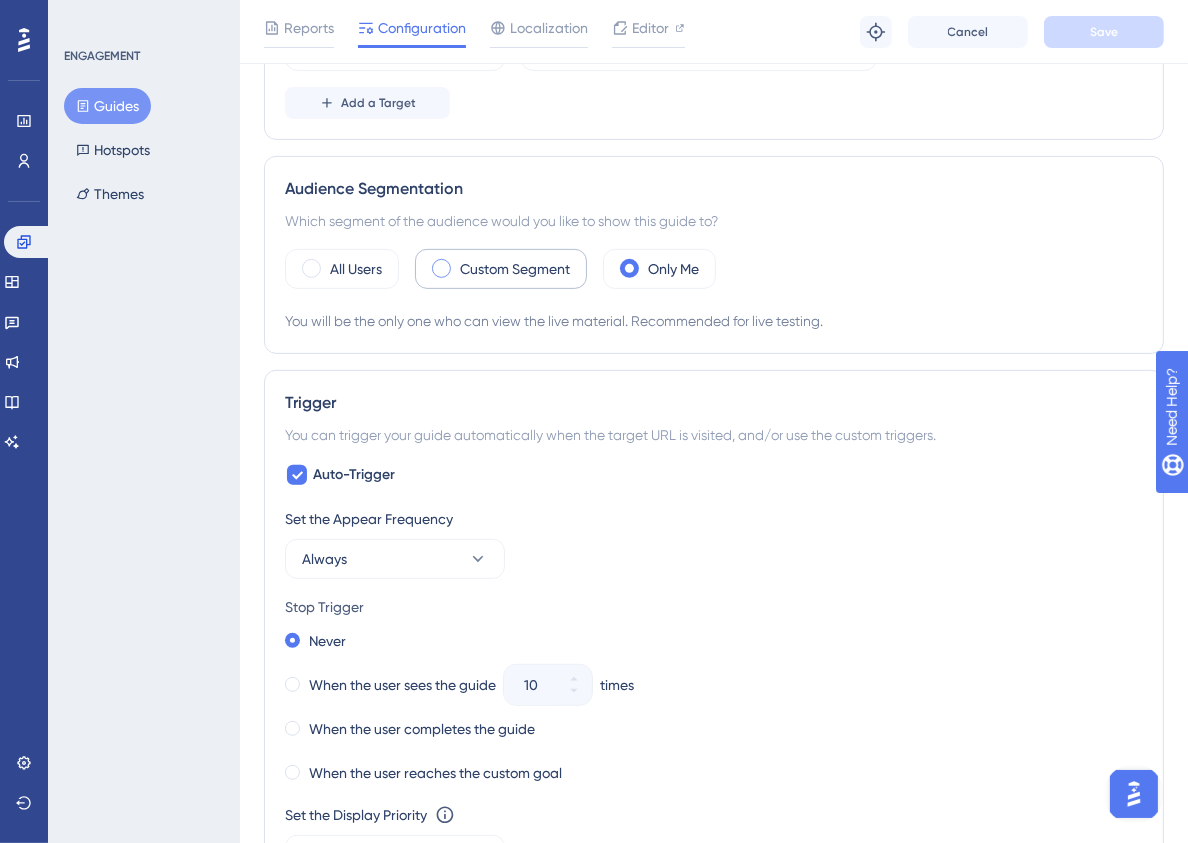 click on "Custom Segment" at bounding box center (515, 269) 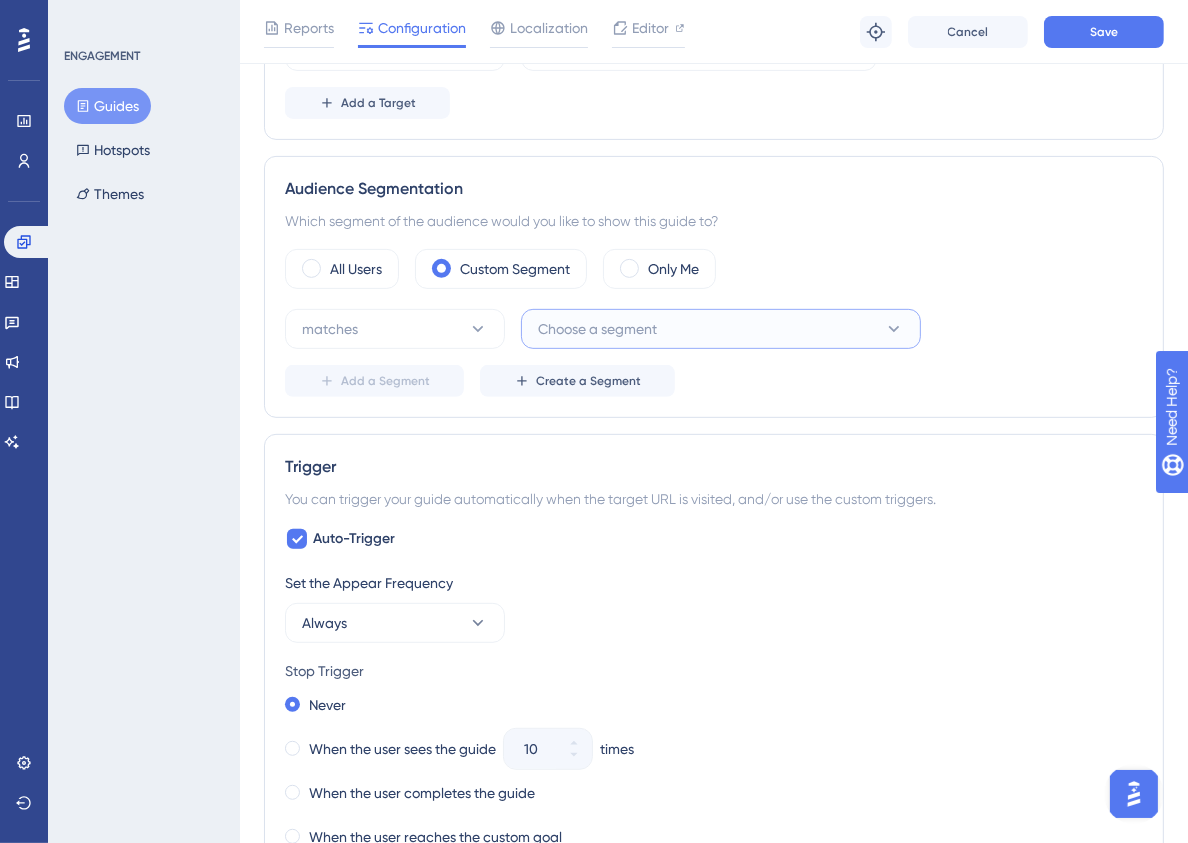 click on "Choose a segment" at bounding box center [721, 329] 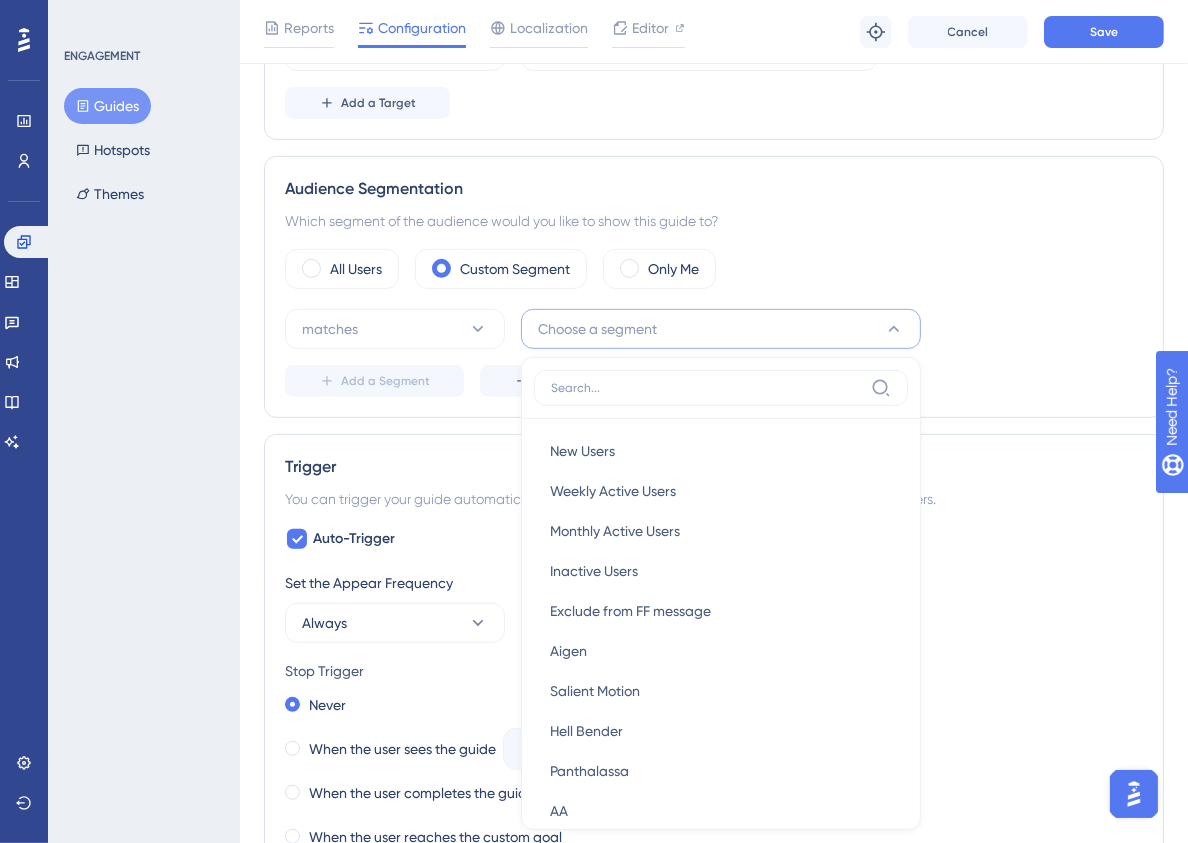 scroll, scrollTop: 789, scrollLeft: 0, axis: vertical 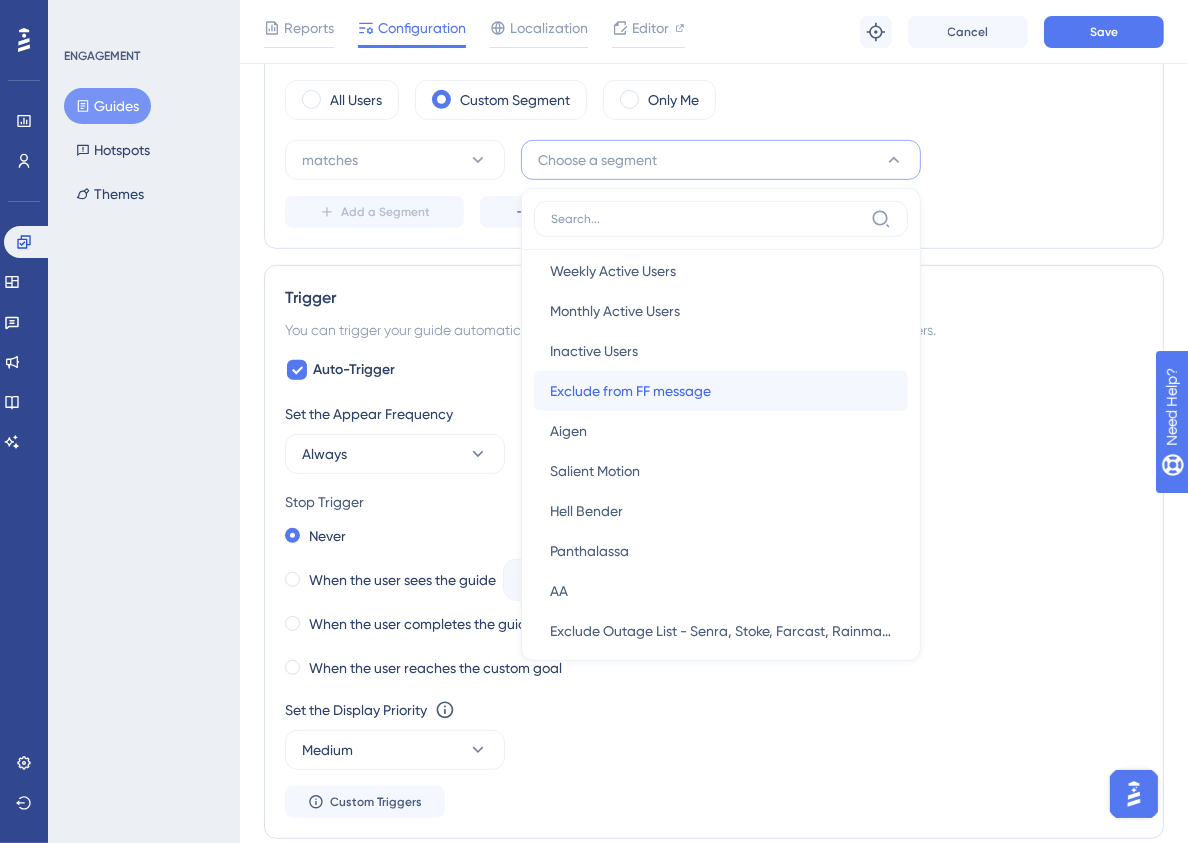click on "Exclude from FF message Exclude from FF message" at bounding box center [721, 391] 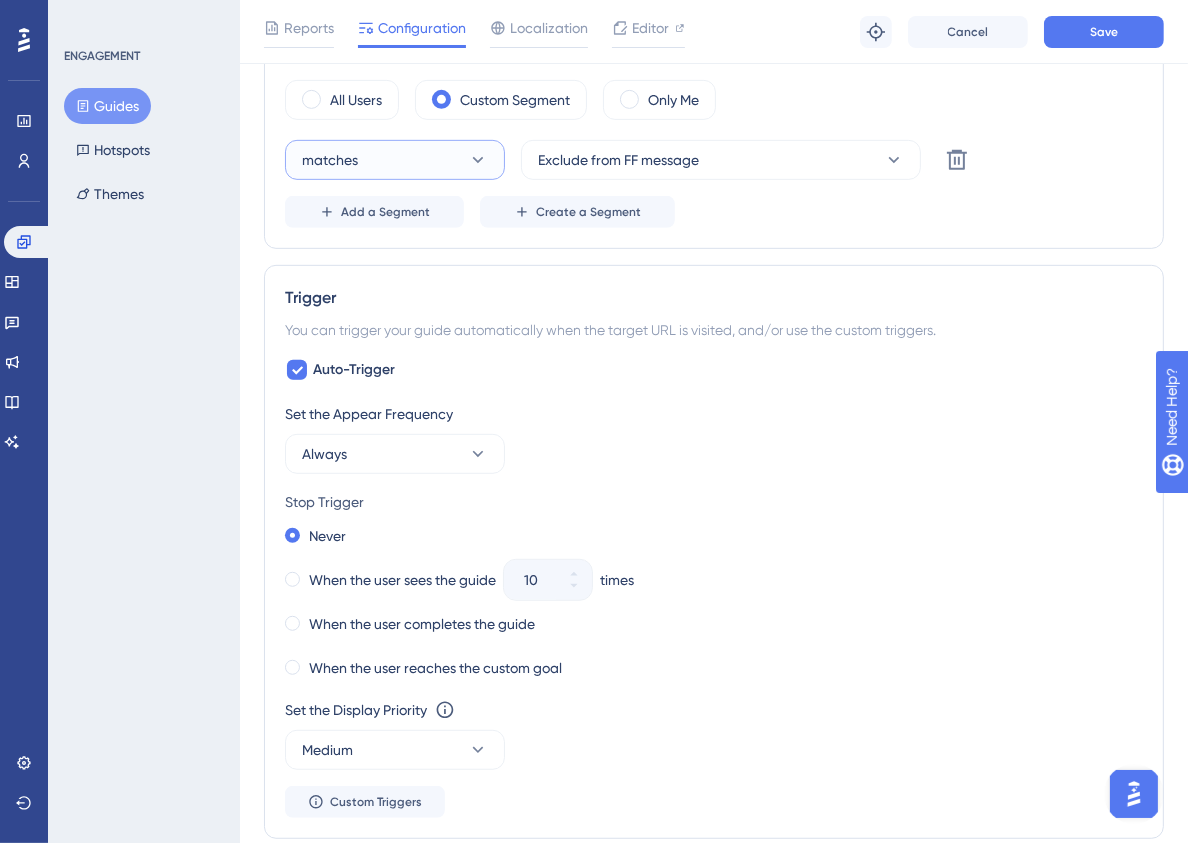 click 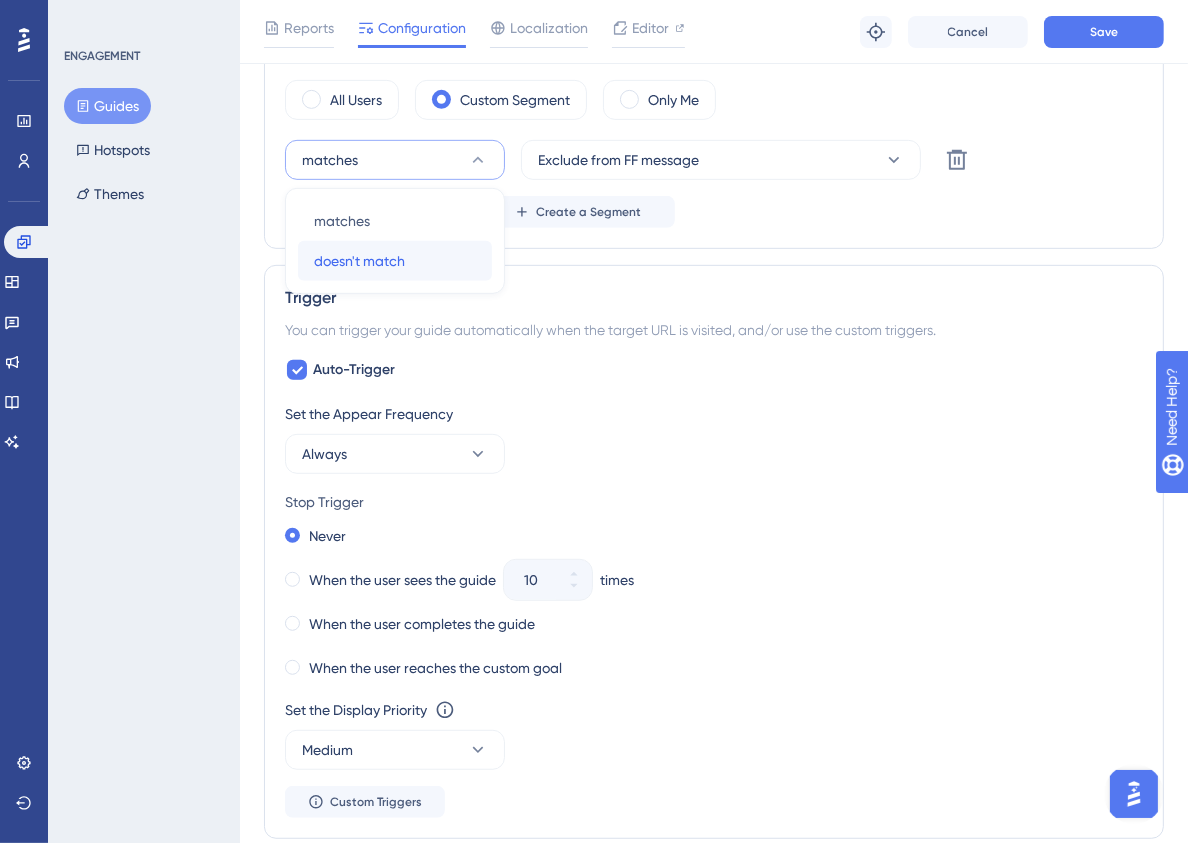 click on "doesn't match doesn't match" at bounding box center (395, 261) 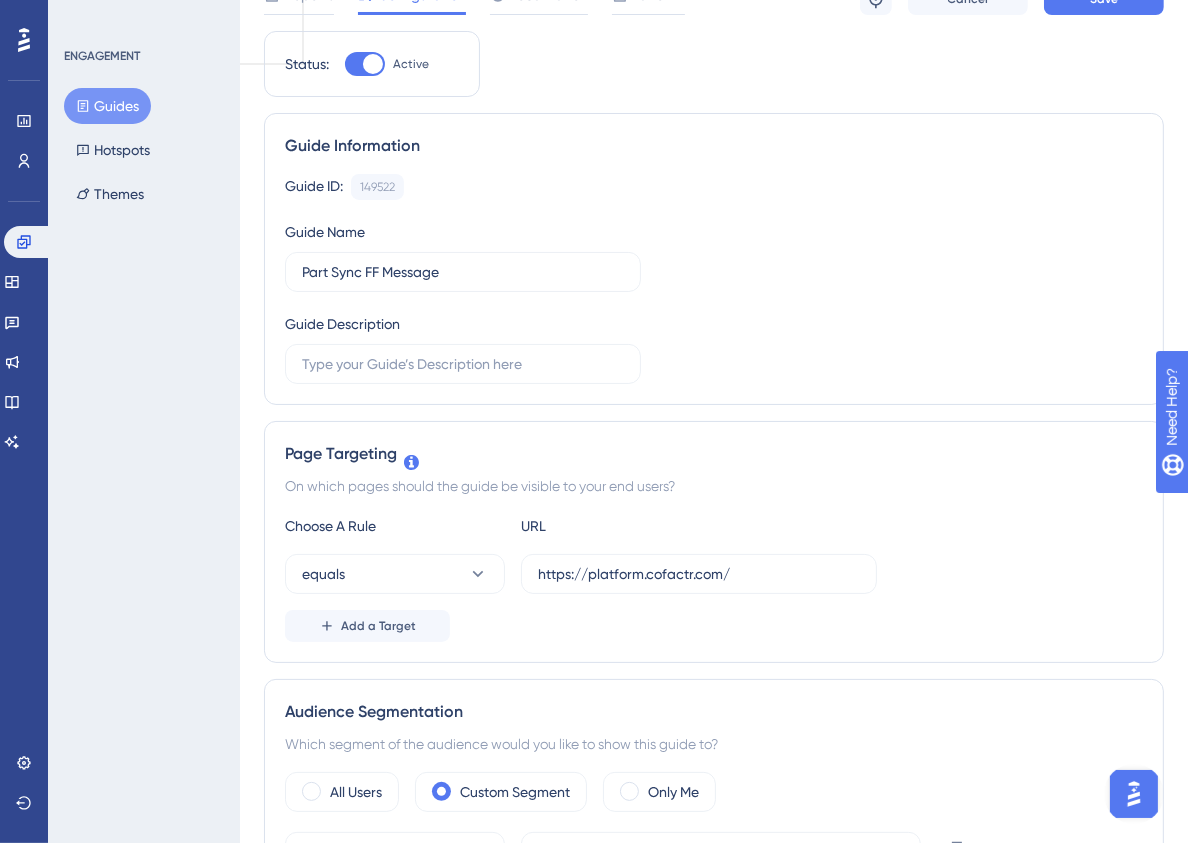 scroll, scrollTop: 0, scrollLeft: 0, axis: both 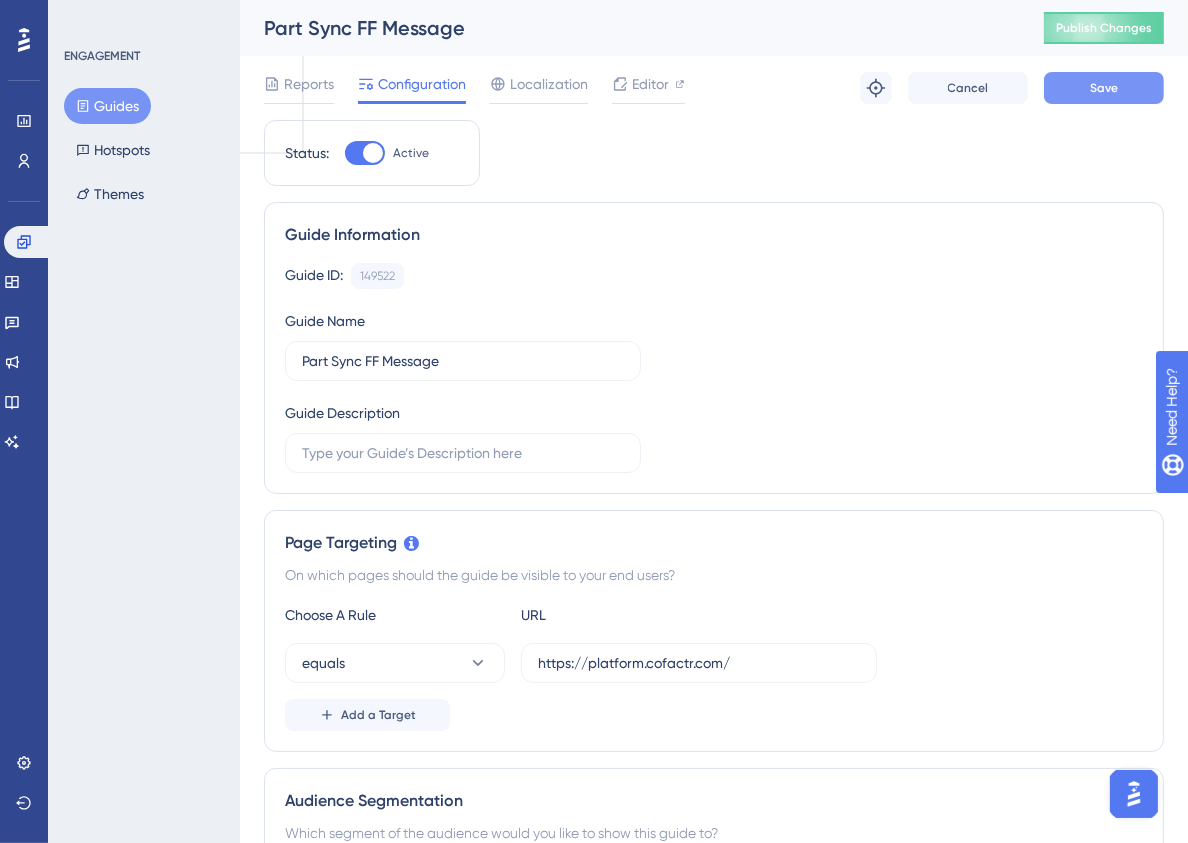 click on "Save" at bounding box center [1104, 88] 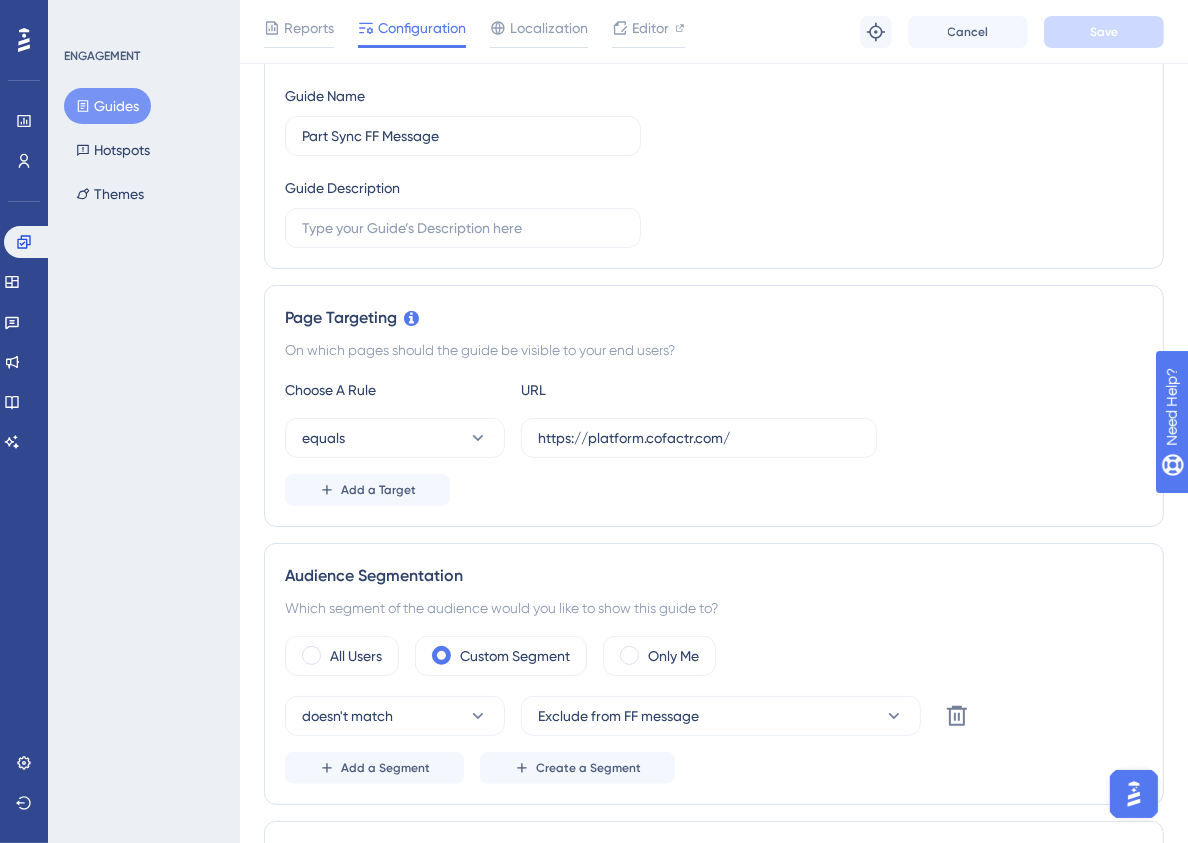 scroll, scrollTop: 0, scrollLeft: 0, axis: both 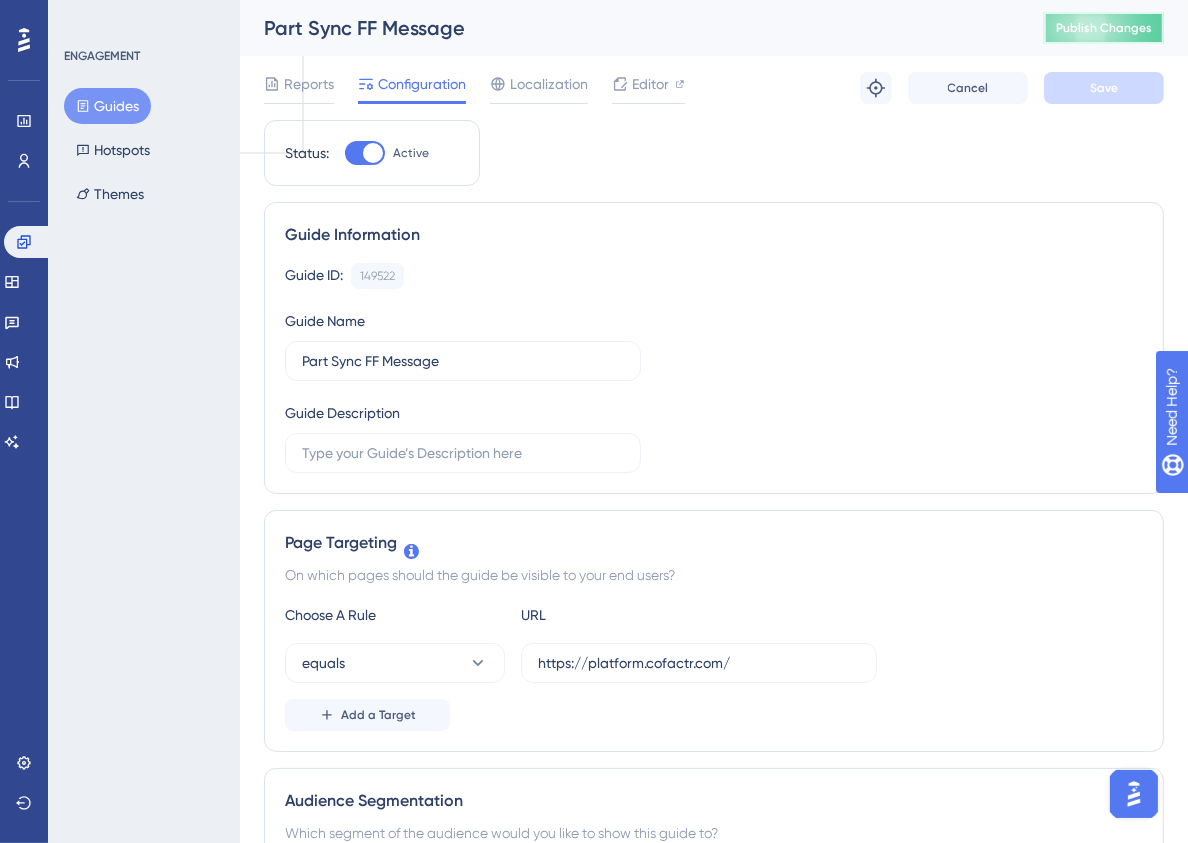 click on "Publish Changes" at bounding box center [1104, 28] 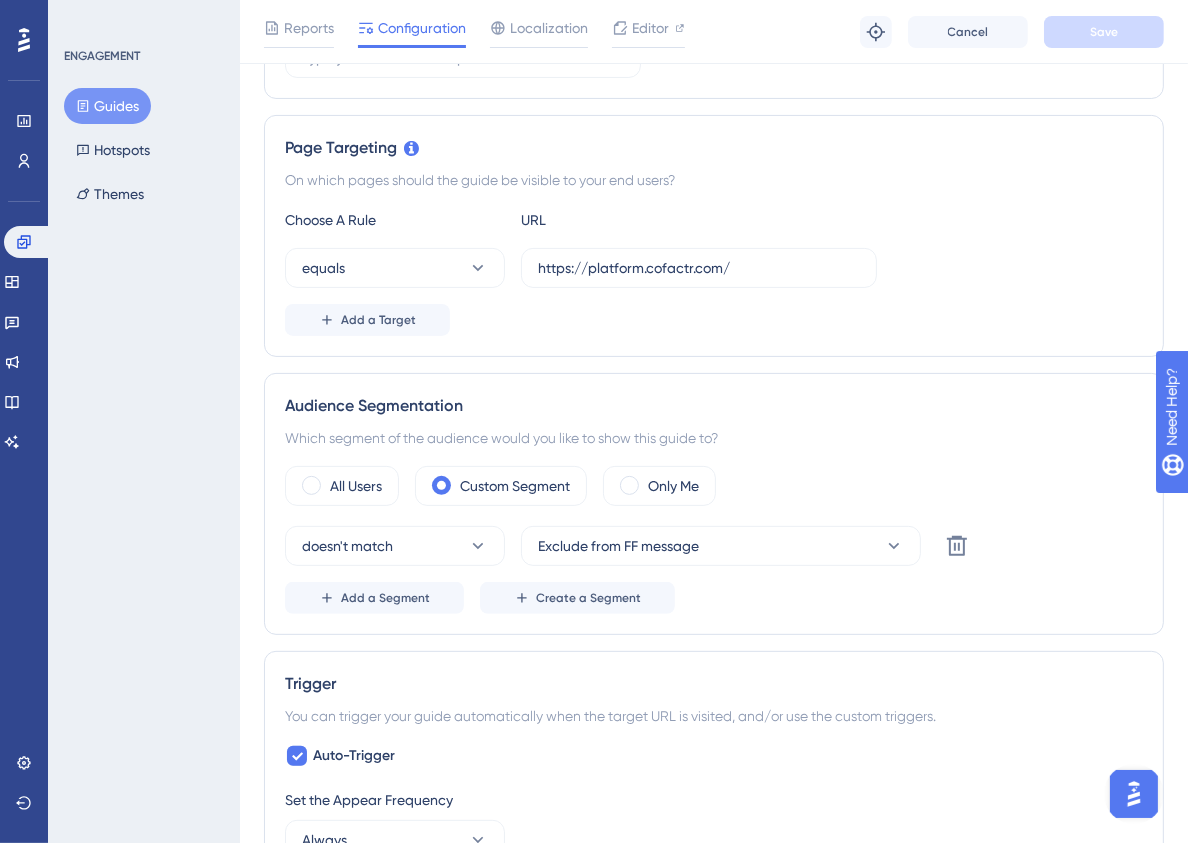 scroll, scrollTop: 423, scrollLeft: 0, axis: vertical 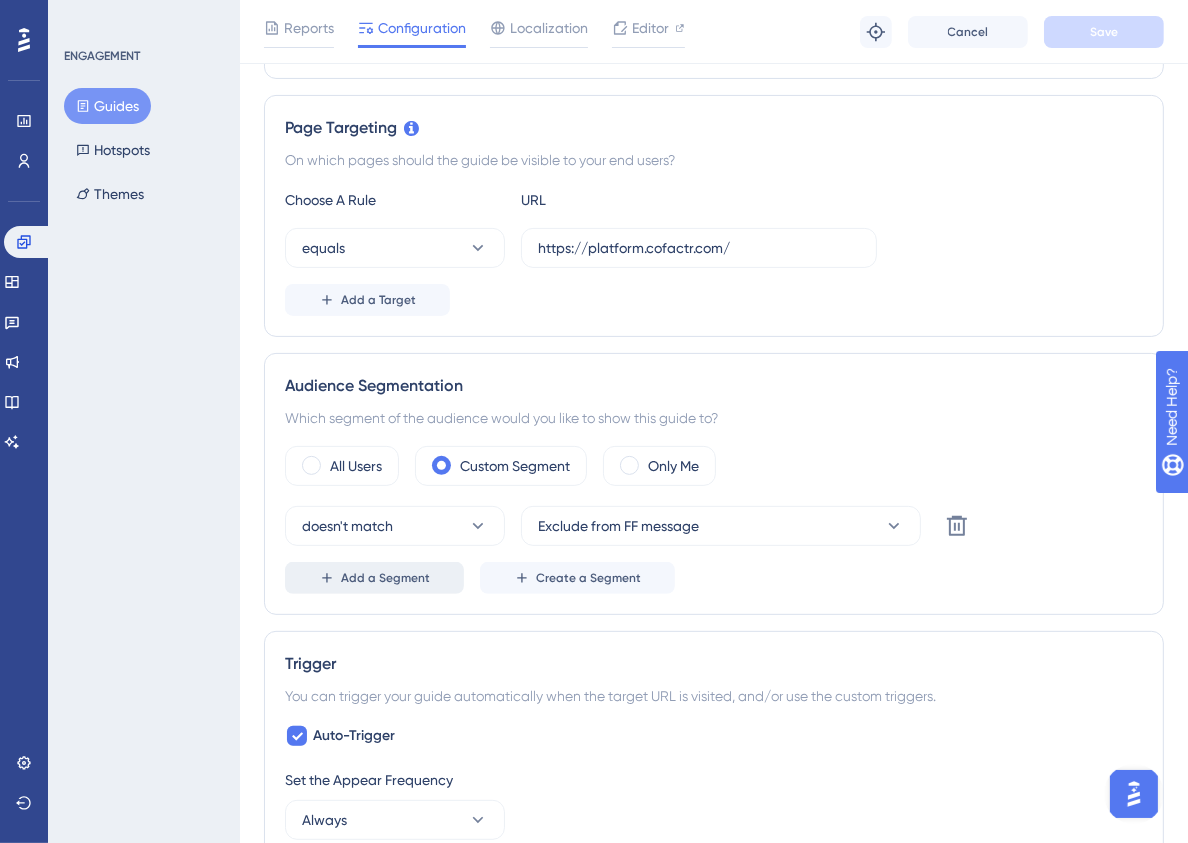 click on "Add a Segment" at bounding box center [385, 578] 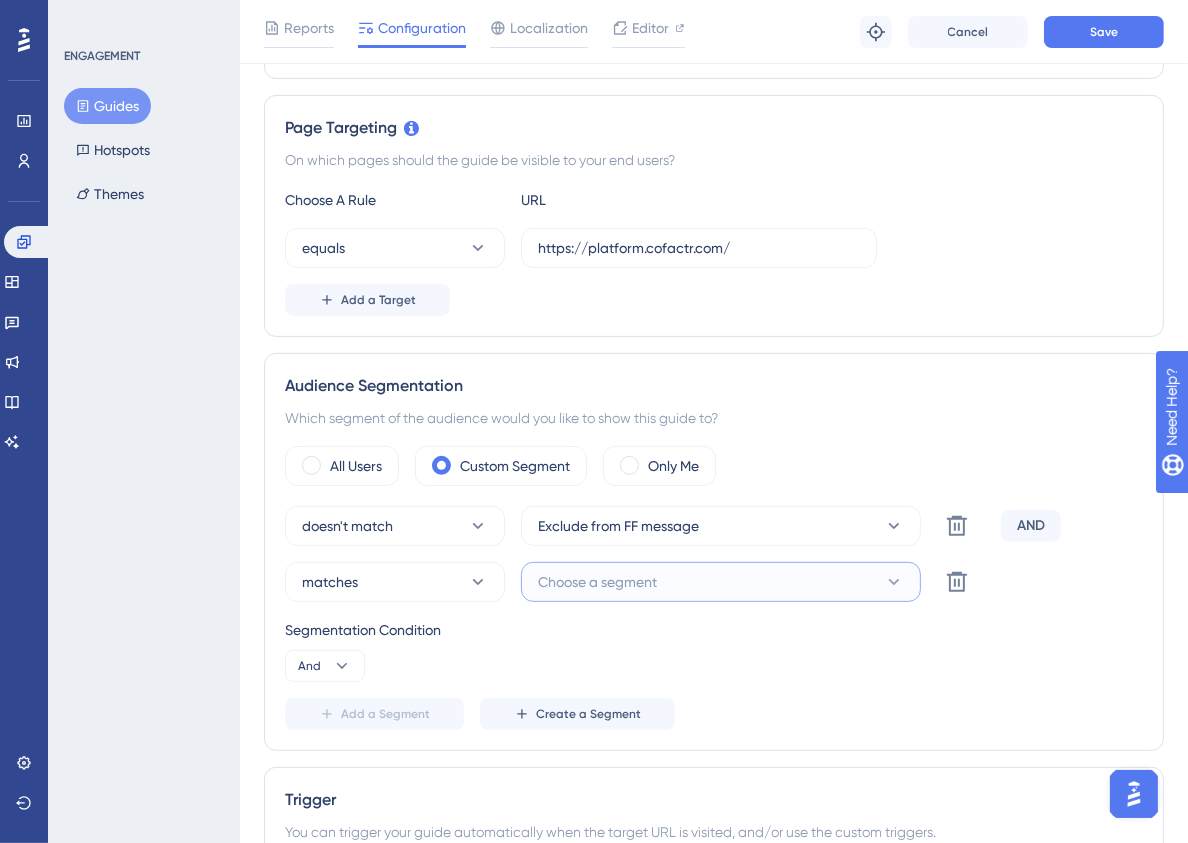 click on "Choose a segment" at bounding box center (721, 582) 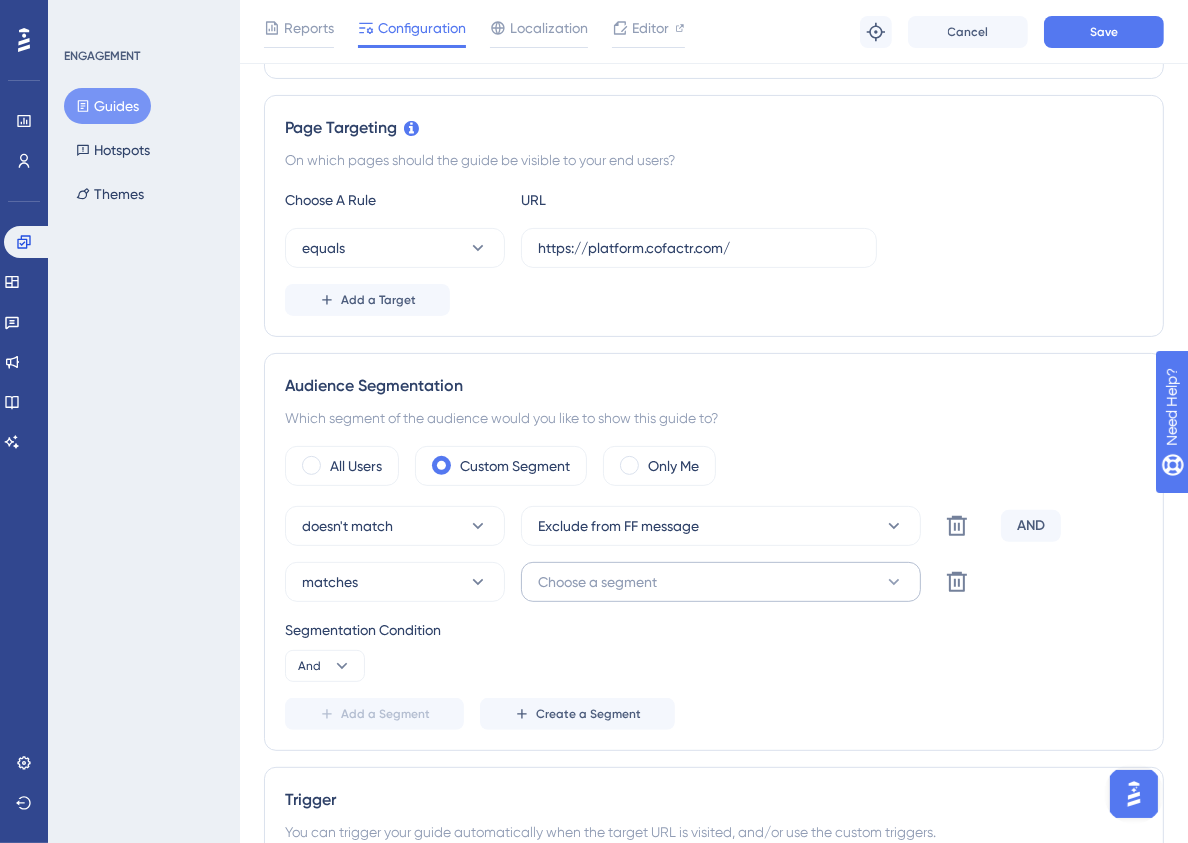 scroll, scrollTop: 810, scrollLeft: 0, axis: vertical 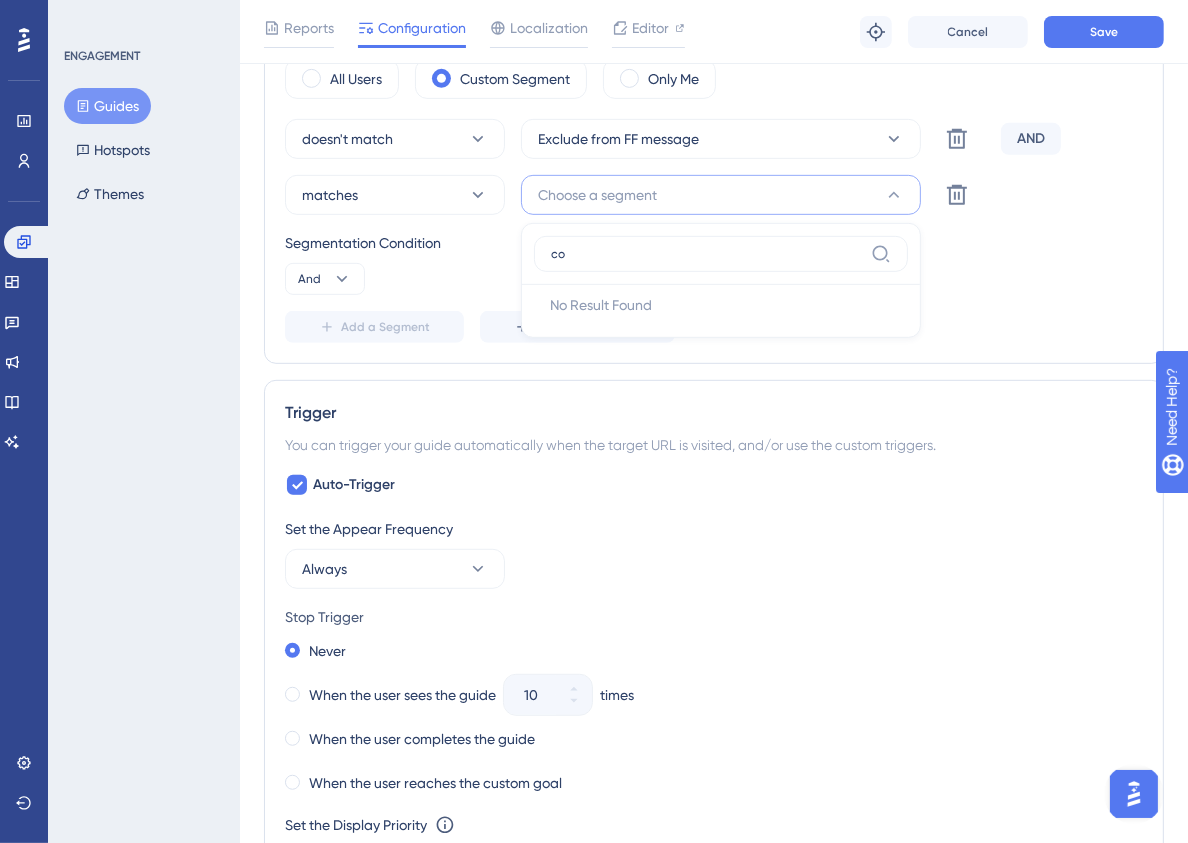 type on "c" 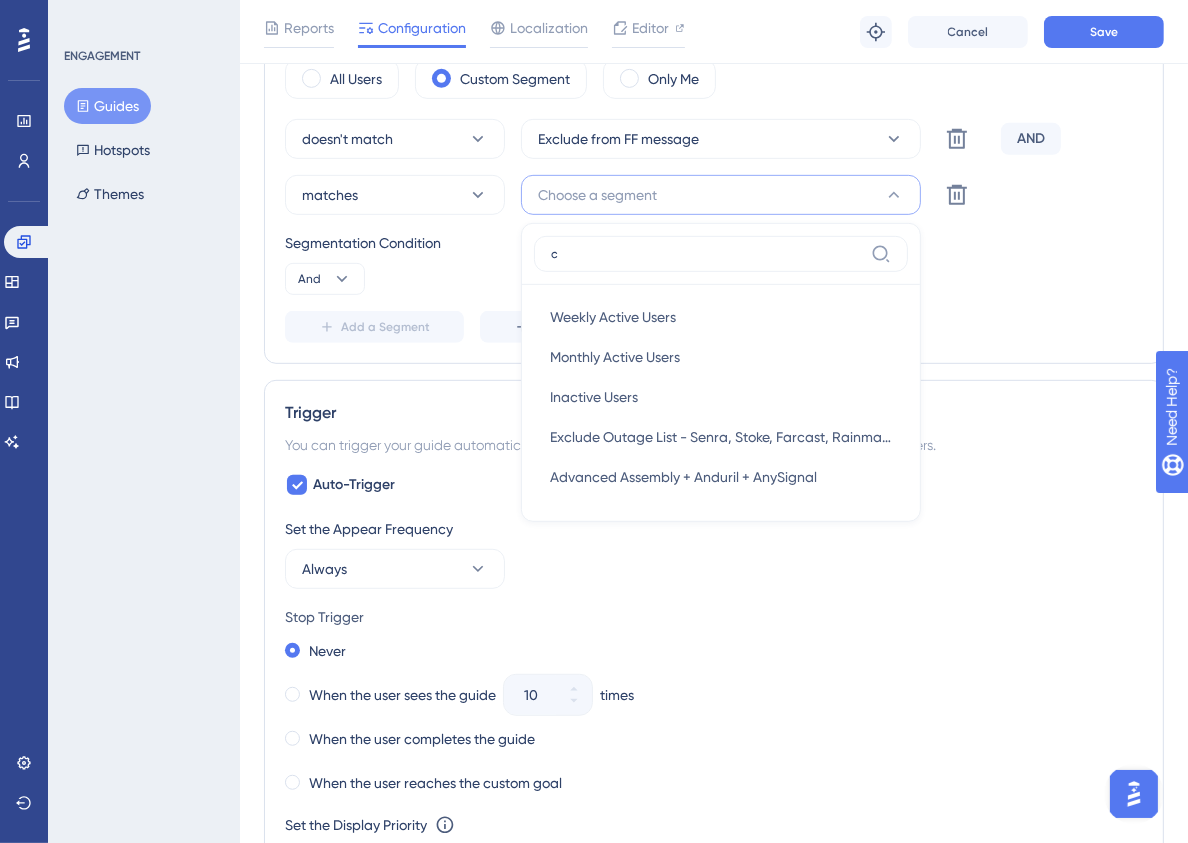 type 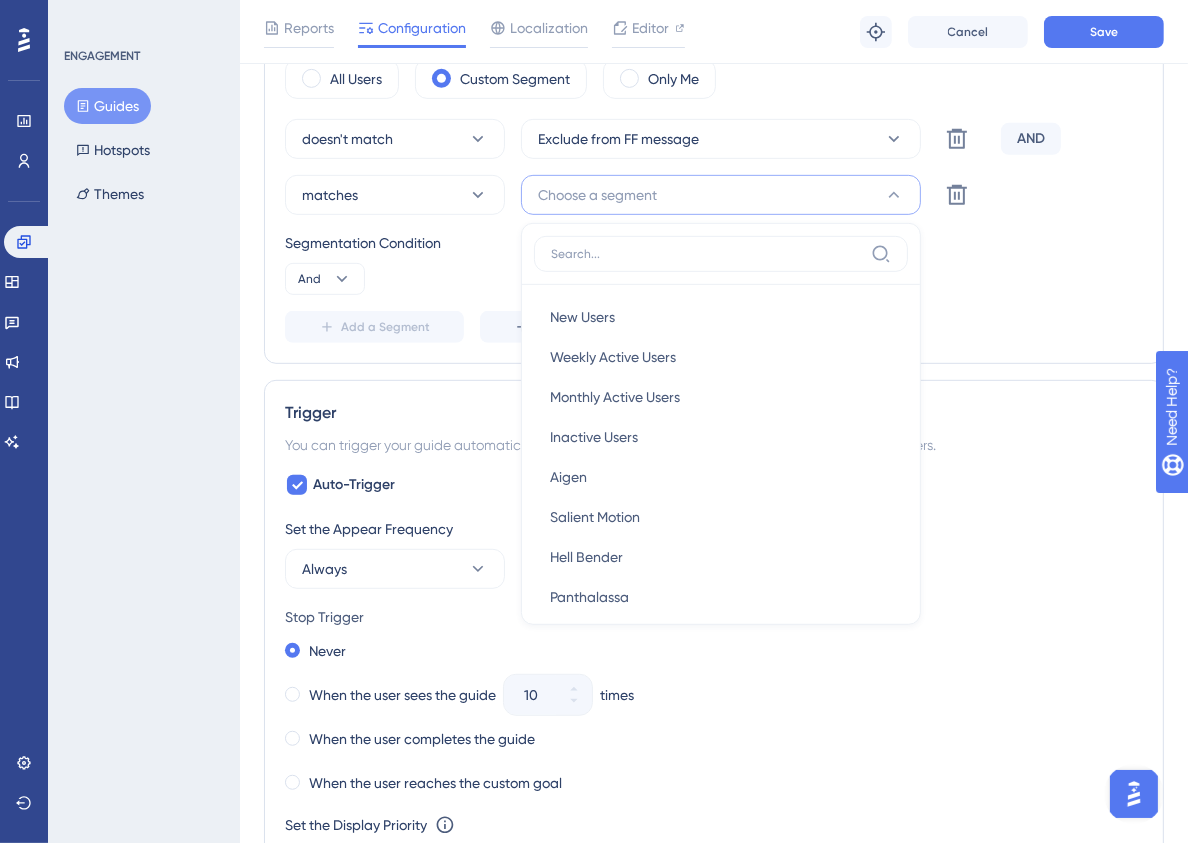 click on "Add a Segment Create a Segment" at bounding box center [714, 327] 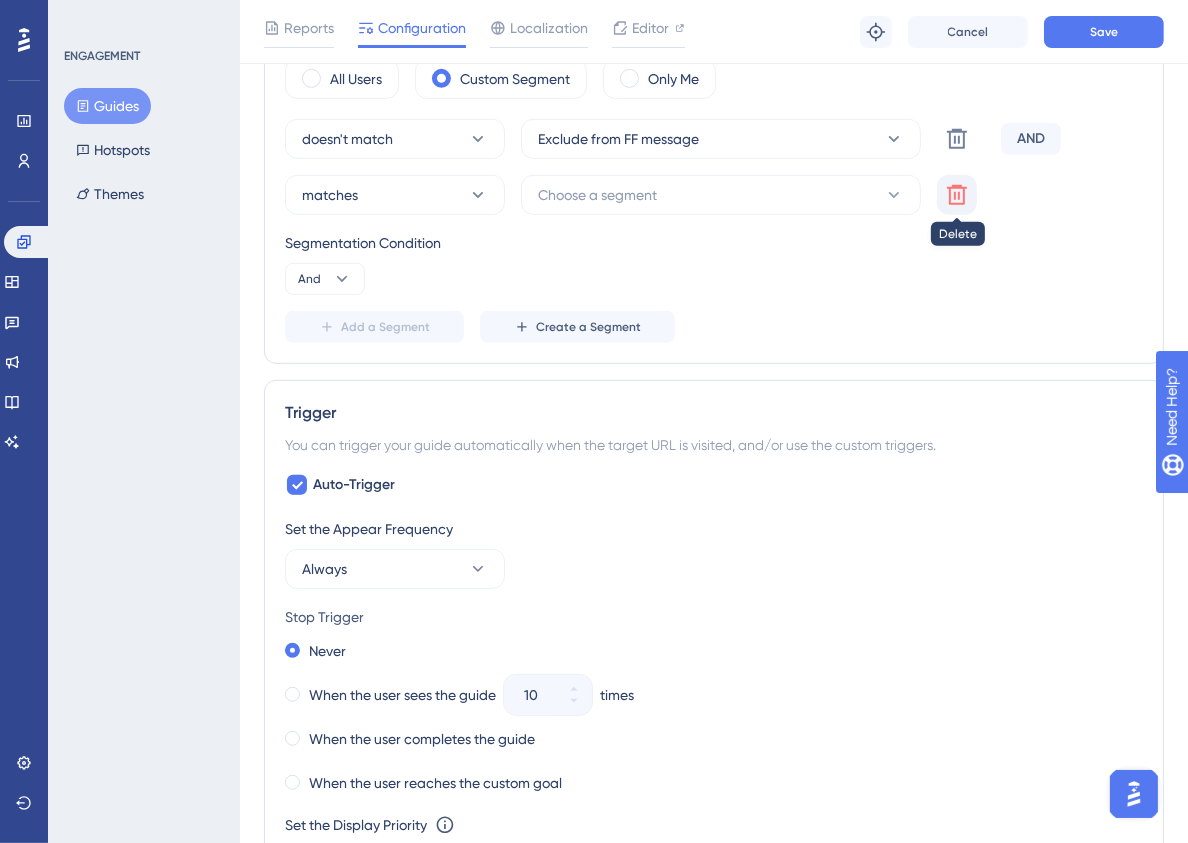 click 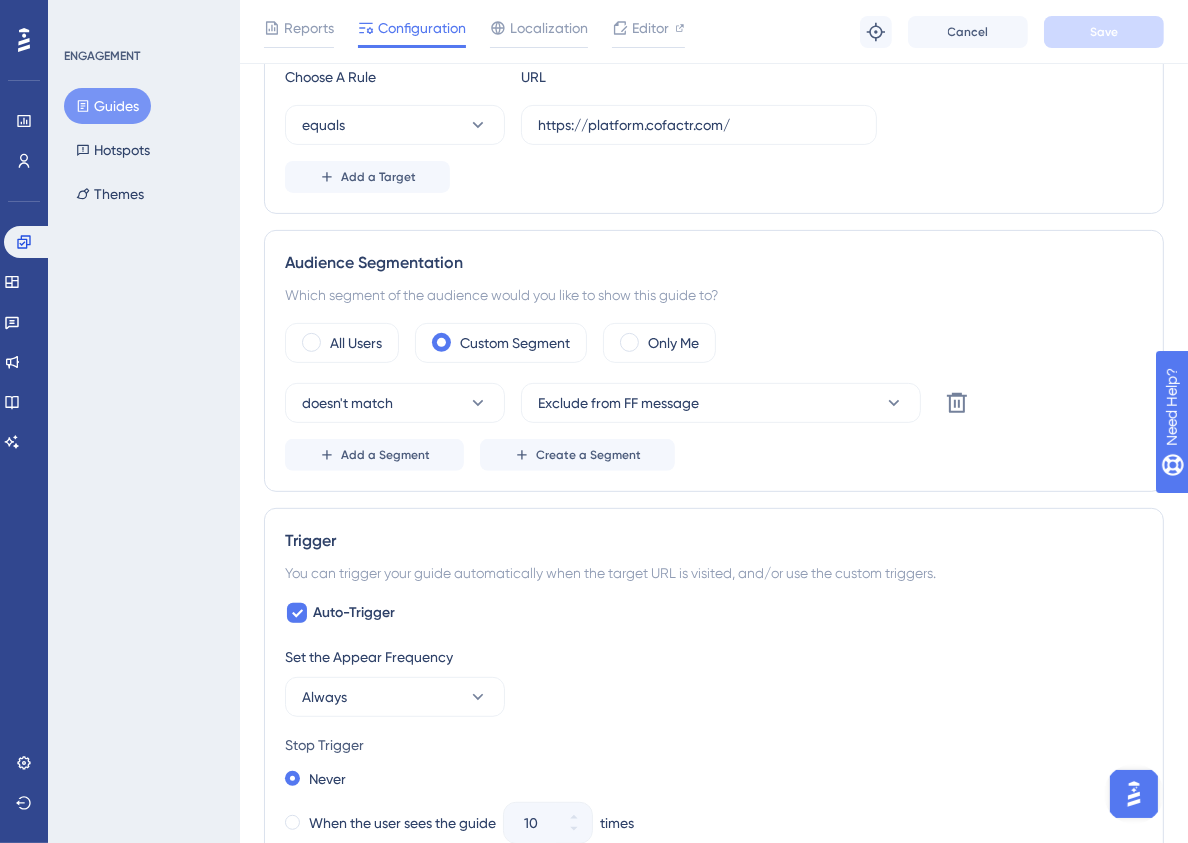 scroll, scrollTop: 539, scrollLeft: 0, axis: vertical 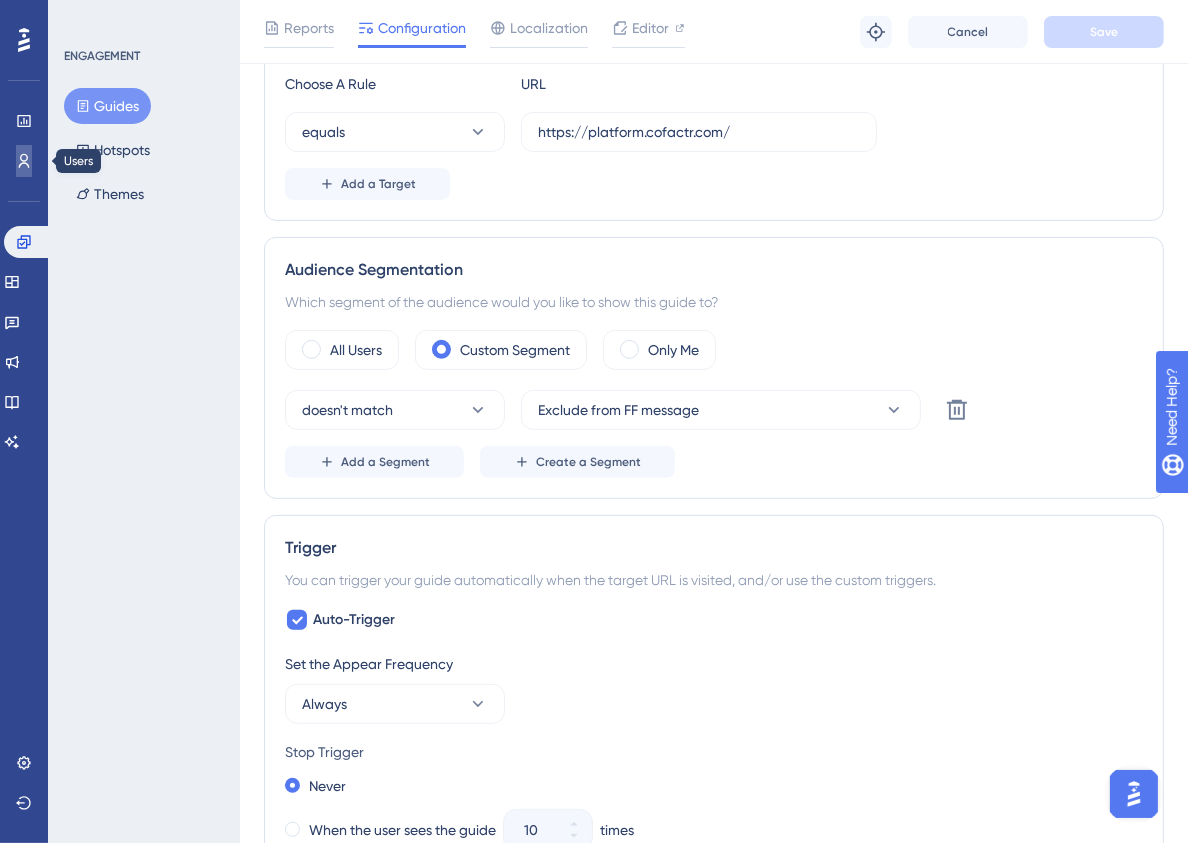 click 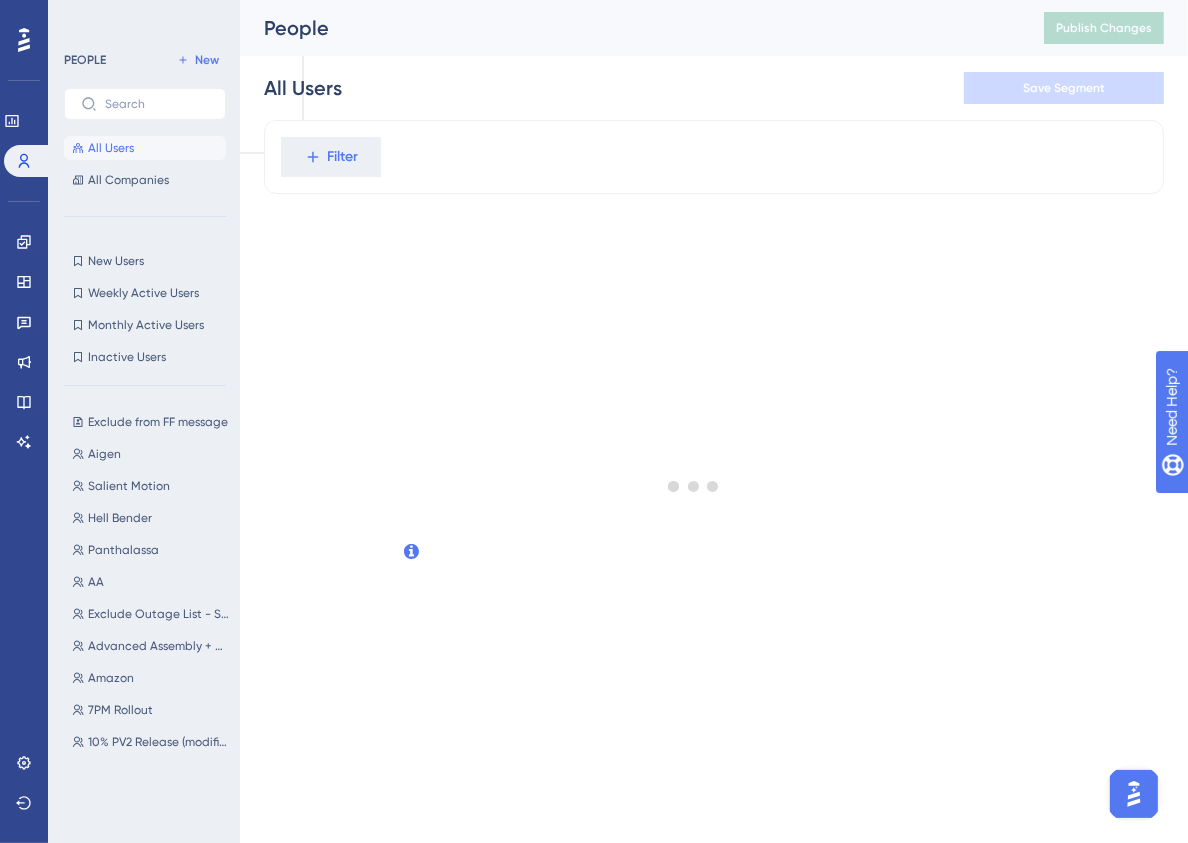 scroll, scrollTop: 0, scrollLeft: 0, axis: both 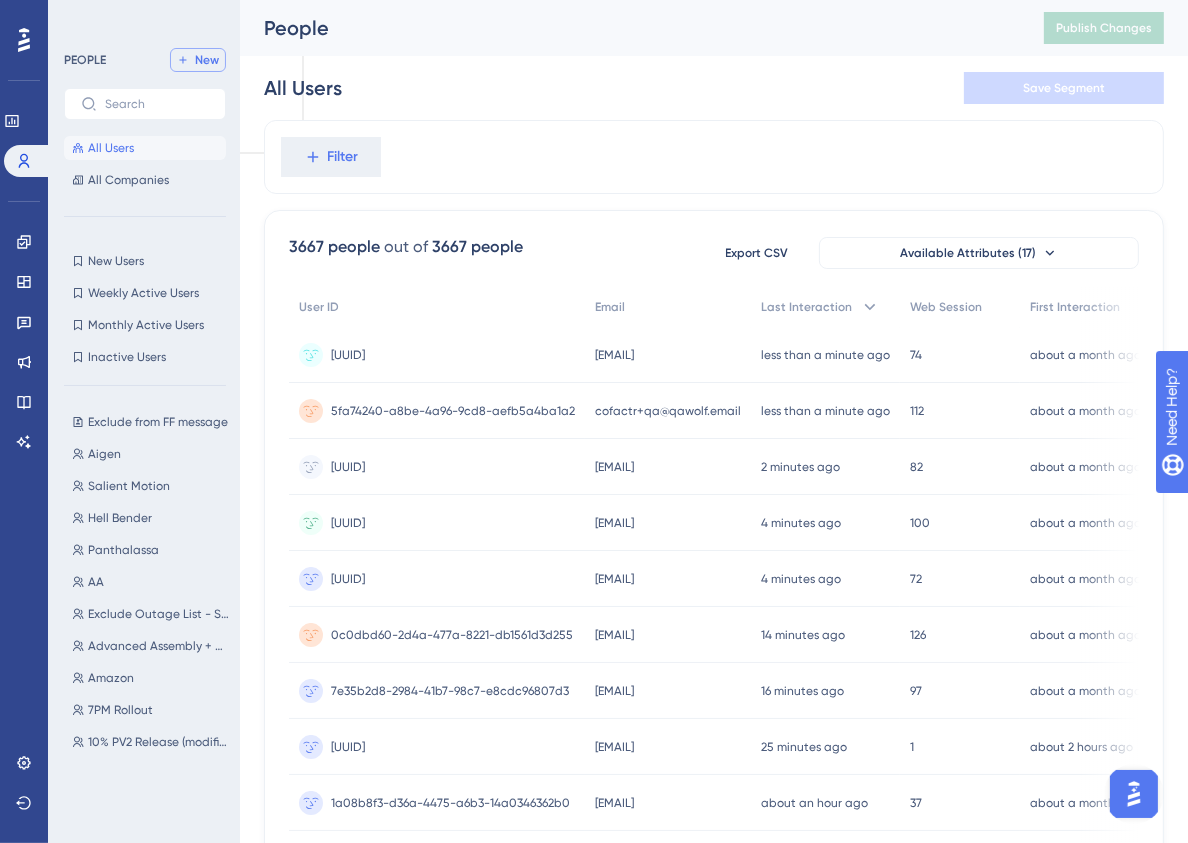 click on "New" at bounding box center (207, 60) 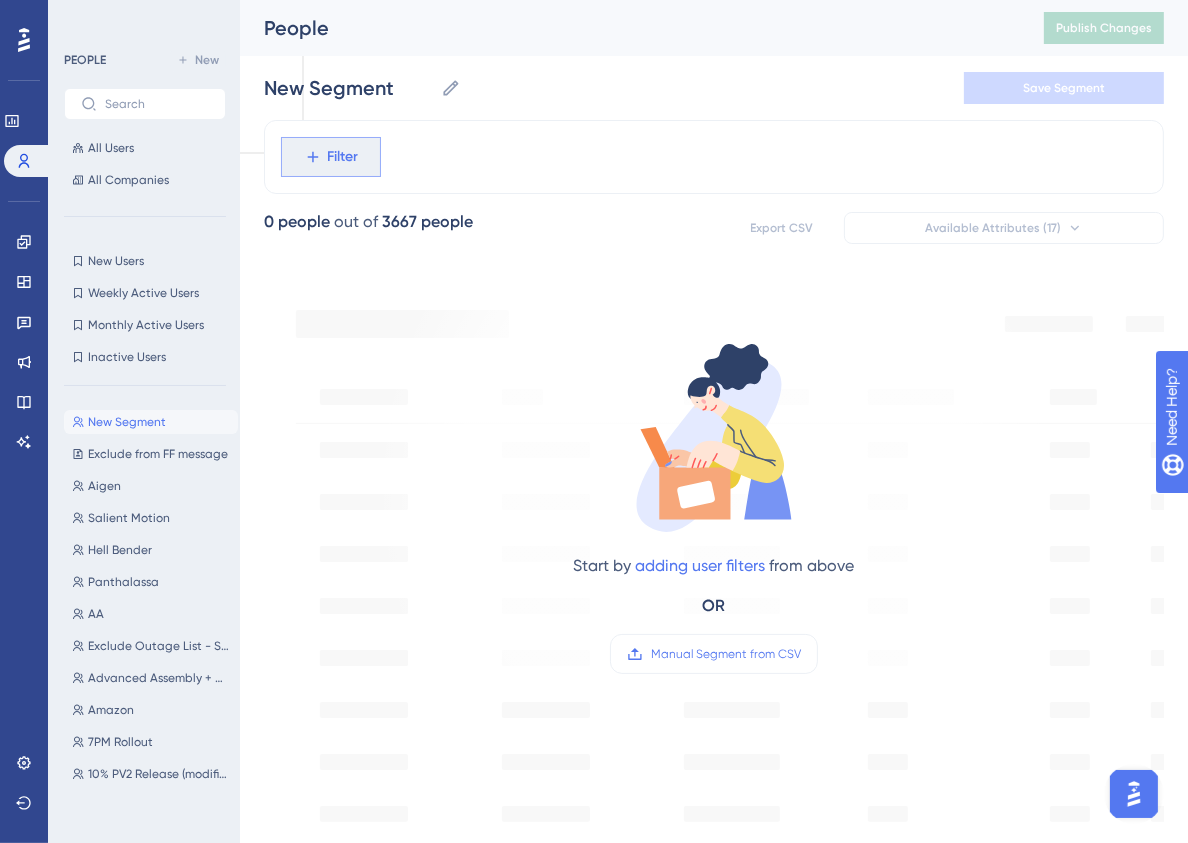 click on "Filter" at bounding box center [331, 157] 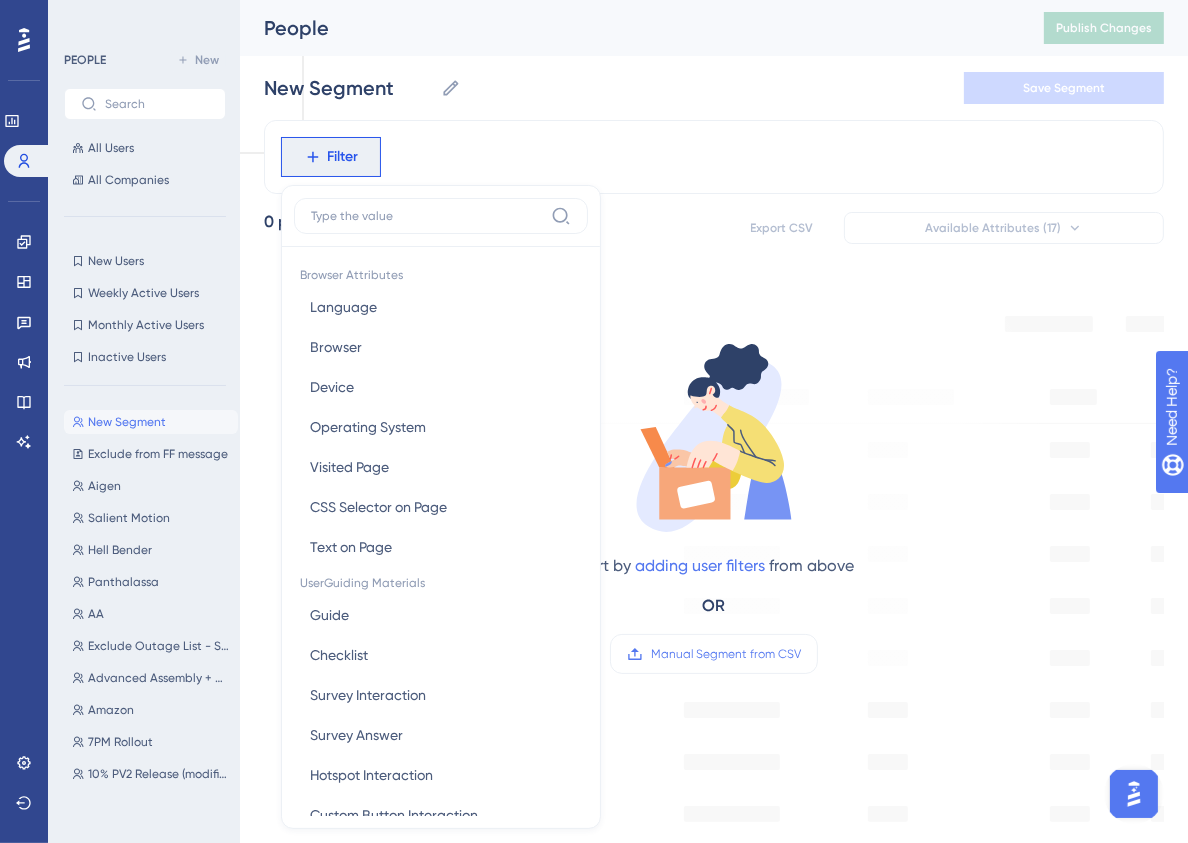 scroll, scrollTop: 72, scrollLeft: 0, axis: vertical 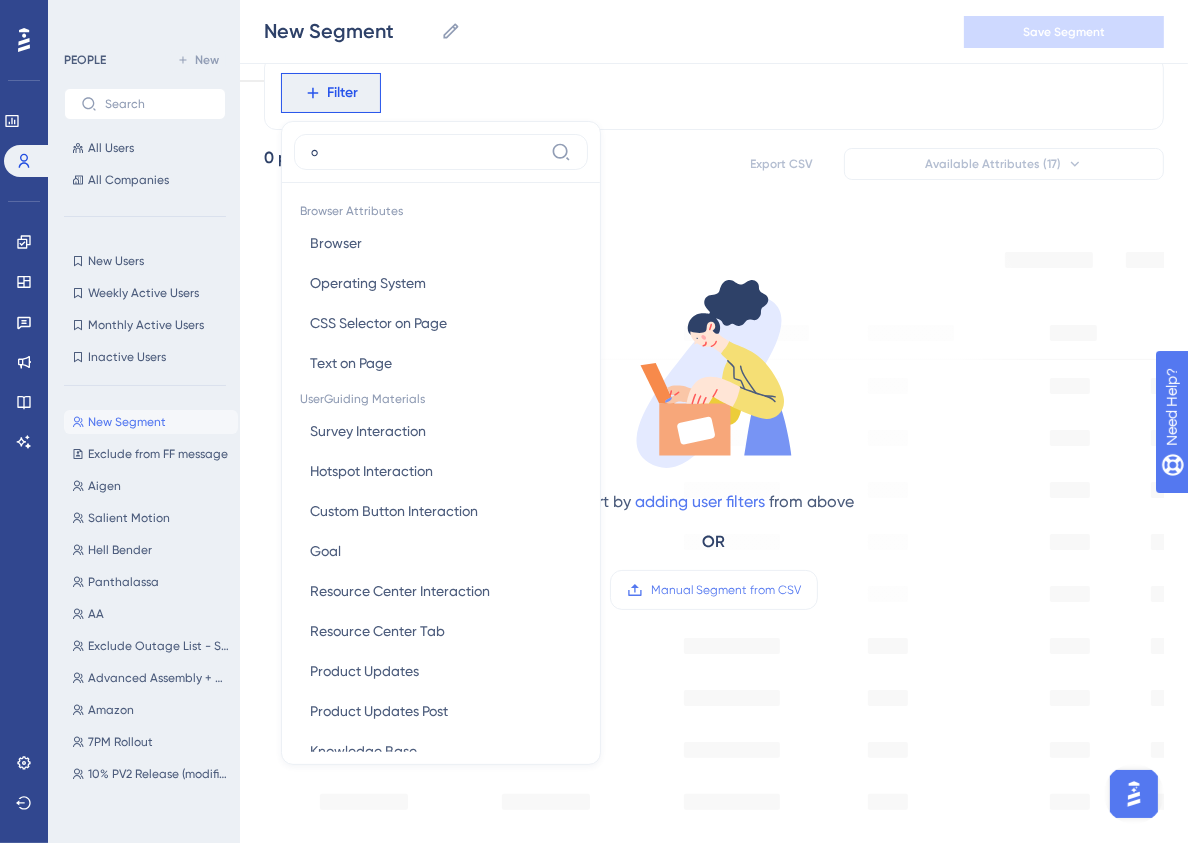 type on "or" 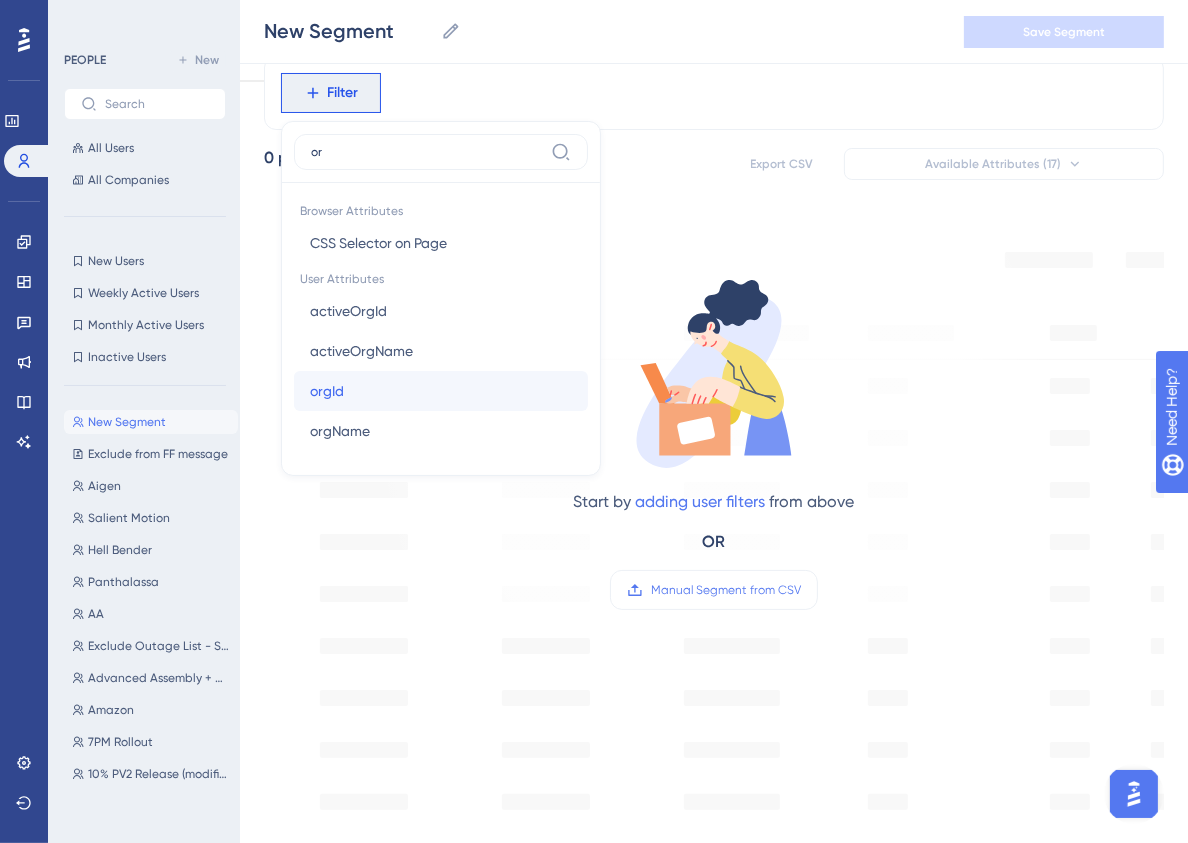 click on "orgId orgId" at bounding box center [441, 391] 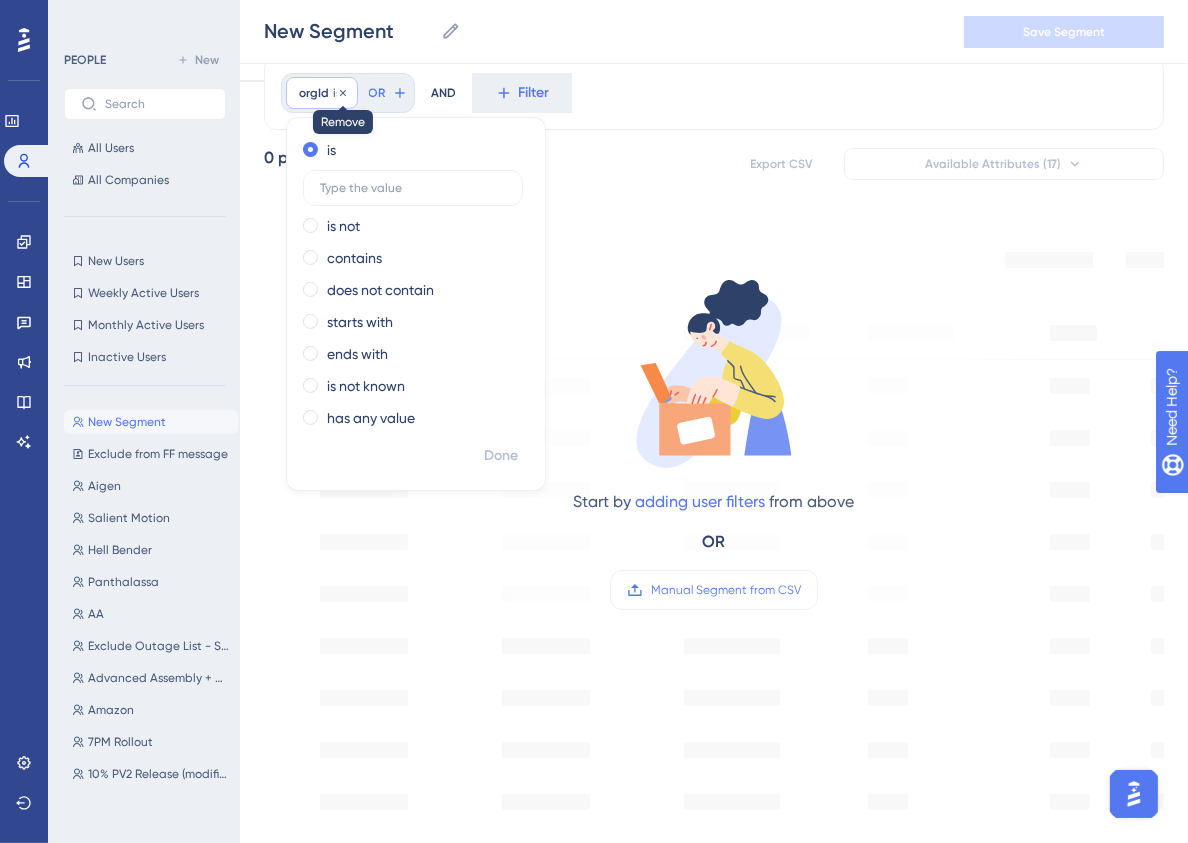 click at bounding box center (343, 93) 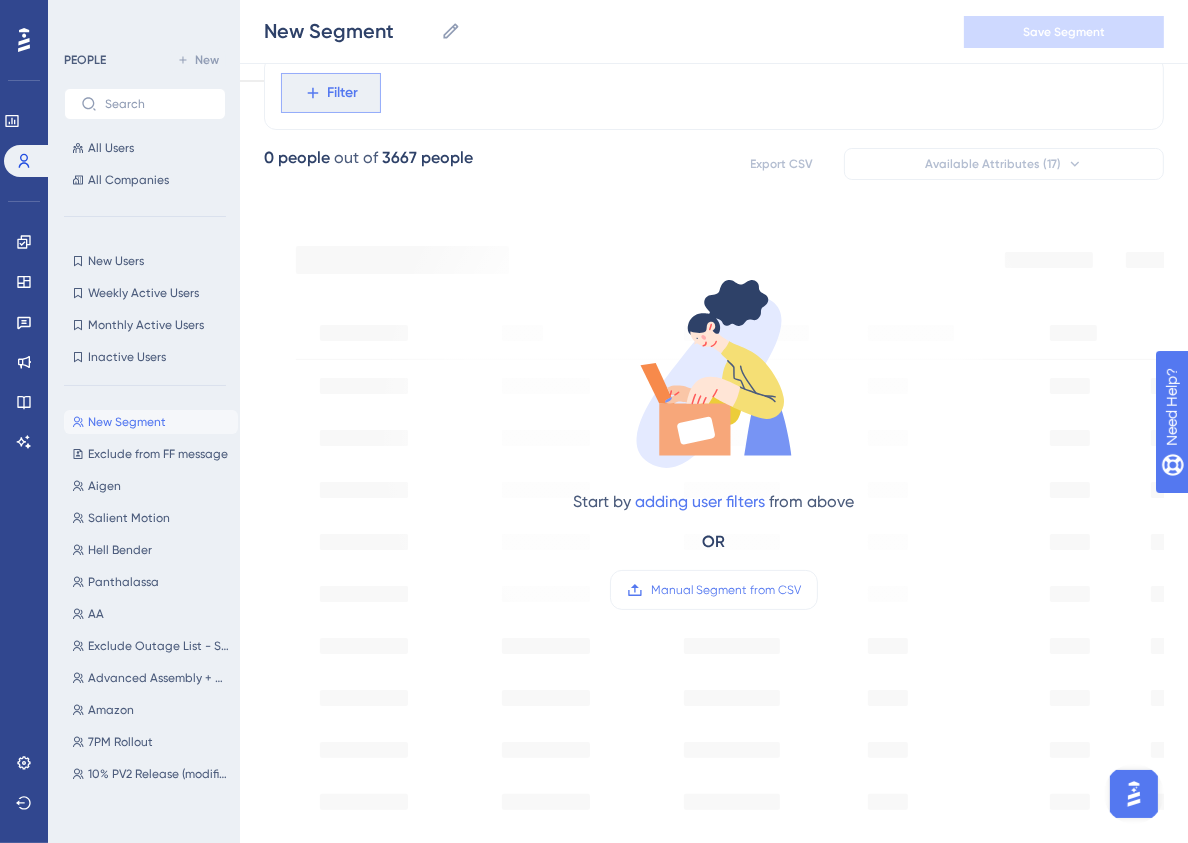 click on "Filter" at bounding box center [343, 93] 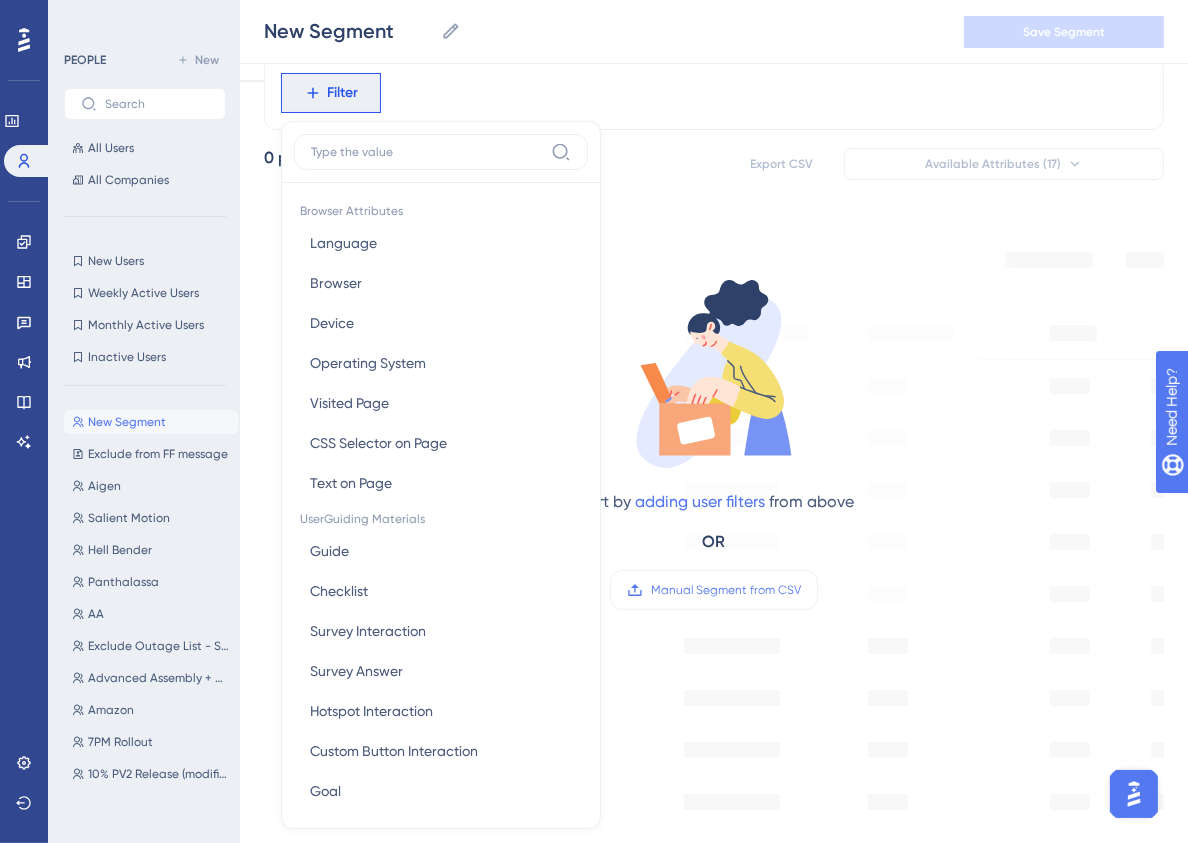 scroll, scrollTop: 125, scrollLeft: 0, axis: vertical 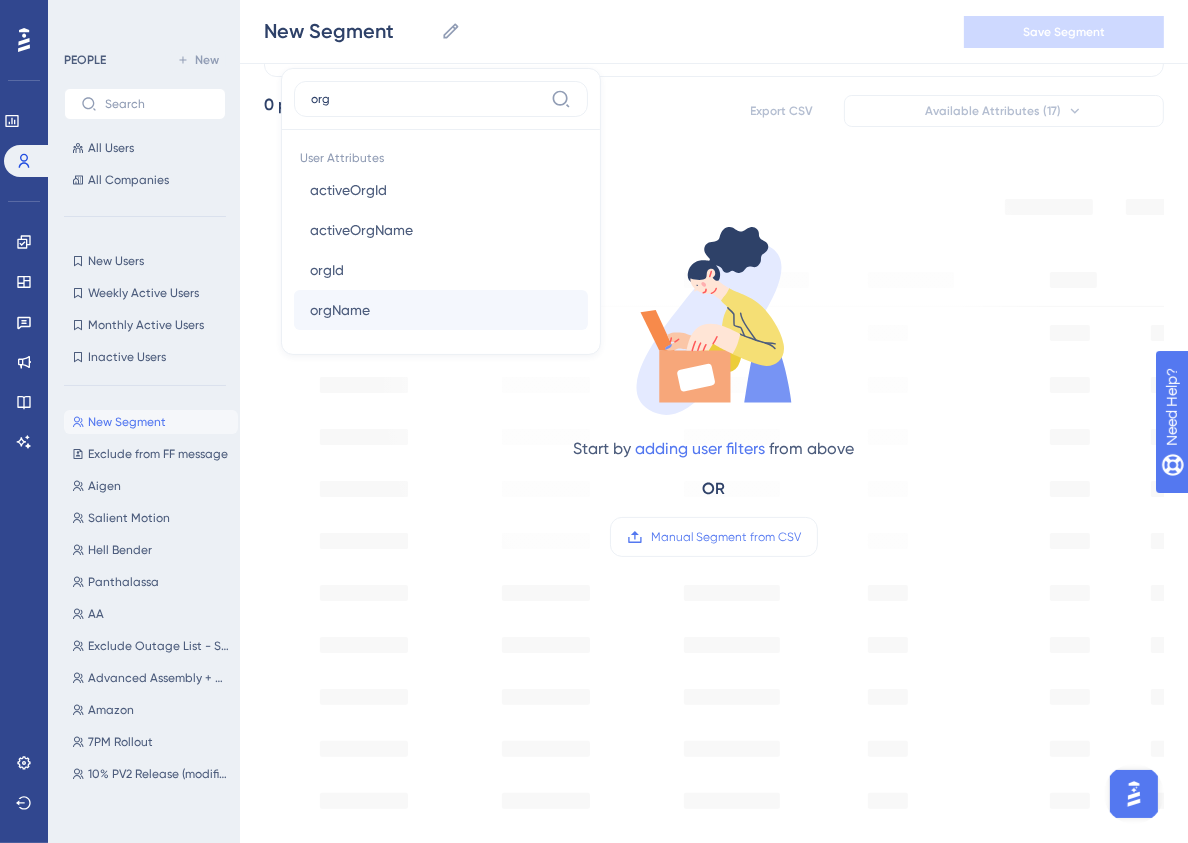 type on "org" 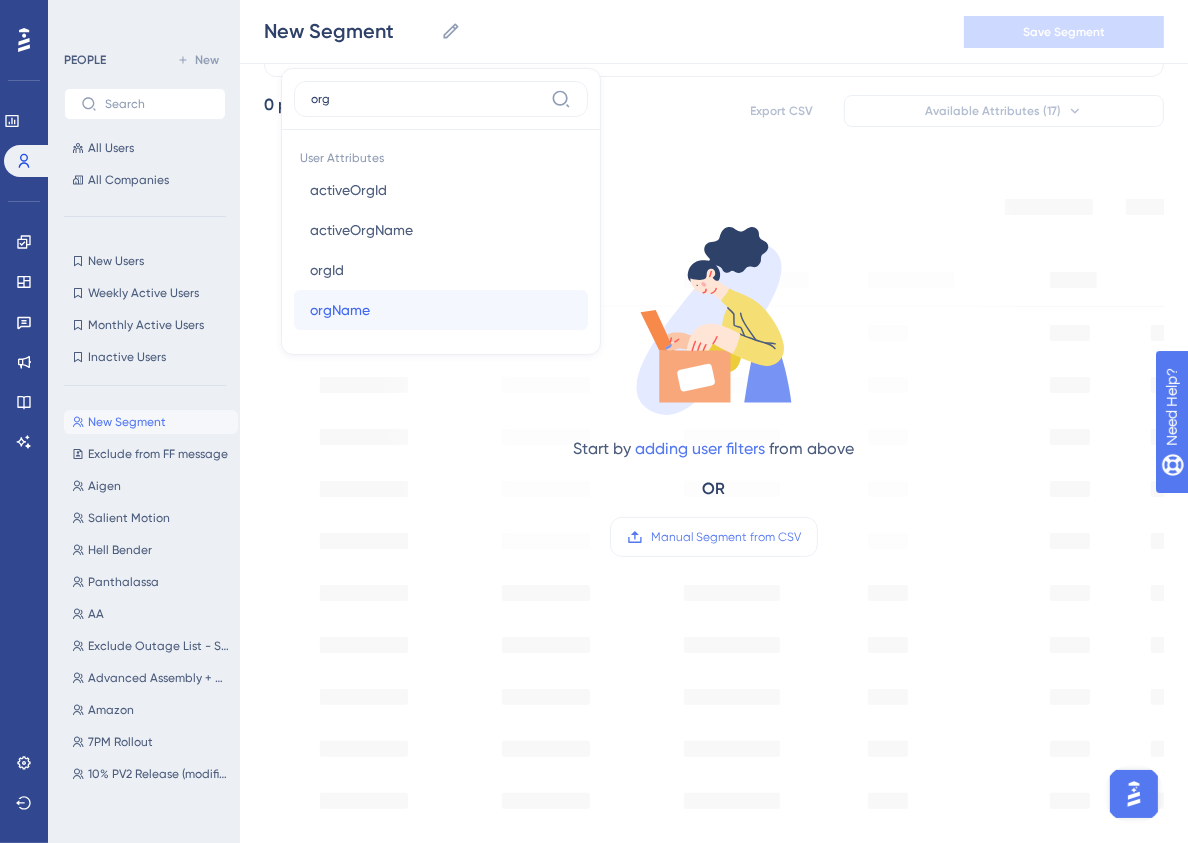 click on "orgName orgName" at bounding box center (441, 310) 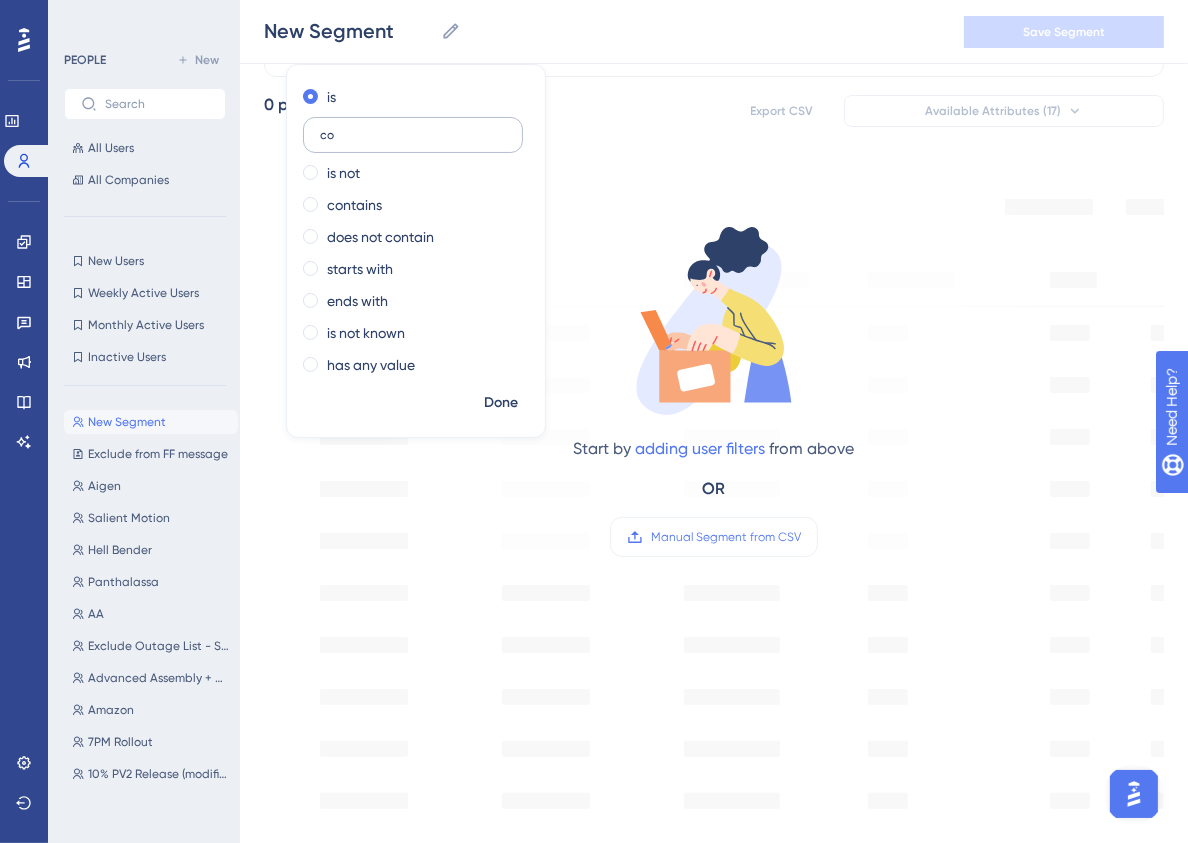 type on "c" 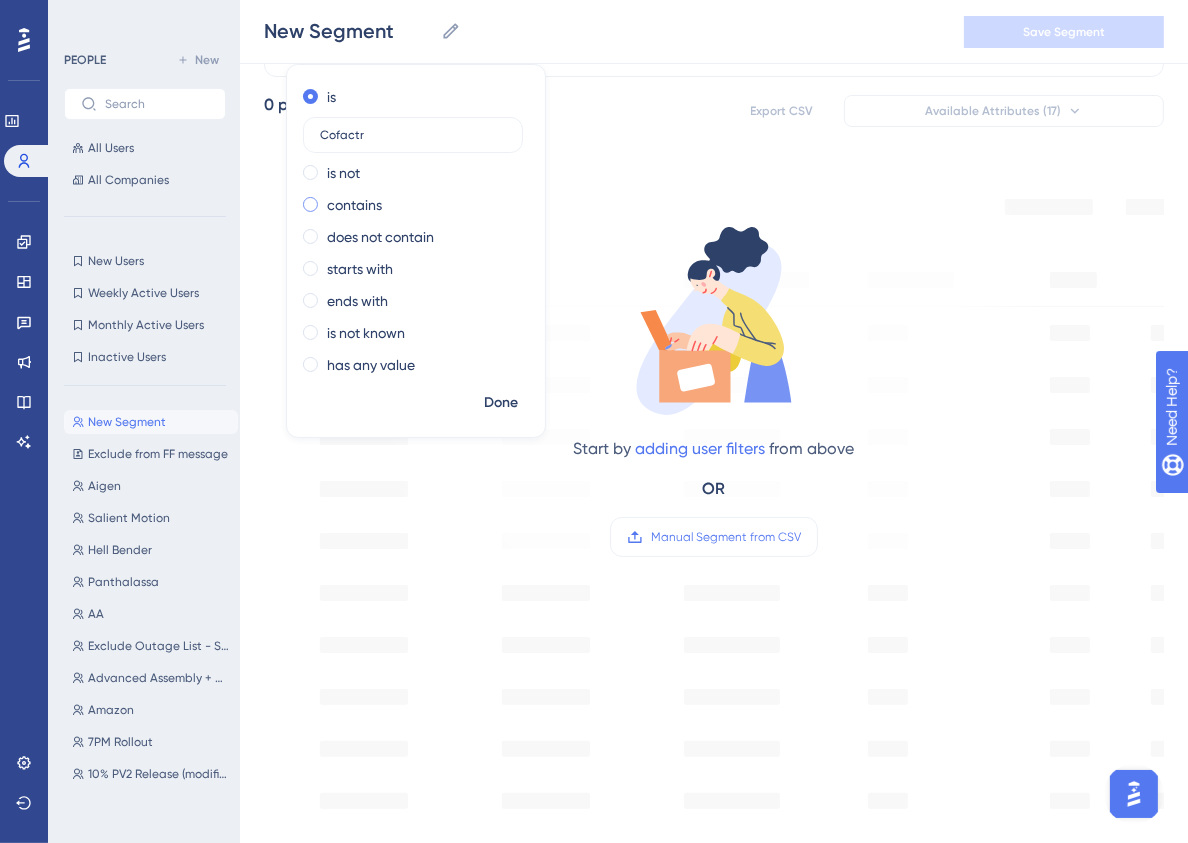 type on "Cofactr" 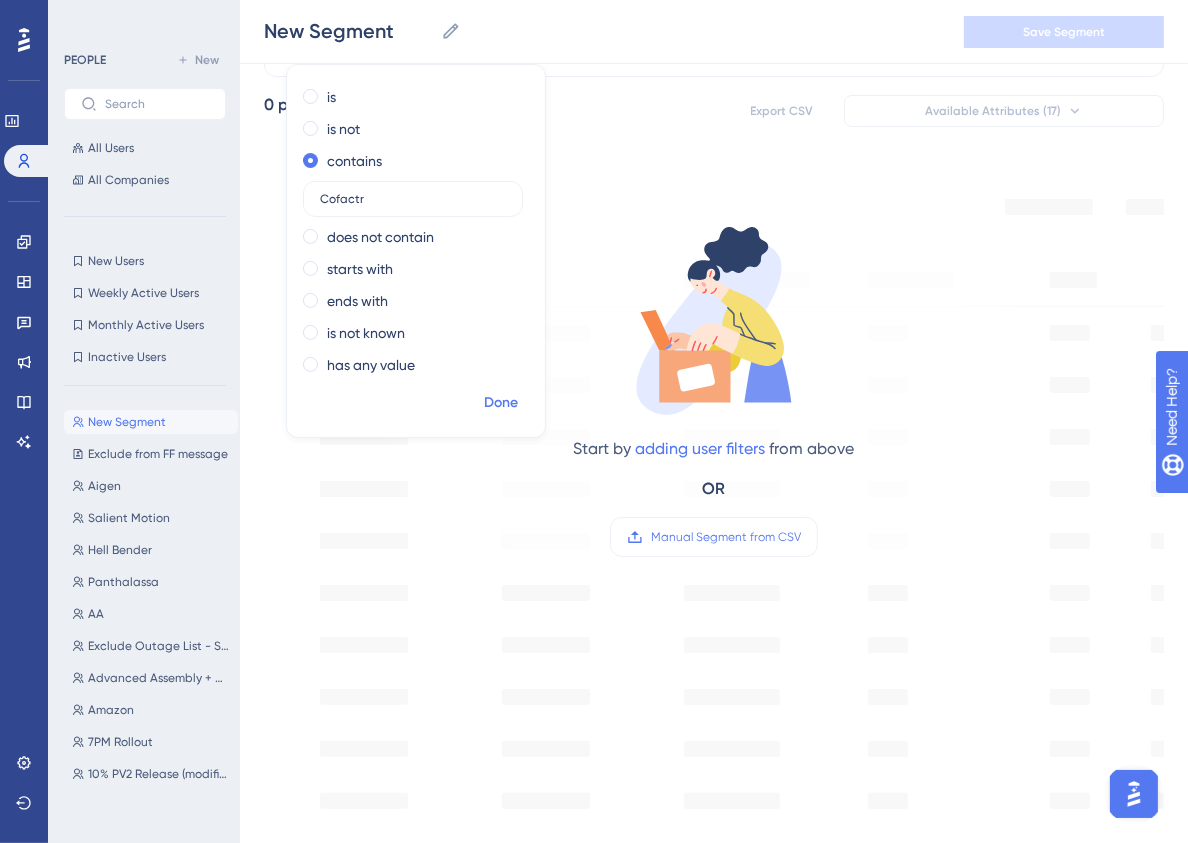 click on "Done" at bounding box center [501, 403] 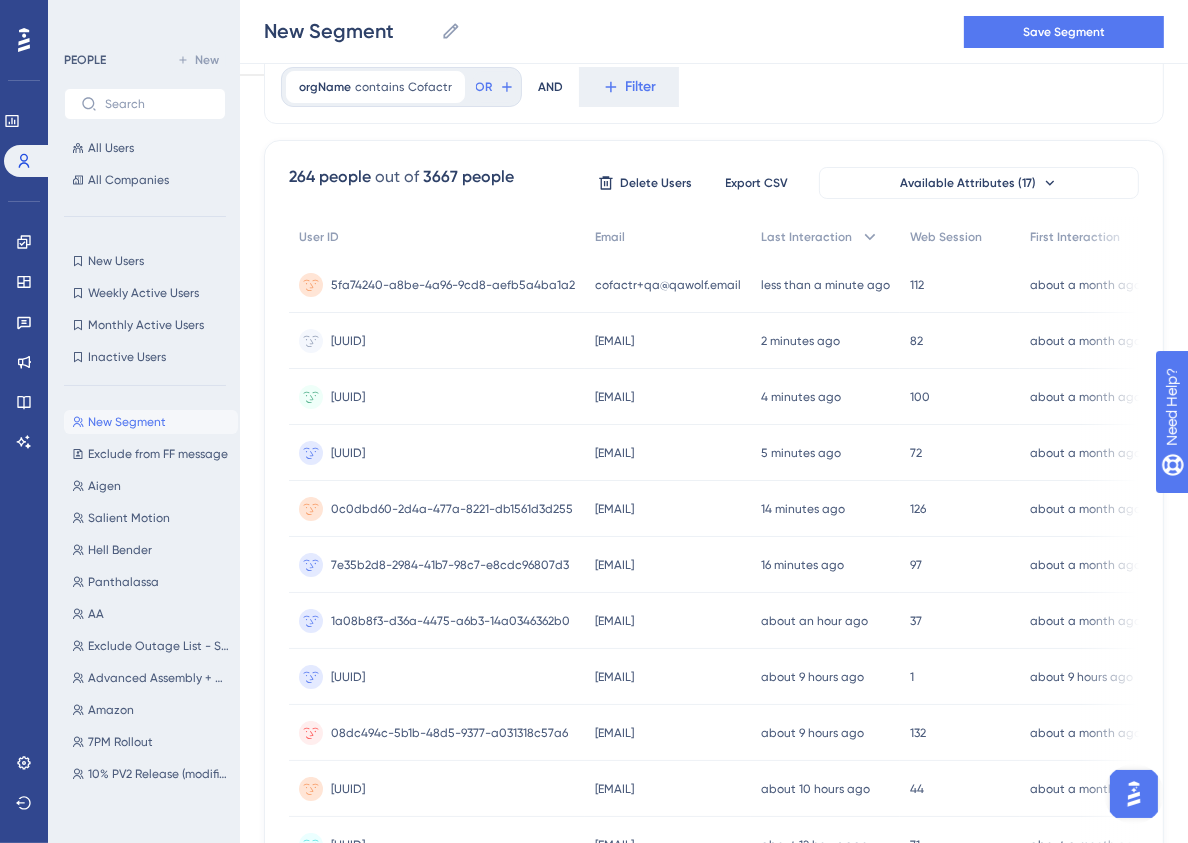 scroll, scrollTop: 0, scrollLeft: 0, axis: both 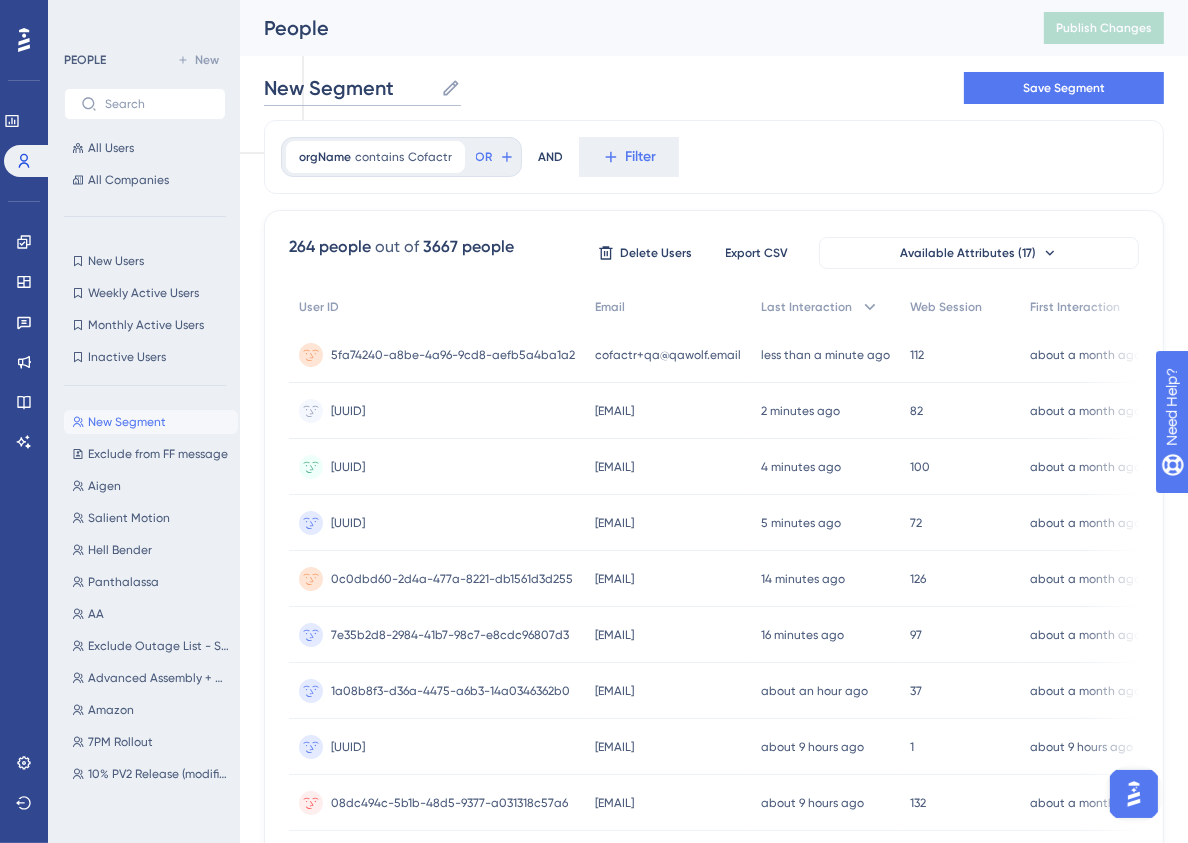 click on "New Segment" at bounding box center [348, 88] 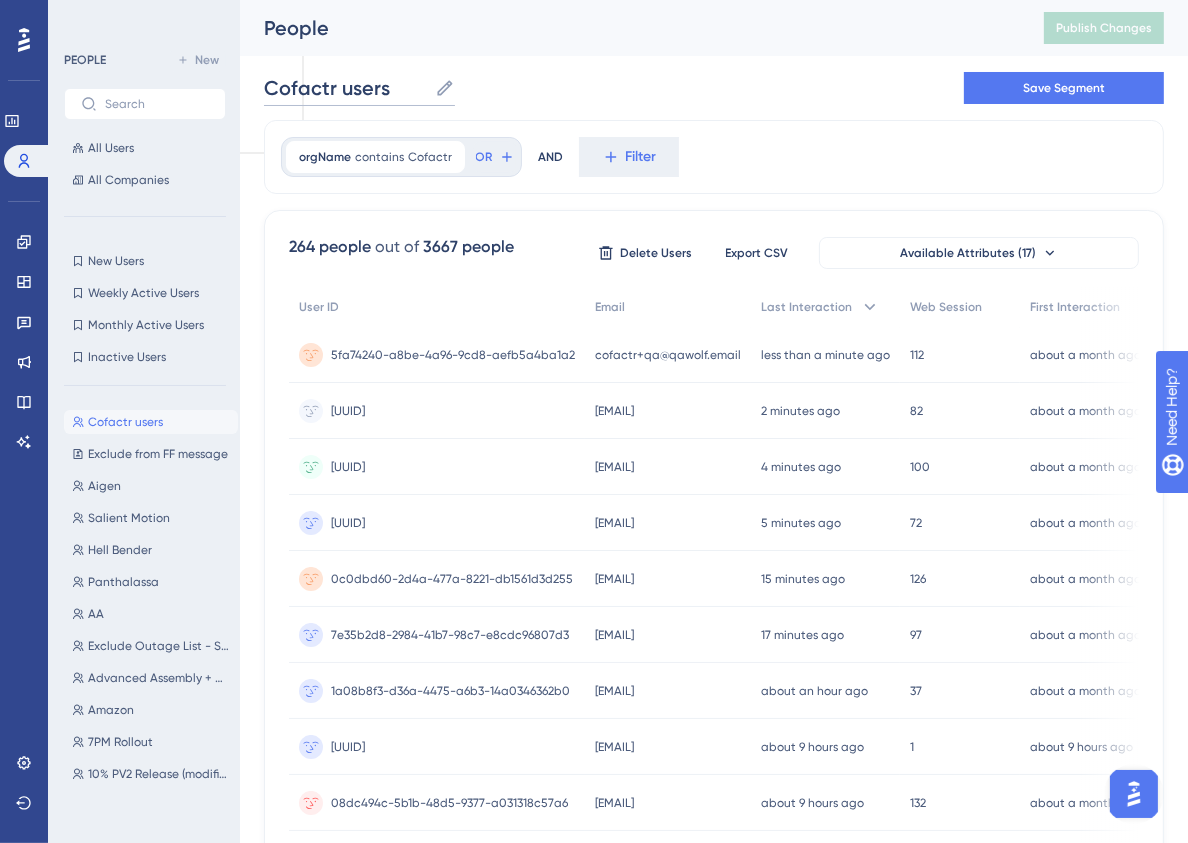 type on "Cofactr users" 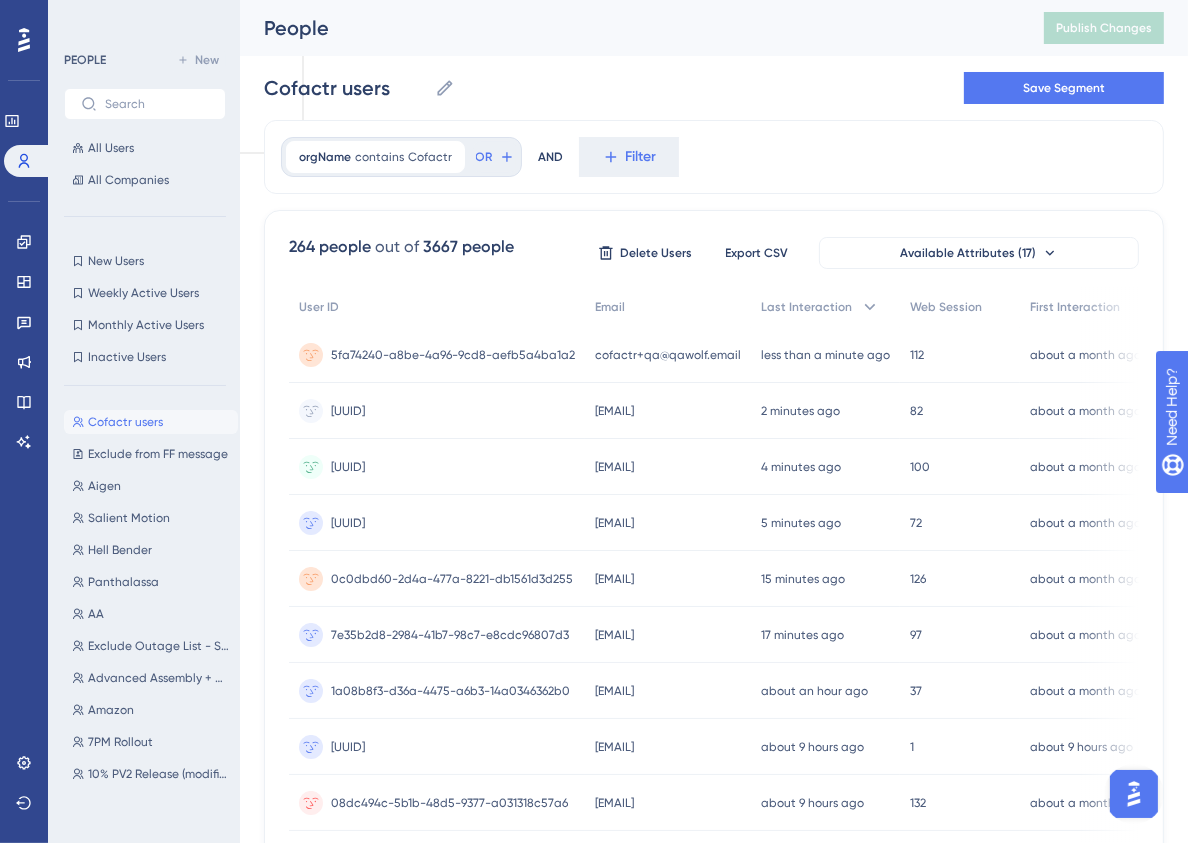 click on "[PRODUCT] users [PRODUCT] users Save Segment" at bounding box center (714, 88) 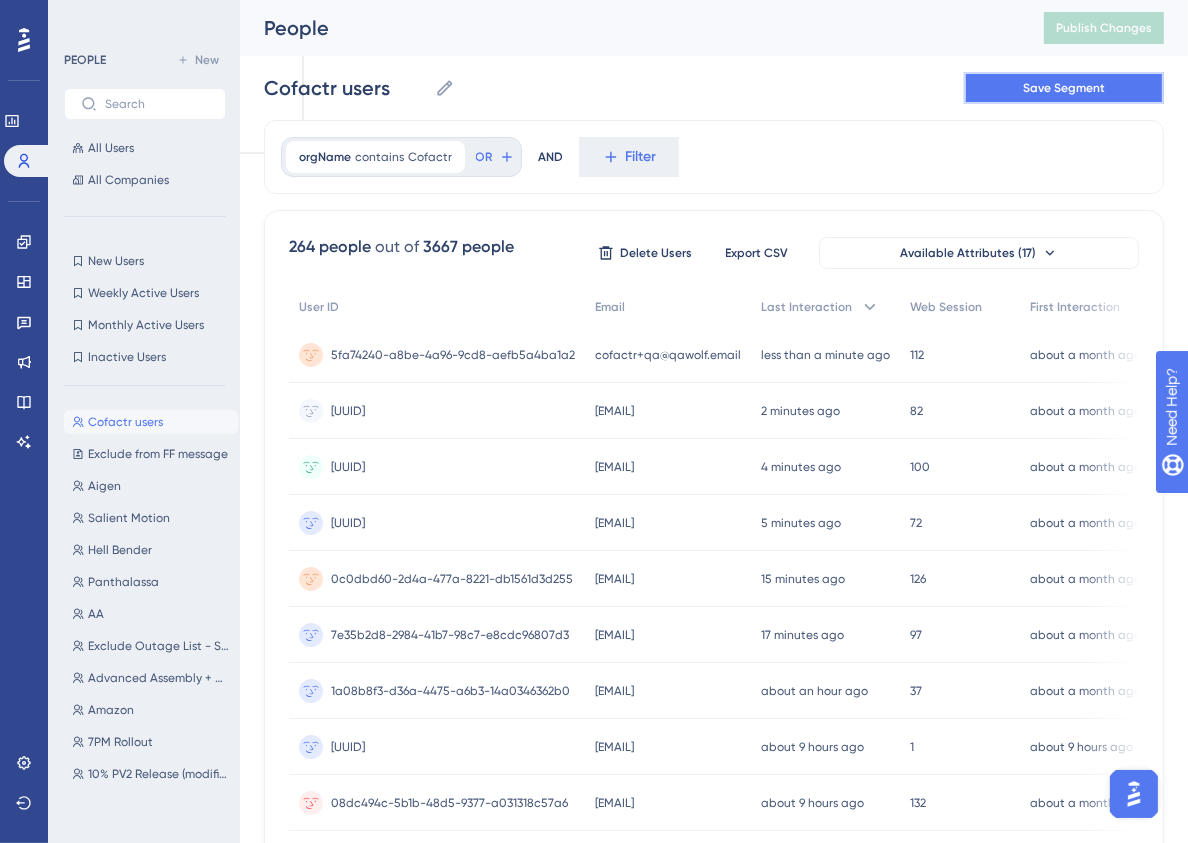 click on "Save Segment" at bounding box center (1064, 88) 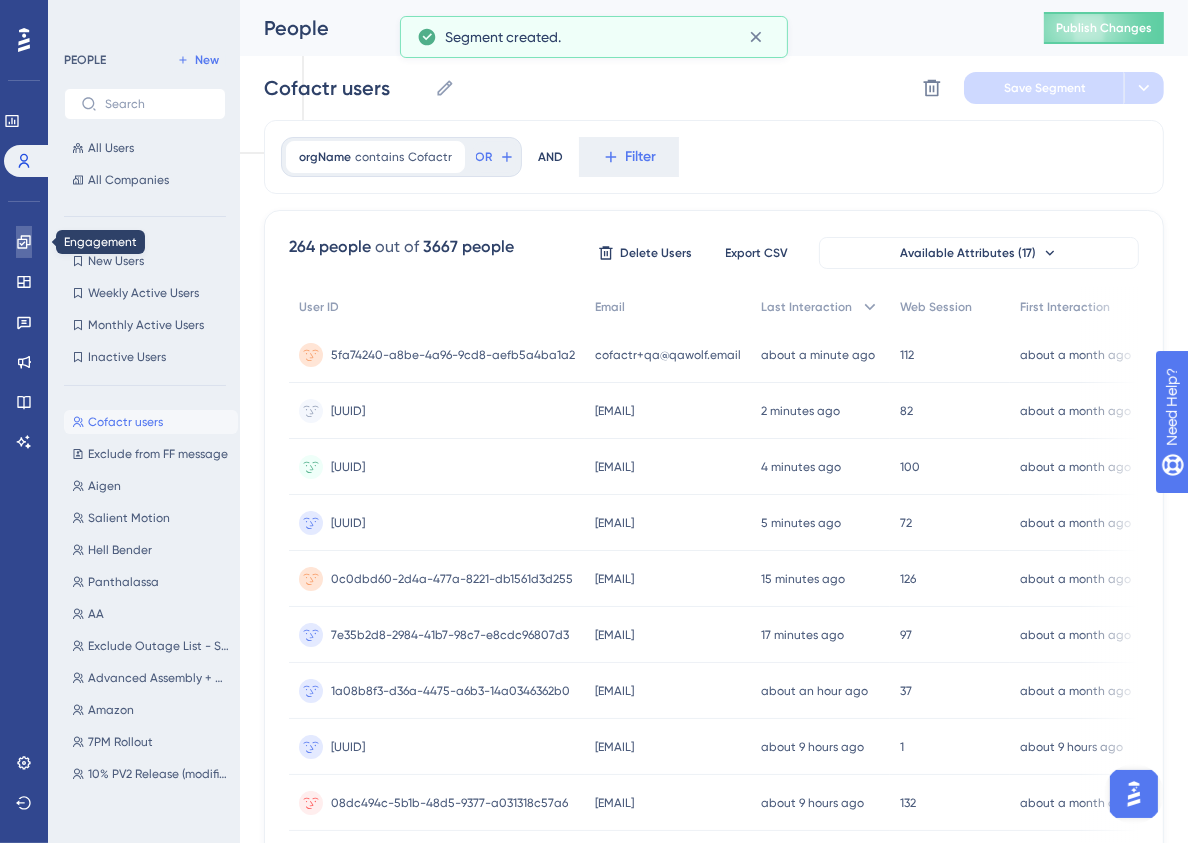 click 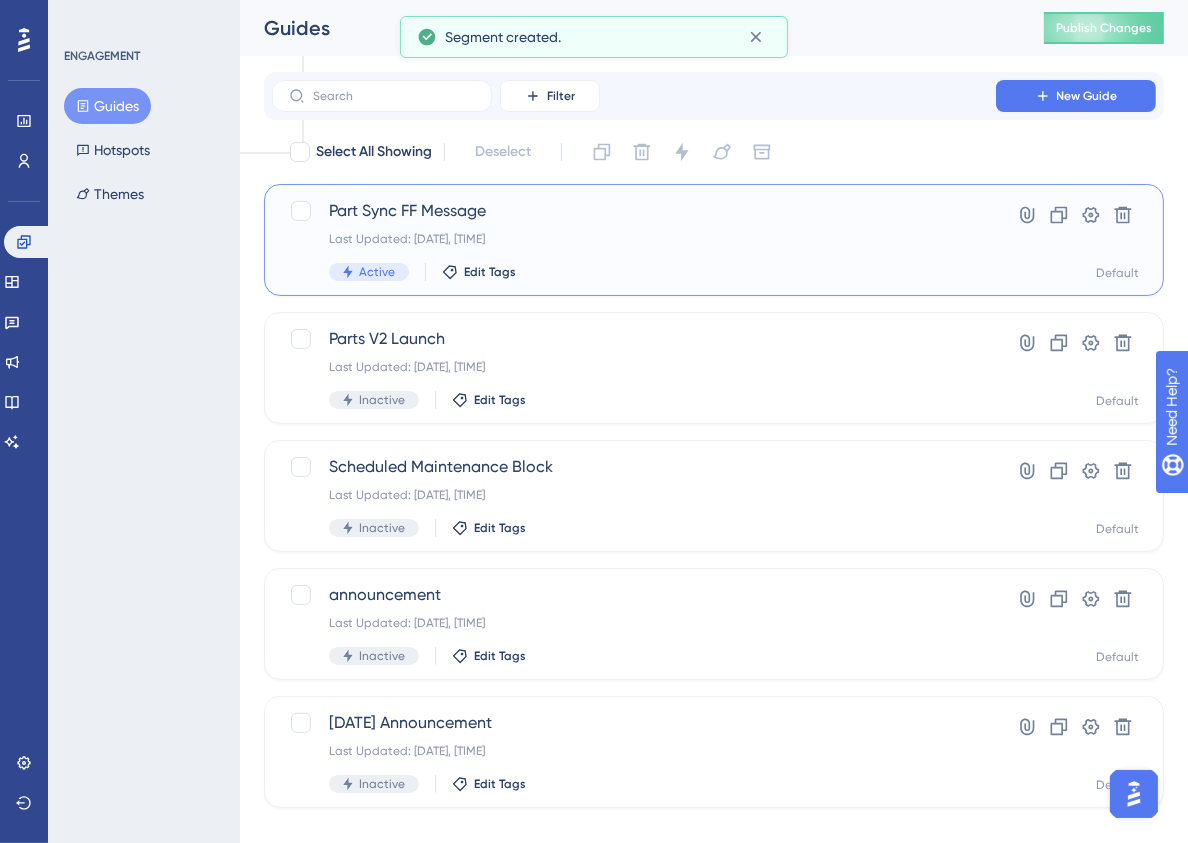 click on "Active Edit Tags" at bounding box center [634, 272] 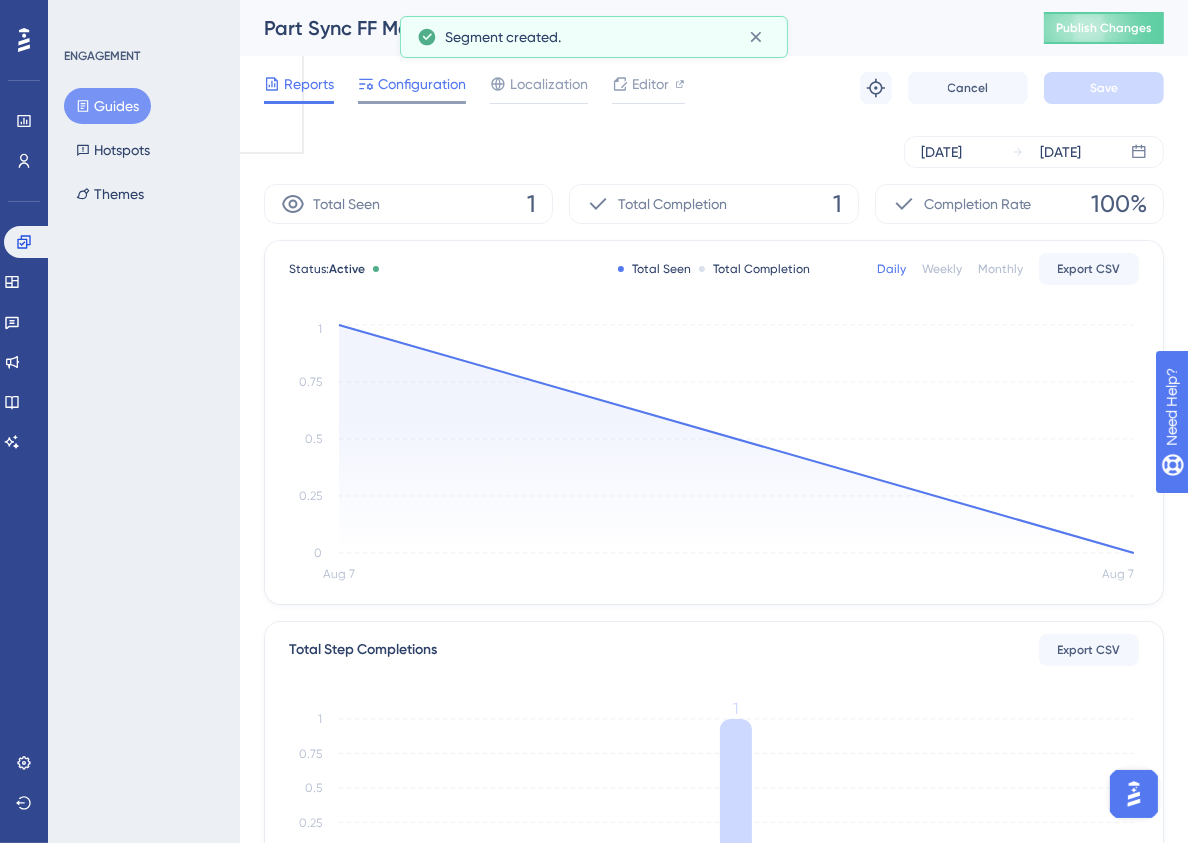 click on "Configuration" at bounding box center [422, 84] 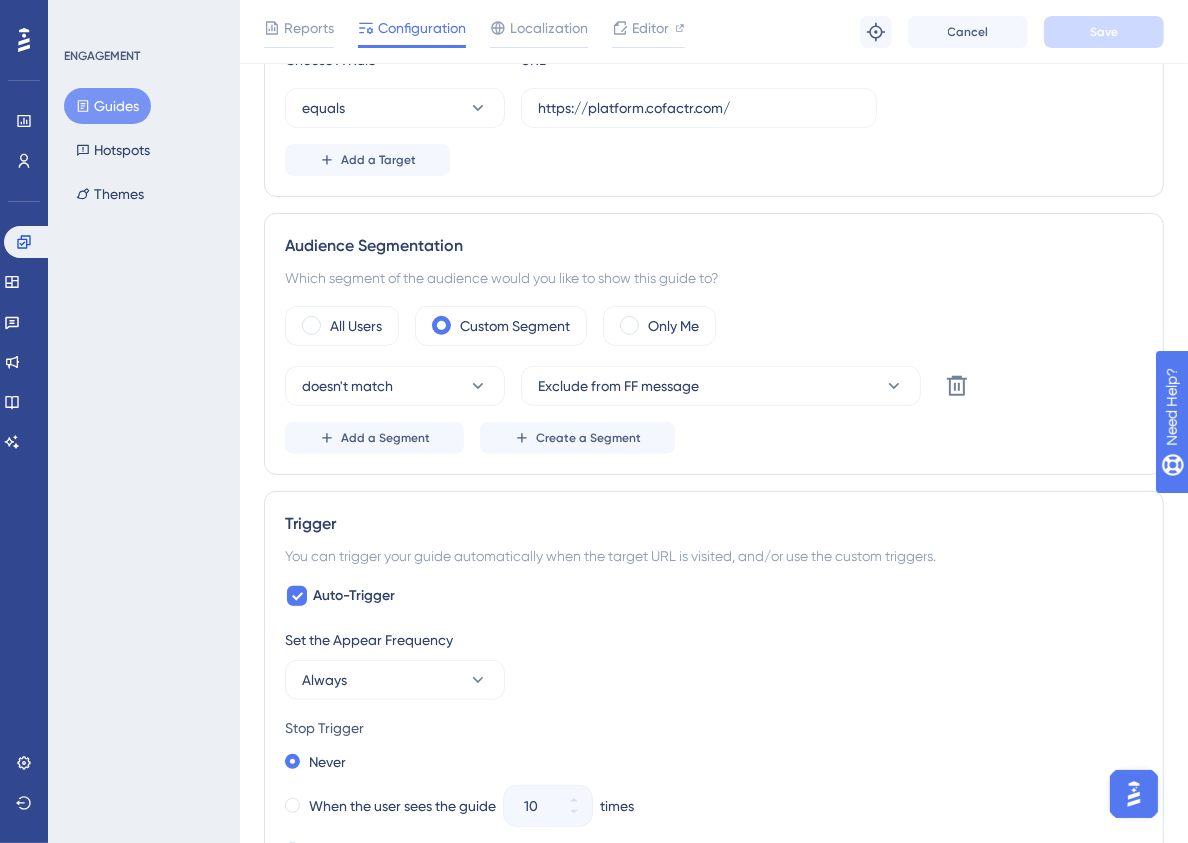 scroll, scrollTop: 566, scrollLeft: 0, axis: vertical 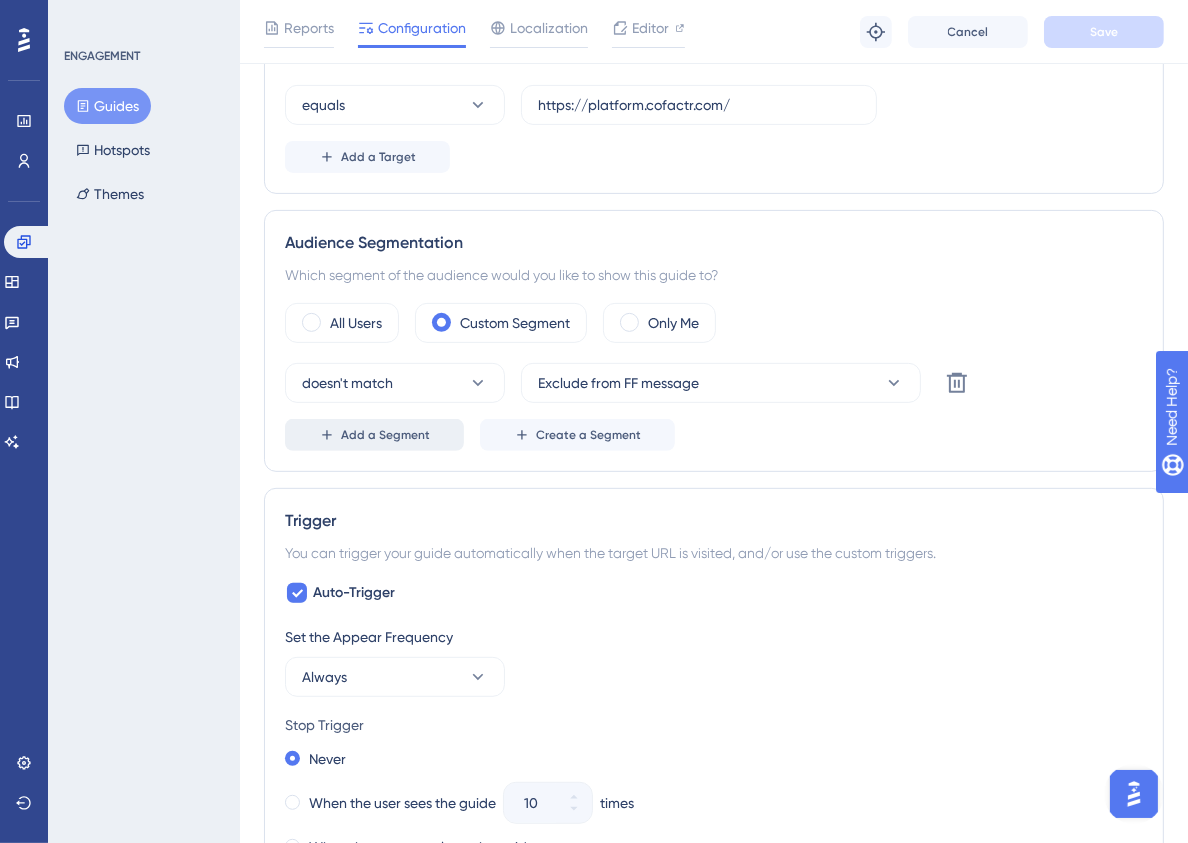 click on "Add a Segment" at bounding box center [385, 435] 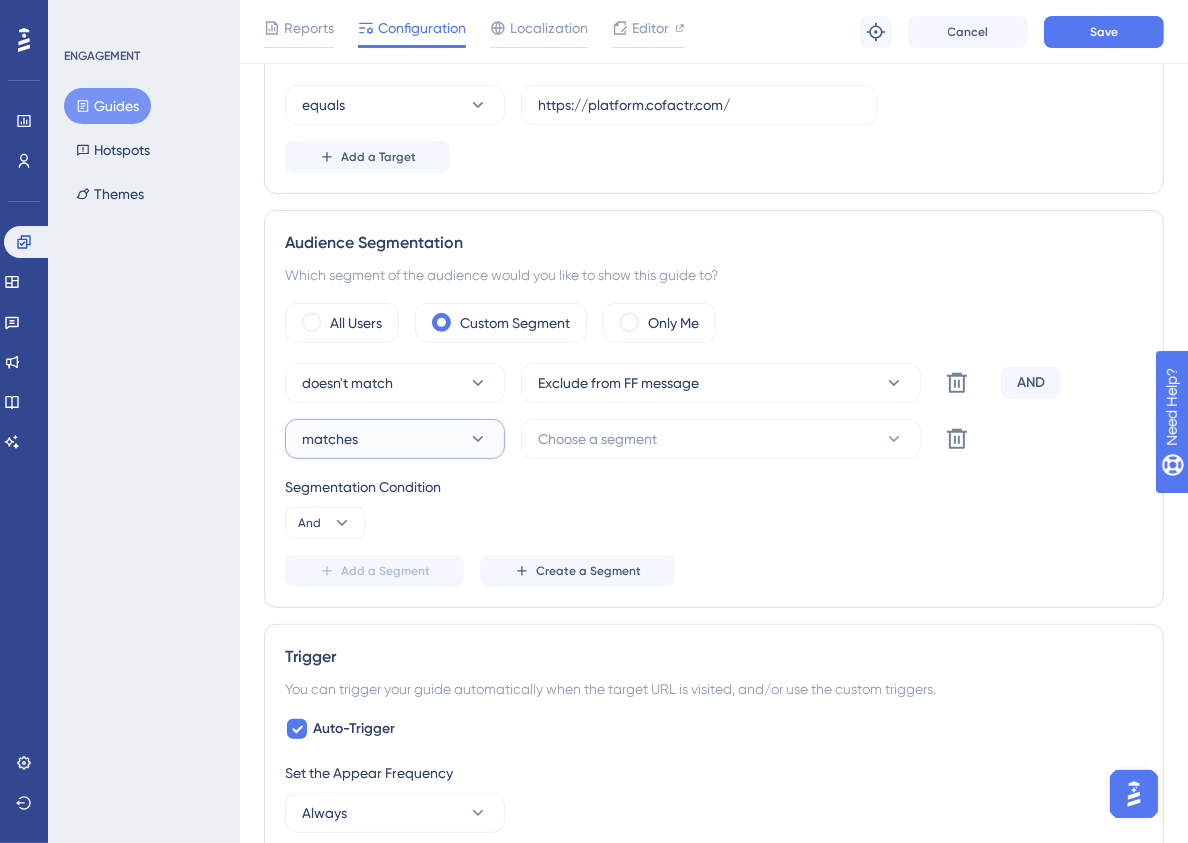 click on "matches" at bounding box center [395, 439] 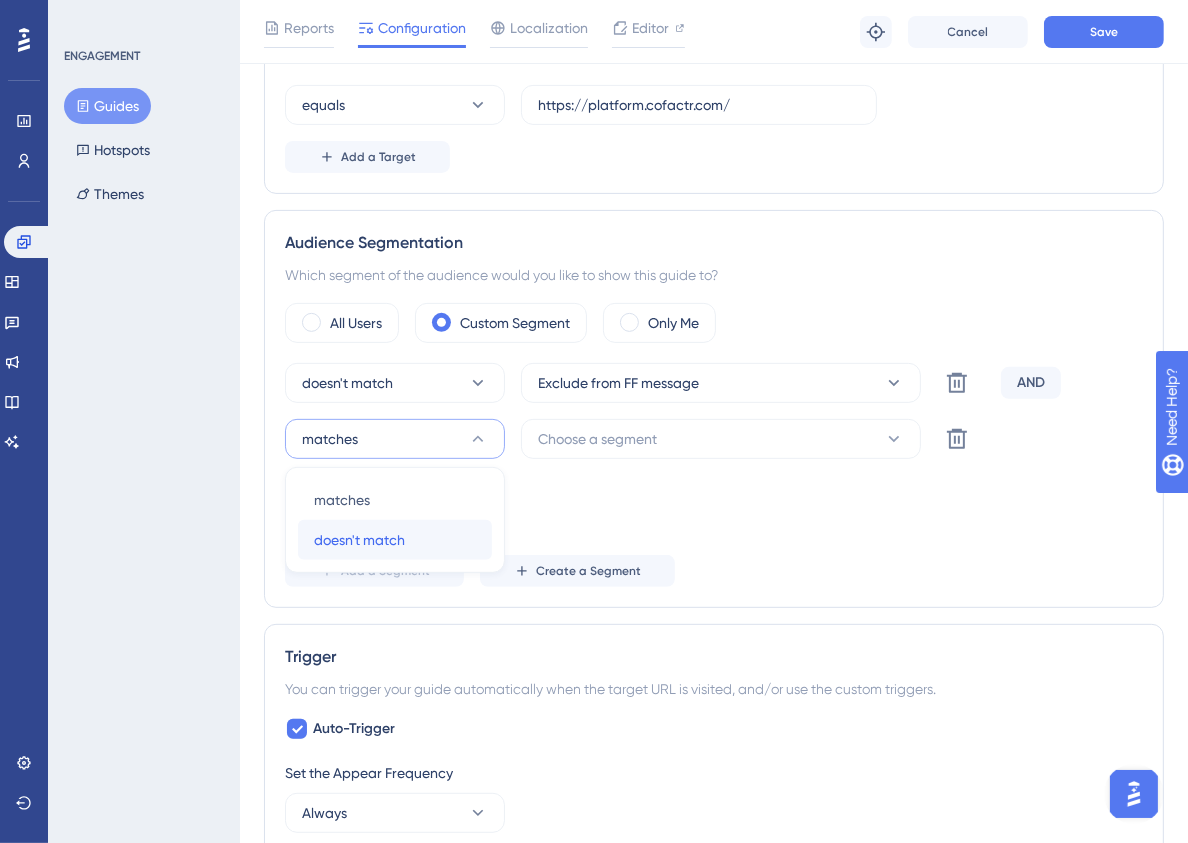 click on "doesn't match doesn't match" at bounding box center (395, 540) 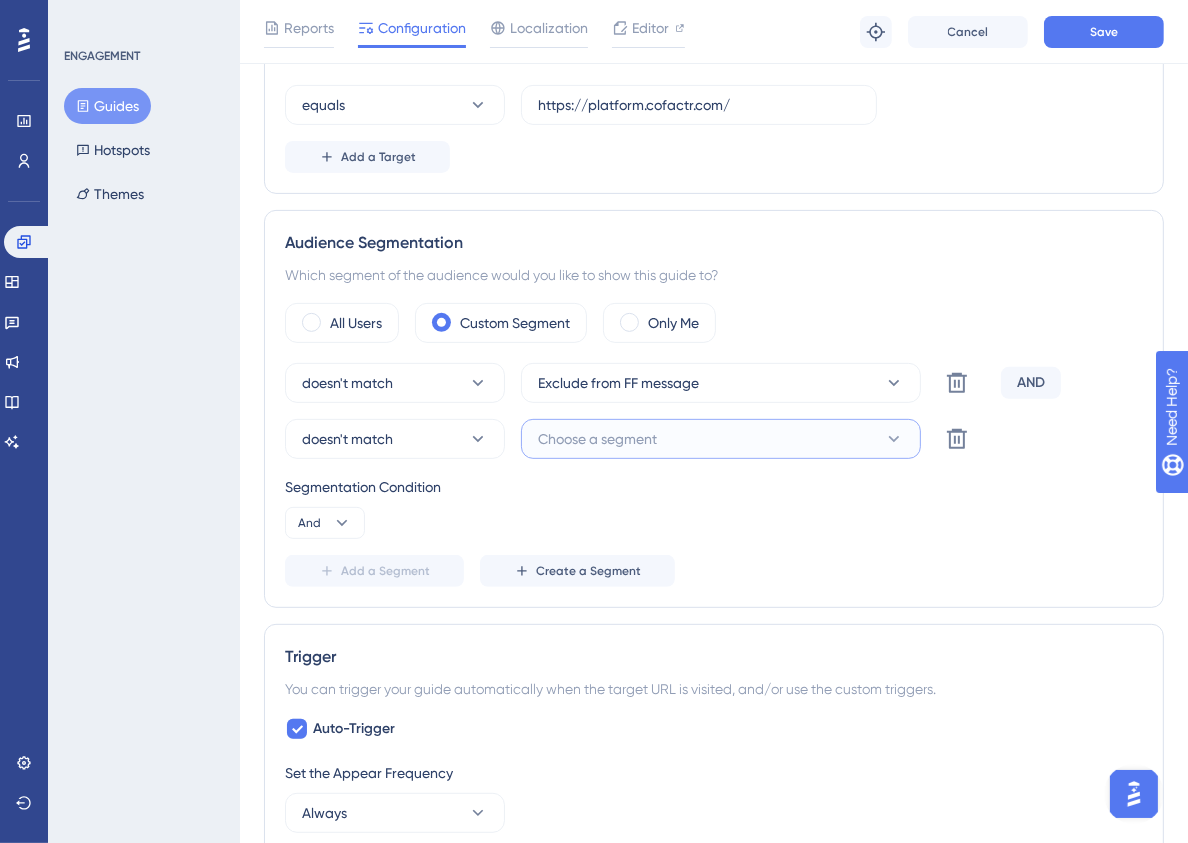 click on "Choose a segment" at bounding box center (597, 439) 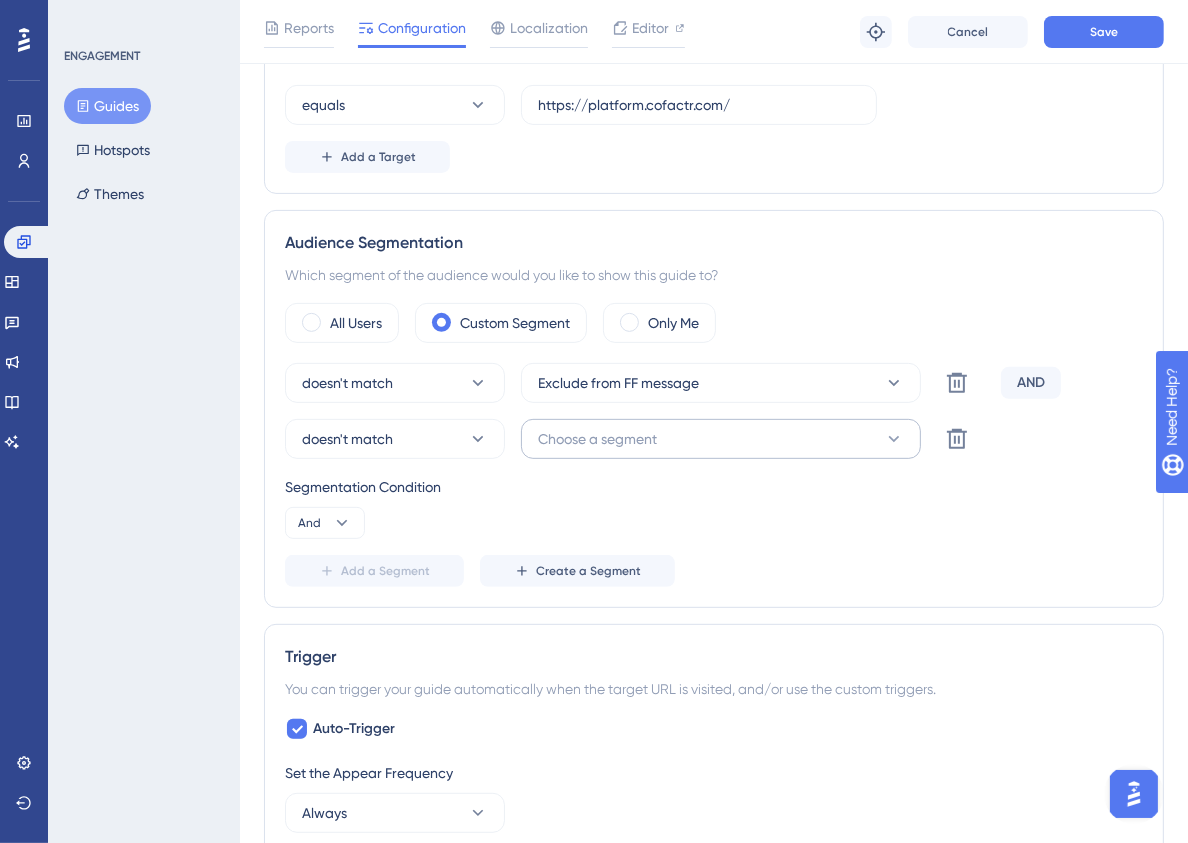 scroll, scrollTop: 807, scrollLeft: 0, axis: vertical 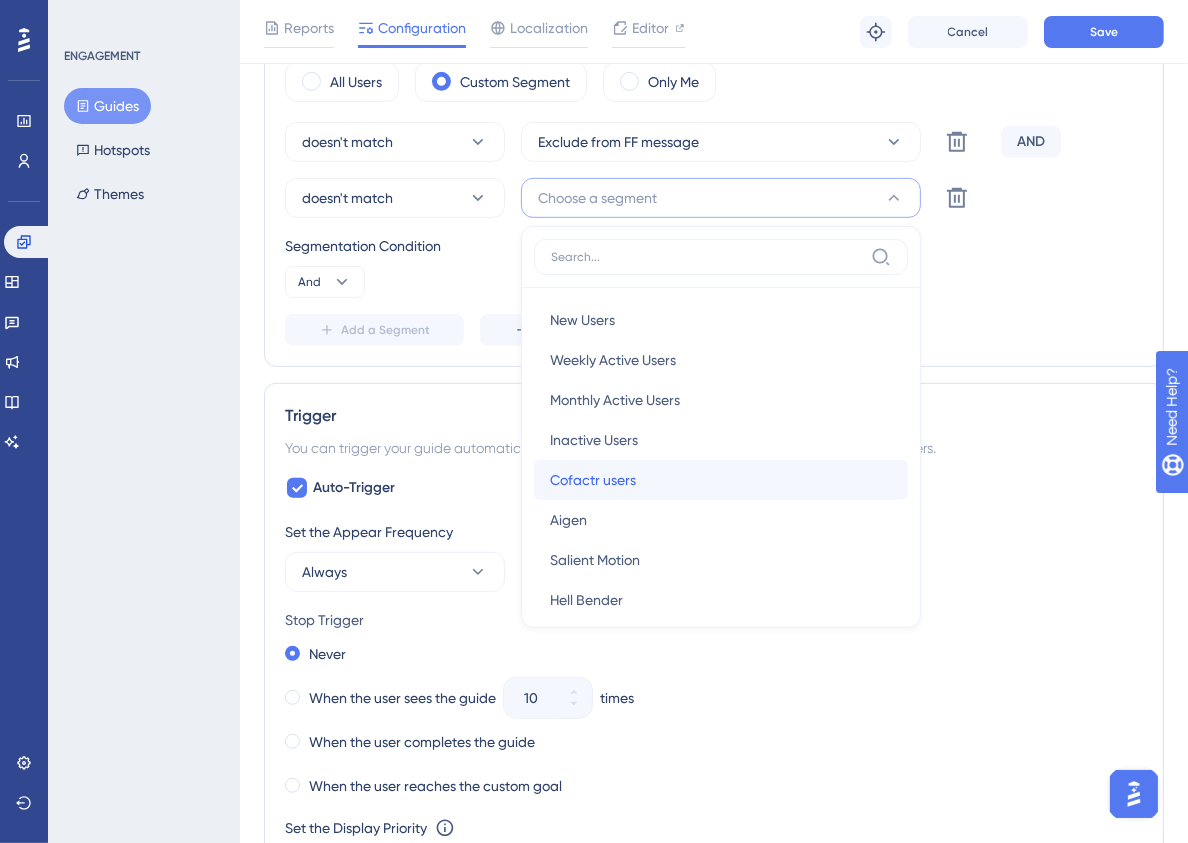click on "[PRODUCT] users [PRODUCT] users" at bounding box center (721, 480) 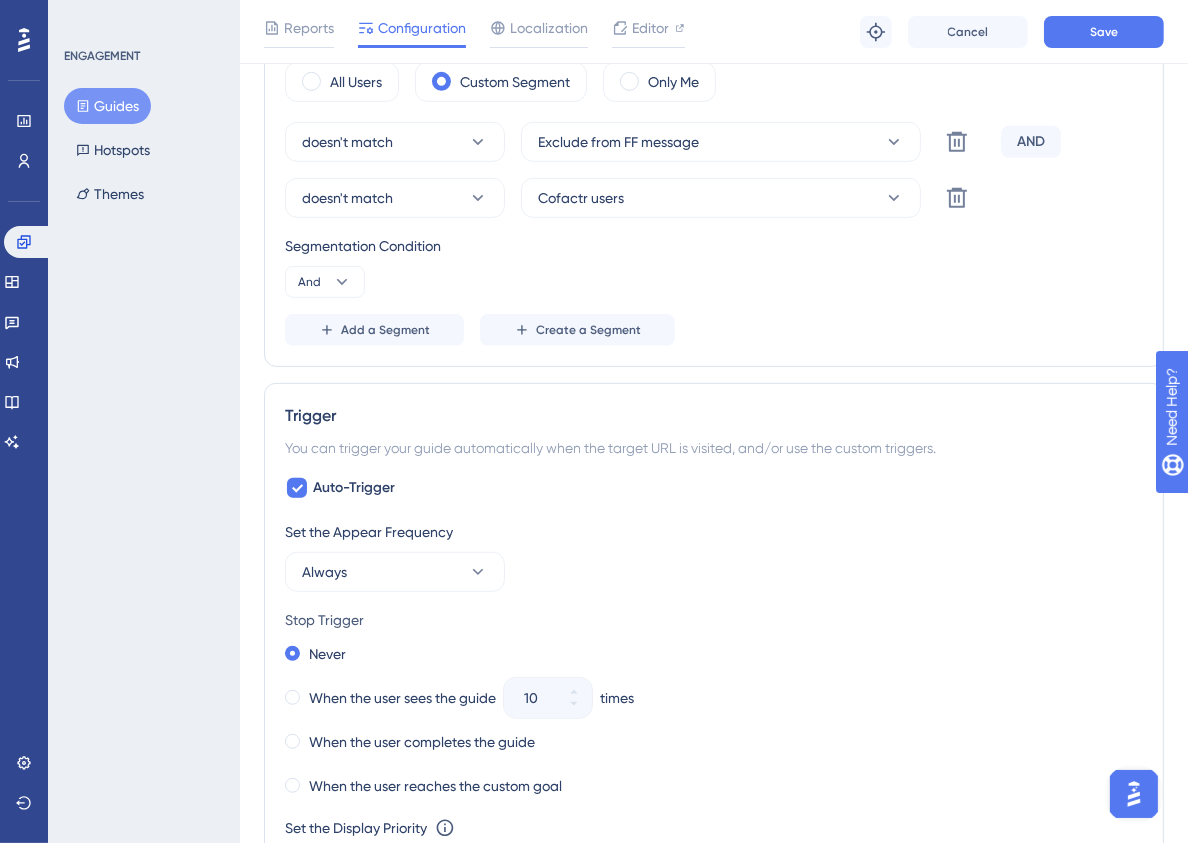 click on "doesn't match Exclude from FF message Delete AND doesn't match [PRODUCT] users Delete Segmentation Condition And Add a Segment Create a Segment" at bounding box center [714, 234] 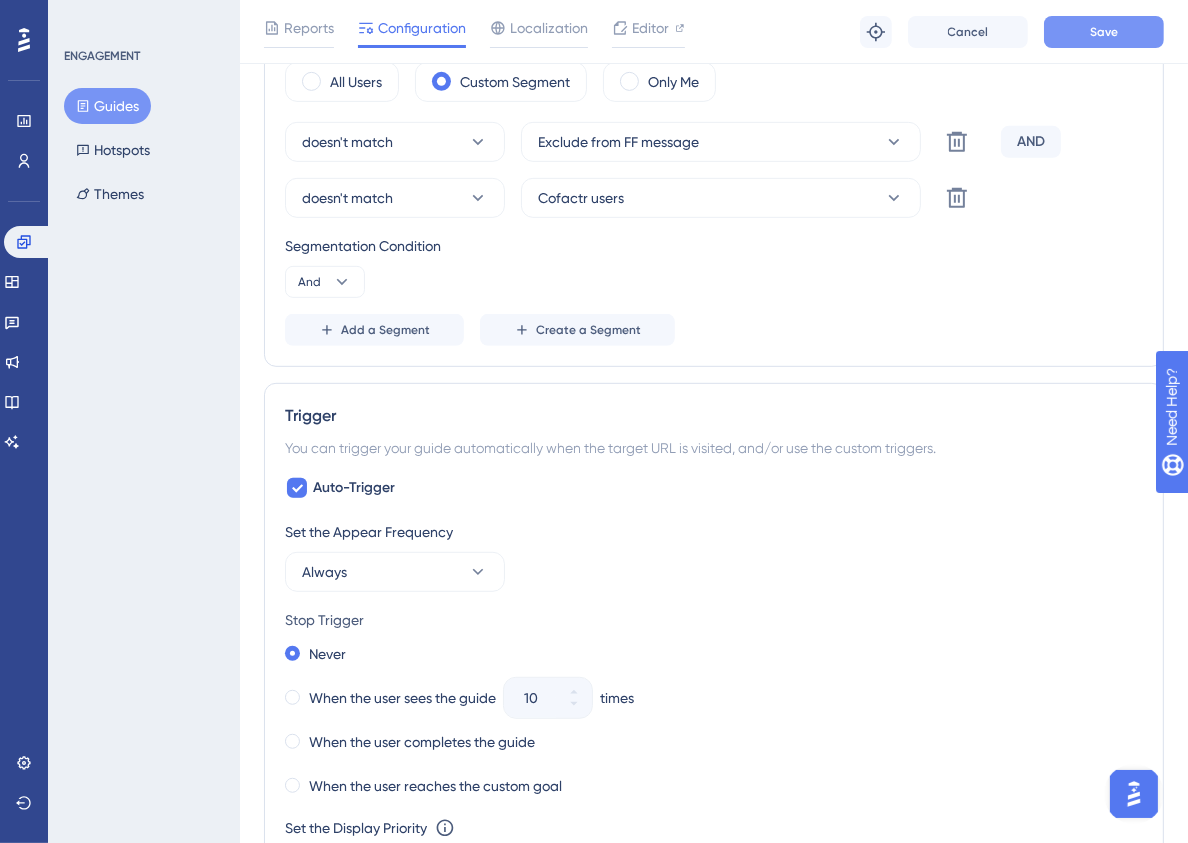 click on "Save" at bounding box center [1104, 32] 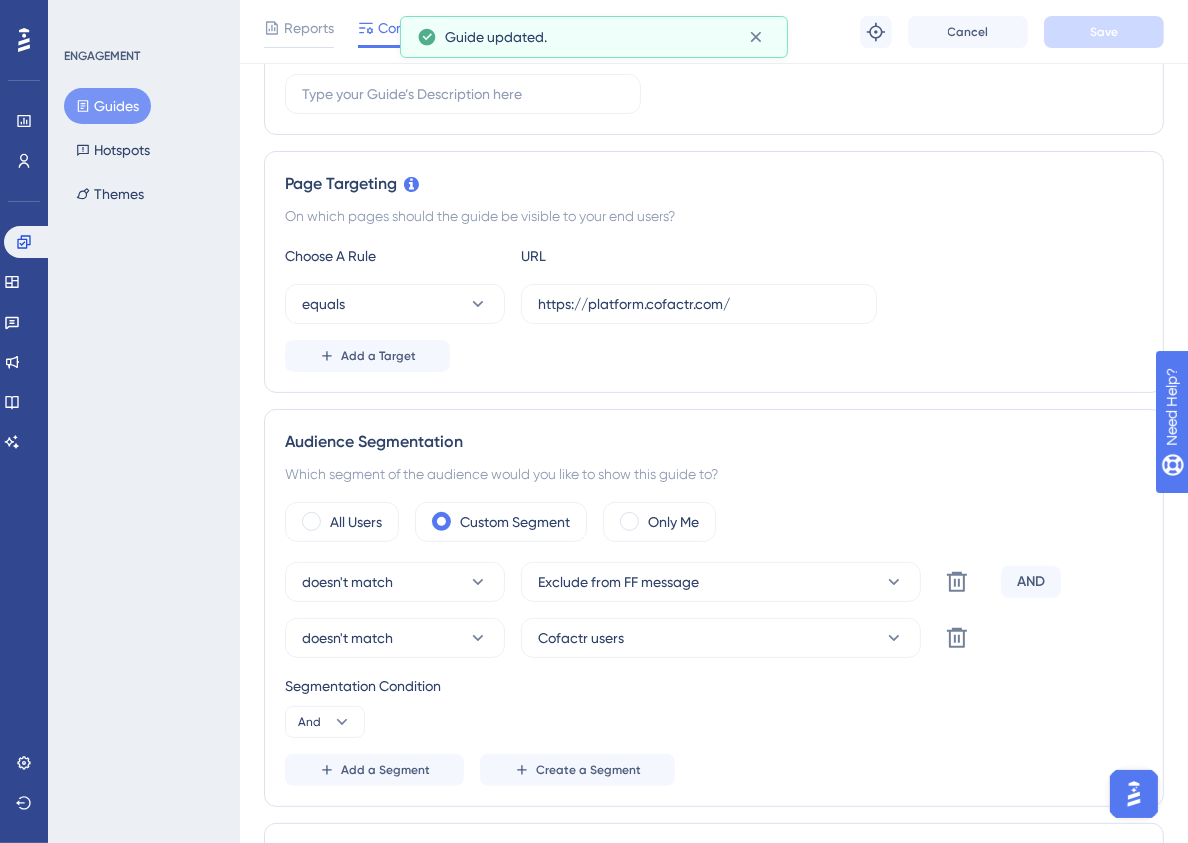 scroll, scrollTop: 0, scrollLeft: 0, axis: both 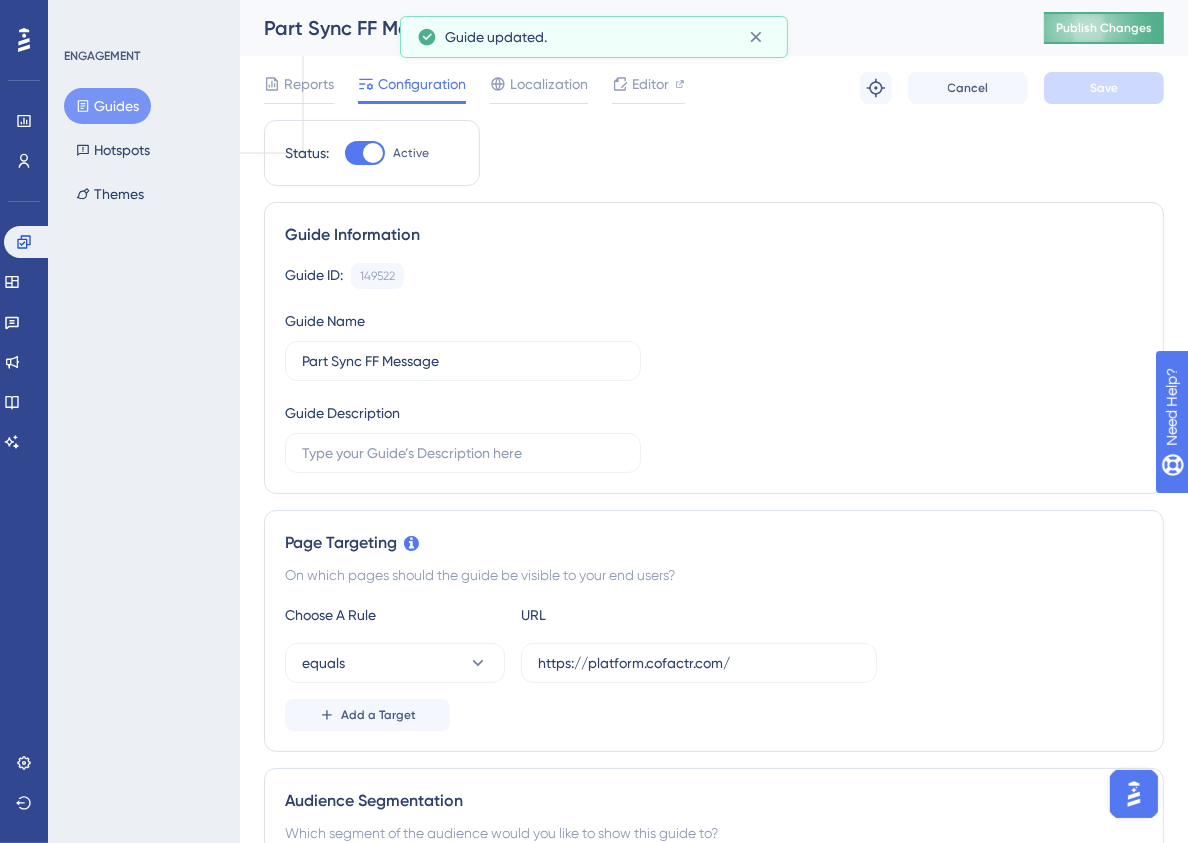 click on "Publish Changes" at bounding box center [1104, 28] 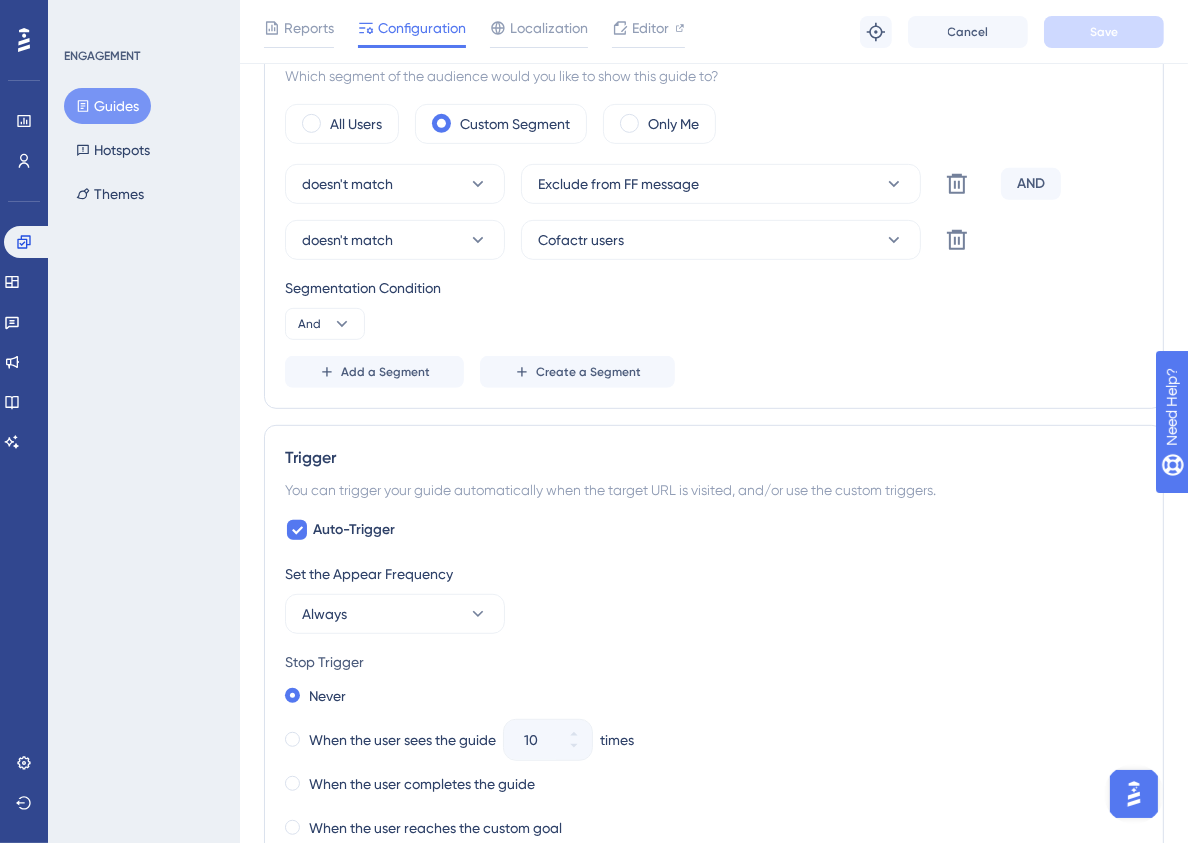 scroll, scrollTop: 781, scrollLeft: 0, axis: vertical 